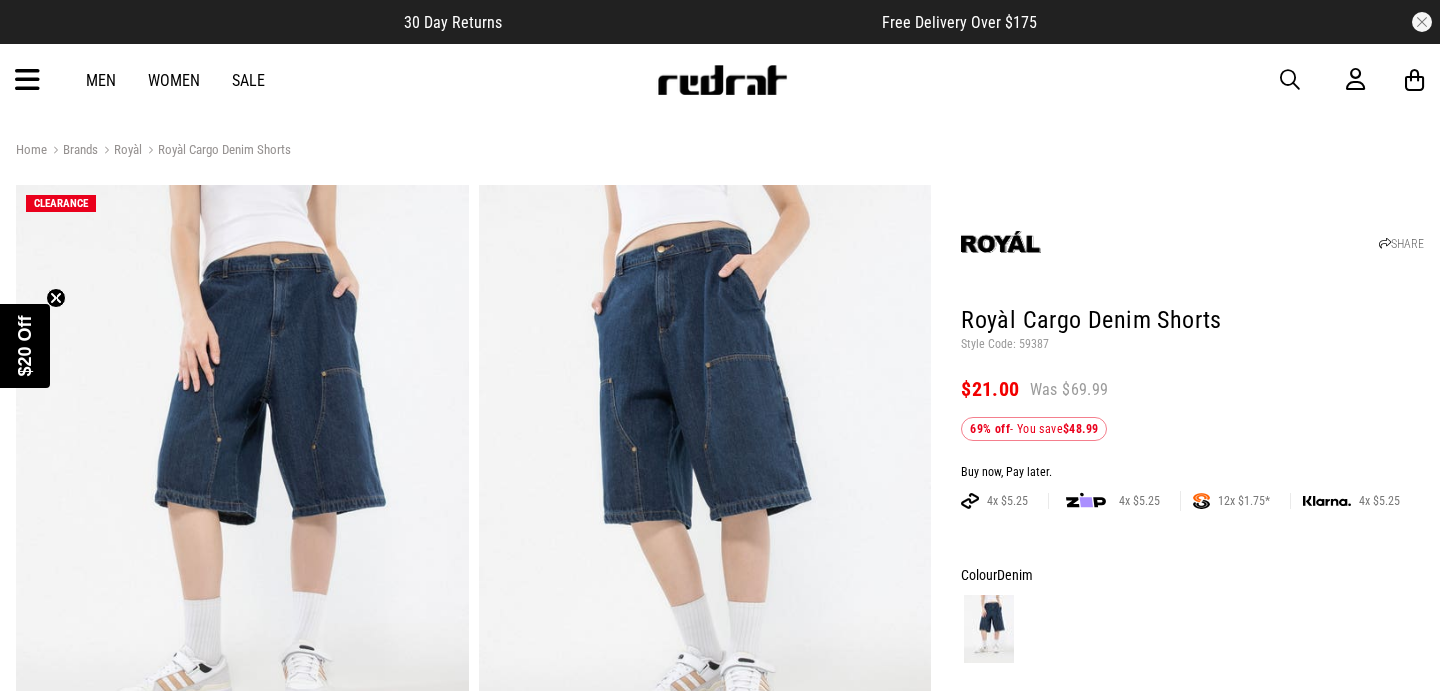 scroll, scrollTop: 361, scrollLeft: 0, axis: vertical 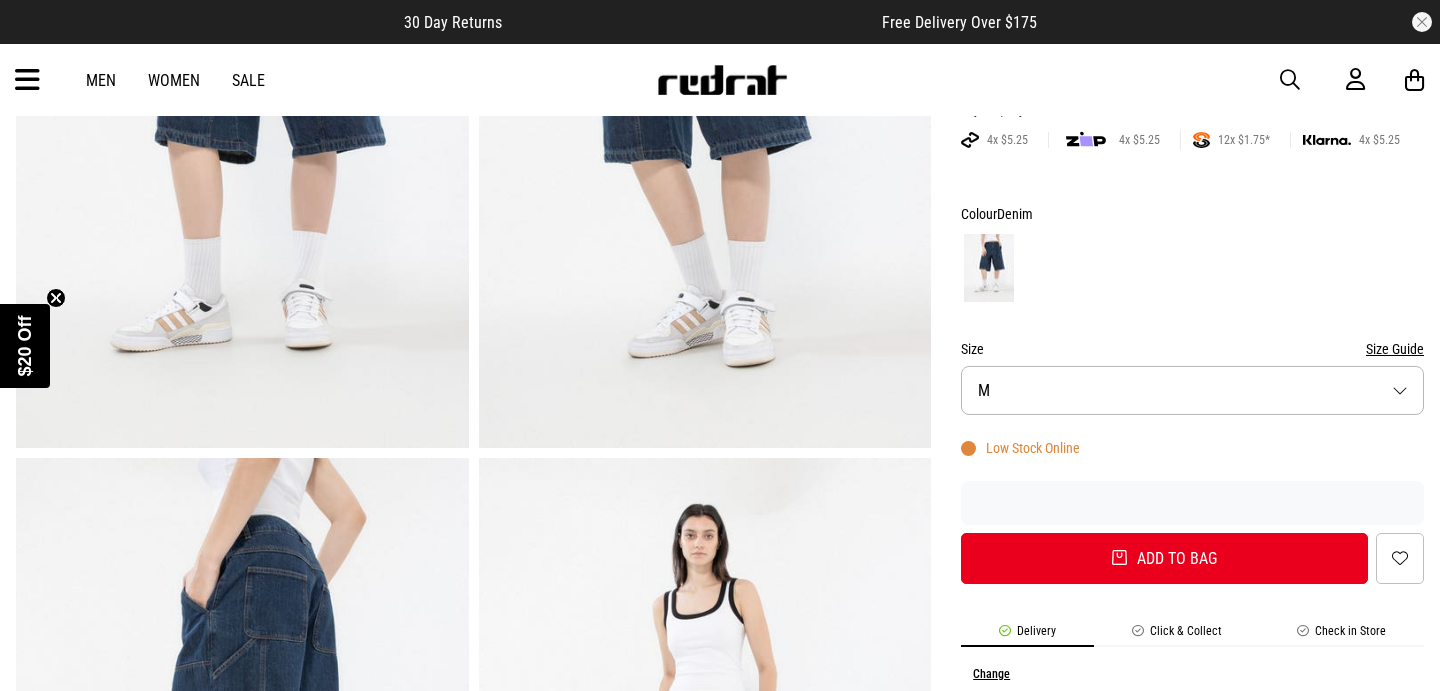 click on "Size M" at bounding box center (1192, 390) 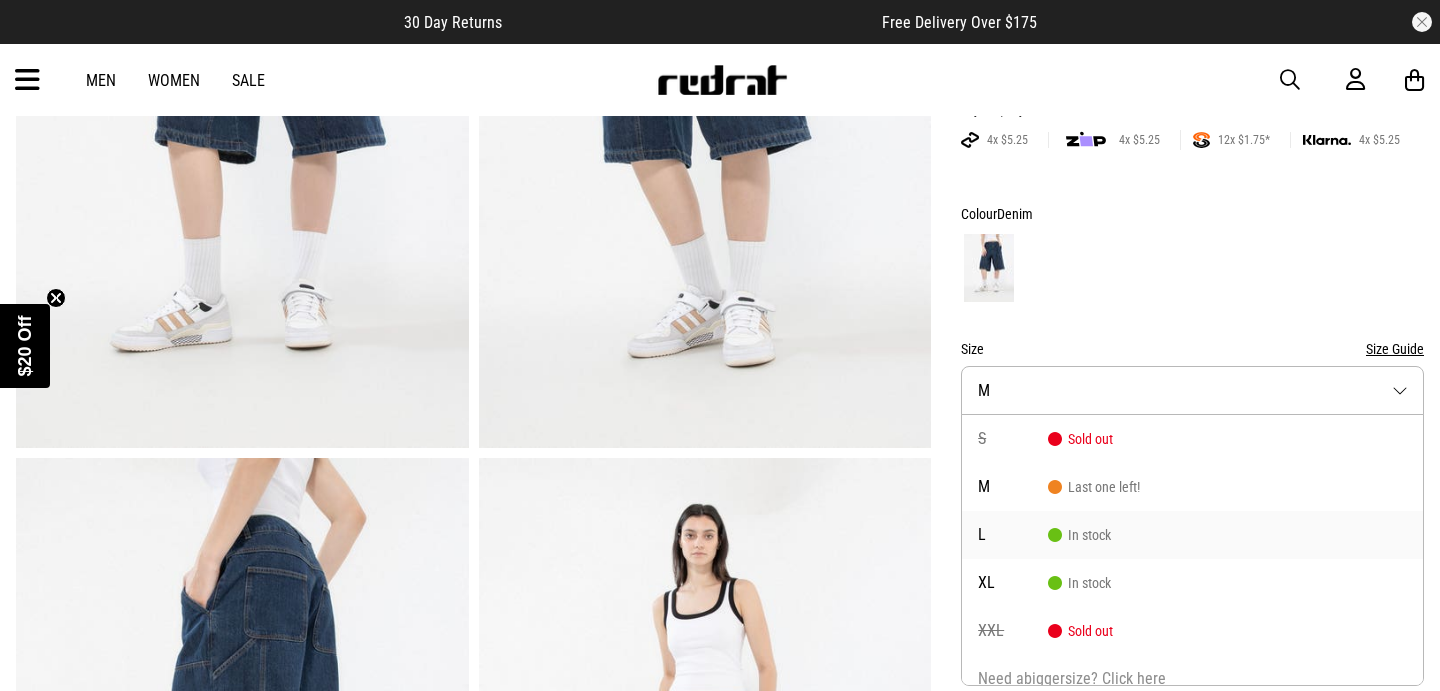 click on "In stock" at bounding box center (1079, 535) 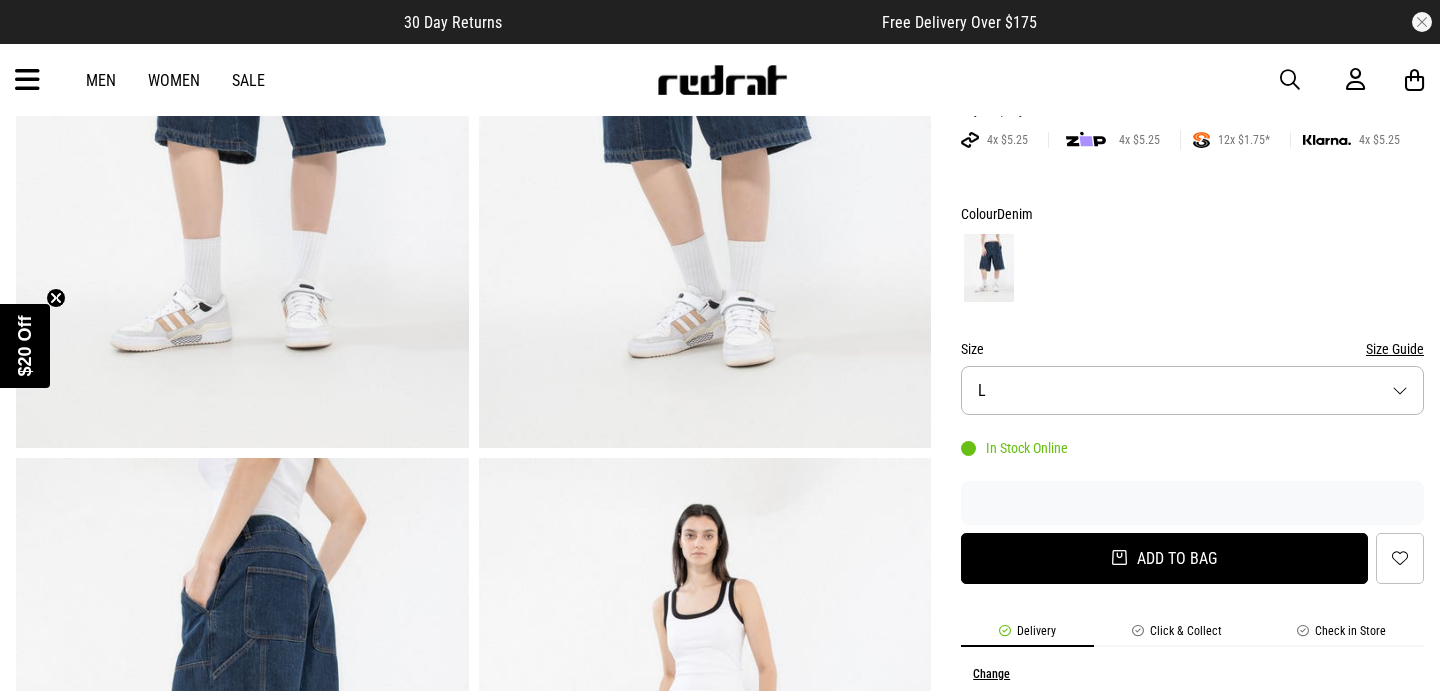 scroll, scrollTop: 0, scrollLeft: 0, axis: both 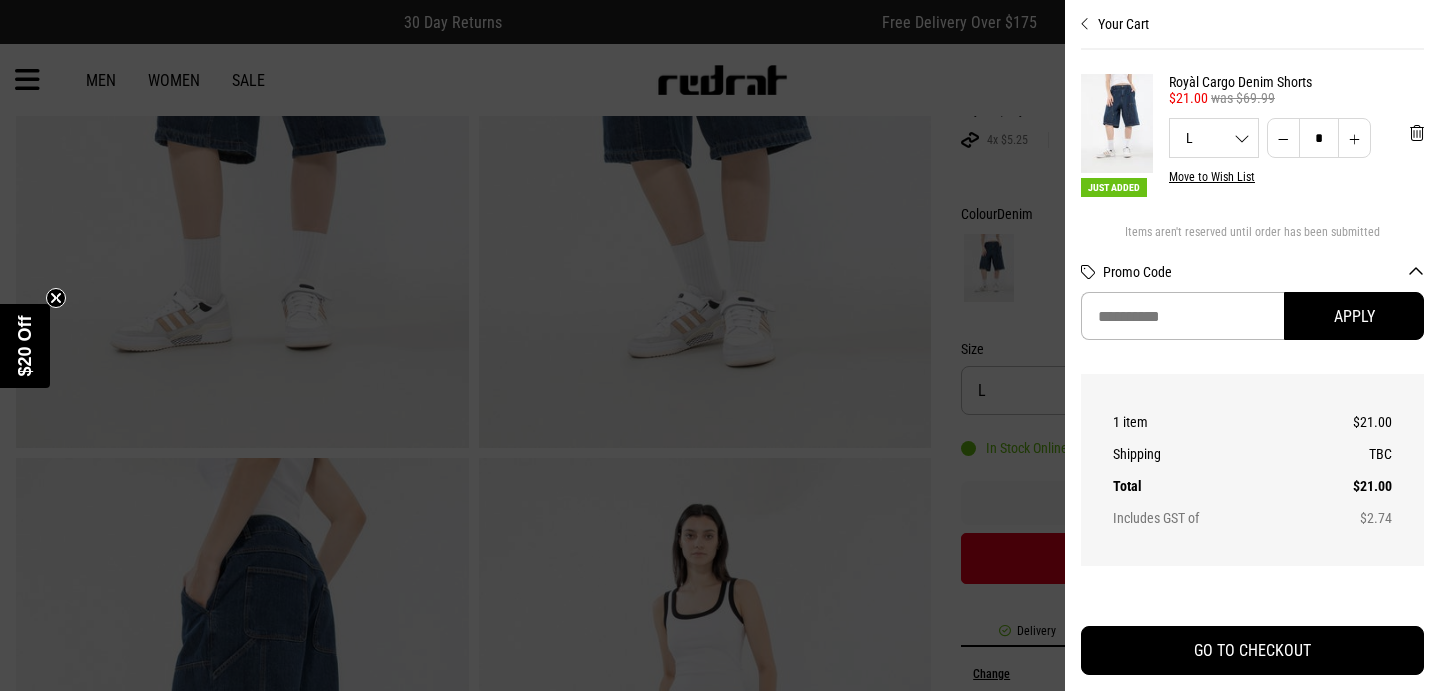 click at bounding box center [720, 345] 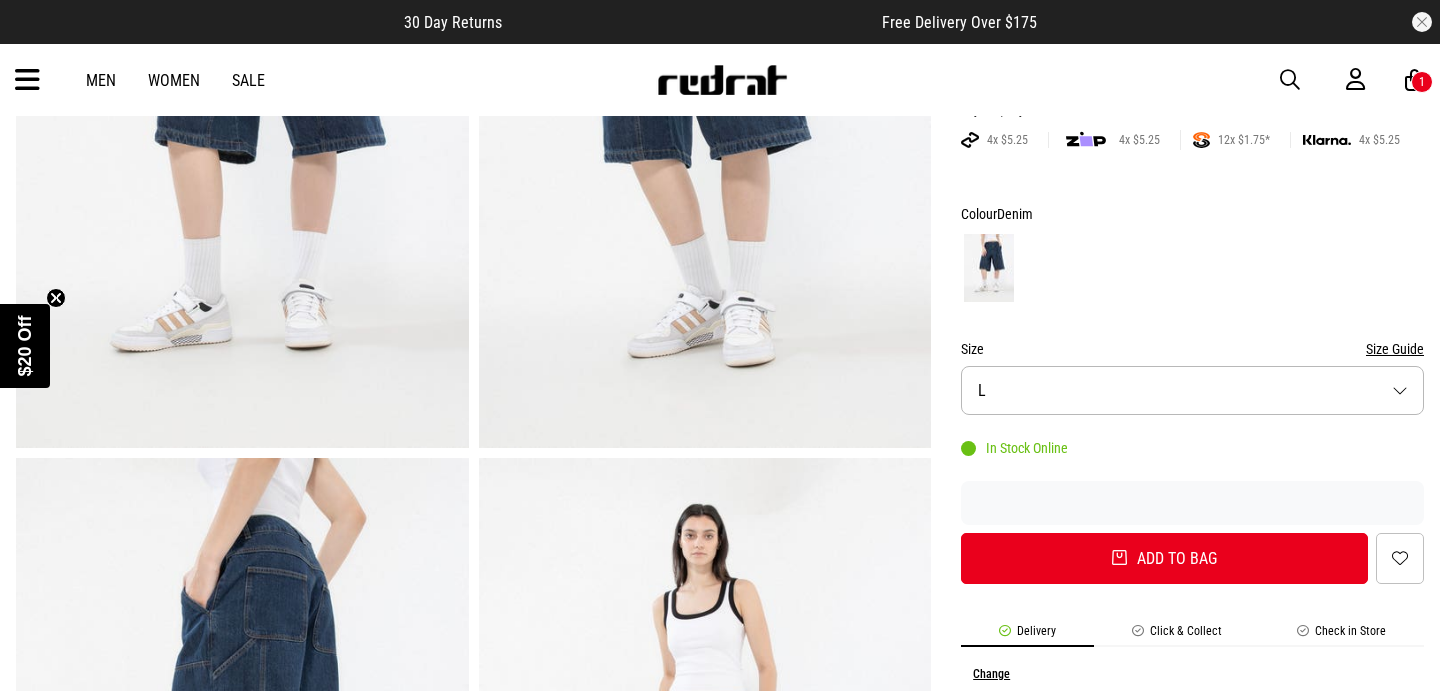 scroll, scrollTop: 0, scrollLeft: 0, axis: both 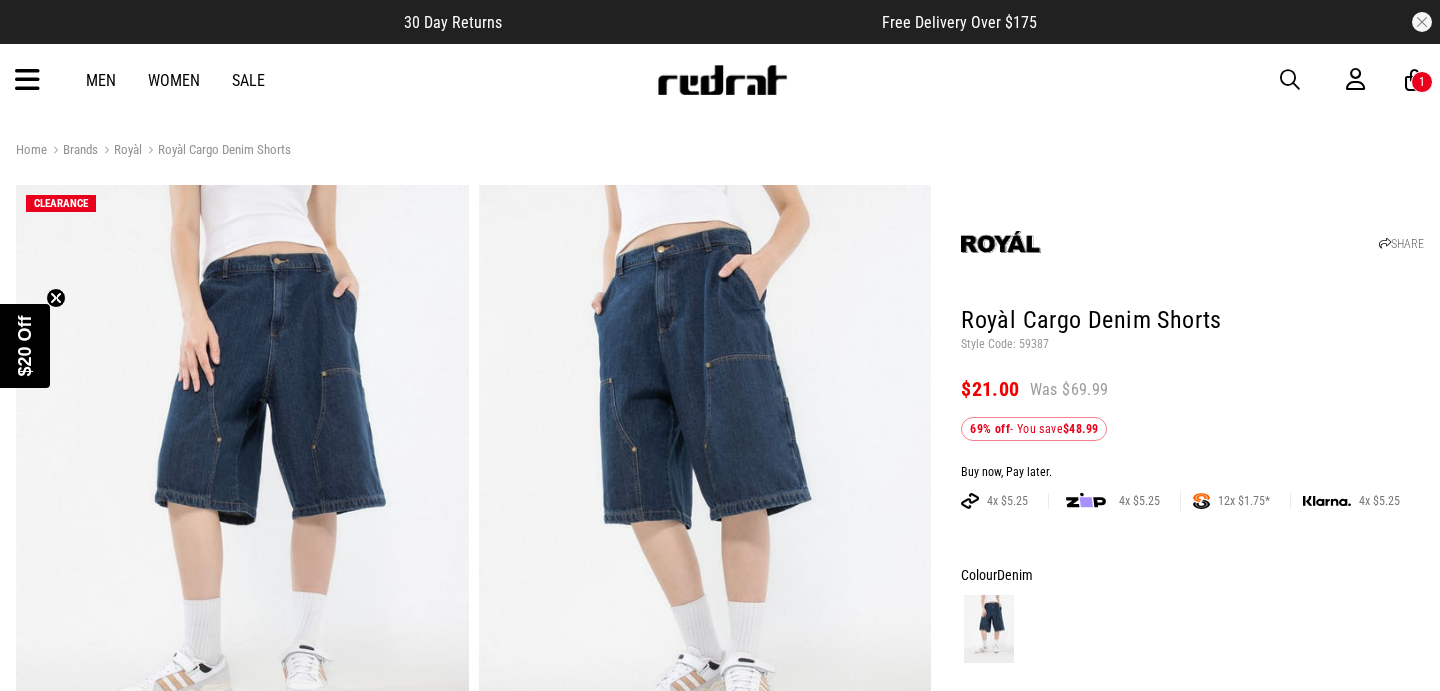 click on "Men" at bounding box center [101, 80] 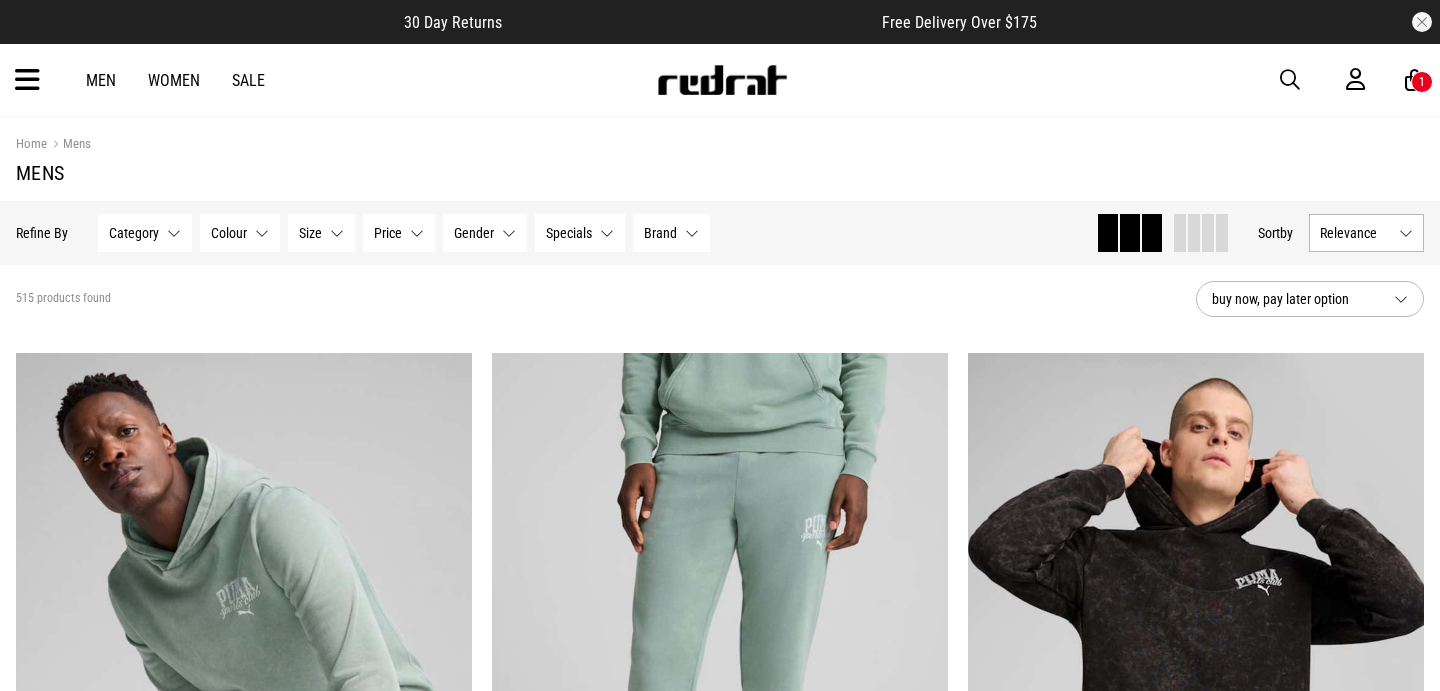 scroll, scrollTop: 0, scrollLeft: 0, axis: both 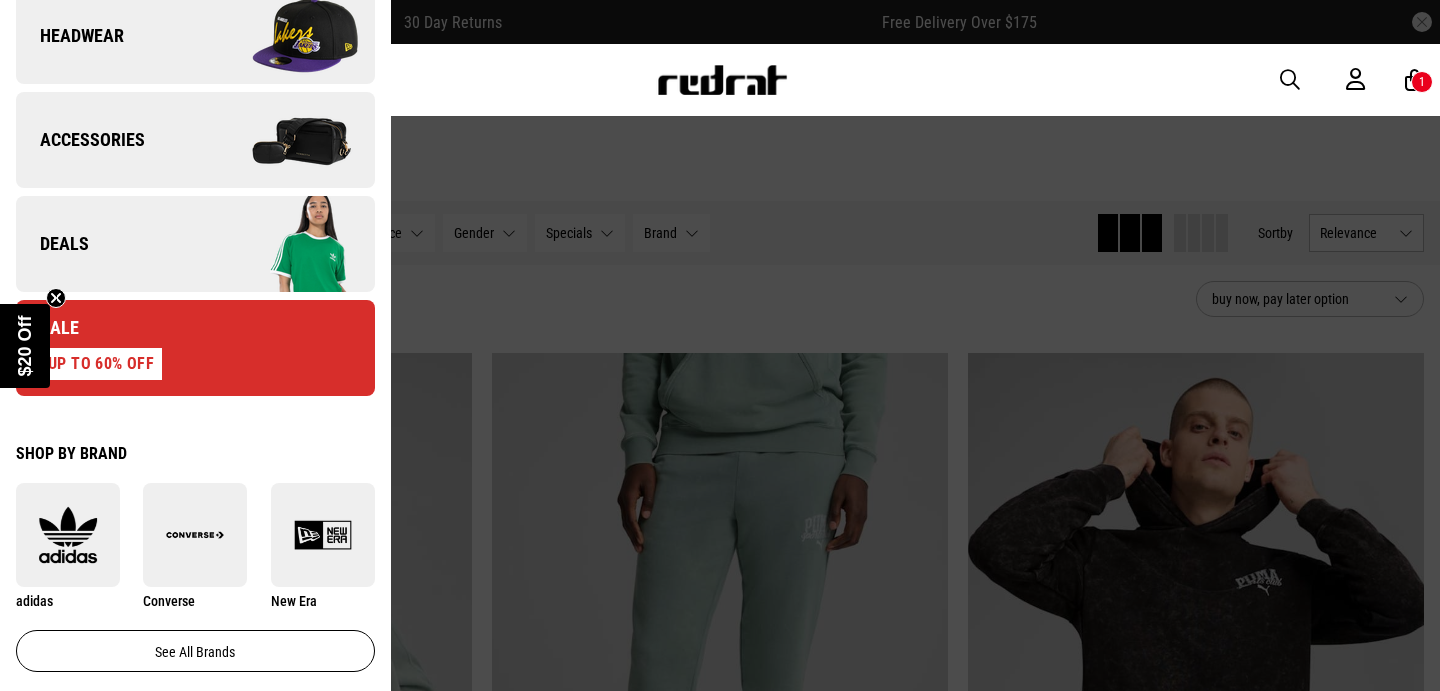 click on "Sale   UP TO 60% OFF" at bounding box center [195, 348] 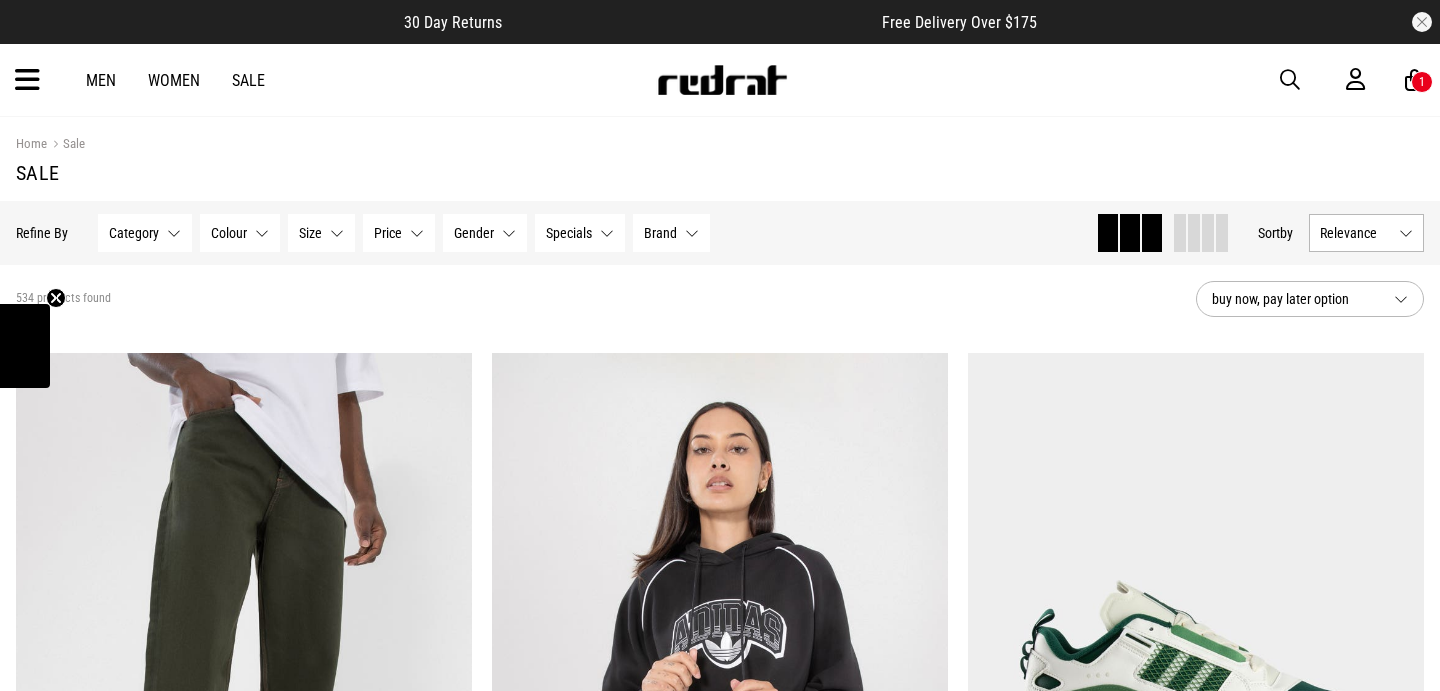 scroll, scrollTop: 0, scrollLeft: 0, axis: both 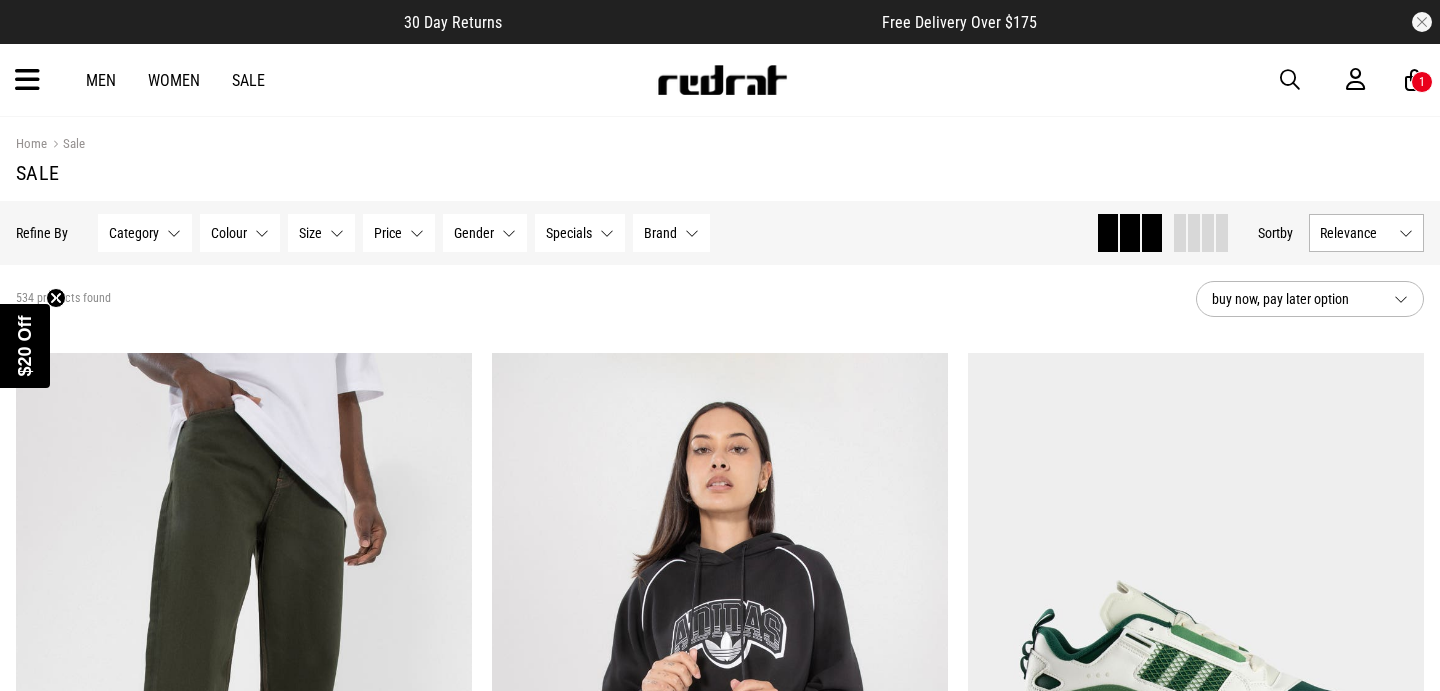 click on "Category" at bounding box center (134, 233) 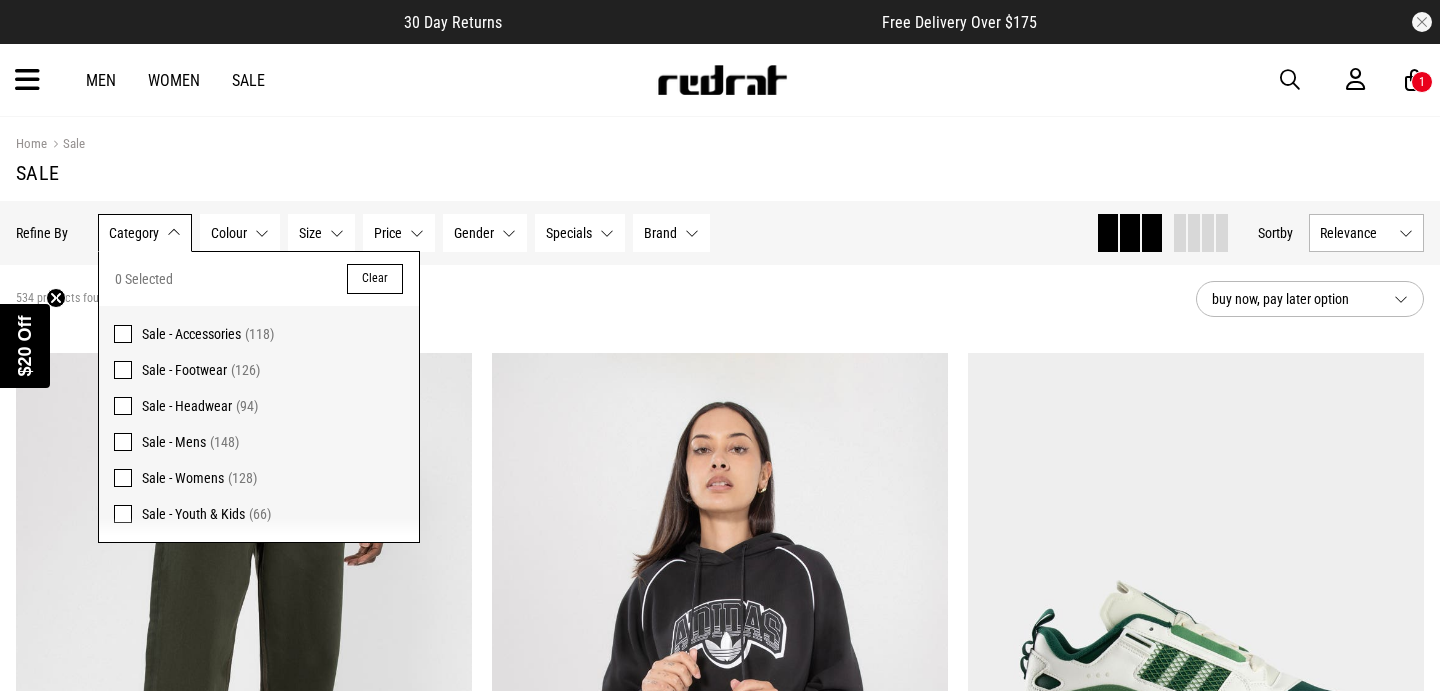 click on "Sale - Mens" at bounding box center [174, 442] 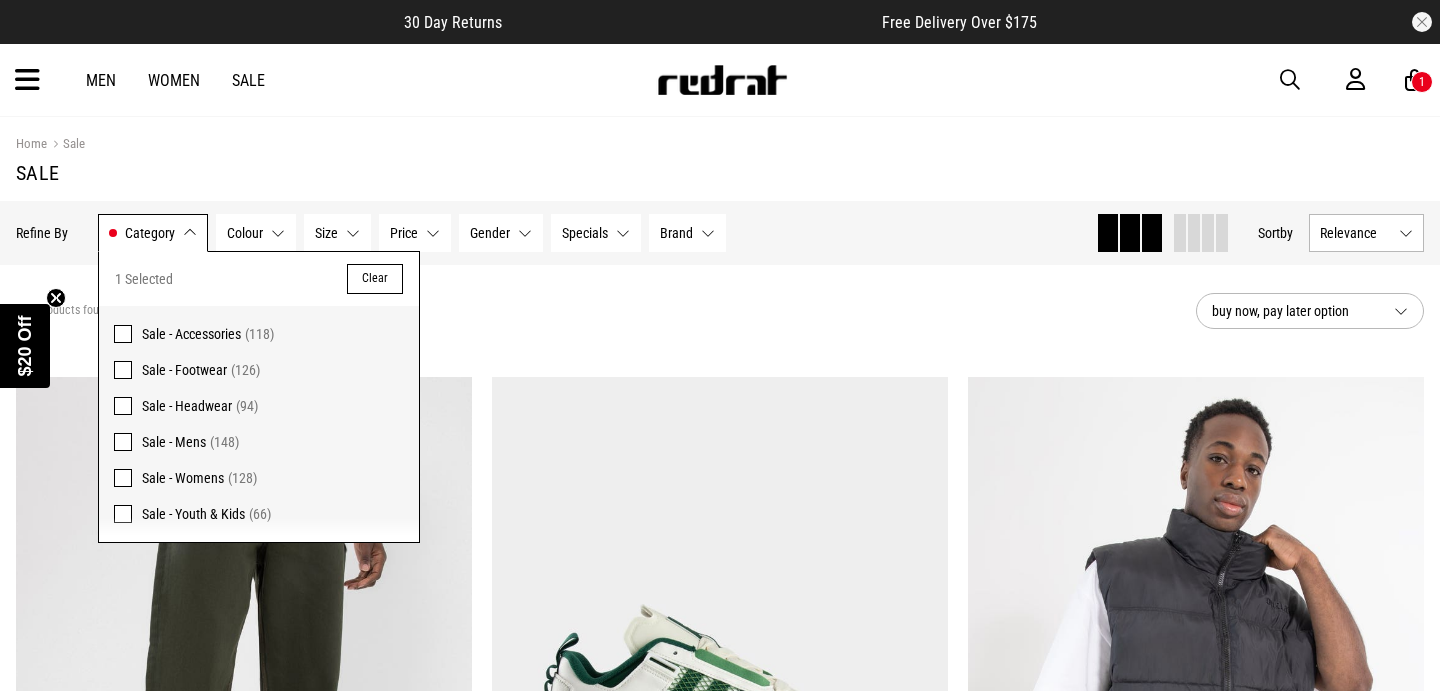 click on "Sale - Headwear (94)" at bounding box center [259, 406] 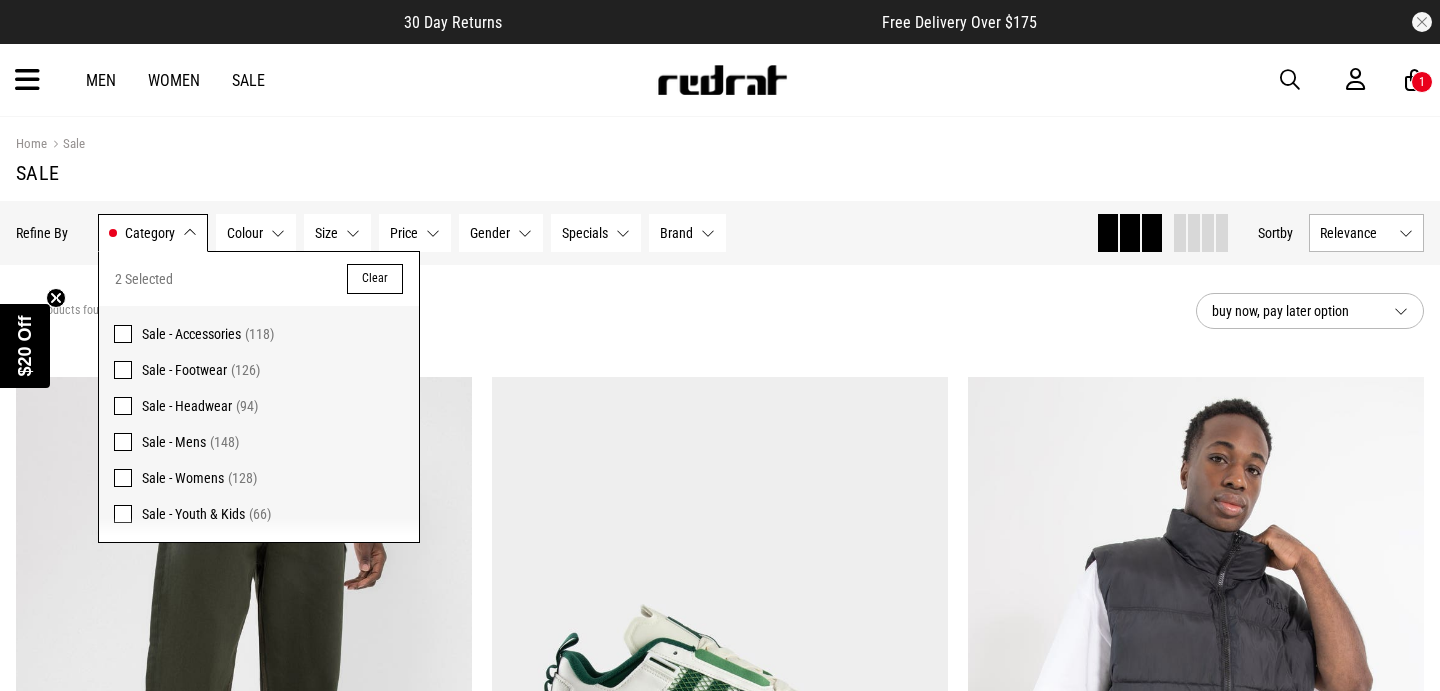 click on "Sale - Headwear" at bounding box center (187, 406) 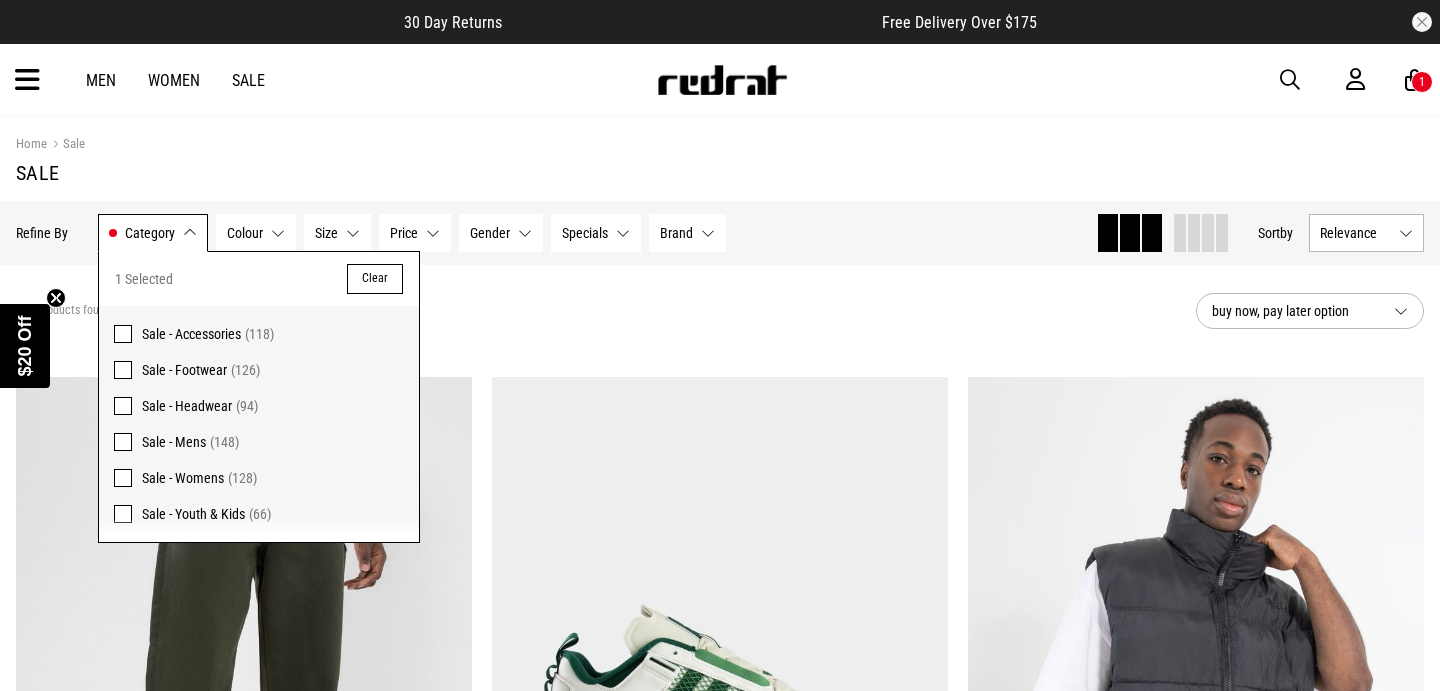 click at bounding box center [123, 370] 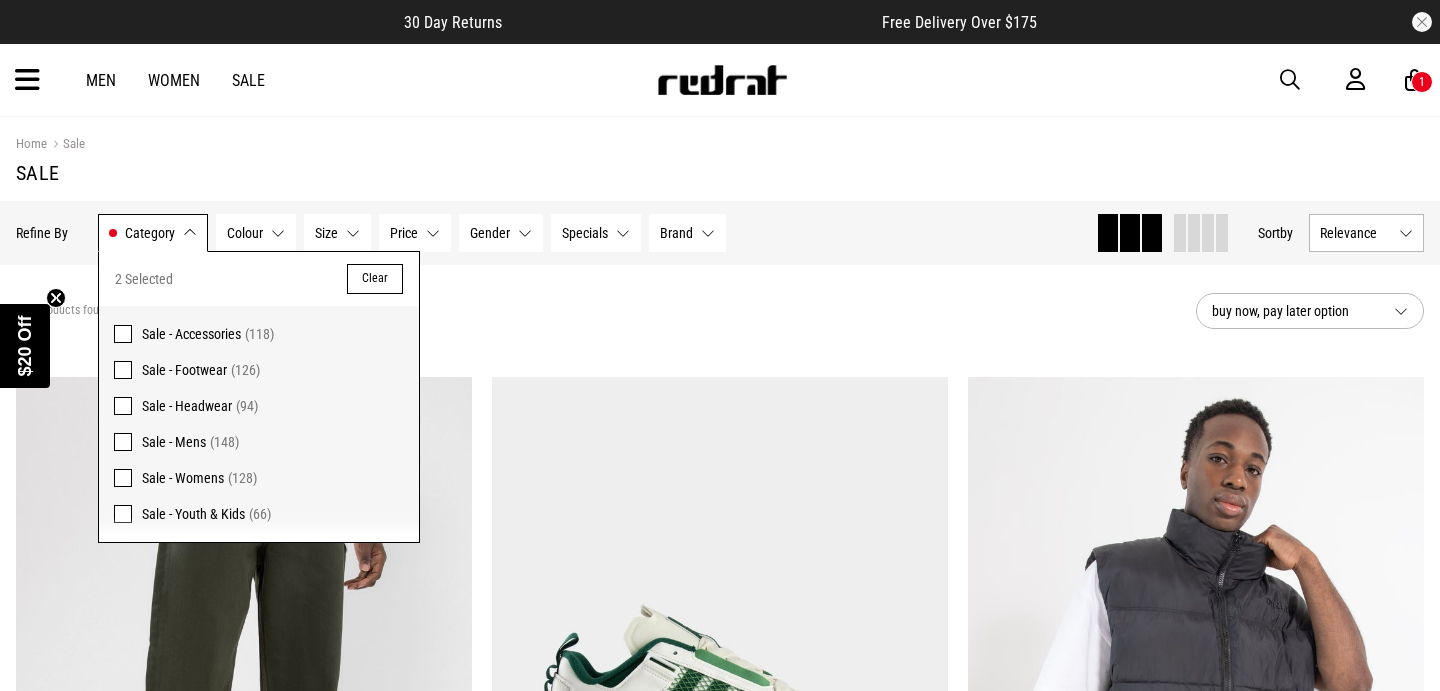 click on "201 products found   Active Filters Sale - Mens Sale - Footwear Clear" at bounding box center (598, 311) 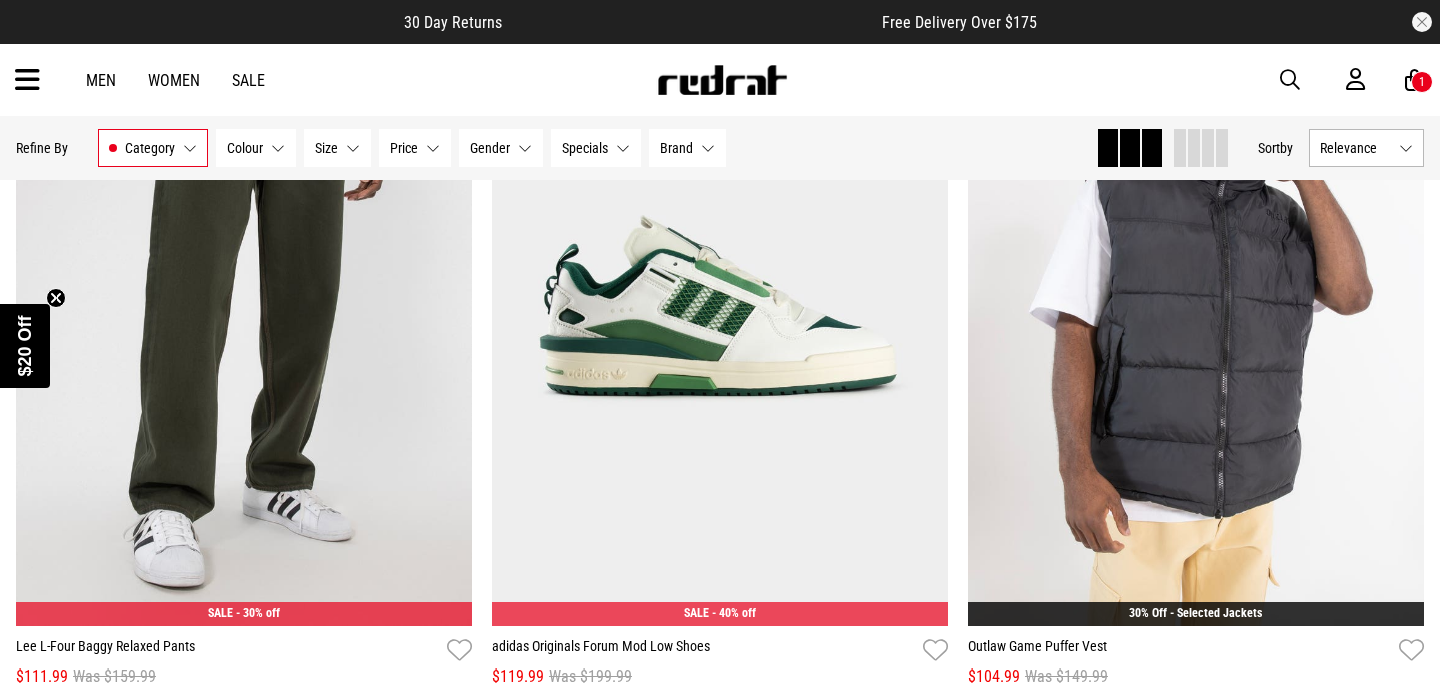 scroll, scrollTop: 0, scrollLeft: 0, axis: both 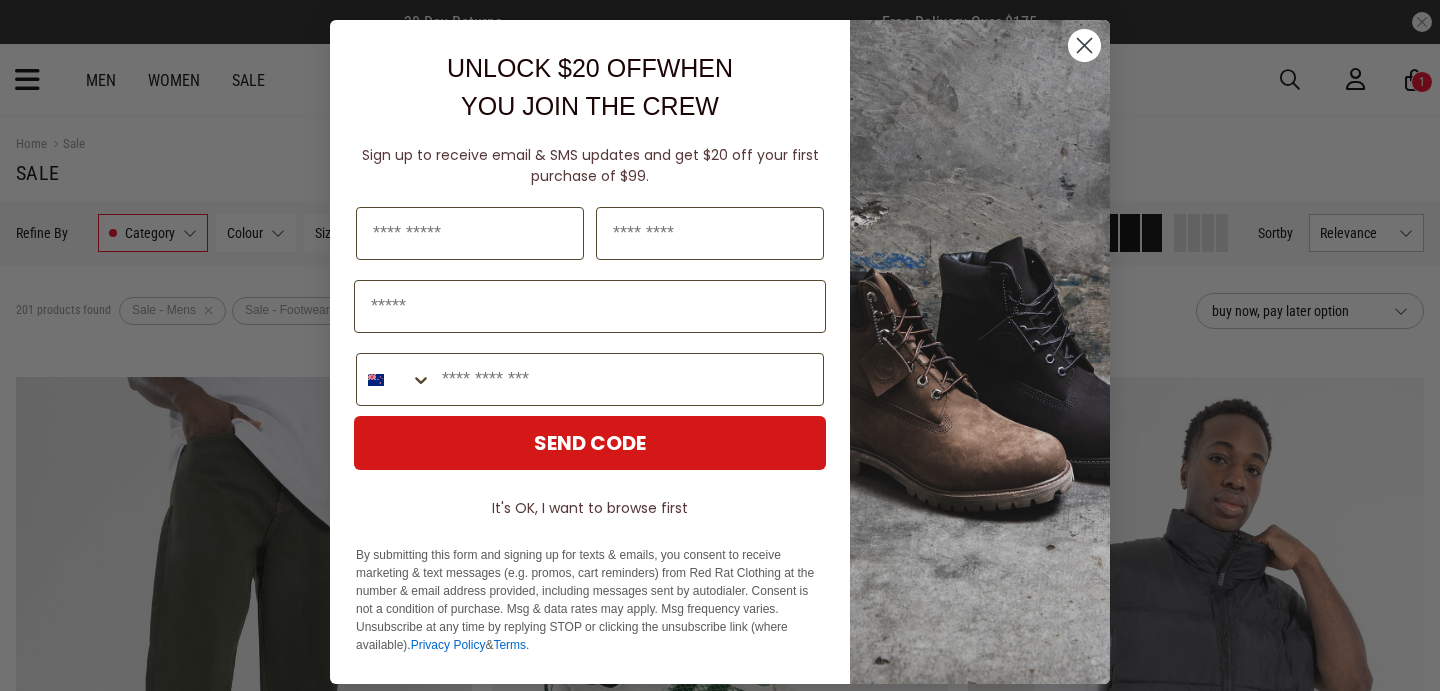 click 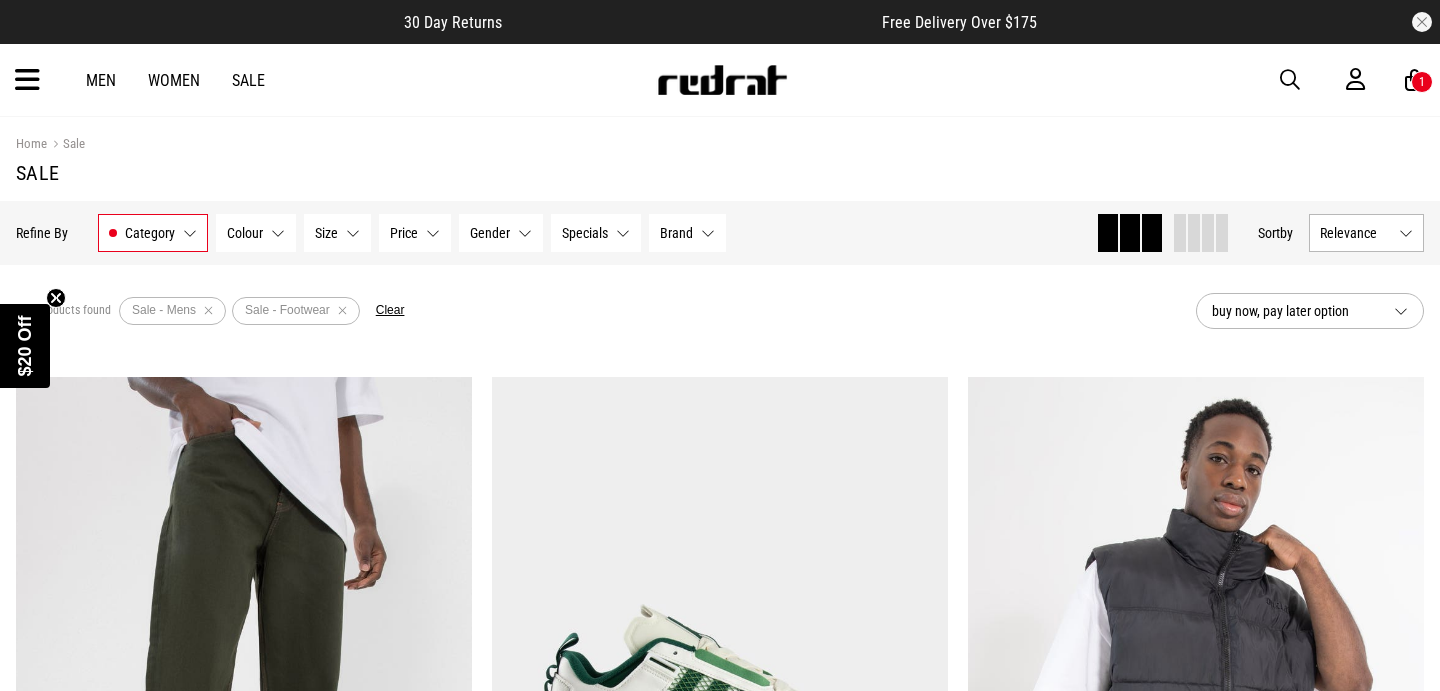 click on "Size  None selected" at bounding box center (337, 233) 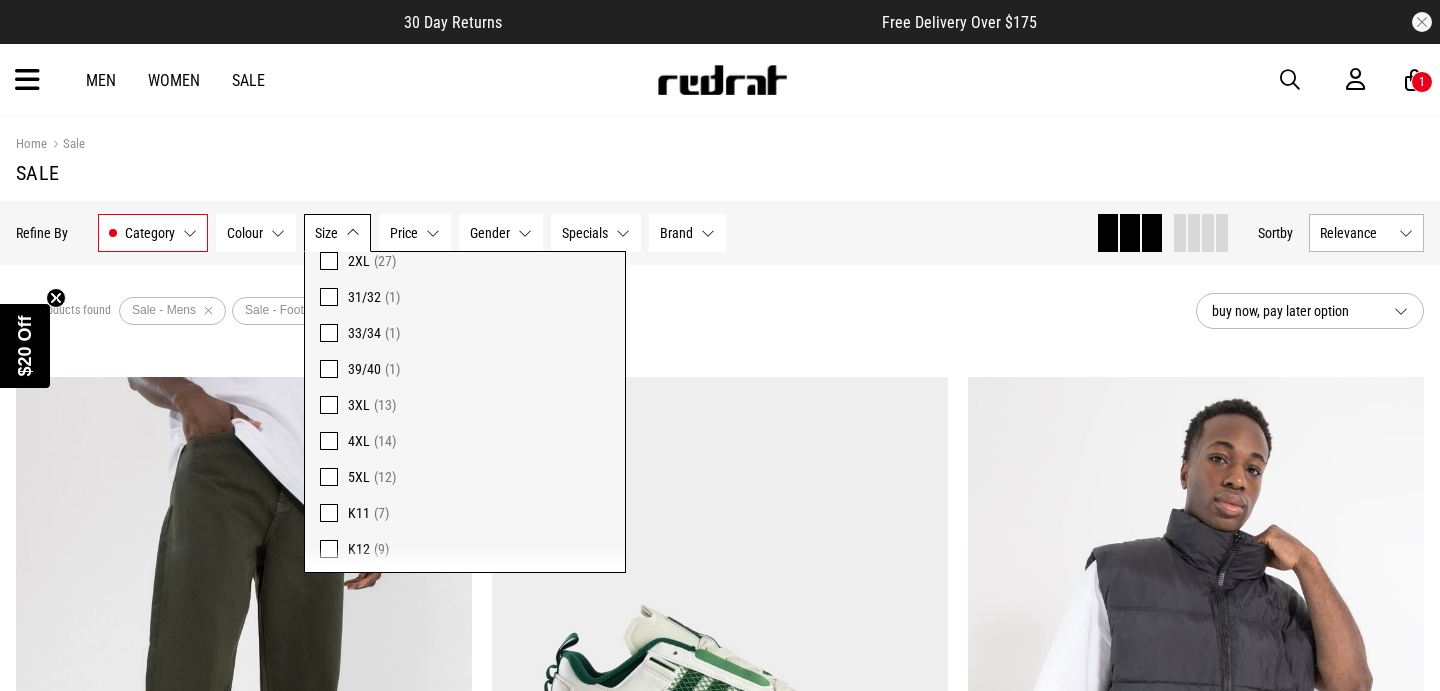 scroll, scrollTop: 1229, scrollLeft: 0, axis: vertical 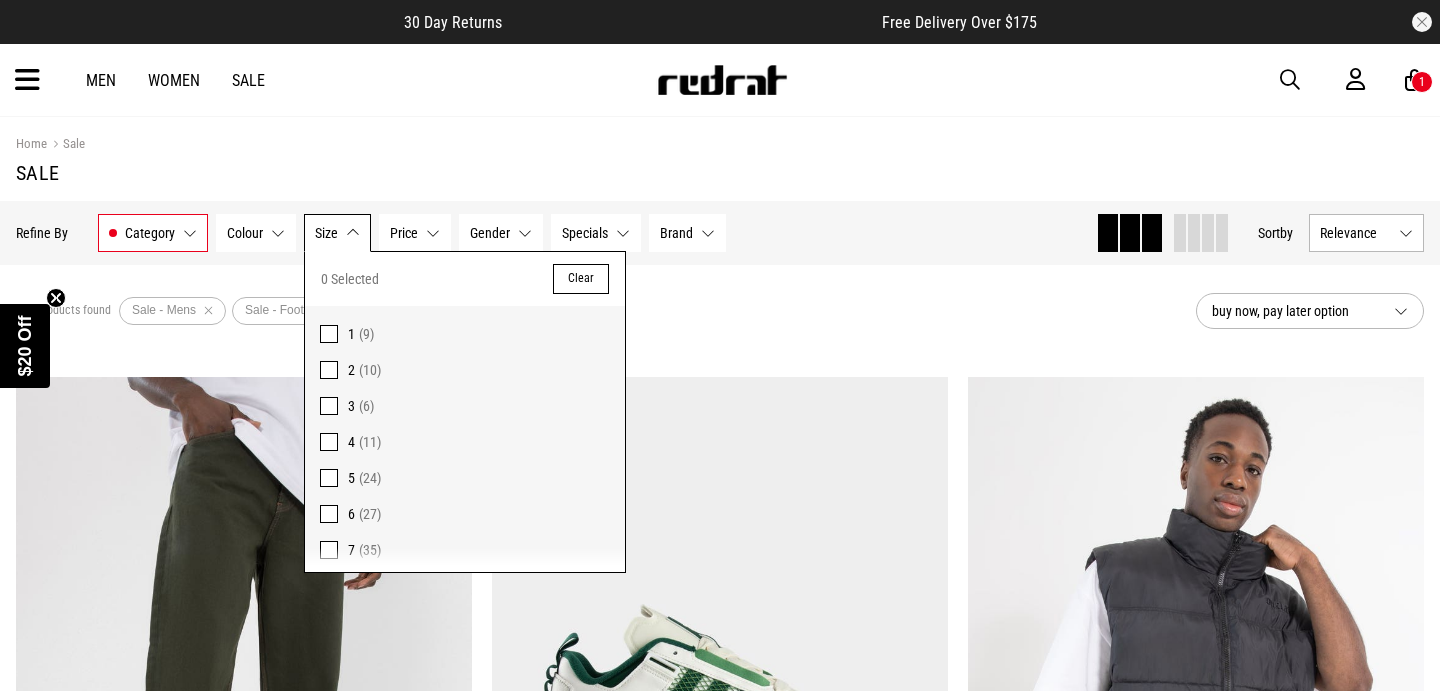 click on "201 products found   Active Filters Sale - Mens Sale - Footwear Clear" at bounding box center (598, 311) 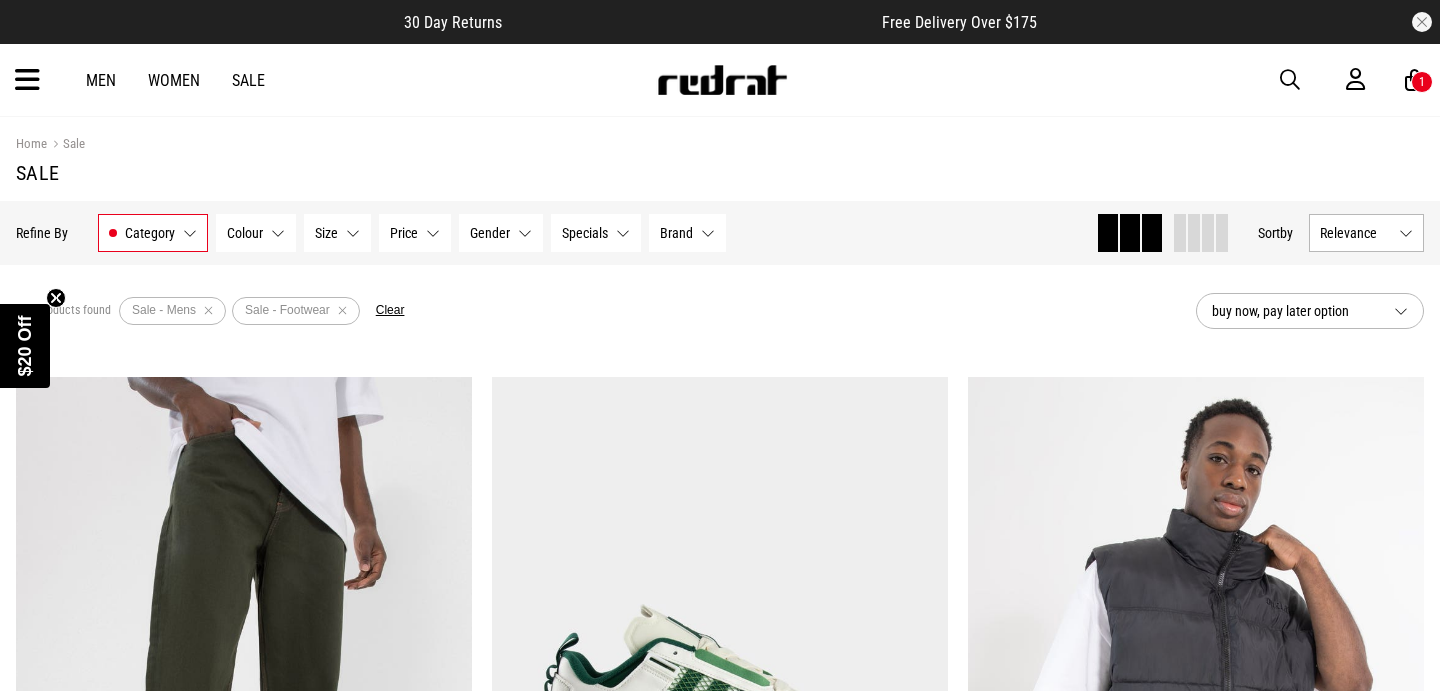 click on "Price" at bounding box center [404, 233] 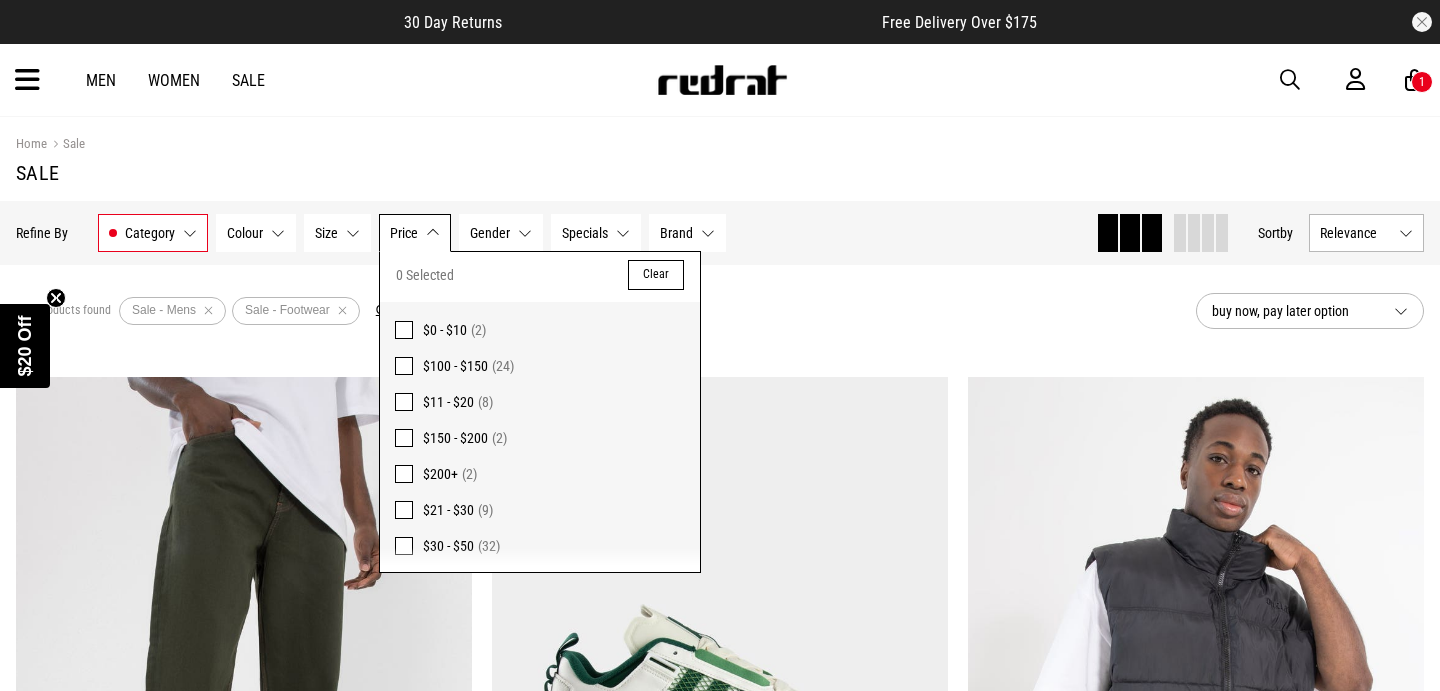 scroll, scrollTop: 0, scrollLeft: 0, axis: both 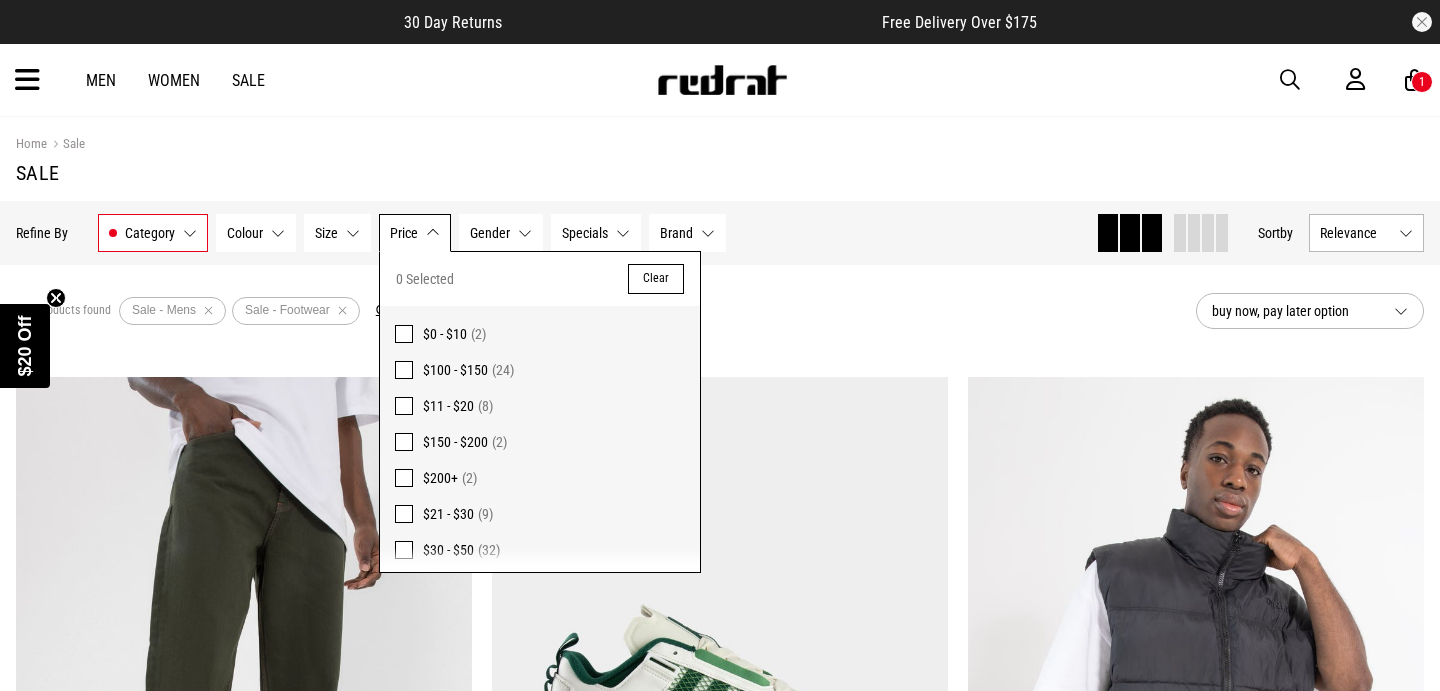 click at bounding box center (404, 550) 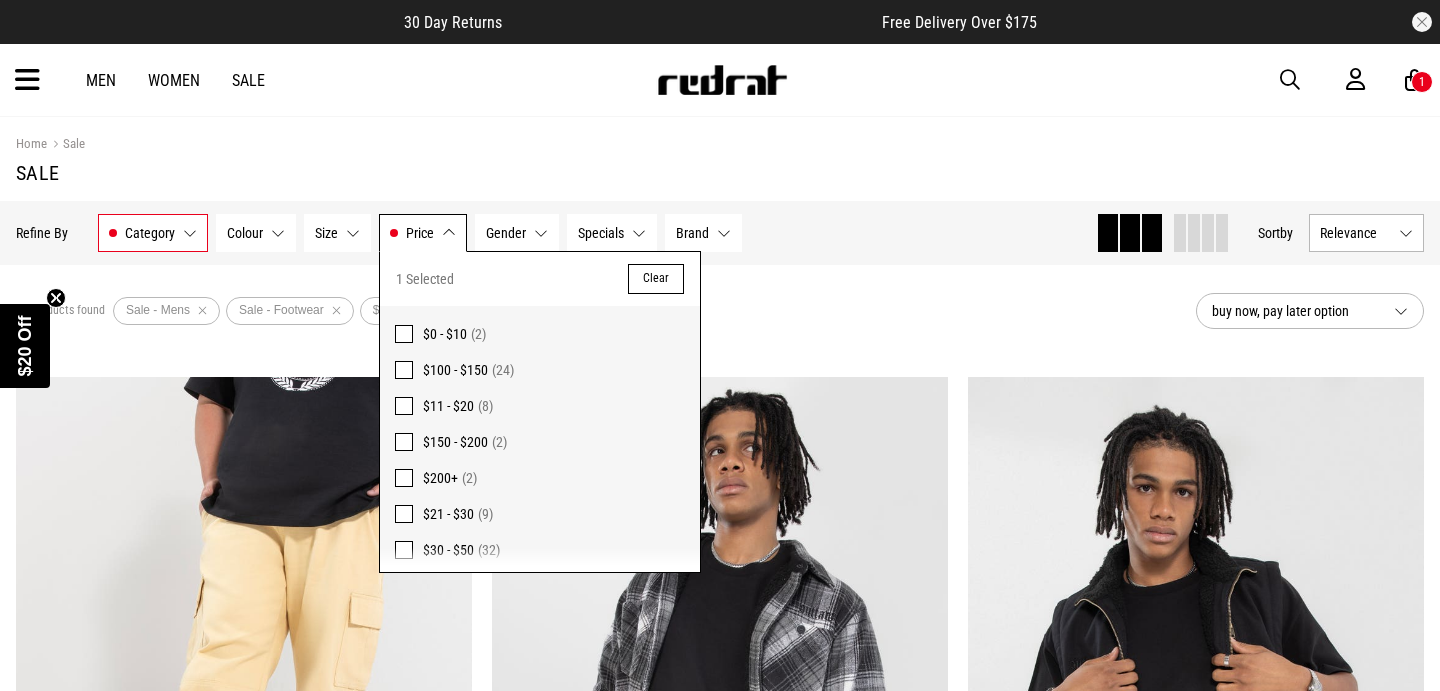 click on "32 products found   Active Filters Sale - Mens Sale - Footwear $30 - $50 Clear" at bounding box center [598, 311] 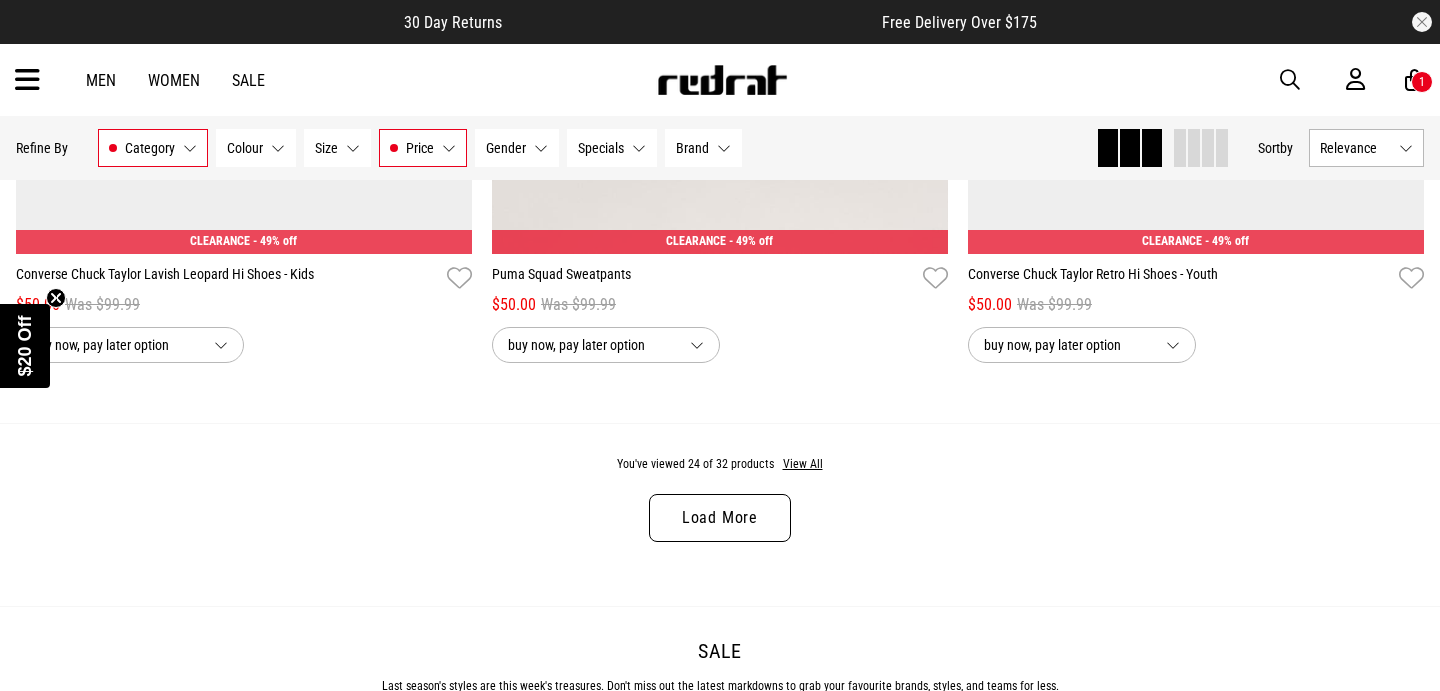 scroll, scrollTop: 6213, scrollLeft: 0, axis: vertical 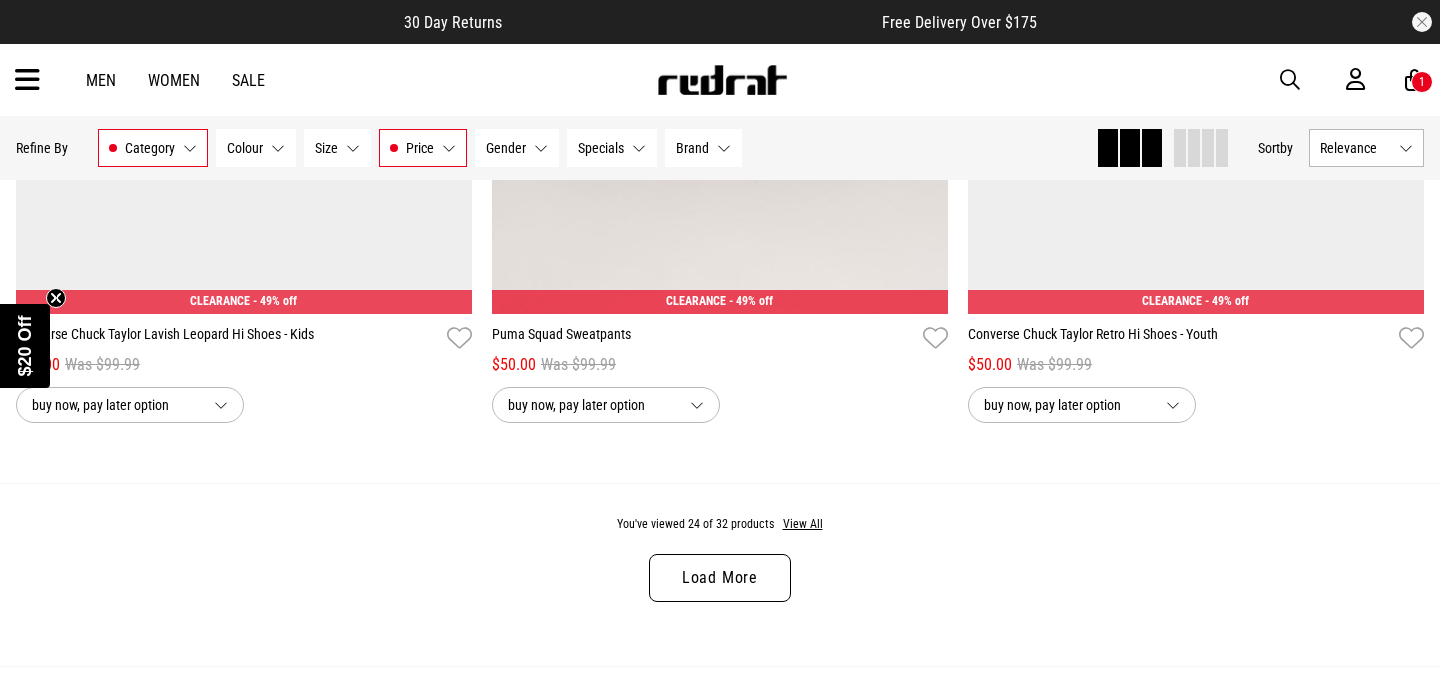 click on "Load More" at bounding box center [720, 578] 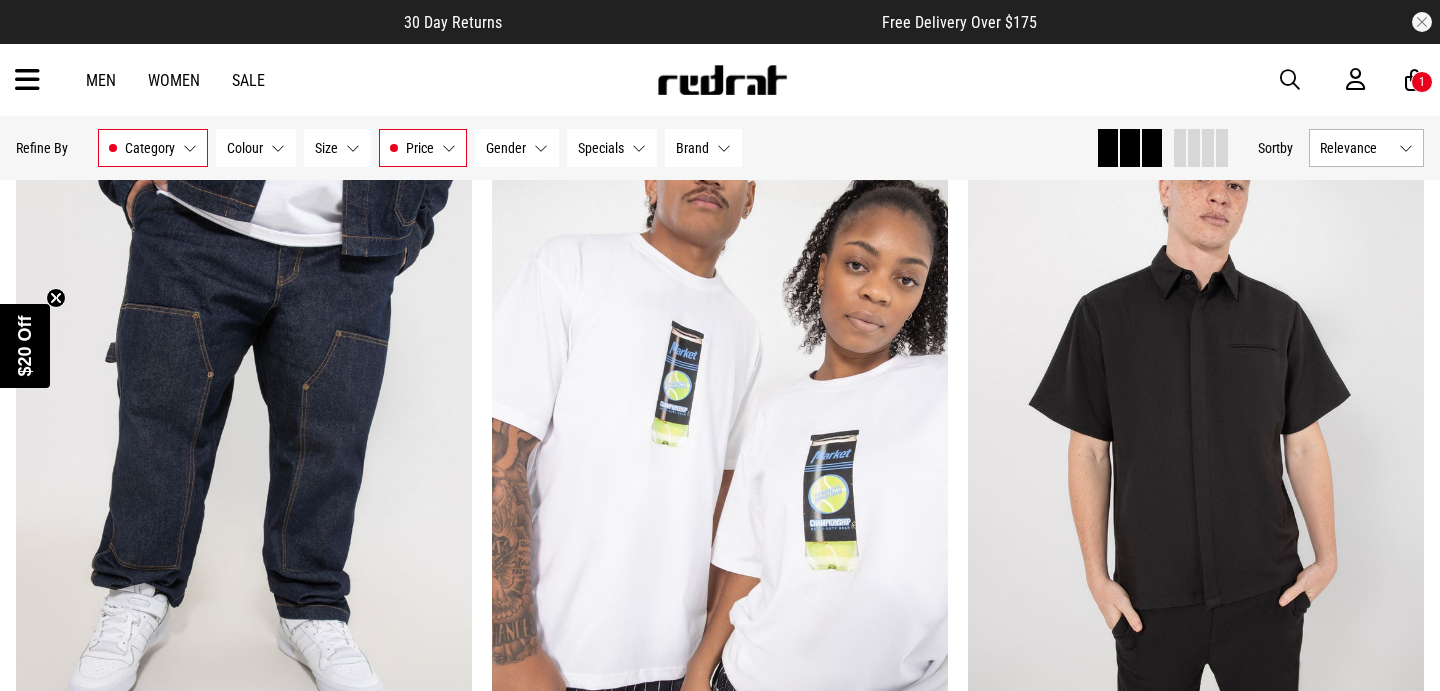 scroll, scrollTop: 6552, scrollLeft: 0, axis: vertical 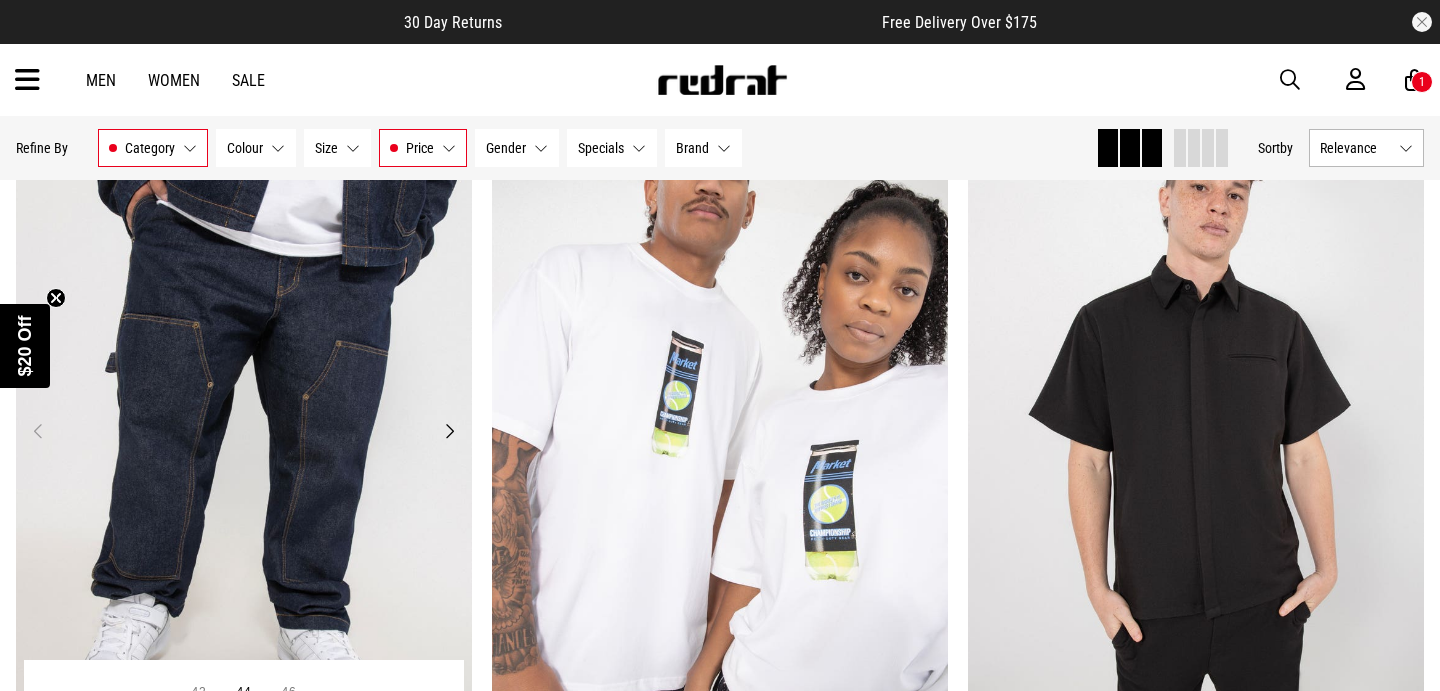 click on "Next" at bounding box center [449, 431] 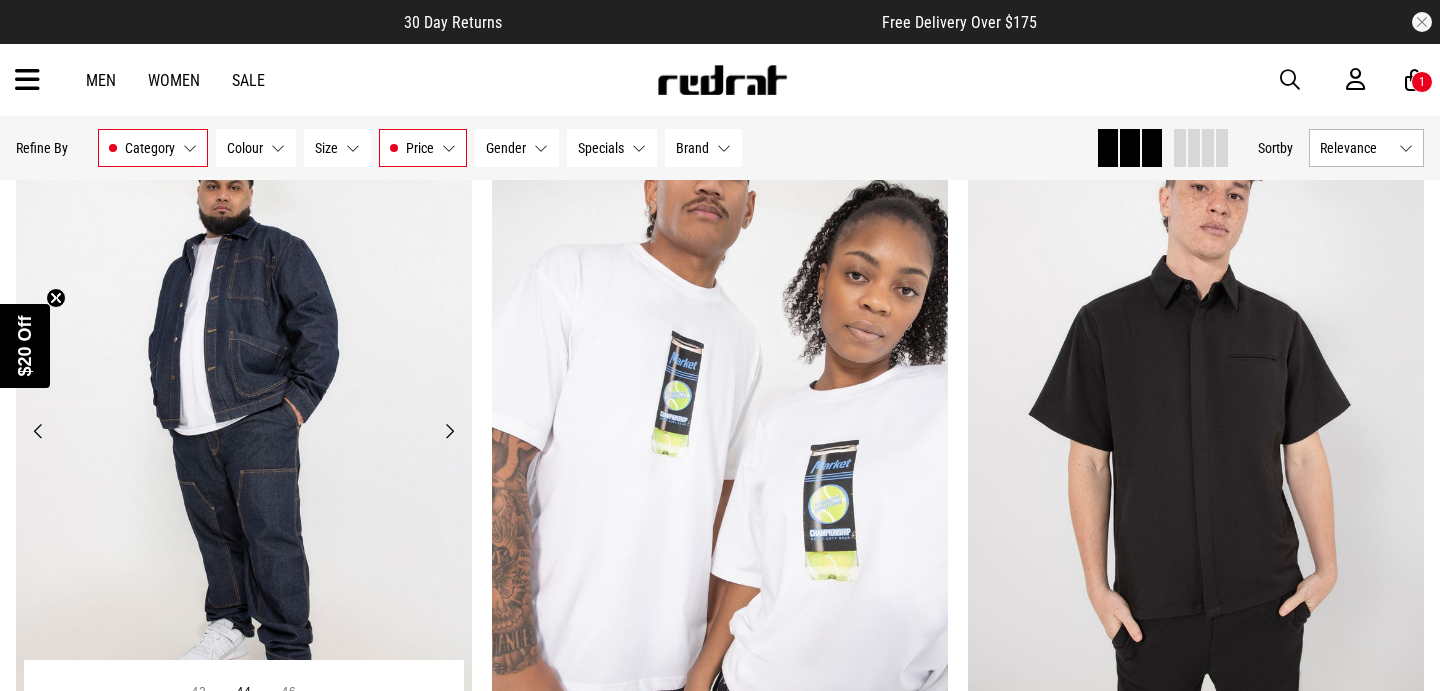 click on "Next" at bounding box center (449, 431) 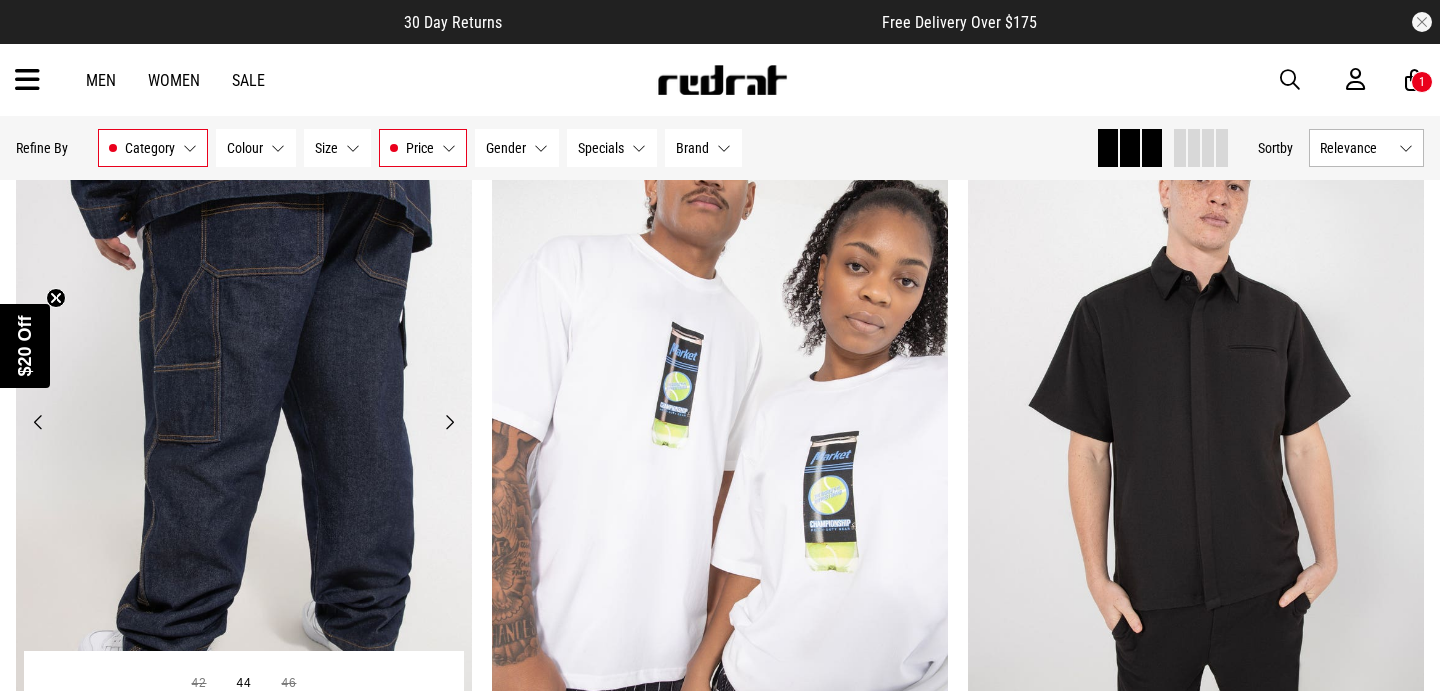scroll, scrollTop: 6563, scrollLeft: 0, axis: vertical 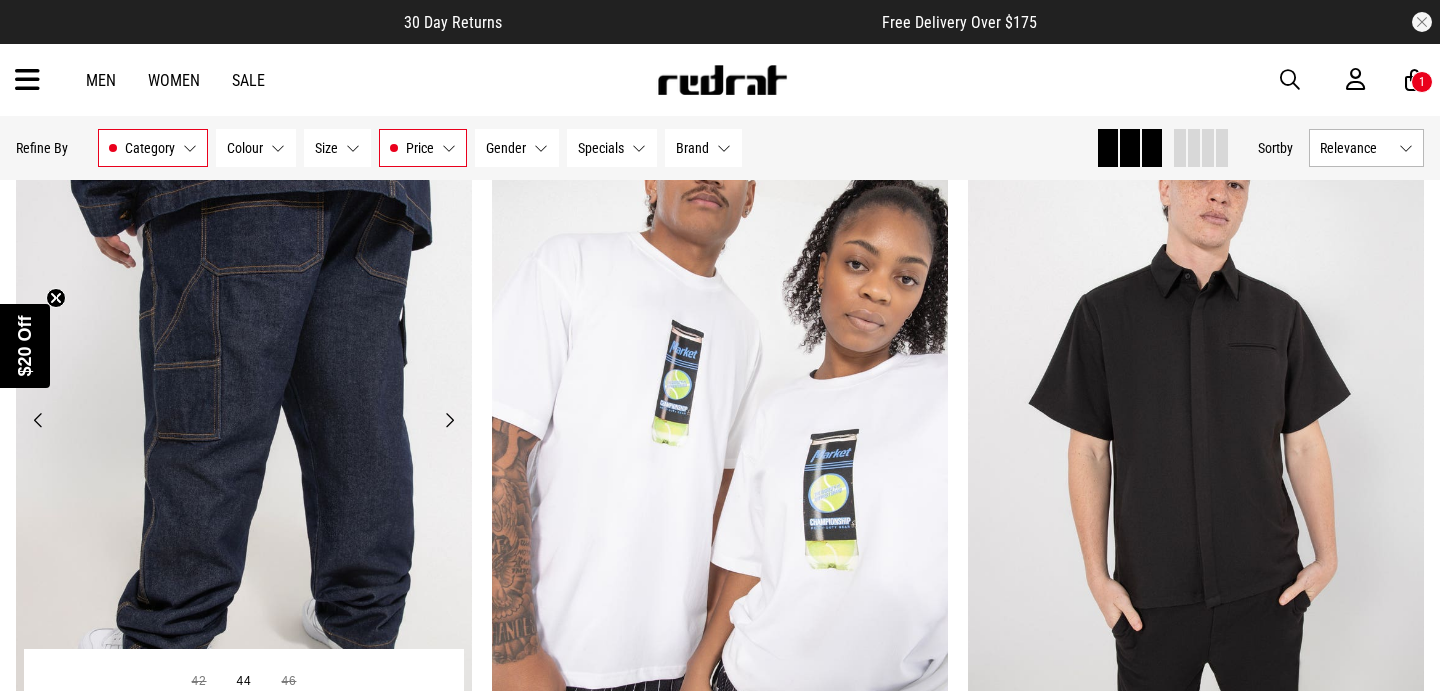 click on "Next" at bounding box center [449, 420] 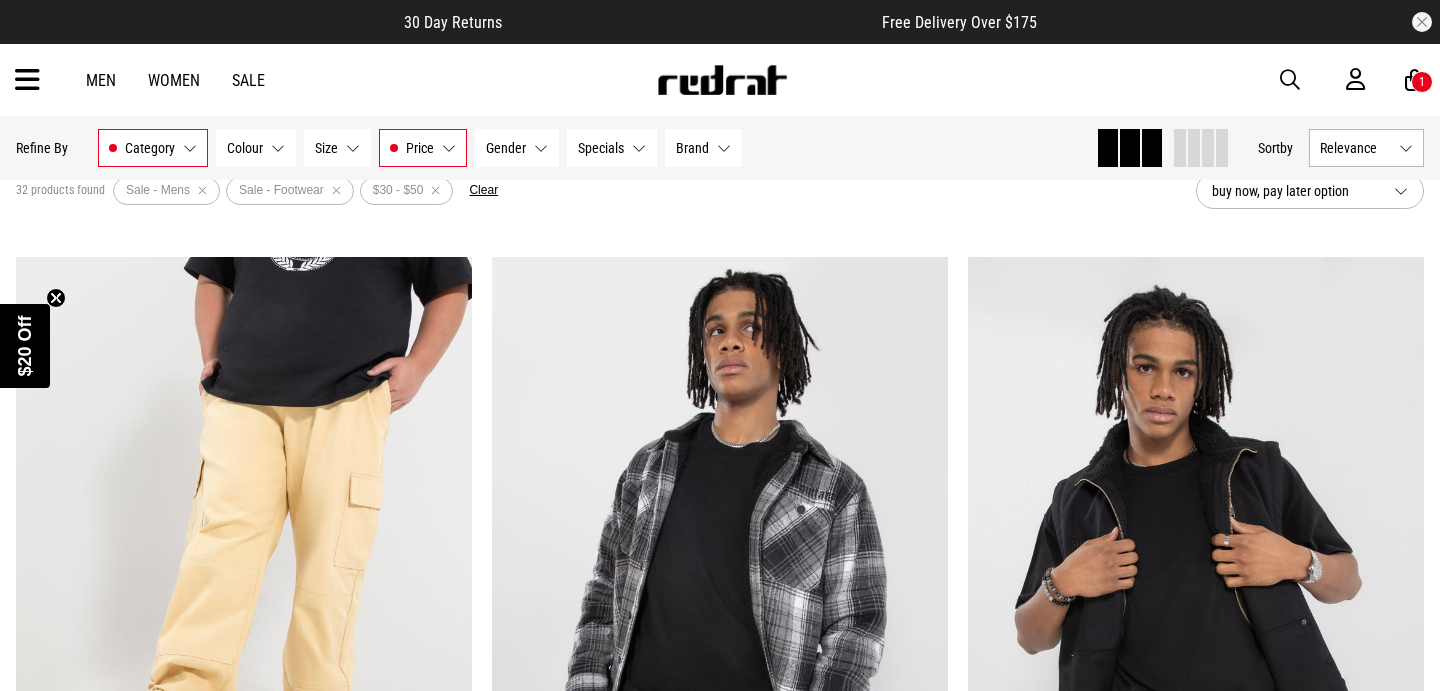scroll, scrollTop: 0, scrollLeft: 0, axis: both 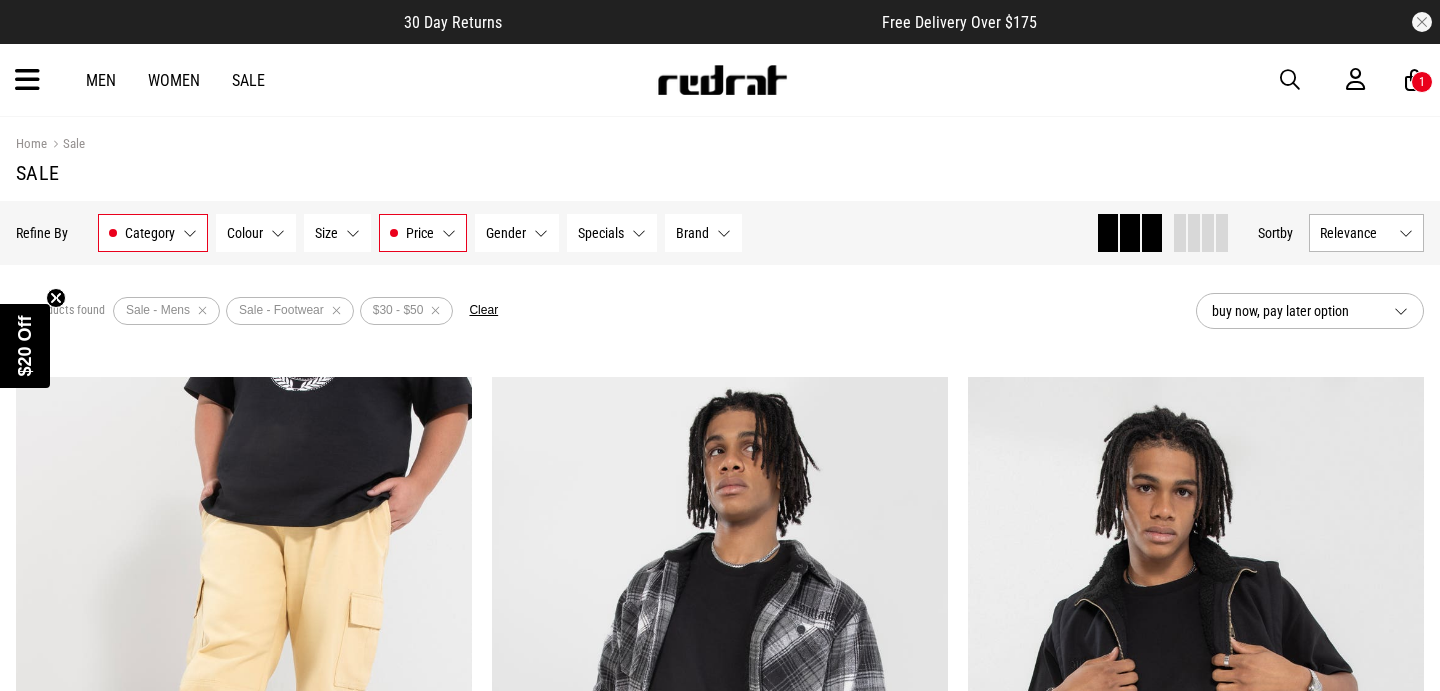 click at bounding box center (435, 311) 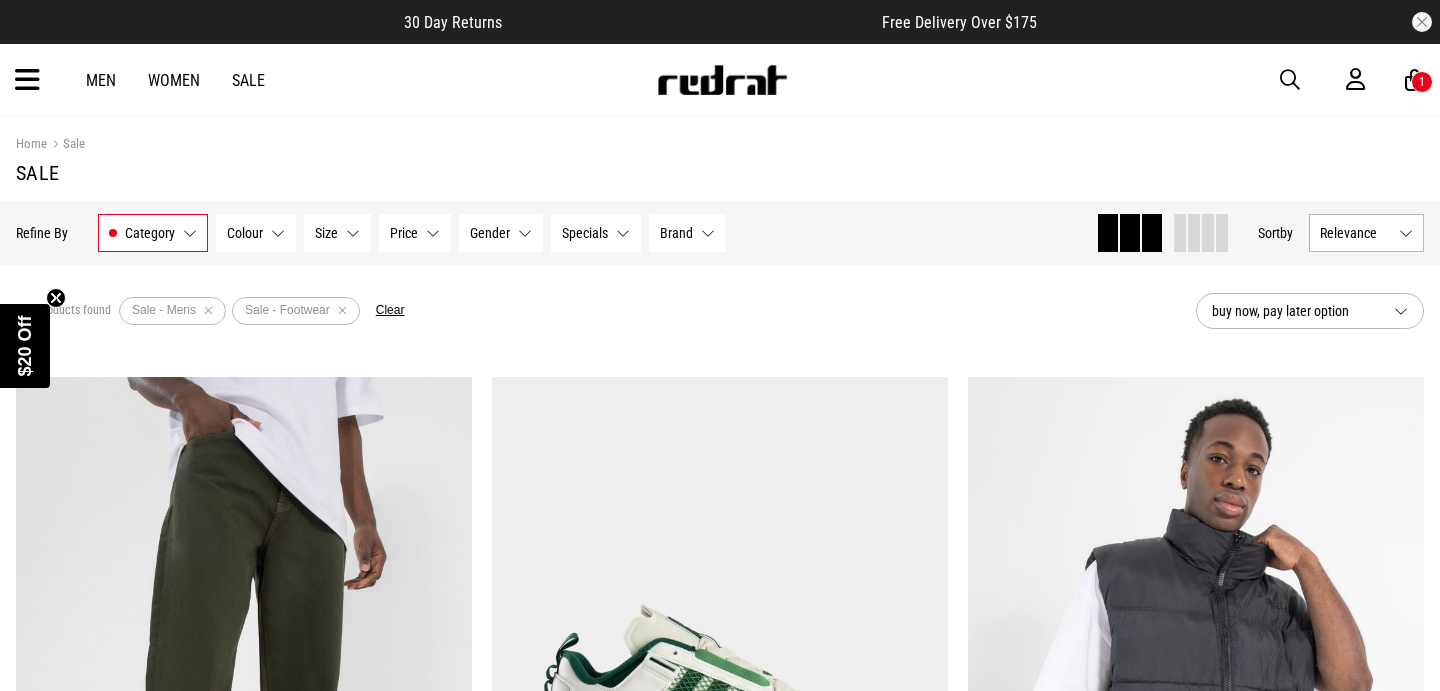 click on "Size  None selected" at bounding box center (337, 233) 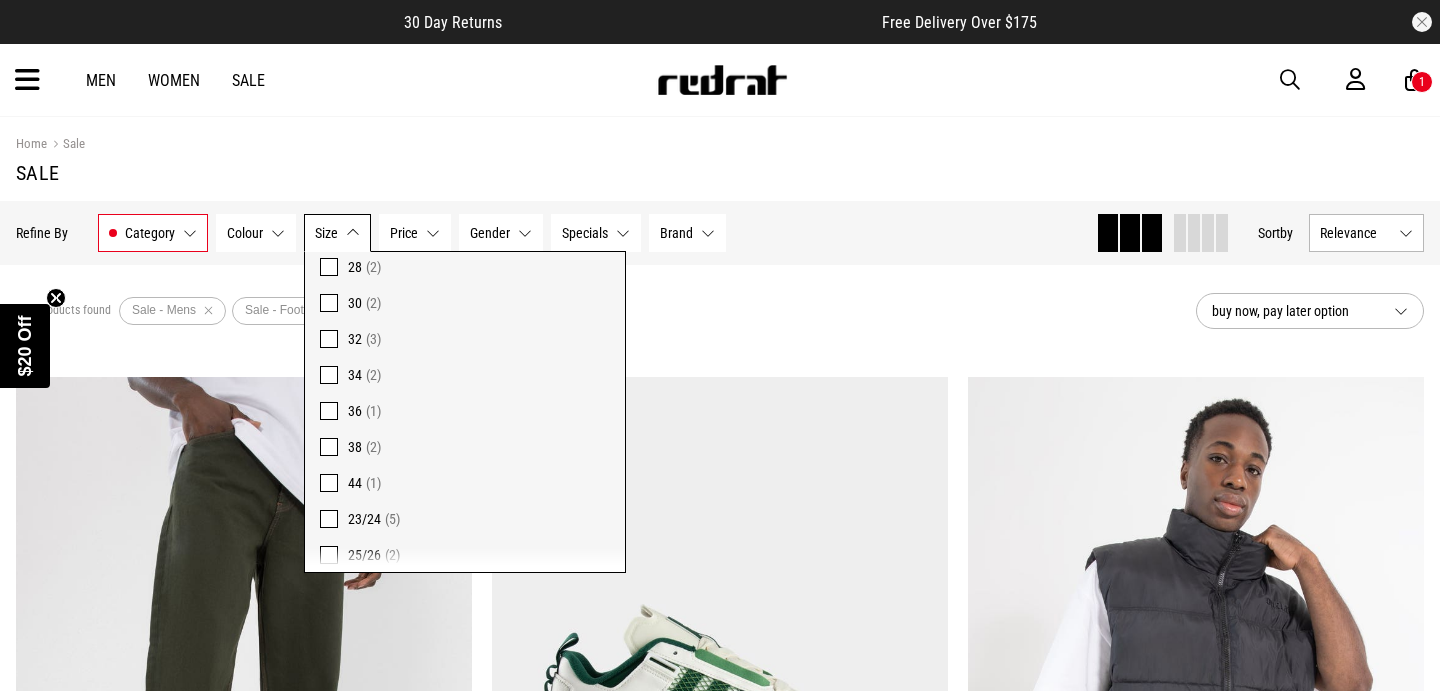 scroll, scrollTop: 616, scrollLeft: 0, axis: vertical 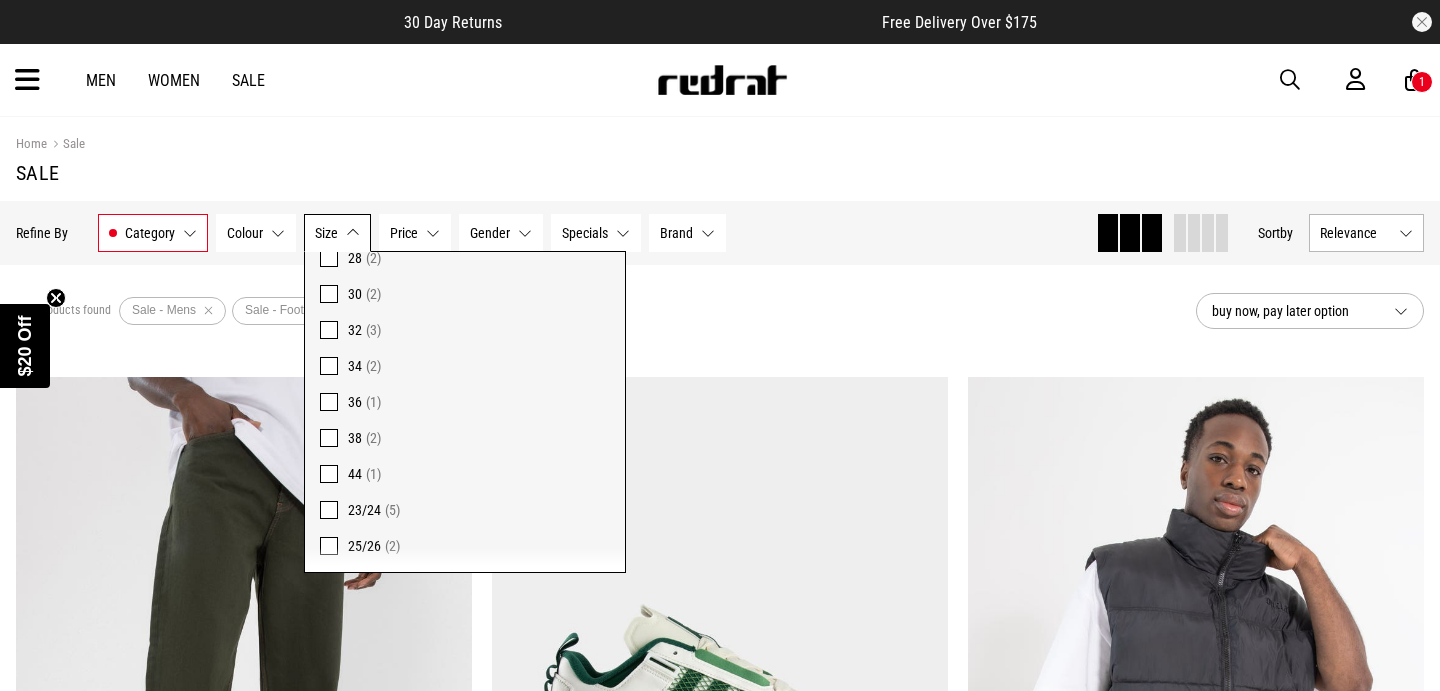 click at bounding box center [329, 366] 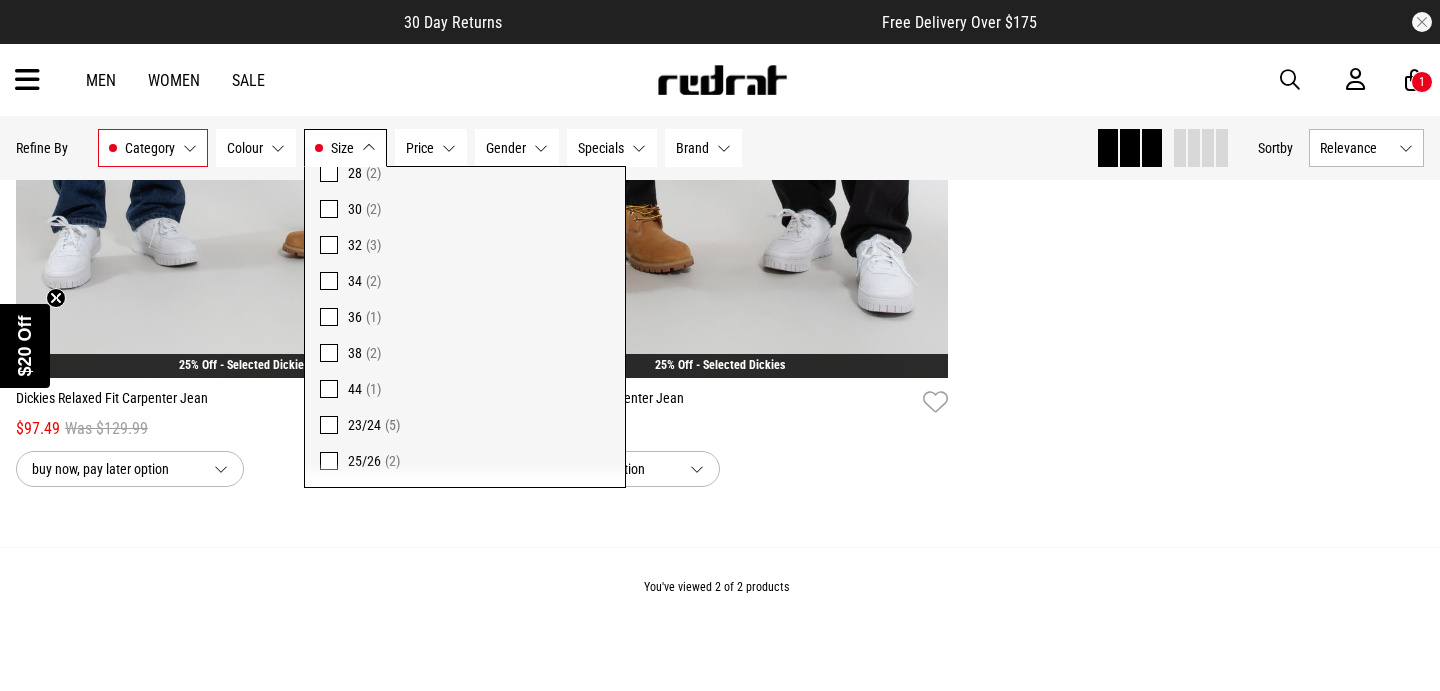 click at bounding box center (329, 245) 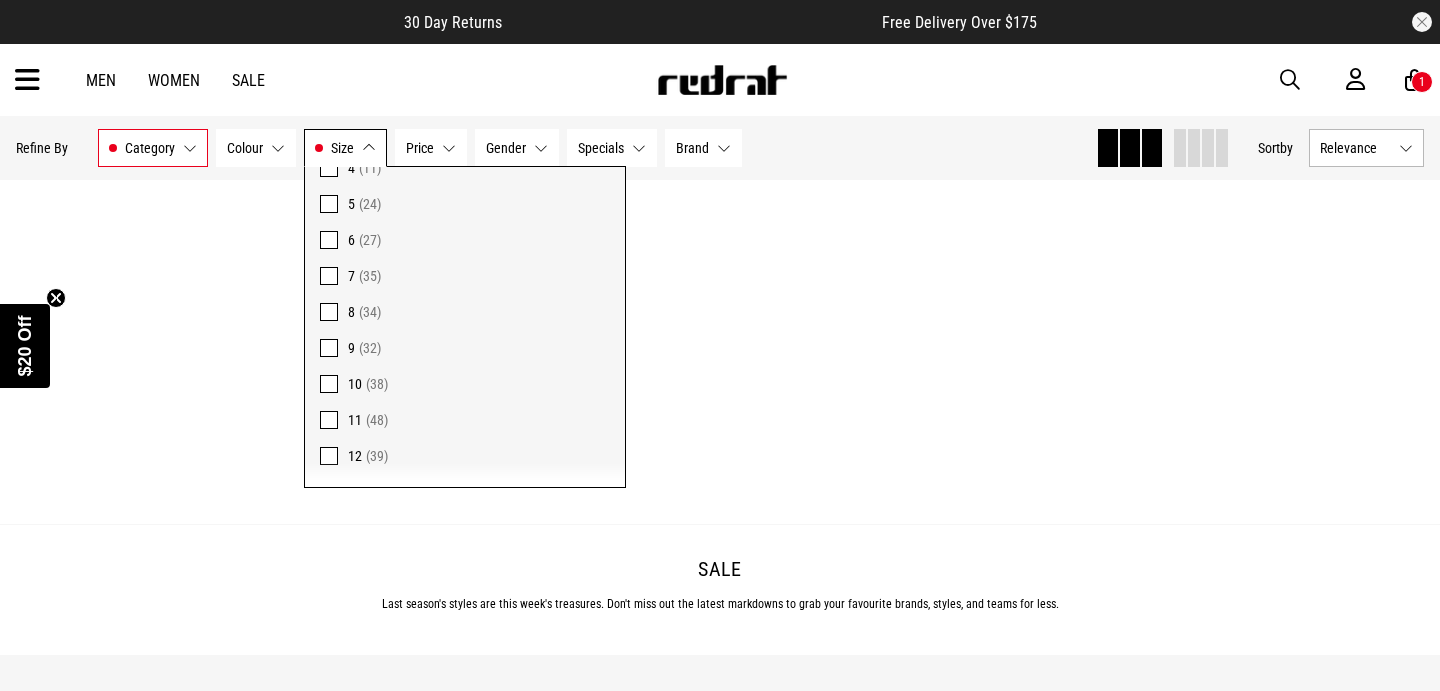 scroll, scrollTop: 186, scrollLeft: 0, axis: vertical 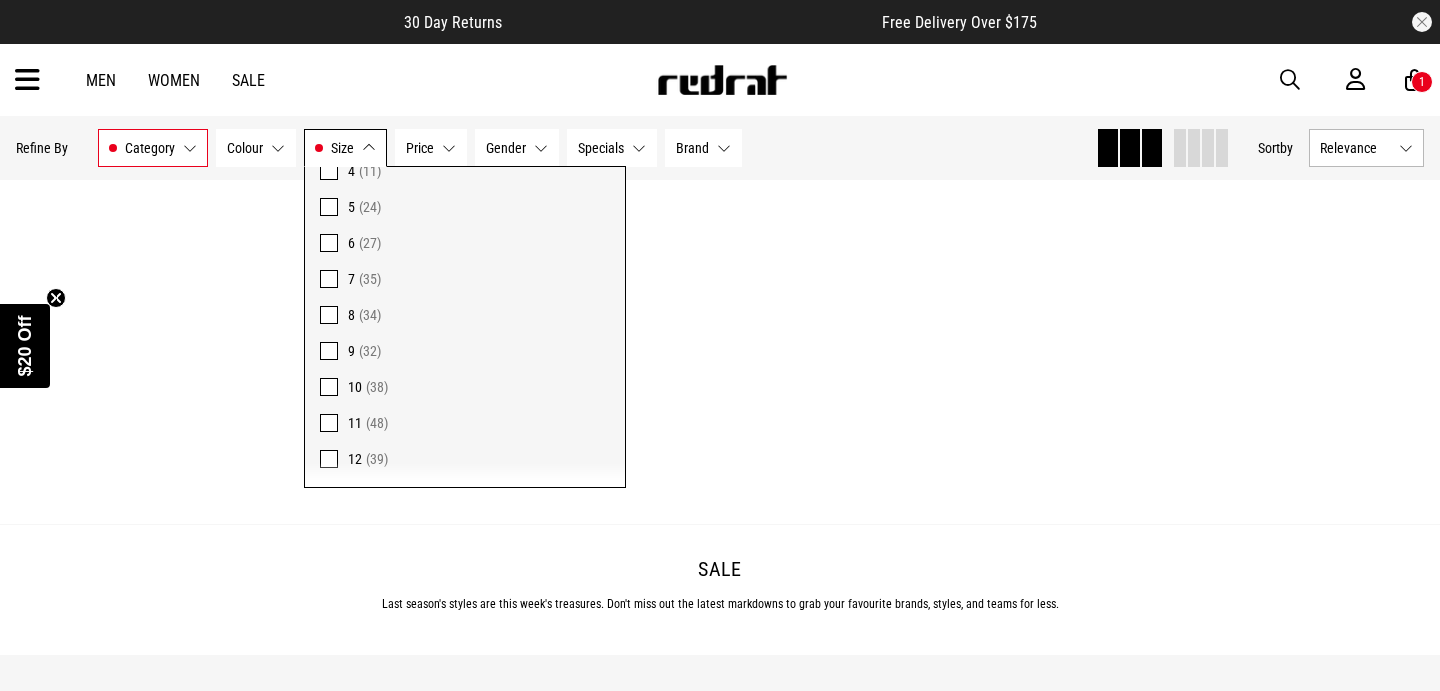 click on "Size  32, 34" at bounding box center [345, 148] 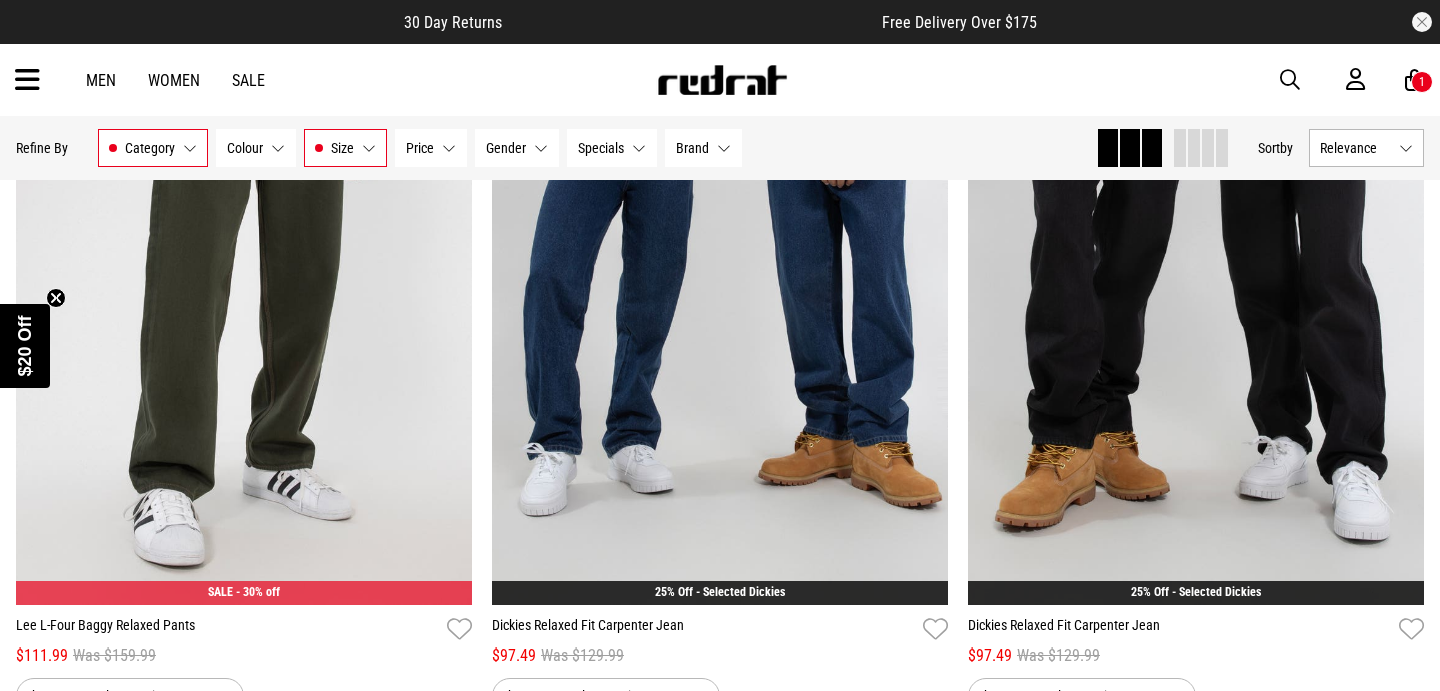 scroll, scrollTop: 396, scrollLeft: 0, axis: vertical 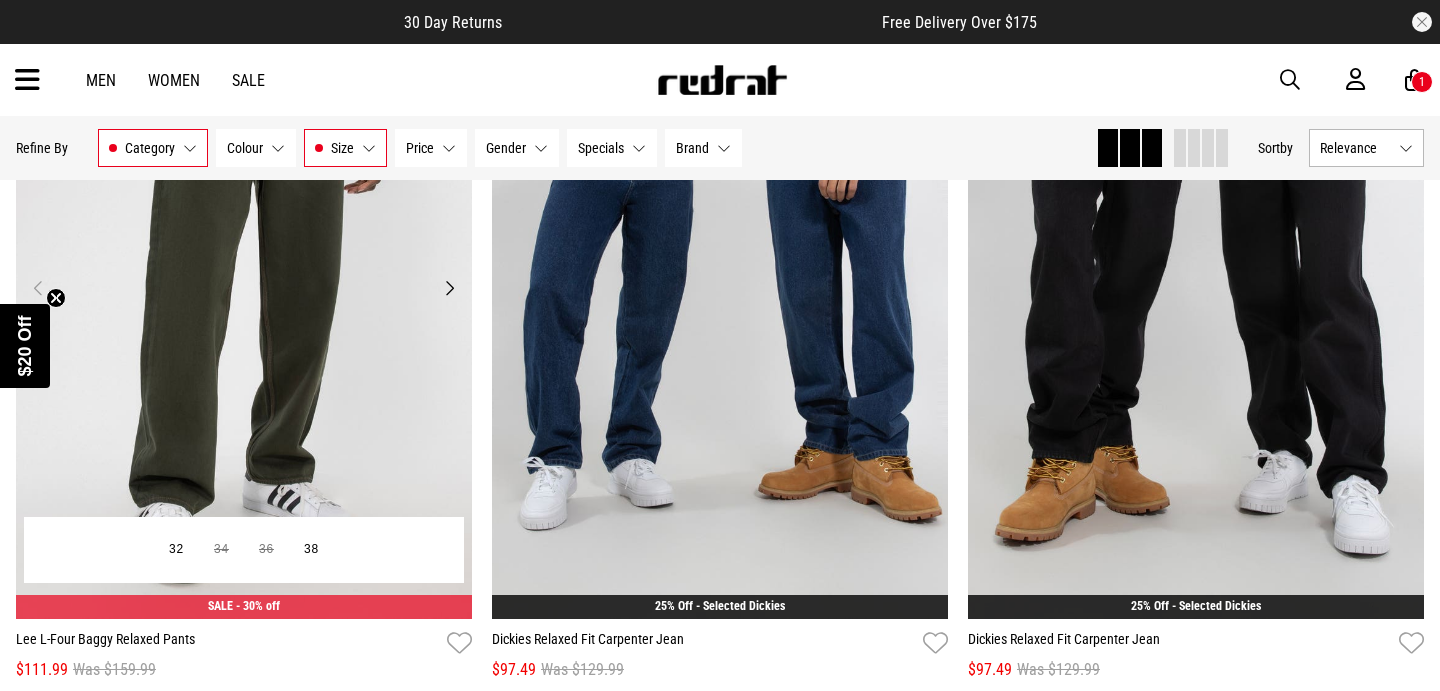 click on "Next" at bounding box center (449, 288) 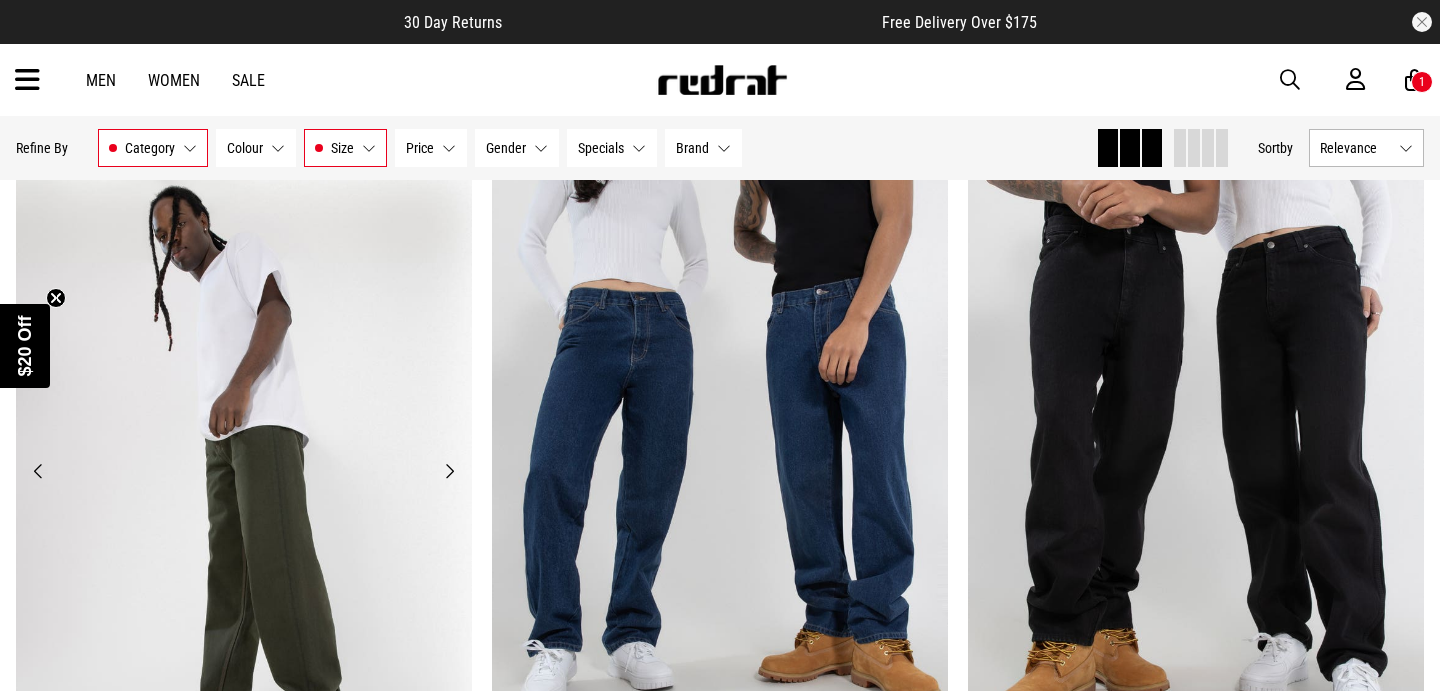 scroll, scrollTop: 204, scrollLeft: 0, axis: vertical 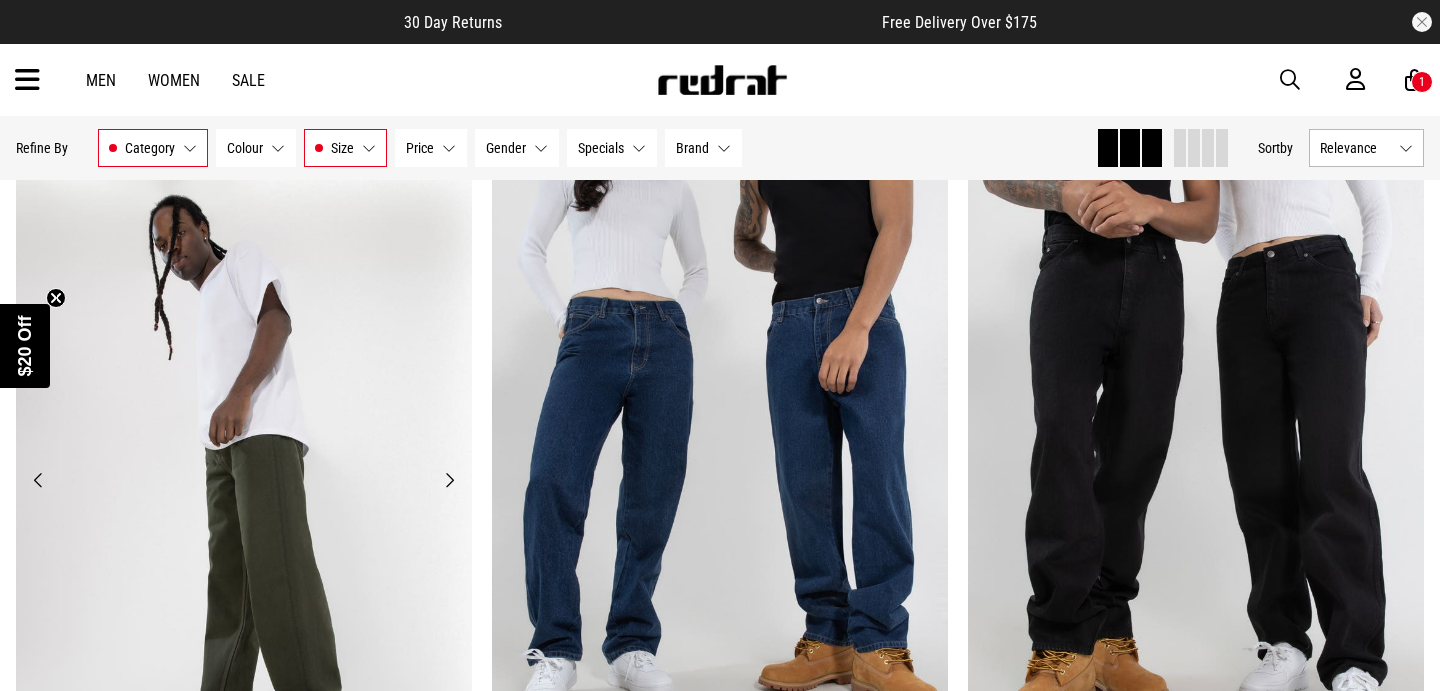 click on "Next" at bounding box center (449, 480) 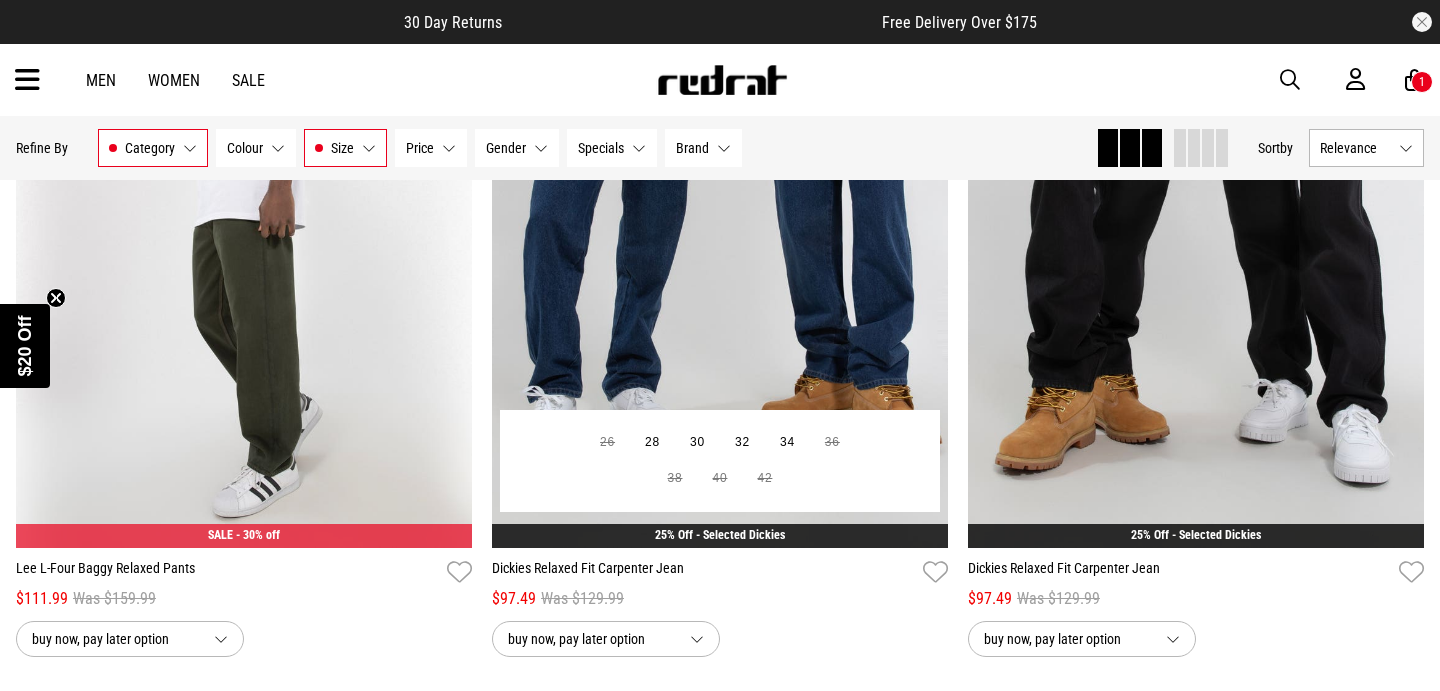 scroll, scrollTop: 473, scrollLeft: 0, axis: vertical 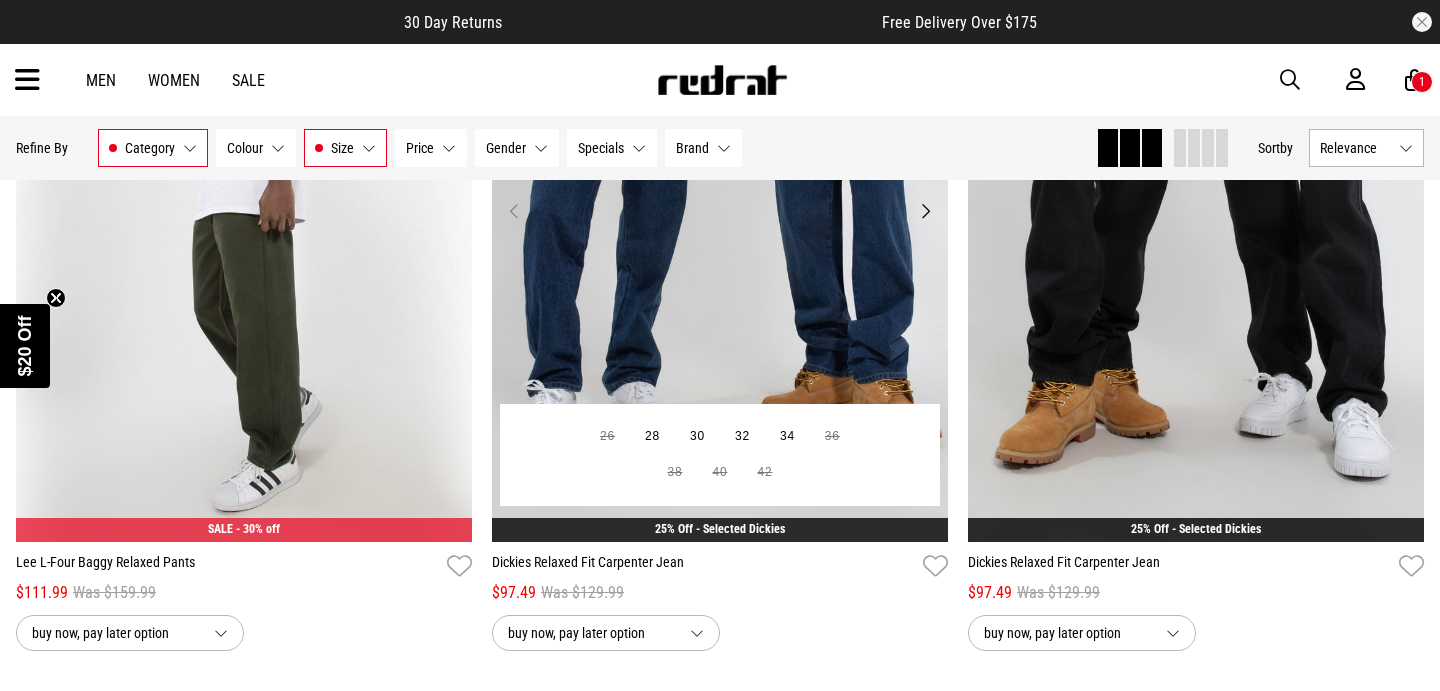 click at bounding box center [720, 223] 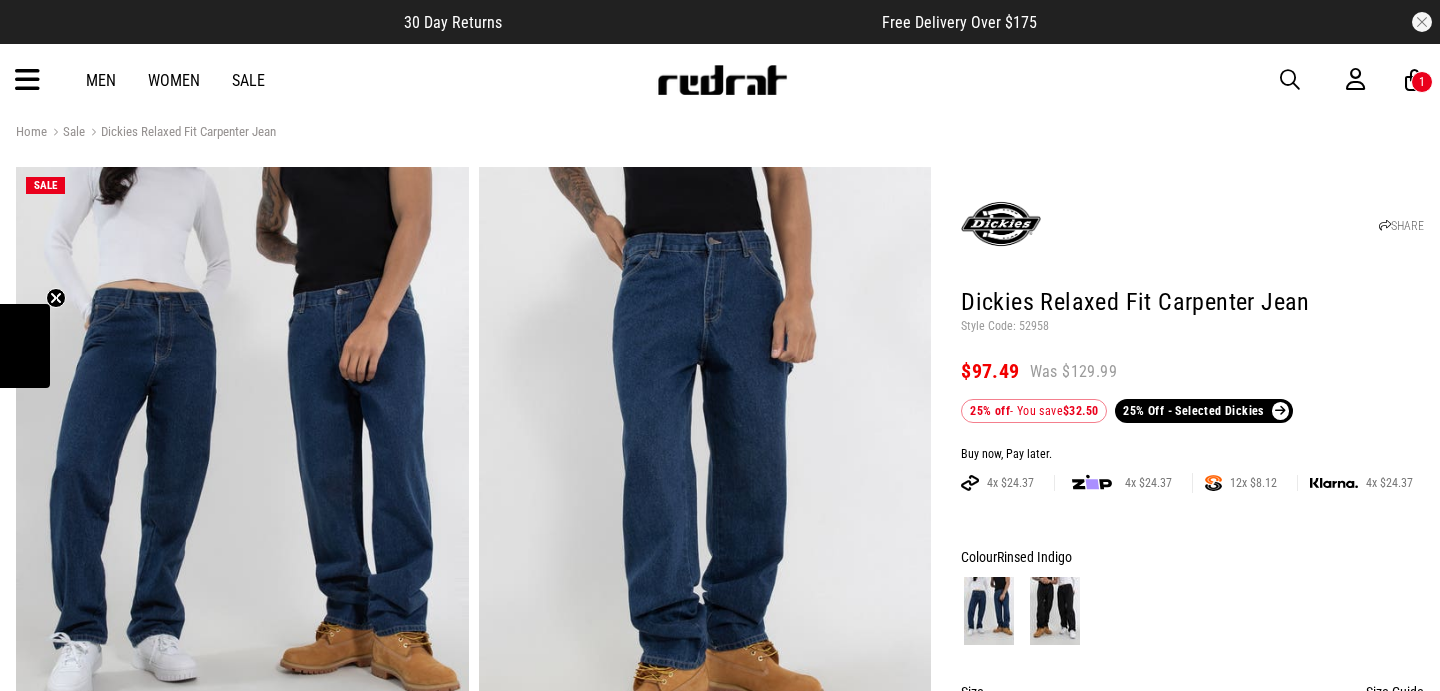 scroll, scrollTop: 286, scrollLeft: 0, axis: vertical 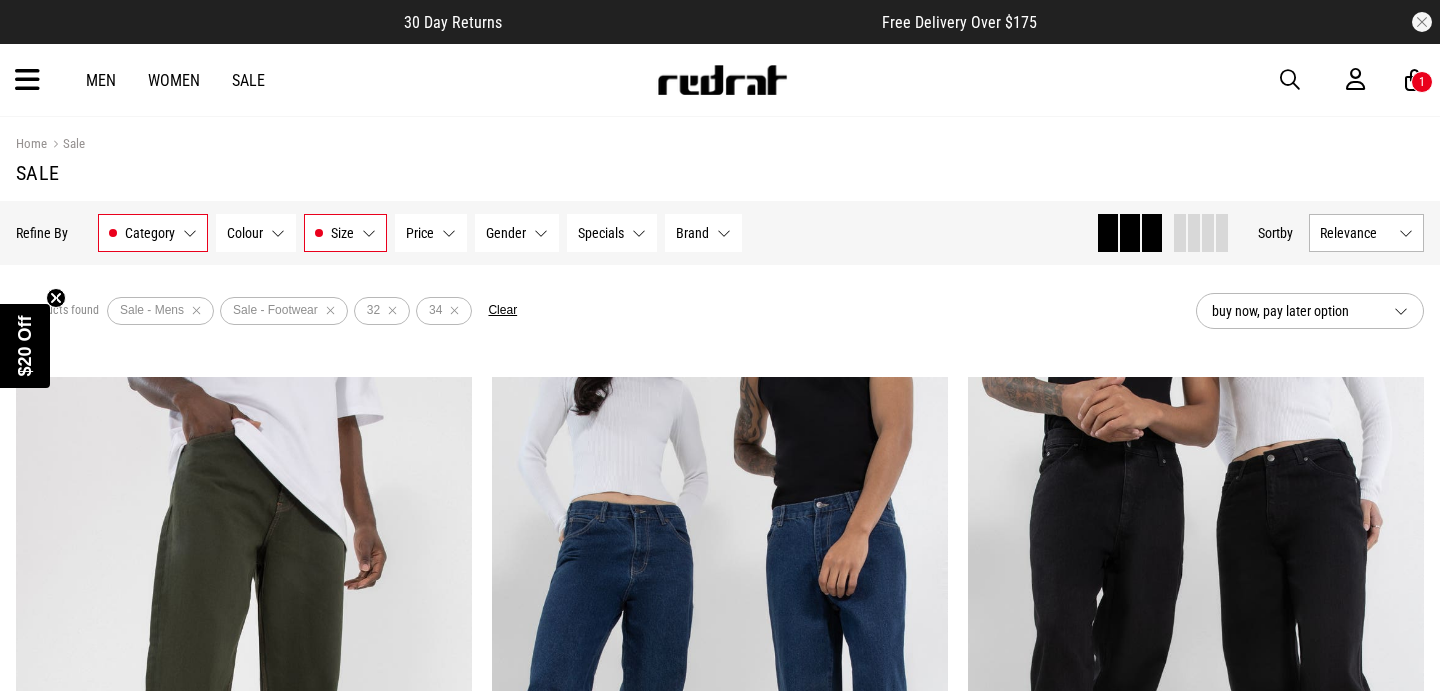 click on "Size  32, 34" at bounding box center (345, 233) 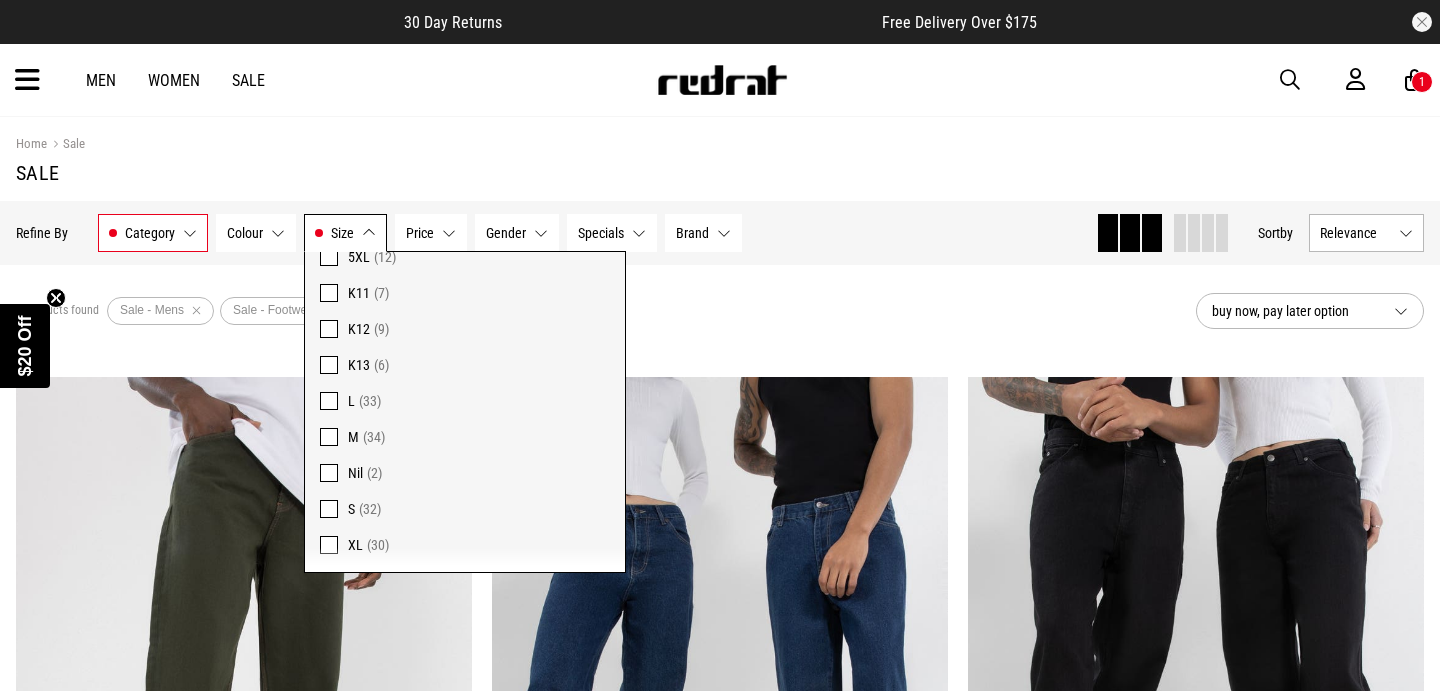 scroll, scrollTop: 1229, scrollLeft: 0, axis: vertical 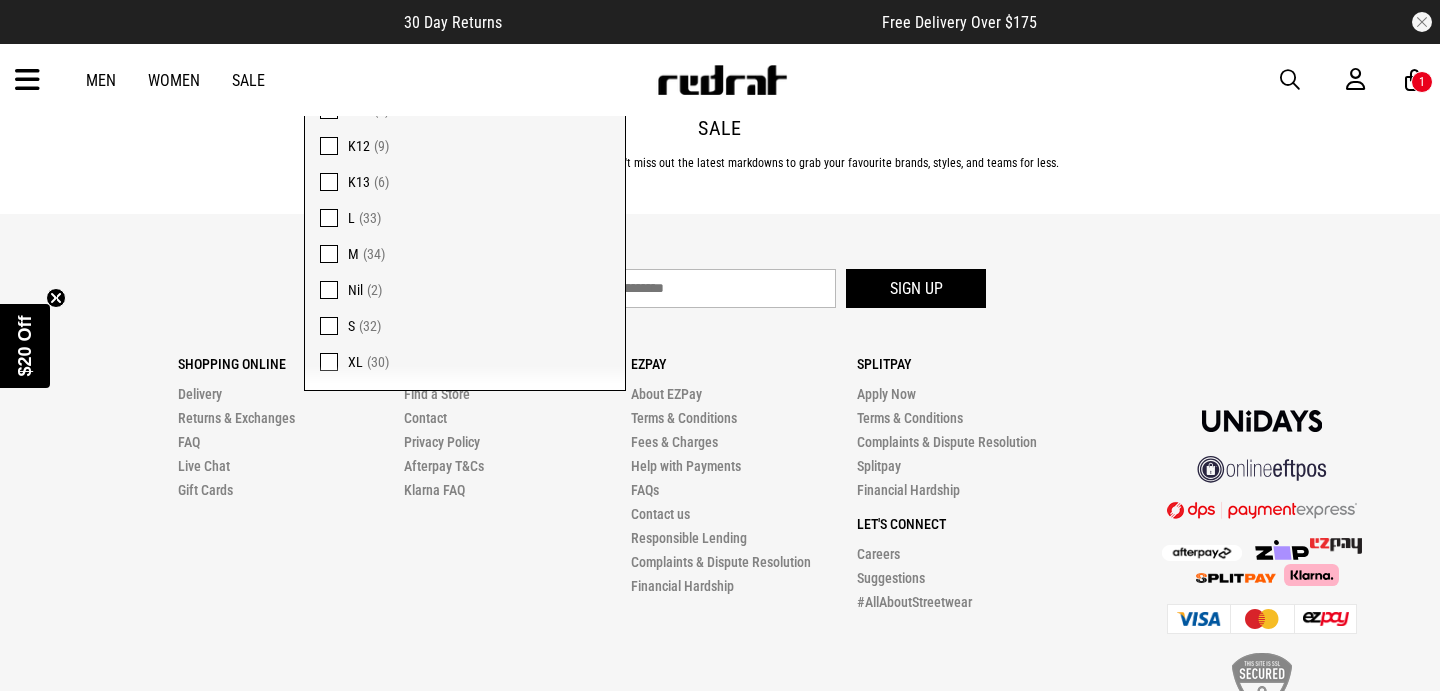 click at bounding box center [329, 254] 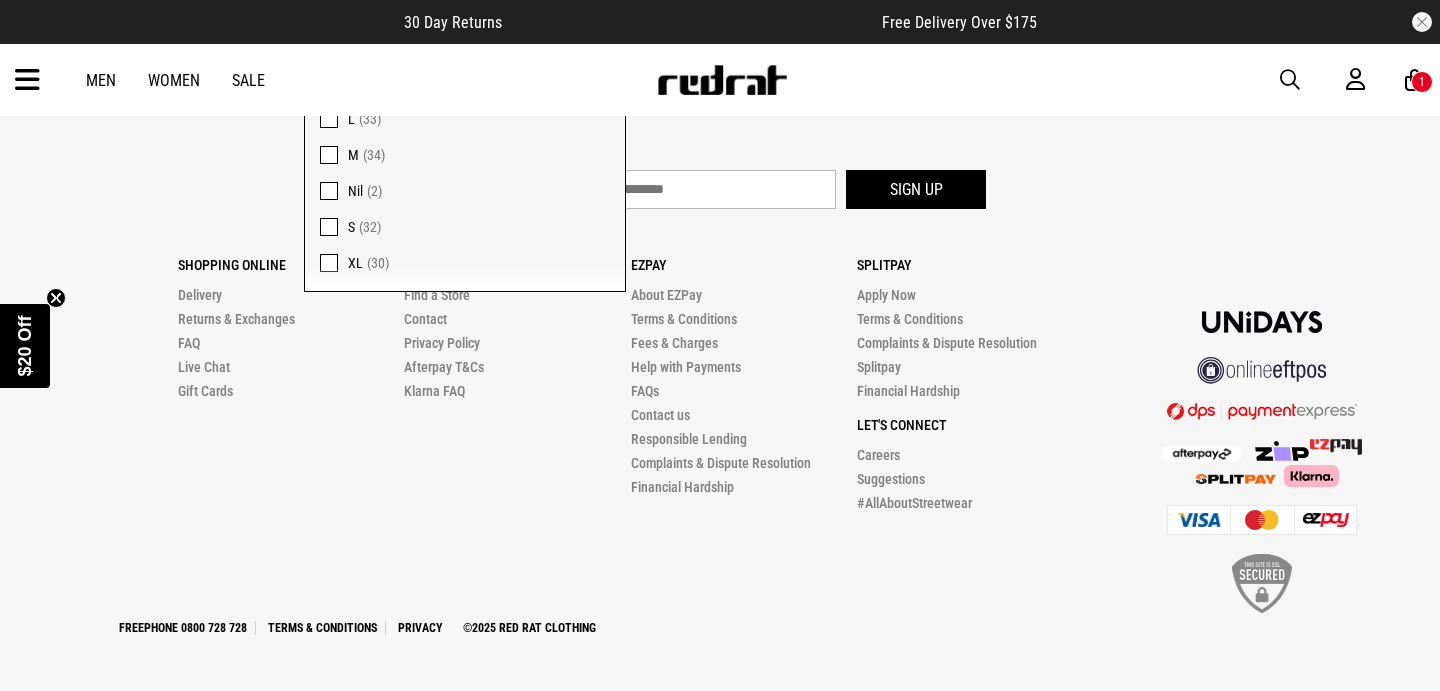 click on "XL (30)" at bounding box center (465, 268) 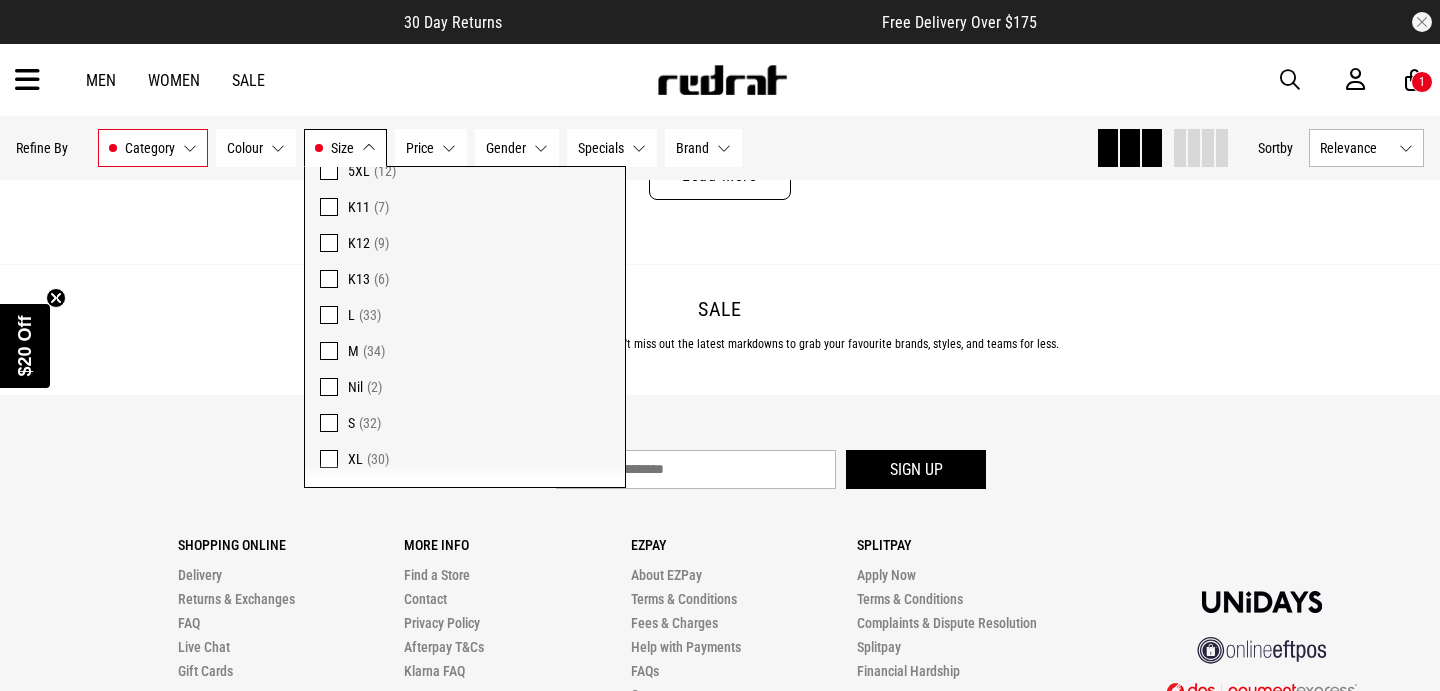 scroll, scrollTop: 6524, scrollLeft: 0, axis: vertical 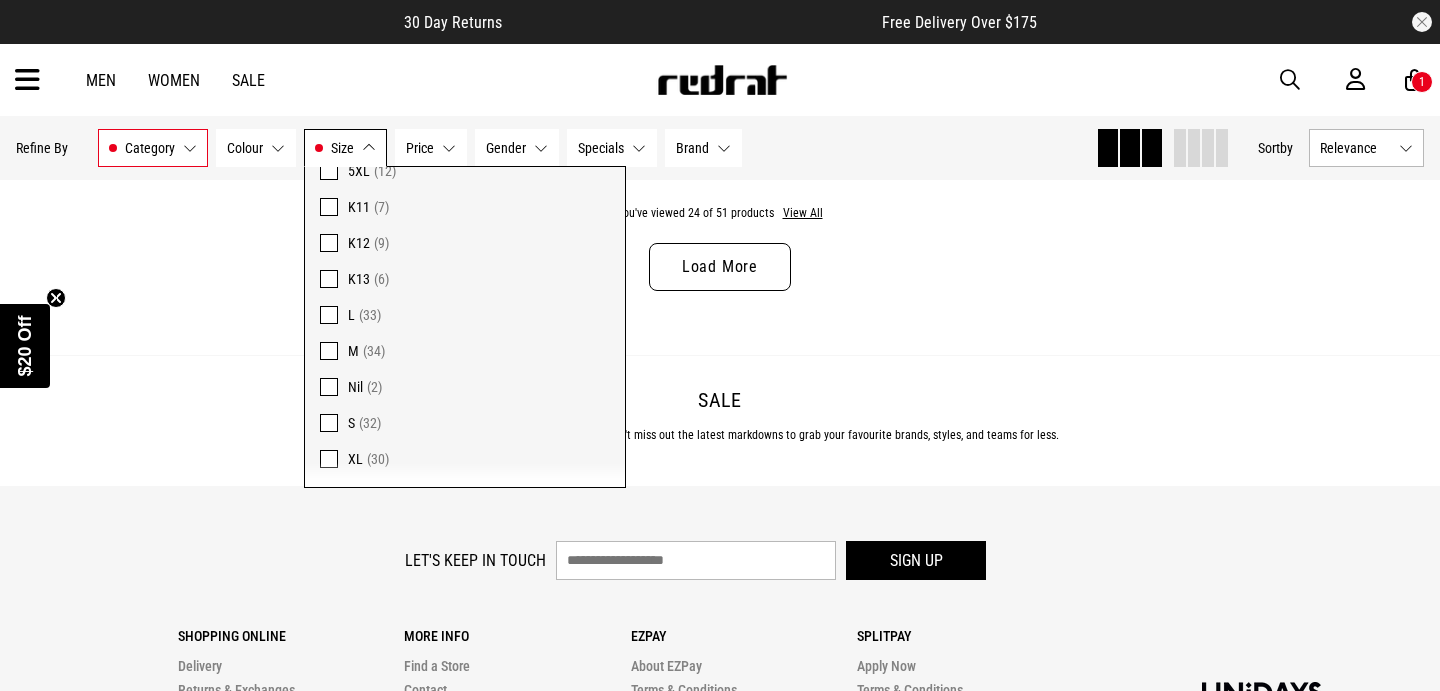 click on "Sale
Last season's styles are this week's treasures. Don't miss out the latest markdowns to grab your favourite brands, styles, and teams for less." at bounding box center (720, 420) 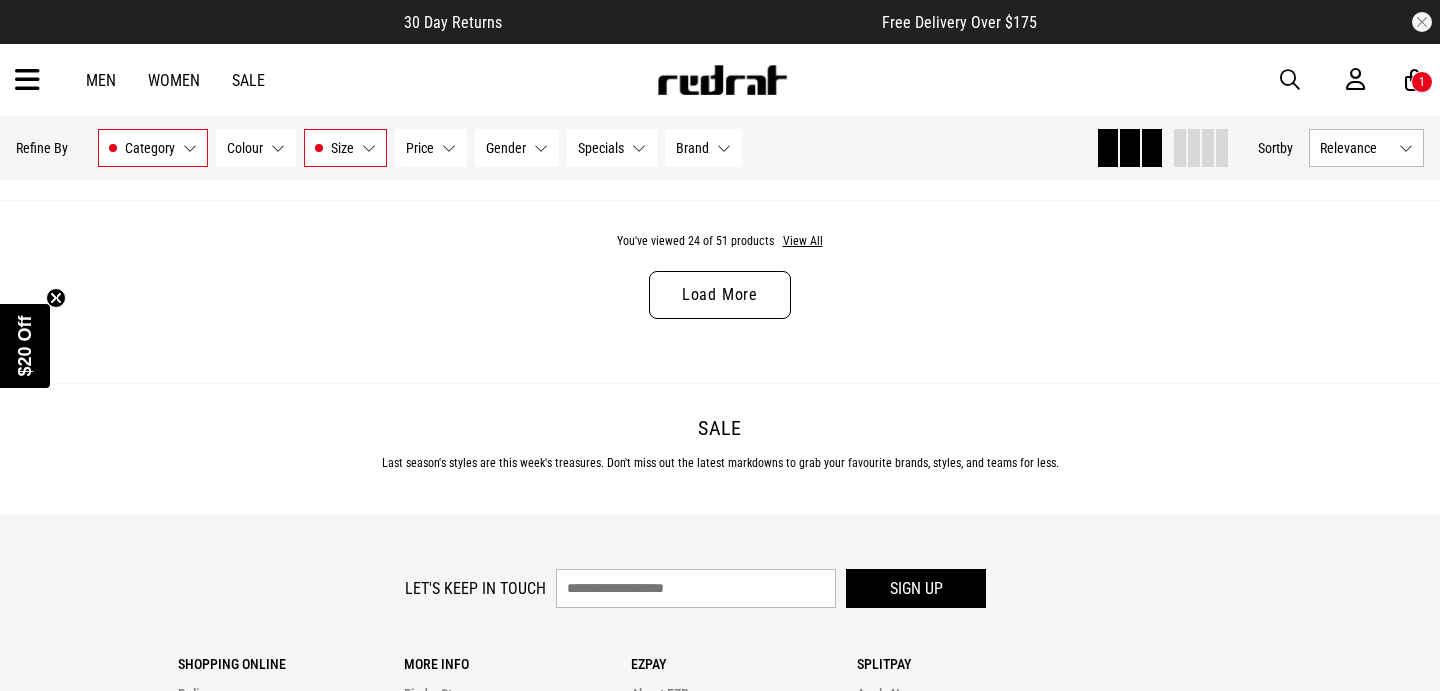 scroll, scrollTop: 6355, scrollLeft: 0, axis: vertical 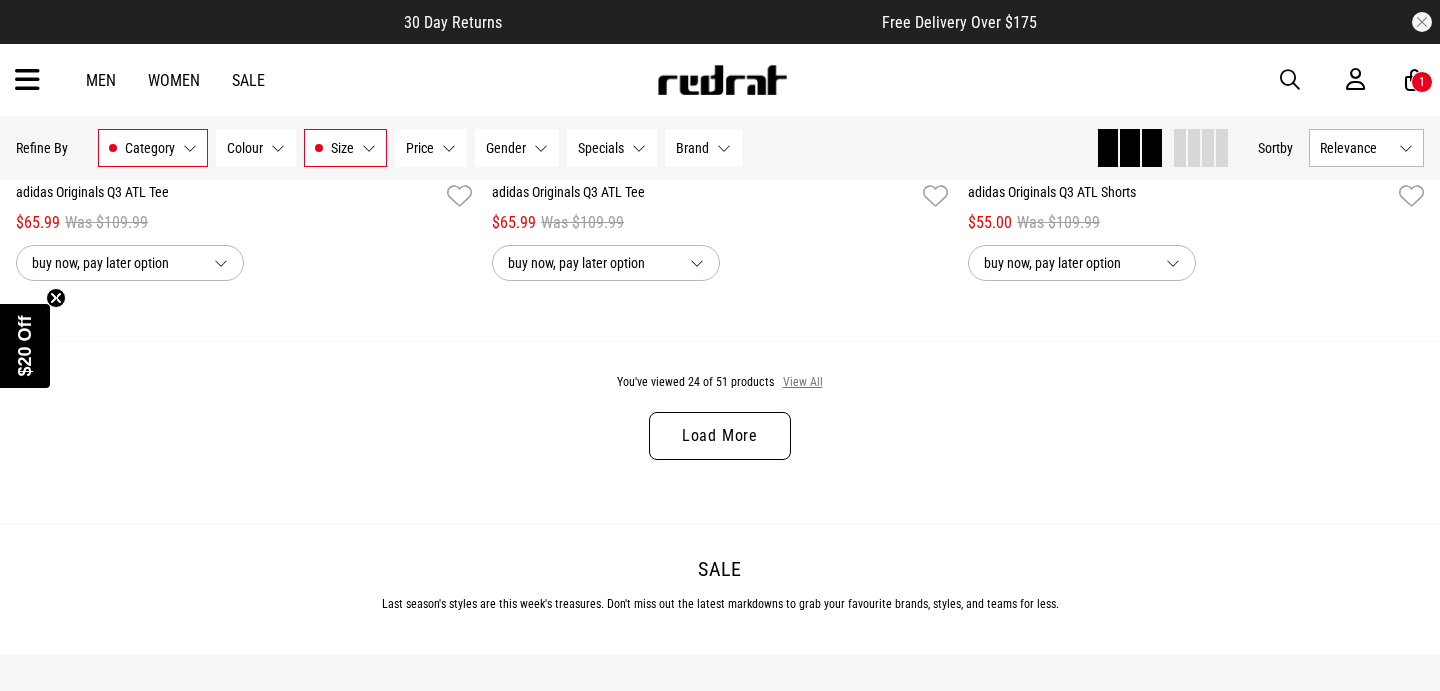 click on "View All" at bounding box center [803, 383] 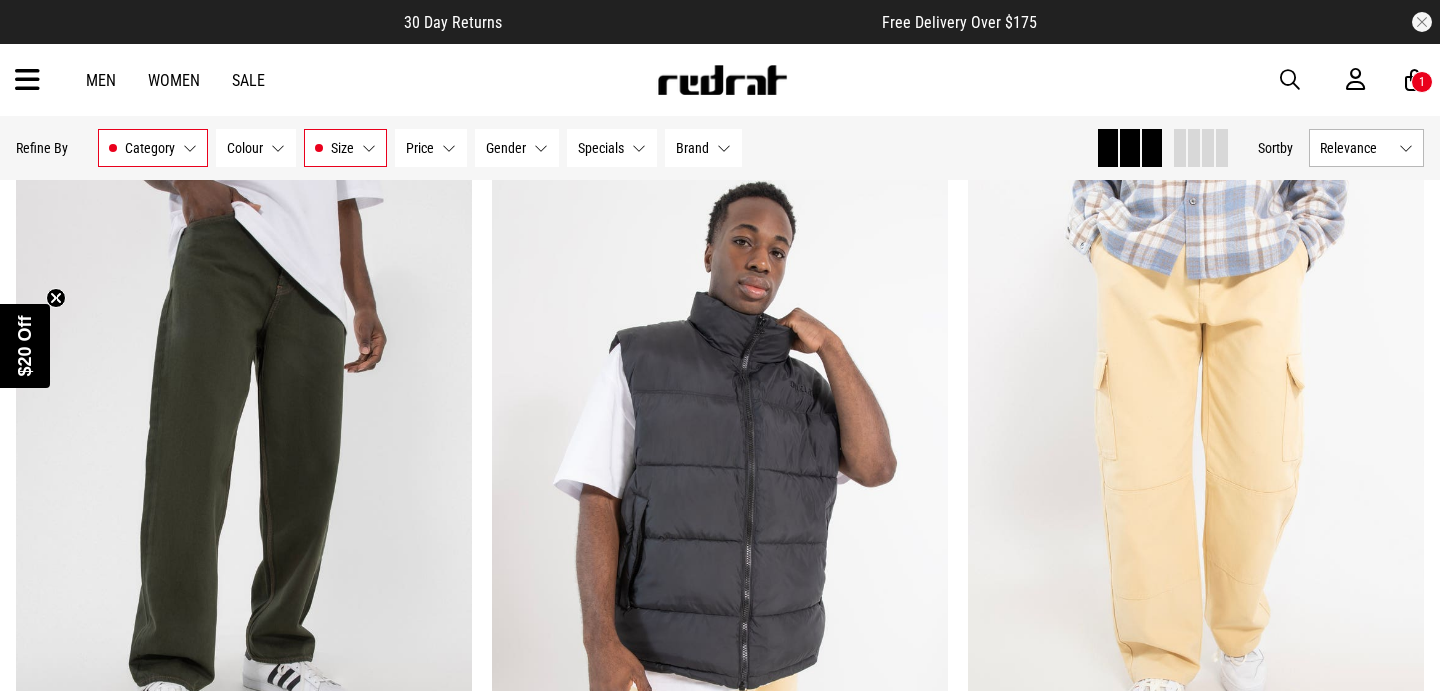 scroll, scrollTop: 176, scrollLeft: 0, axis: vertical 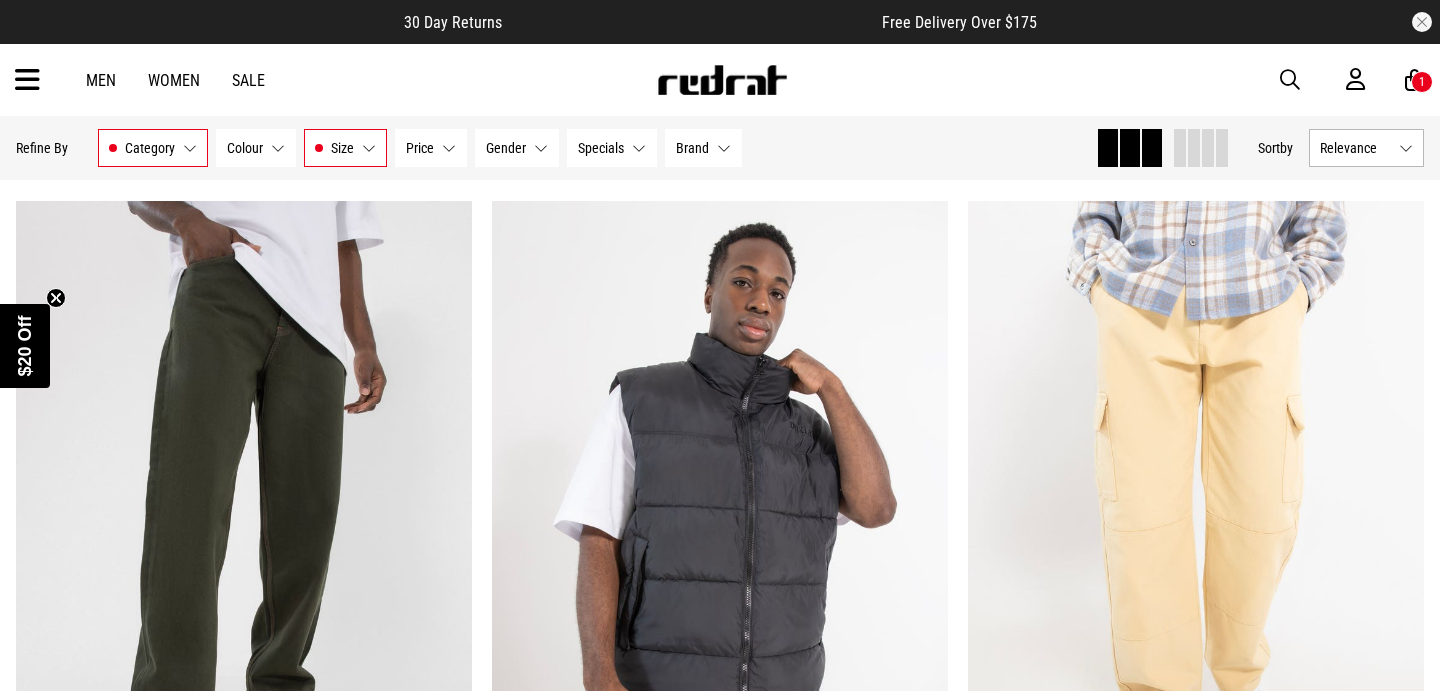 click on "Relevance" at bounding box center (1355, 148) 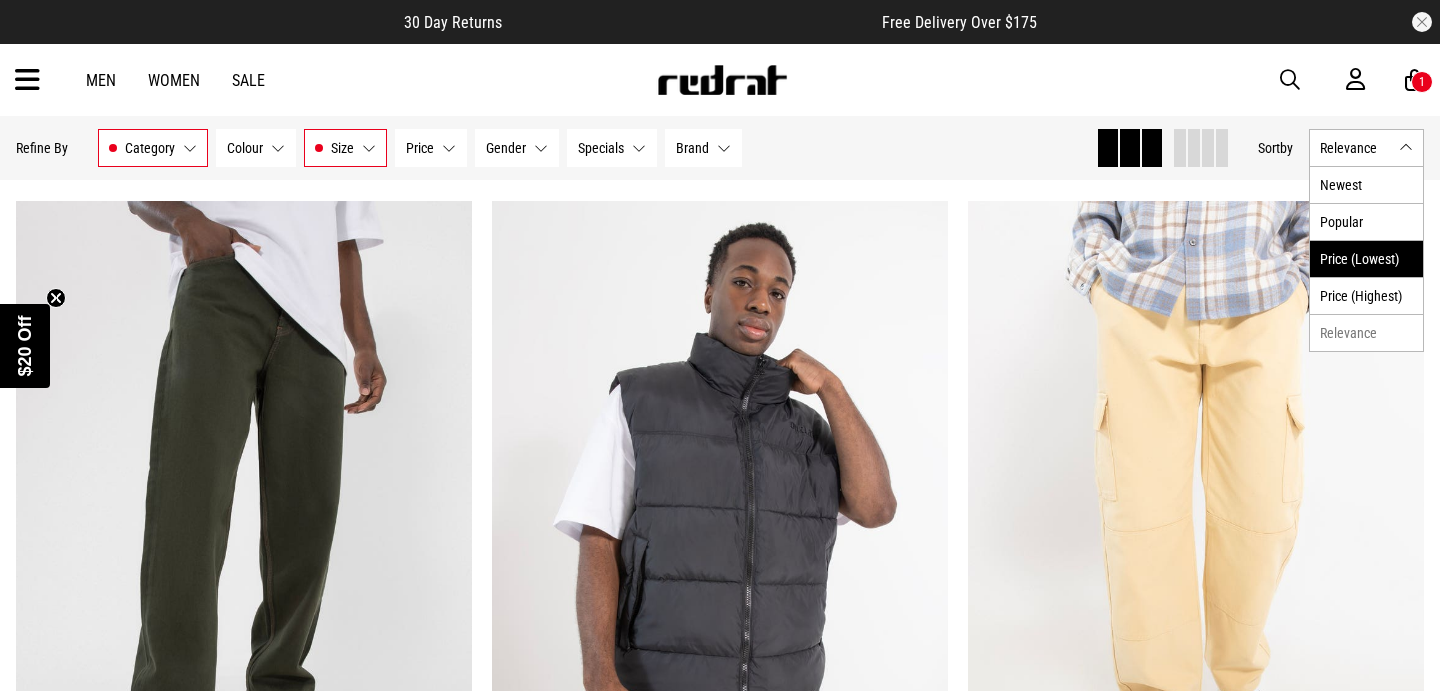 click on "Price (Lowest)" at bounding box center (1366, 258) 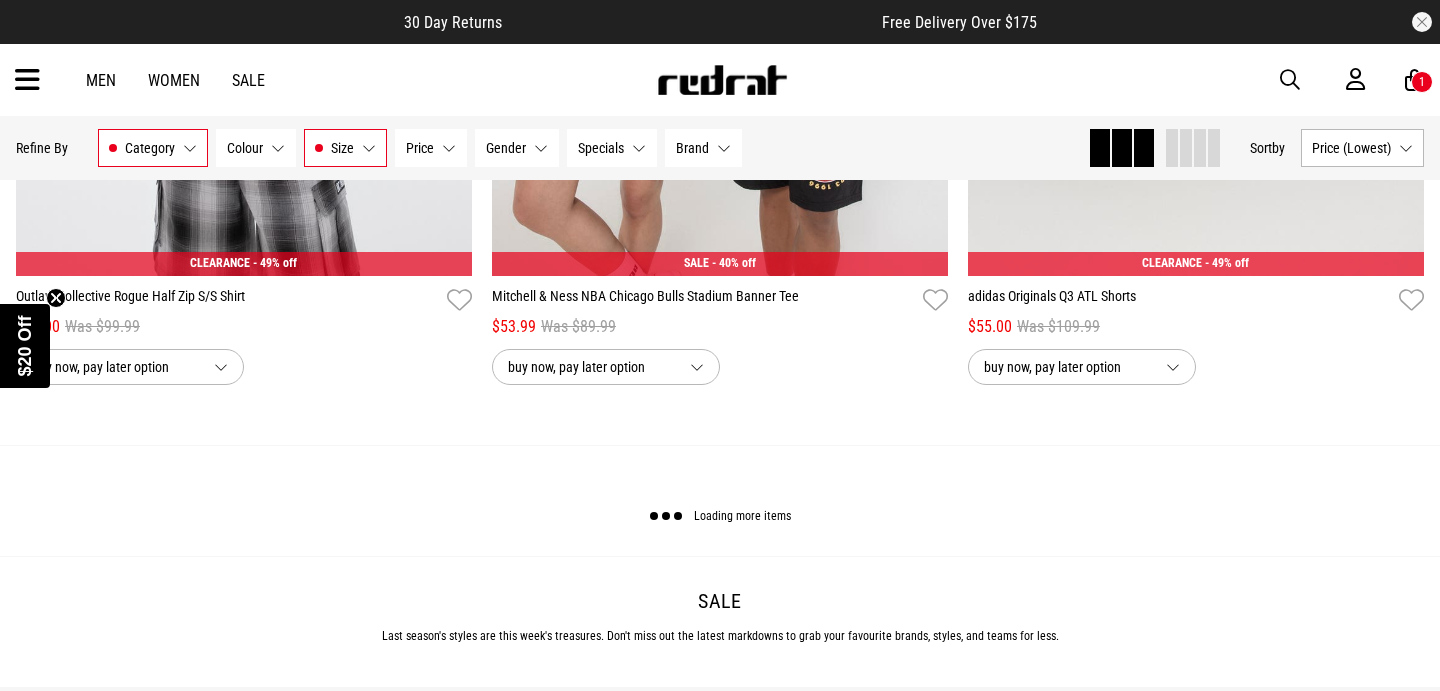 scroll, scrollTop: 6414, scrollLeft: 0, axis: vertical 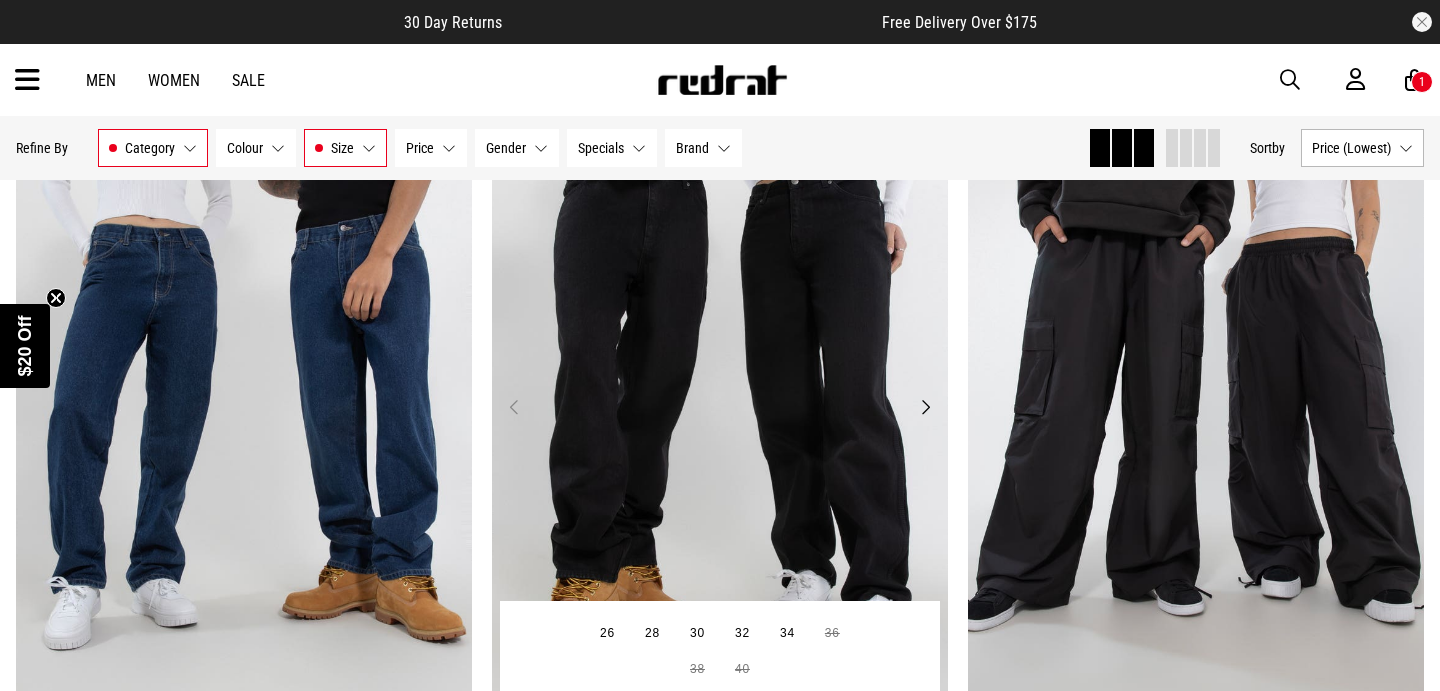 click at bounding box center (720, 419) 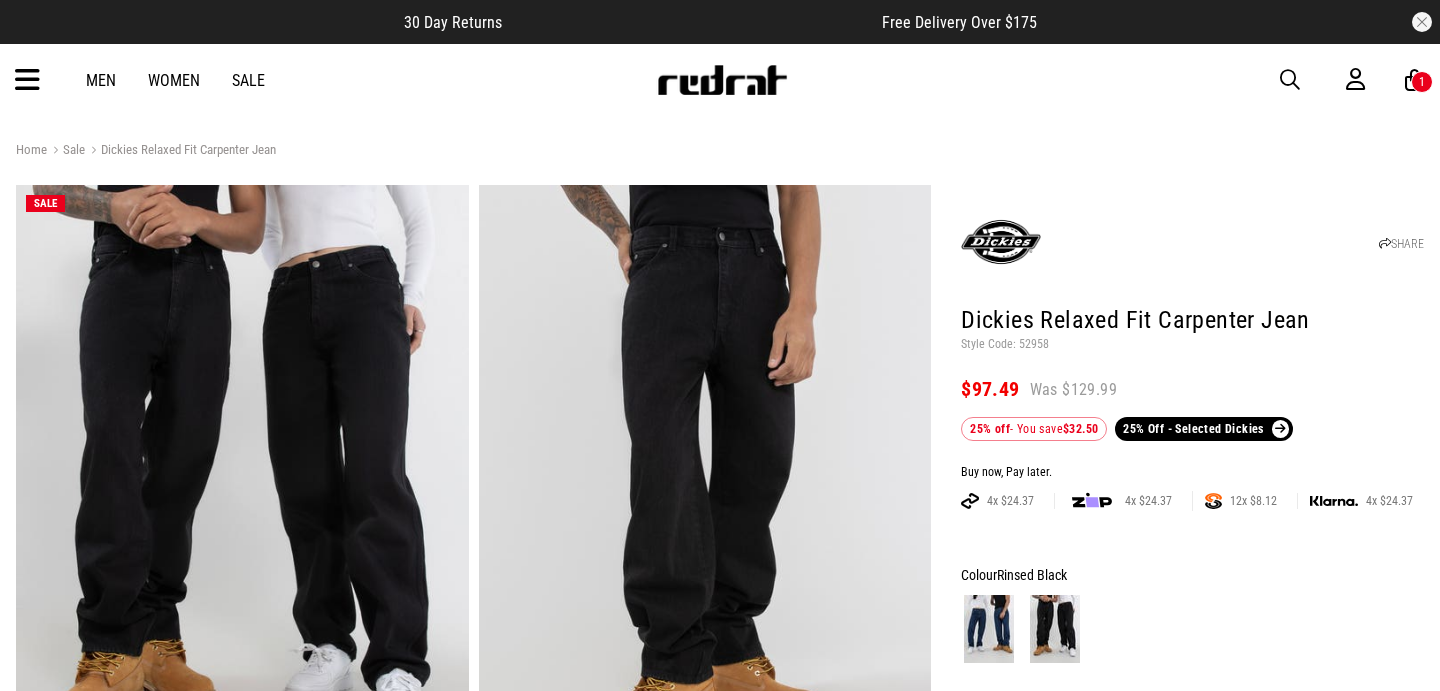 scroll, scrollTop: 0, scrollLeft: 0, axis: both 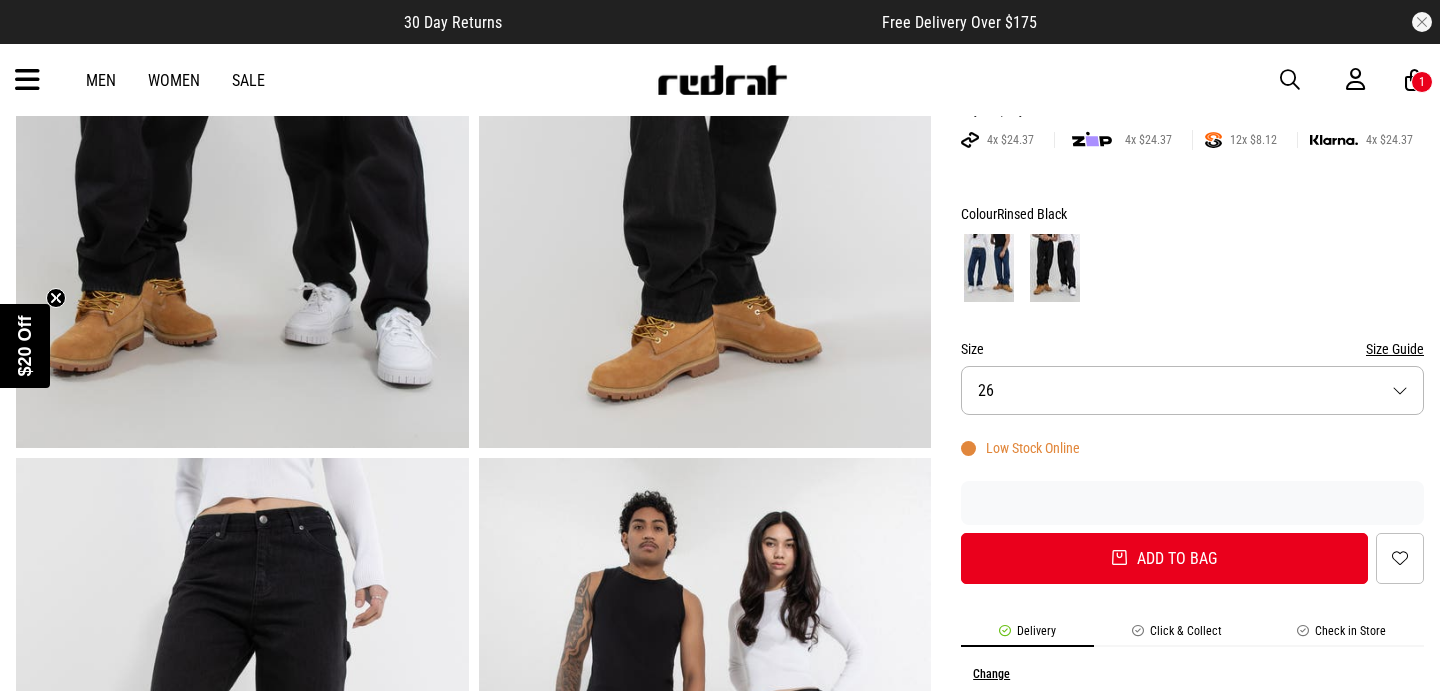 click on "Size 26" at bounding box center [1192, 390] 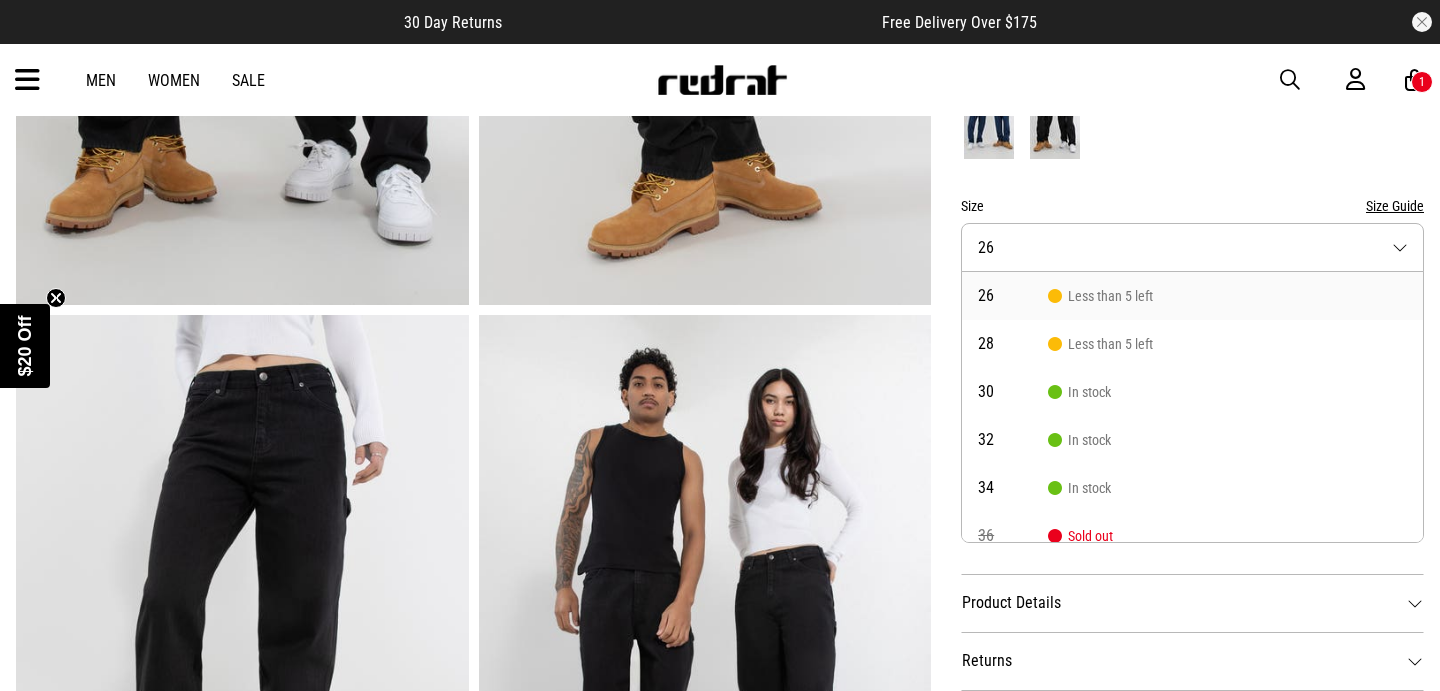 scroll, scrollTop: 507, scrollLeft: 0, axis: vertical 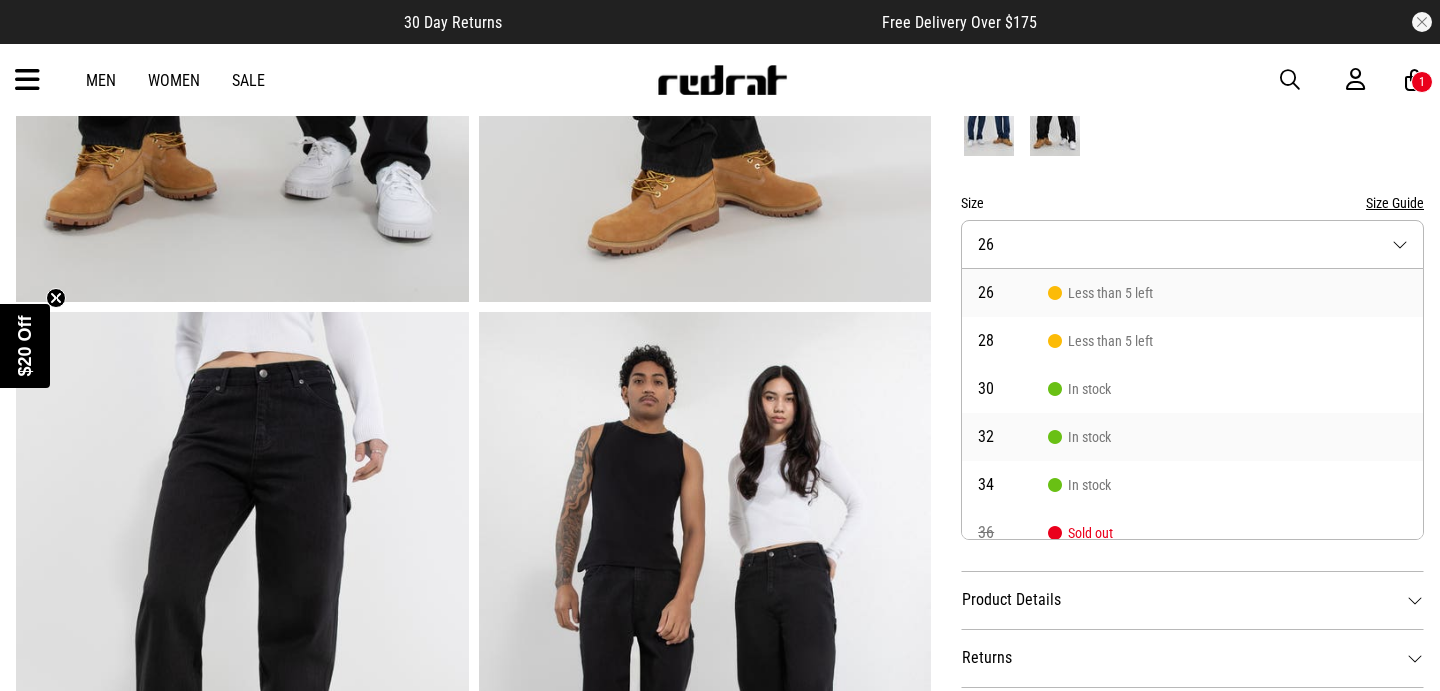 click on "In stock" at bounding box center (1079, 437) 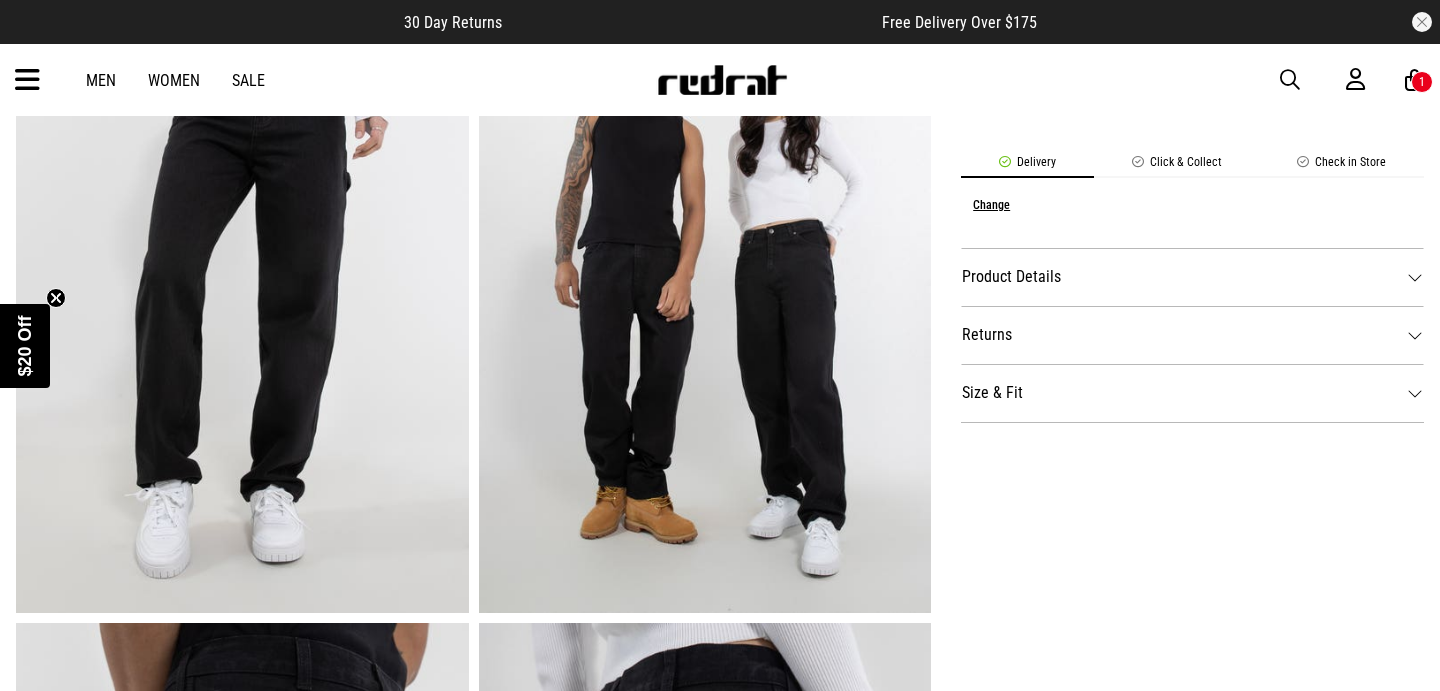 scroll, scrollTop: 850, scrollLeft: 0, axis: vertical 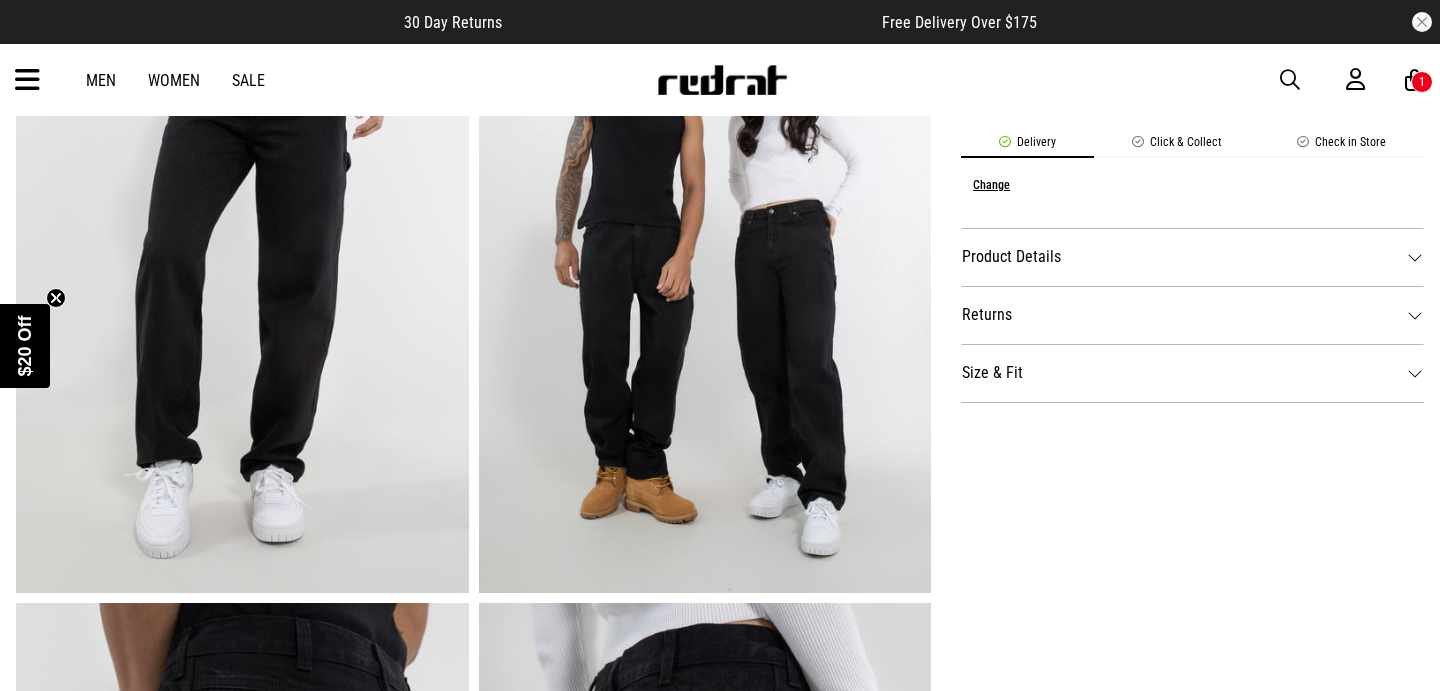 click on "Size & Fit" at bounding box center [1192, 373] 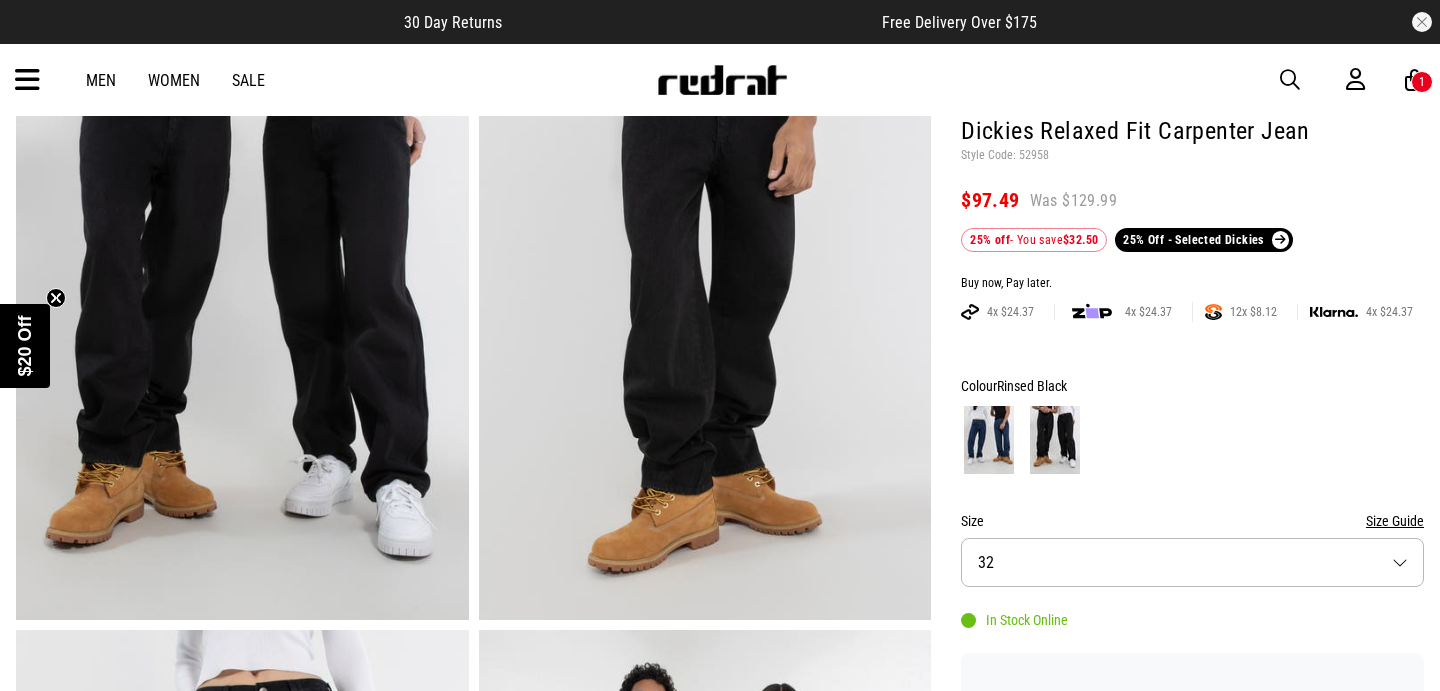 scroll, scrollTop: 0, scrollLeft: 0, axis: both 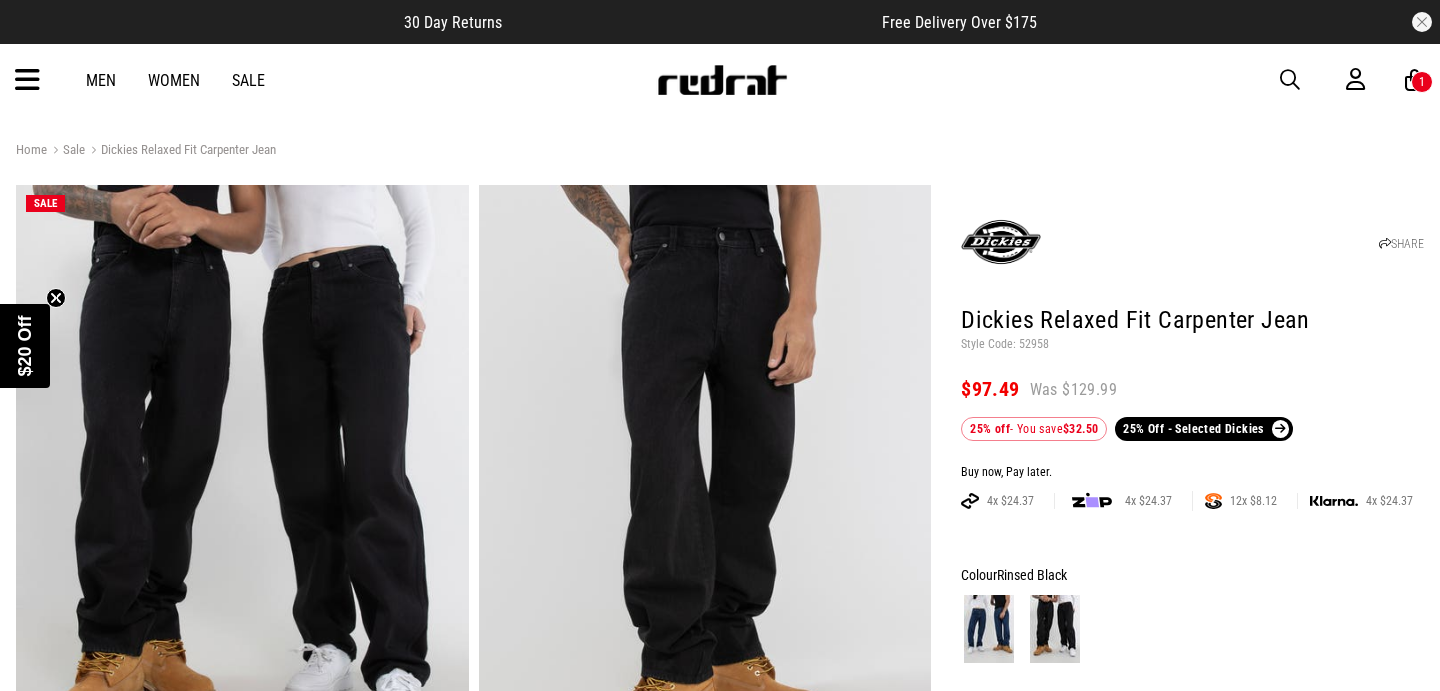 click on "1" at bounding box center (1422, 82) 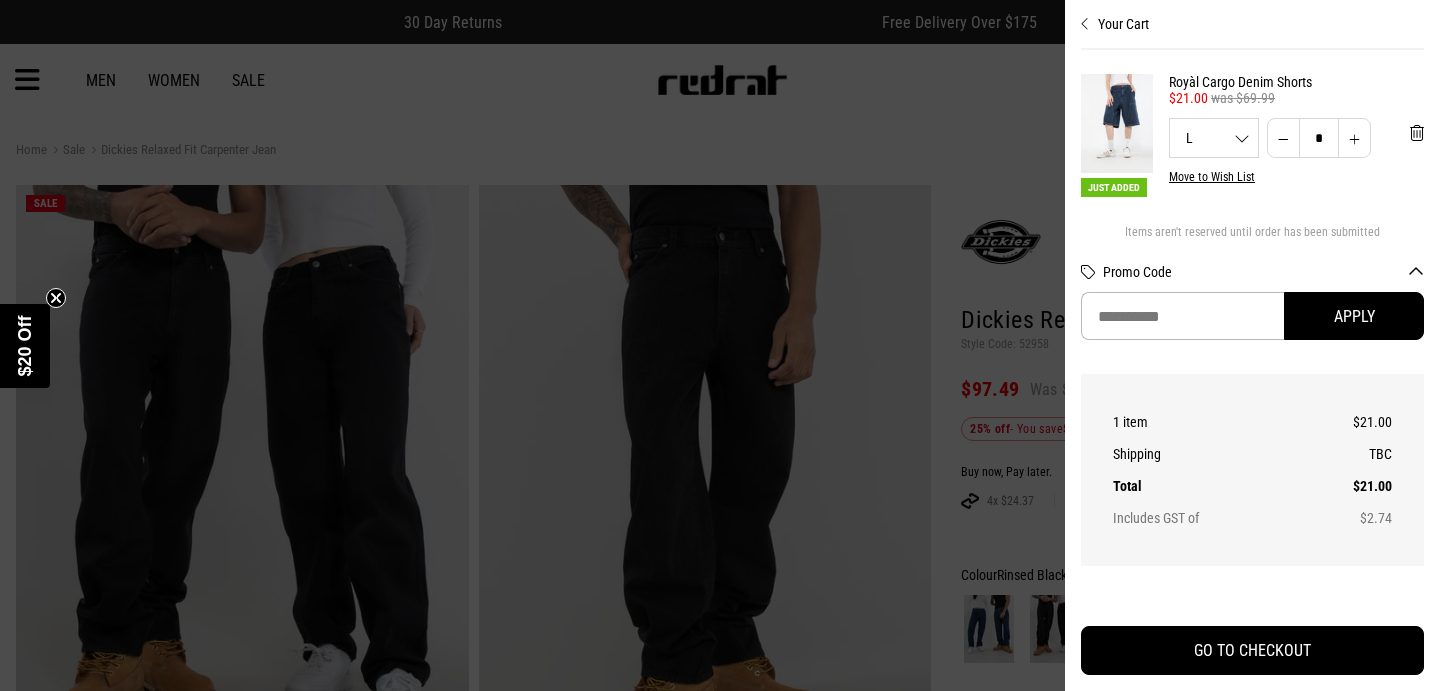 click at bounding box center (720, 345) 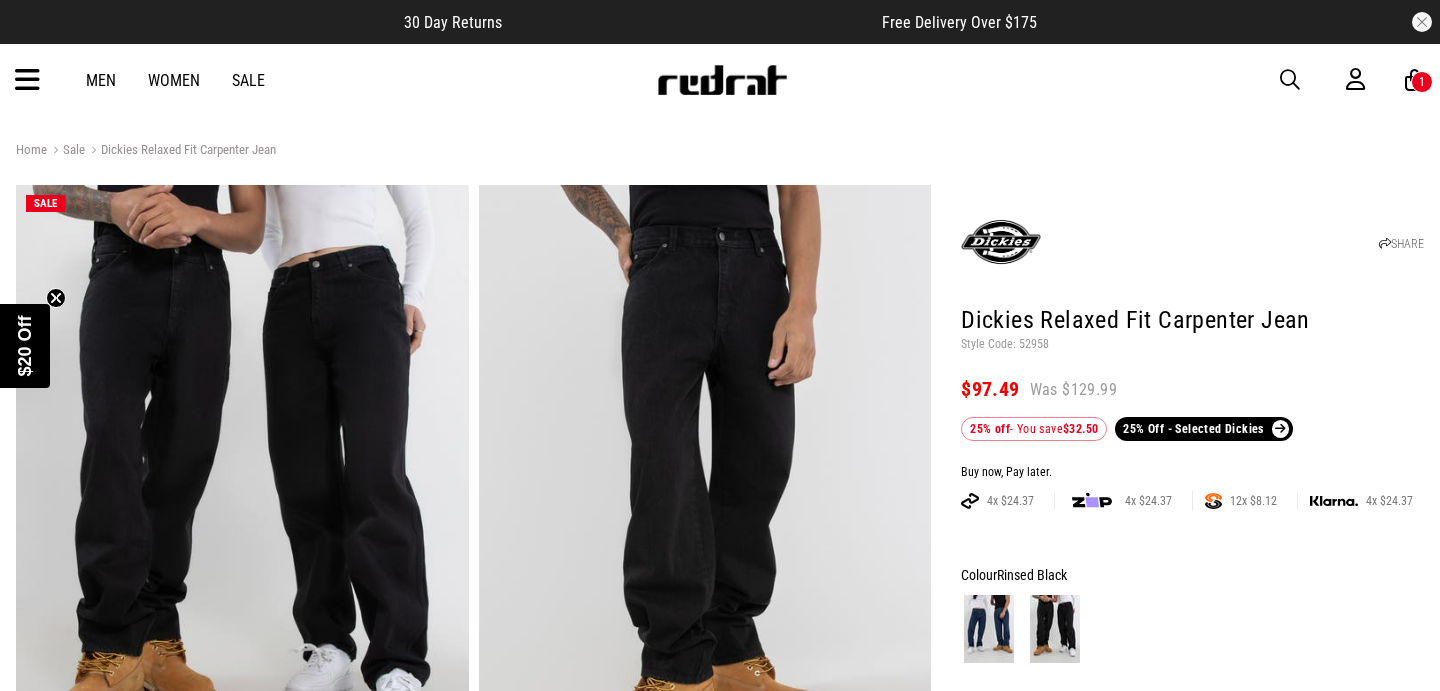click on "Men" at bounding box center (101, 80) 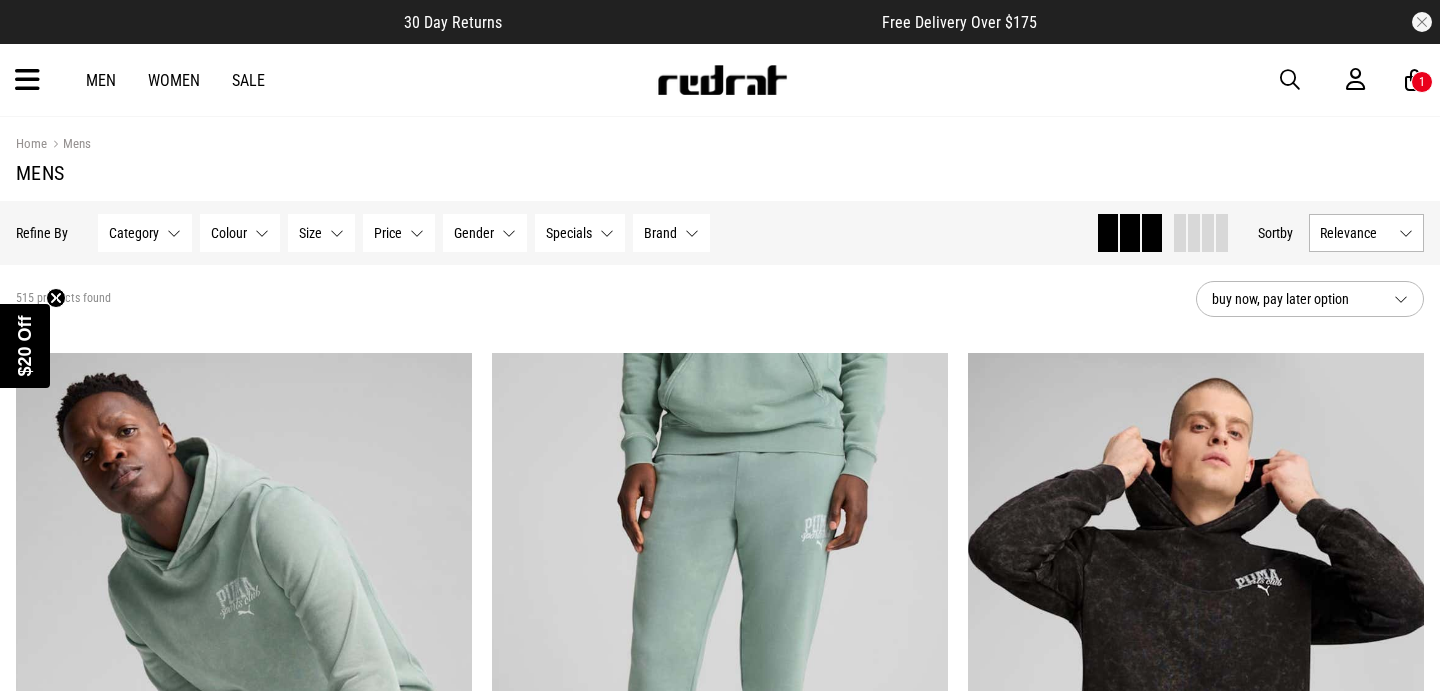 scroll, scrollTop: 0, scrollLeft: 0, axis: both 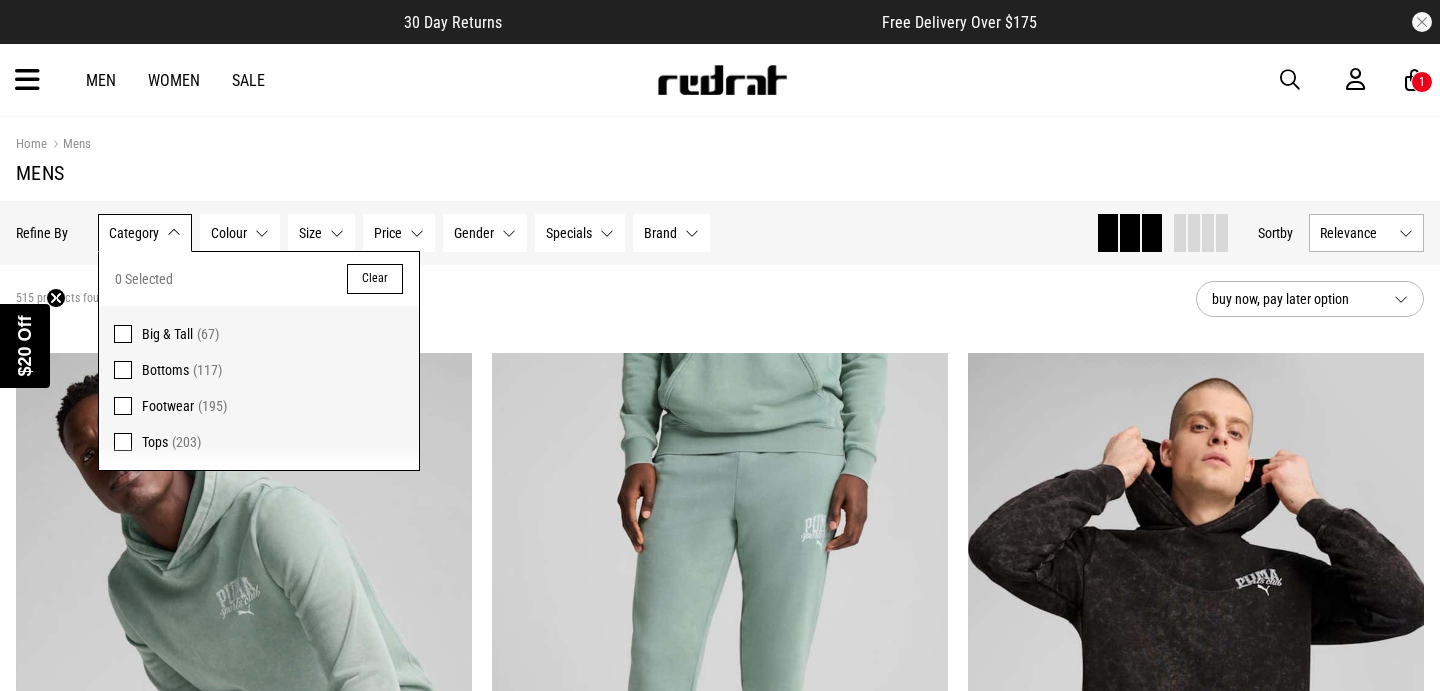click on "(117)" at bounding box center (207, 370) 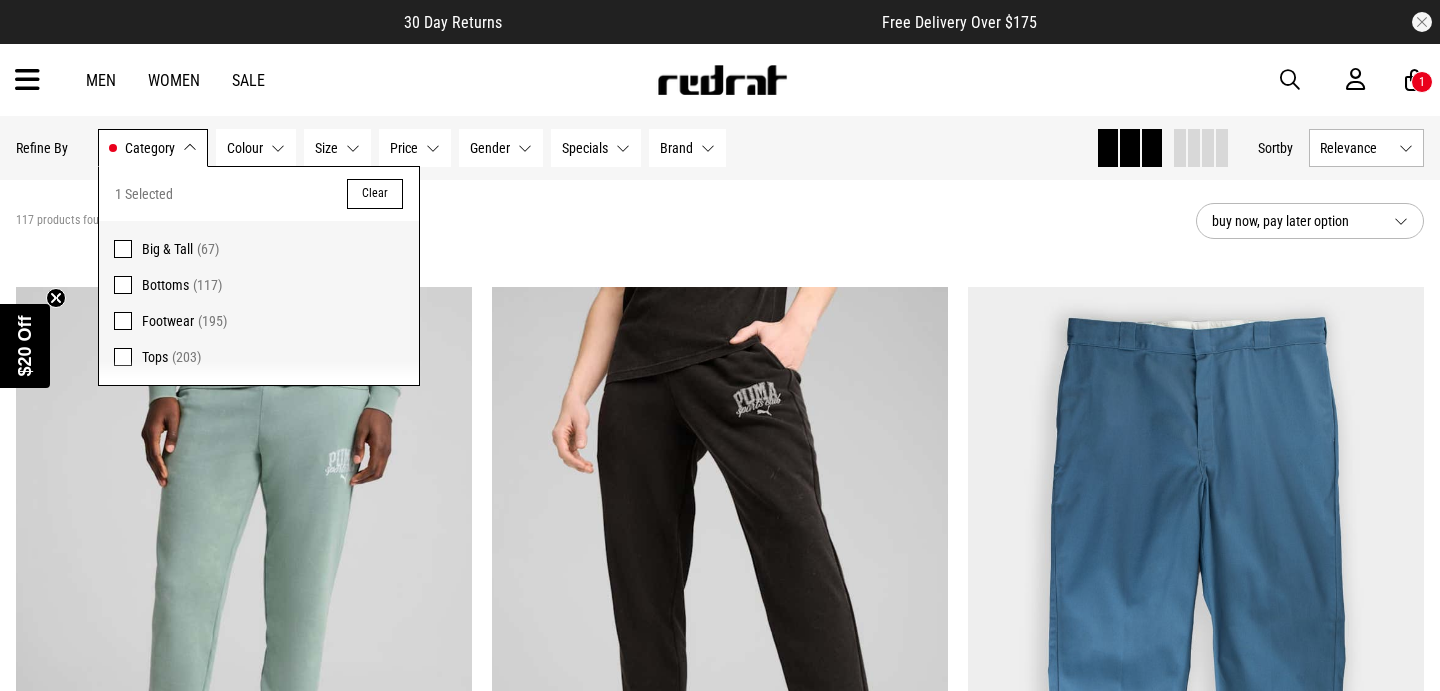 scroll, scrollTop: 91, scrollLeft: 0, axis: vertical 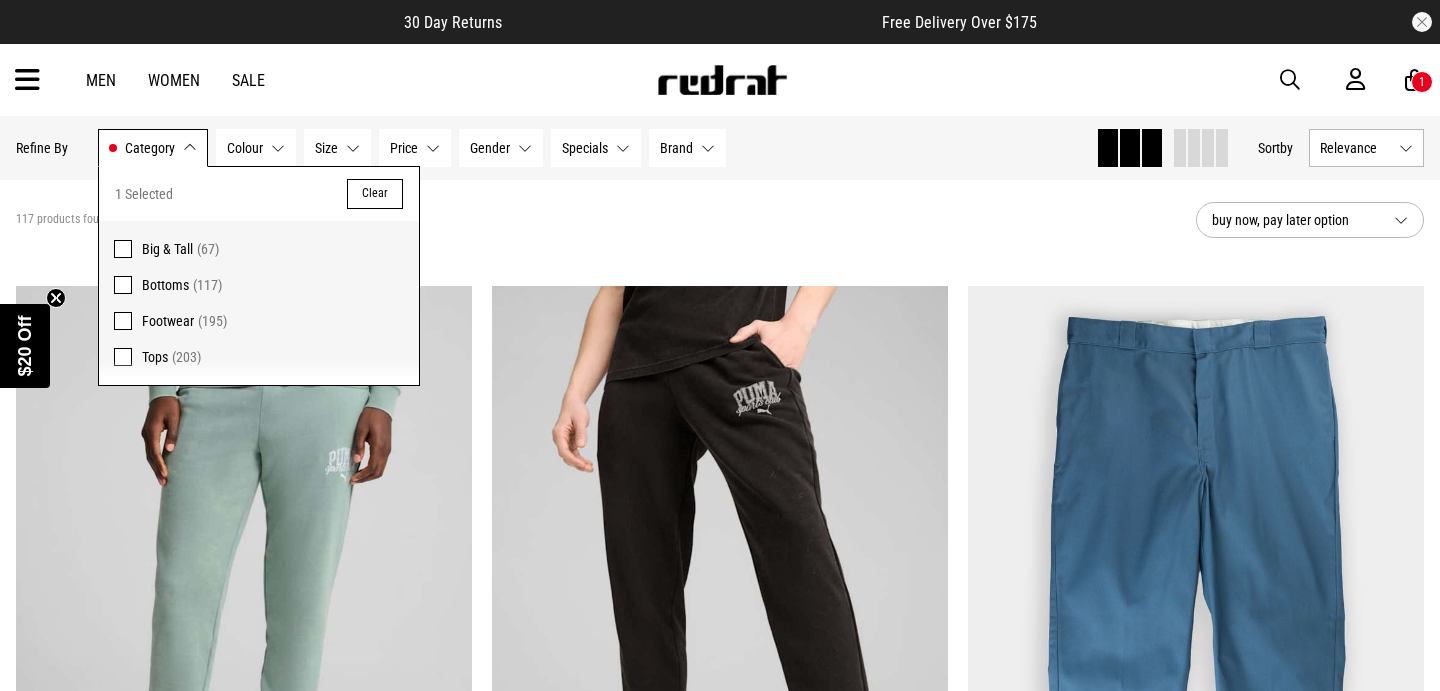 click on "117 products found   Active Filters Bottoms Clear    buy now, pay later option" at bounding box center (720, 220) 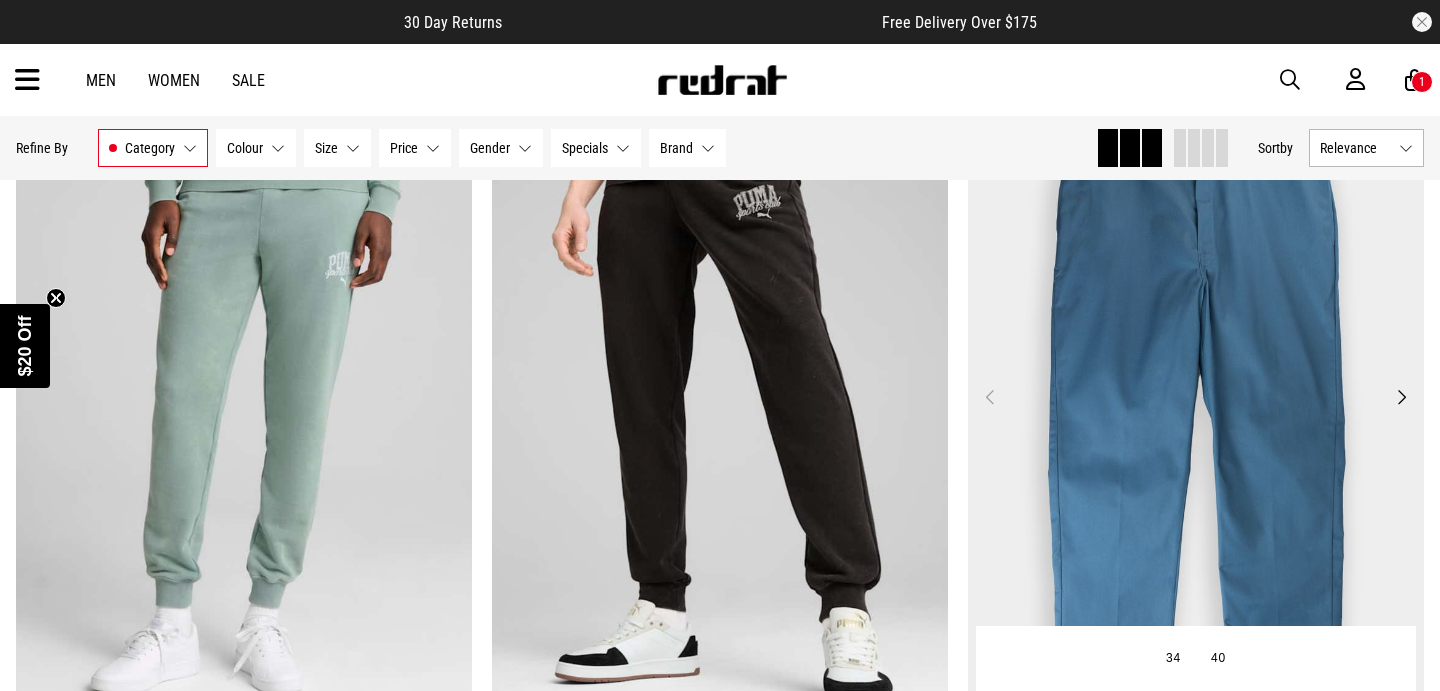 scroll, scrollTop: 322, scrollLeft: 0, axis: vertical 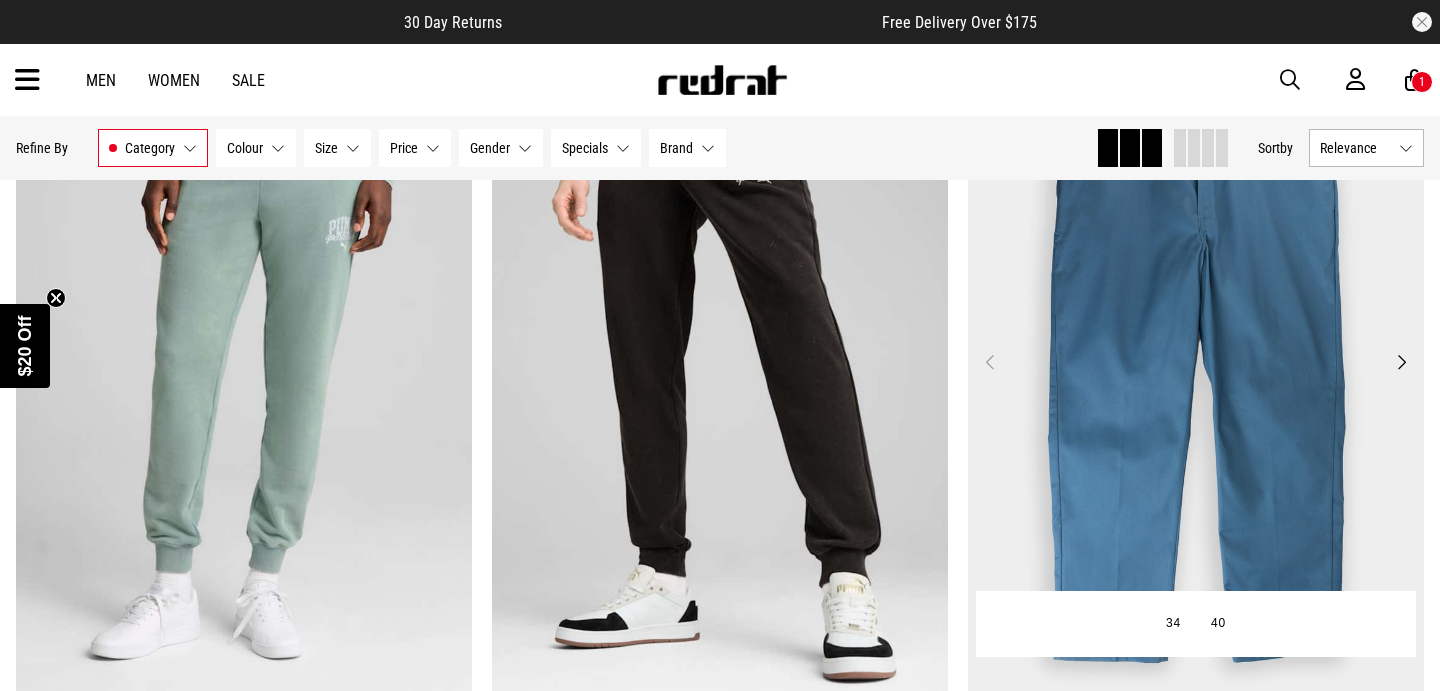 click on "Next" at bounding box center [1401, 362] 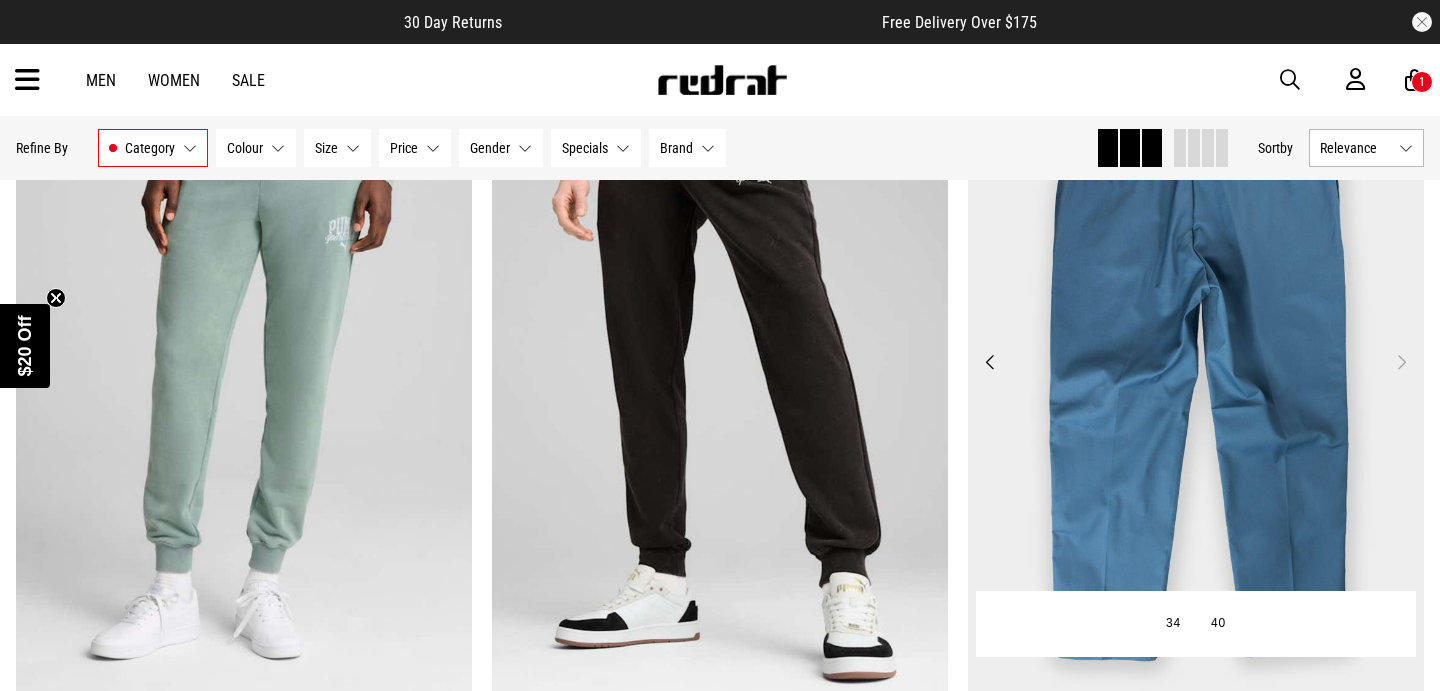 click on "Next" at bounding box center (1401, 362) 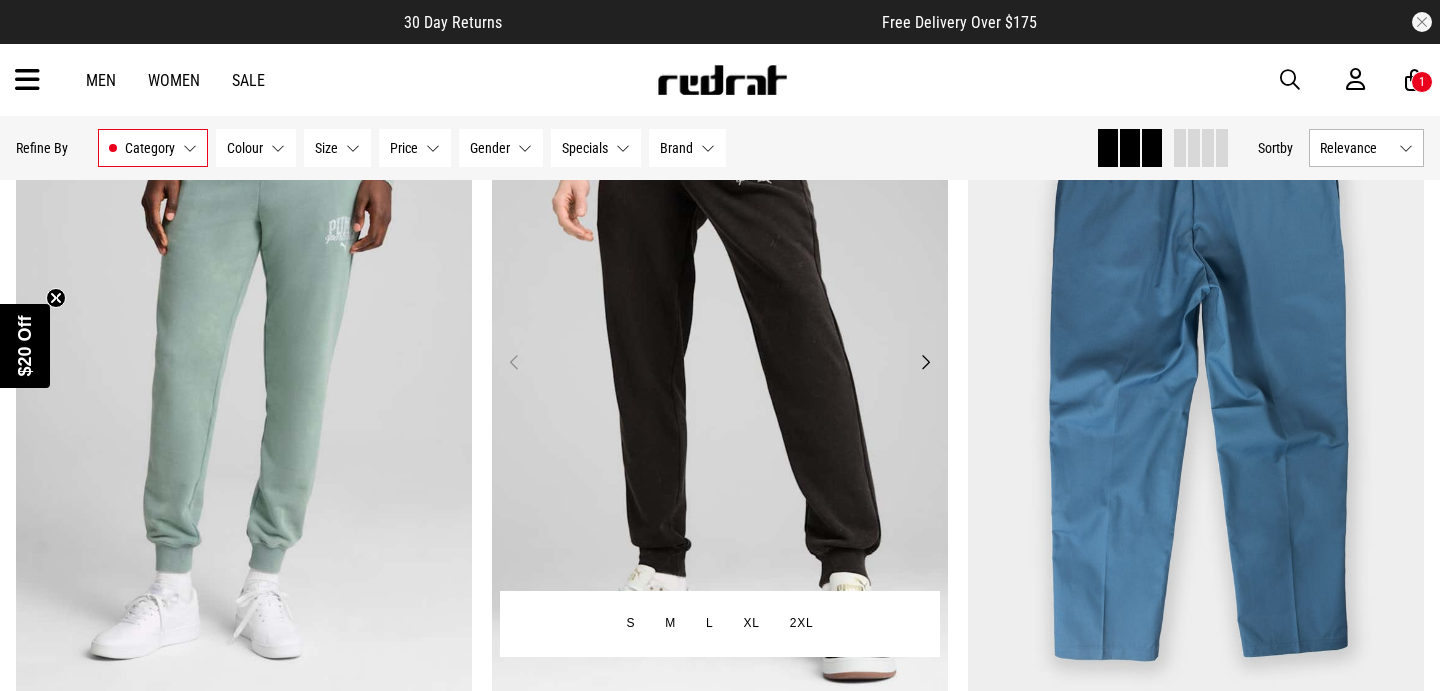 scroll, scrollTop: 0, scrollLeft: 0, axis: both 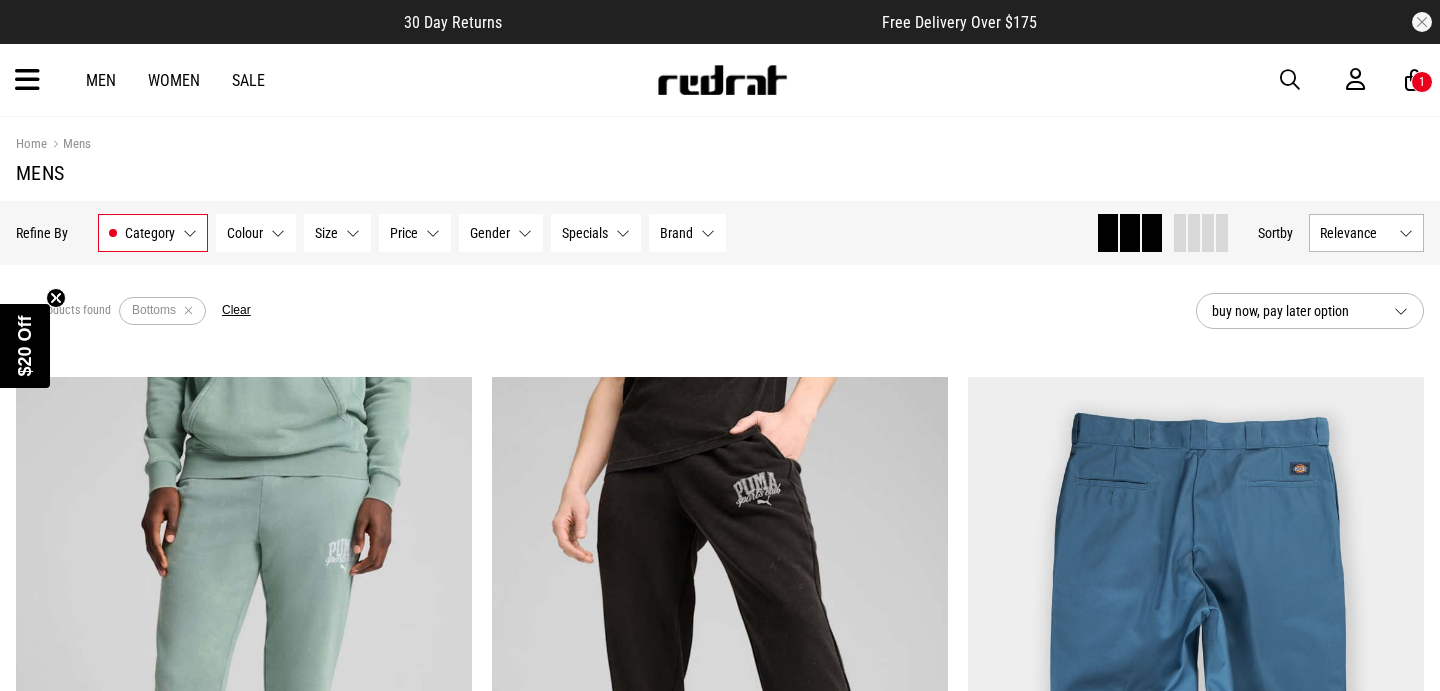 click on "Brand" at bounding box center (676, 233) 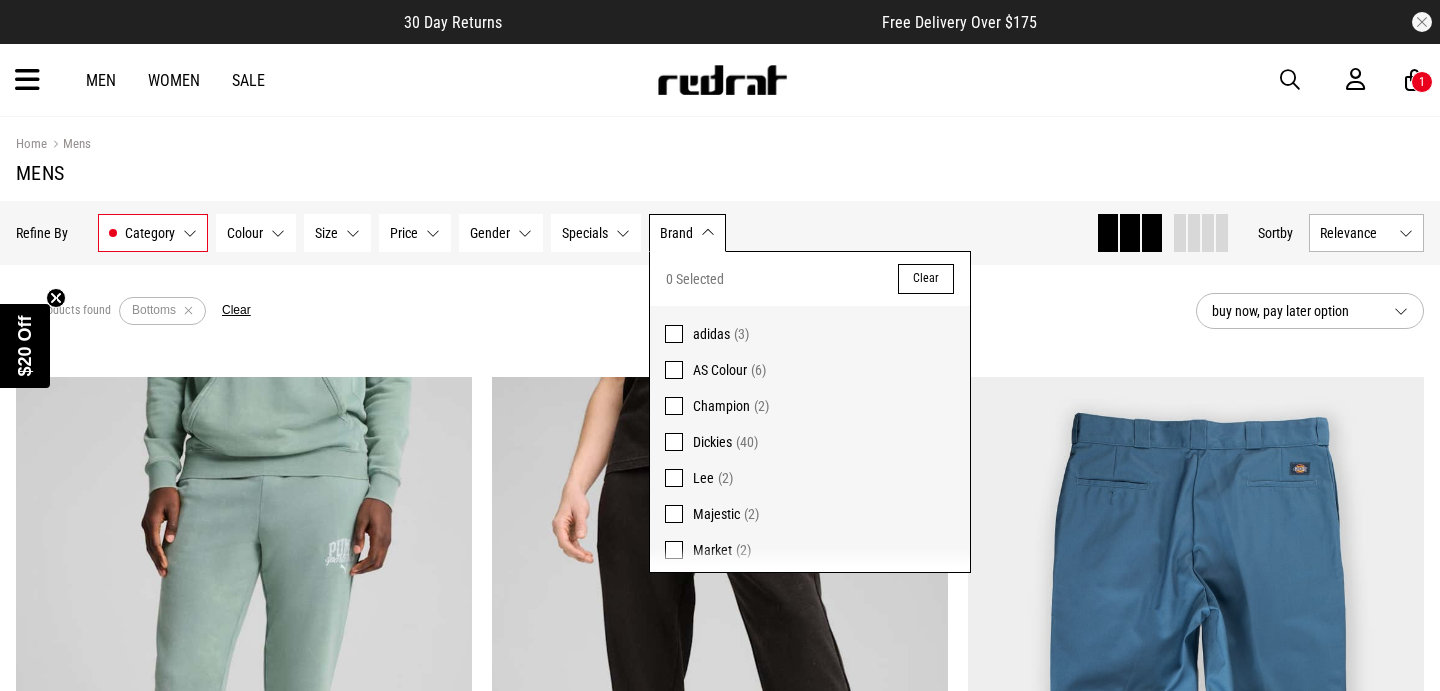 click on "Brand" at bounding box center (676, 233) 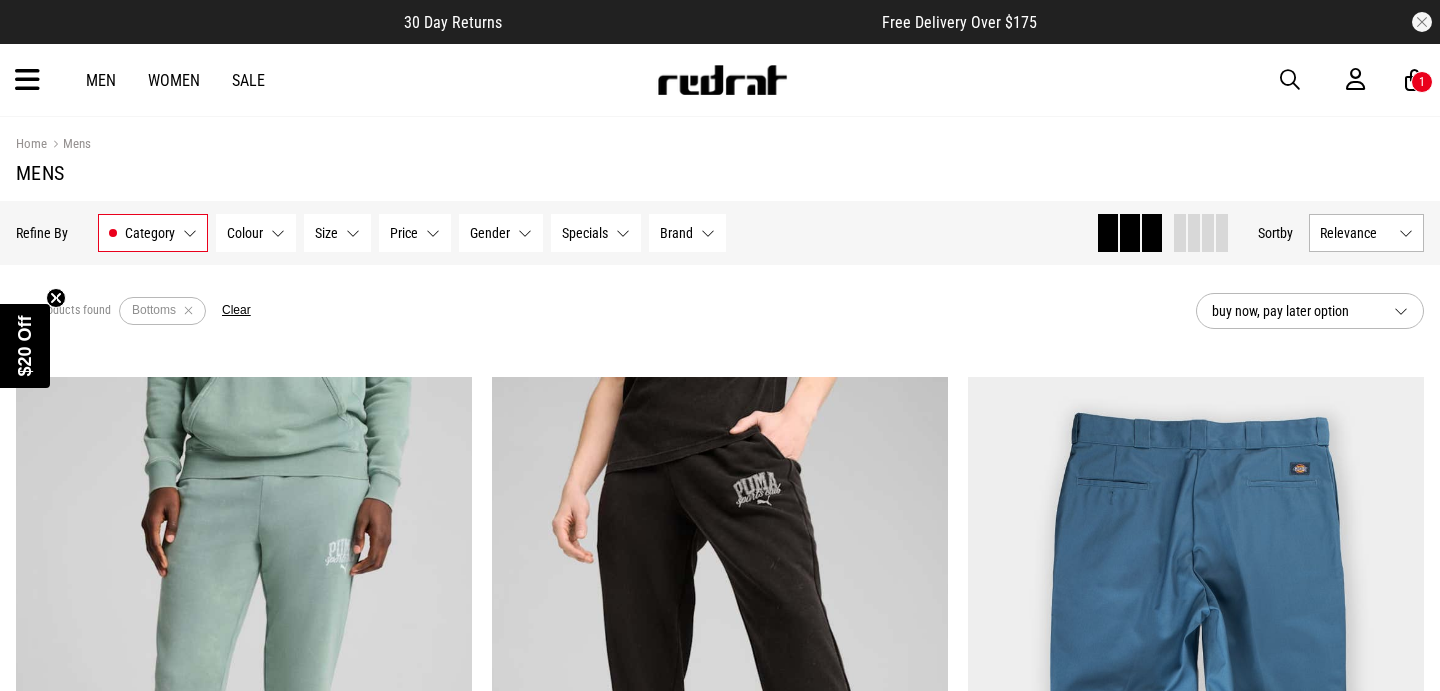 click on "Price  None selected" at bounding box center (415, 233) 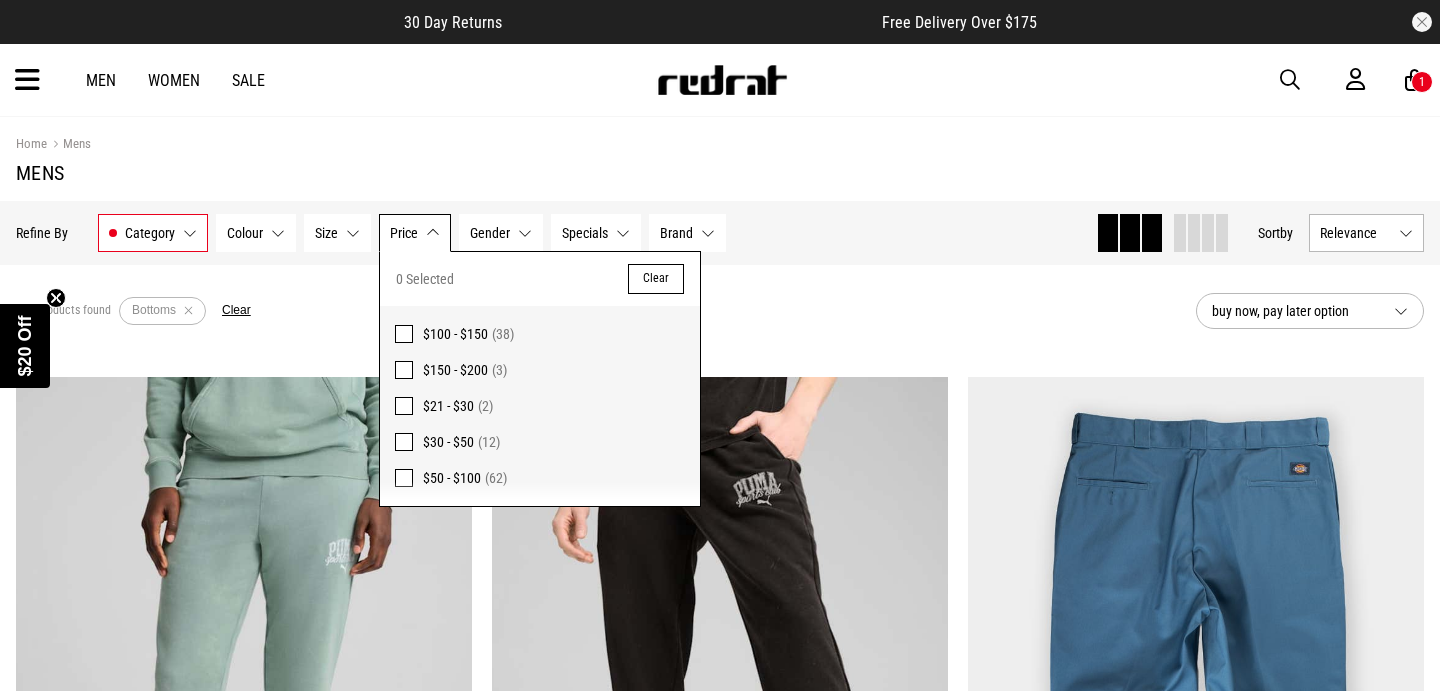 click on "Price  None selected" at bounding box center (415, 233) 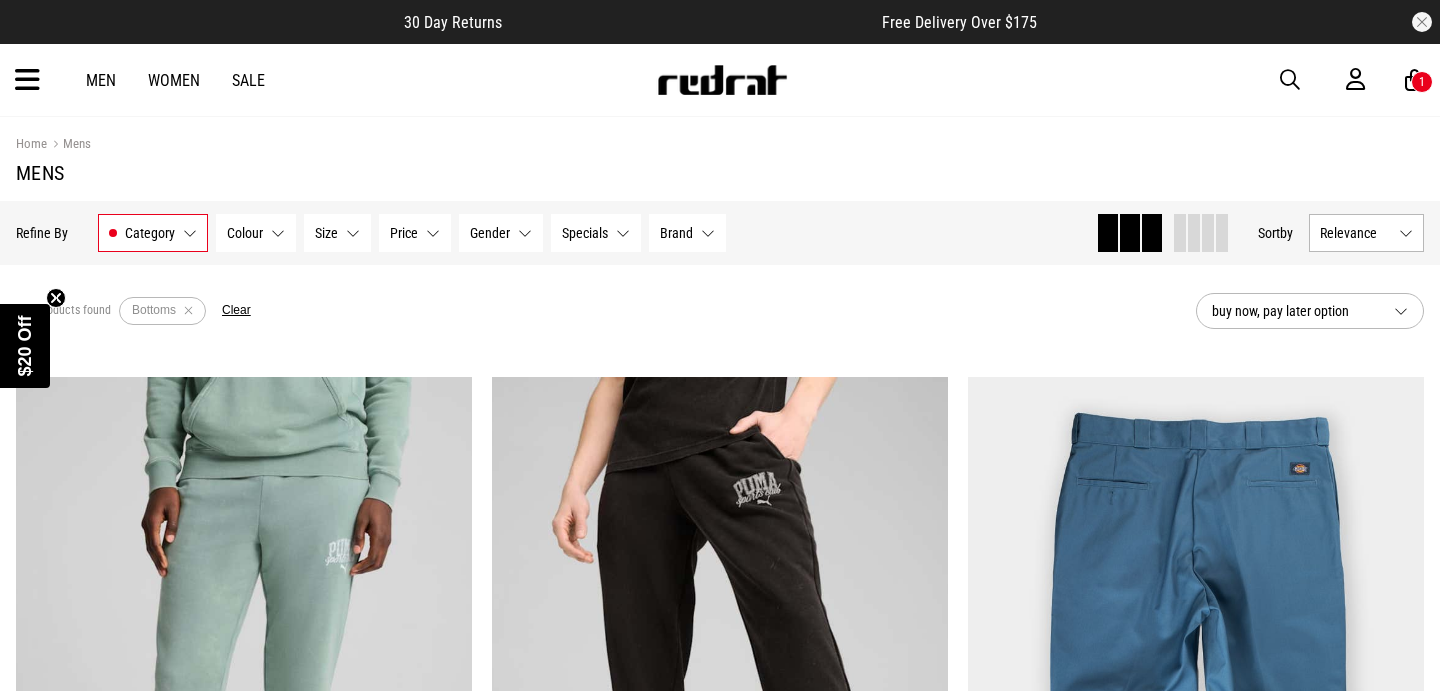 click on "Price  None selected" at bounding box center [415, 233] 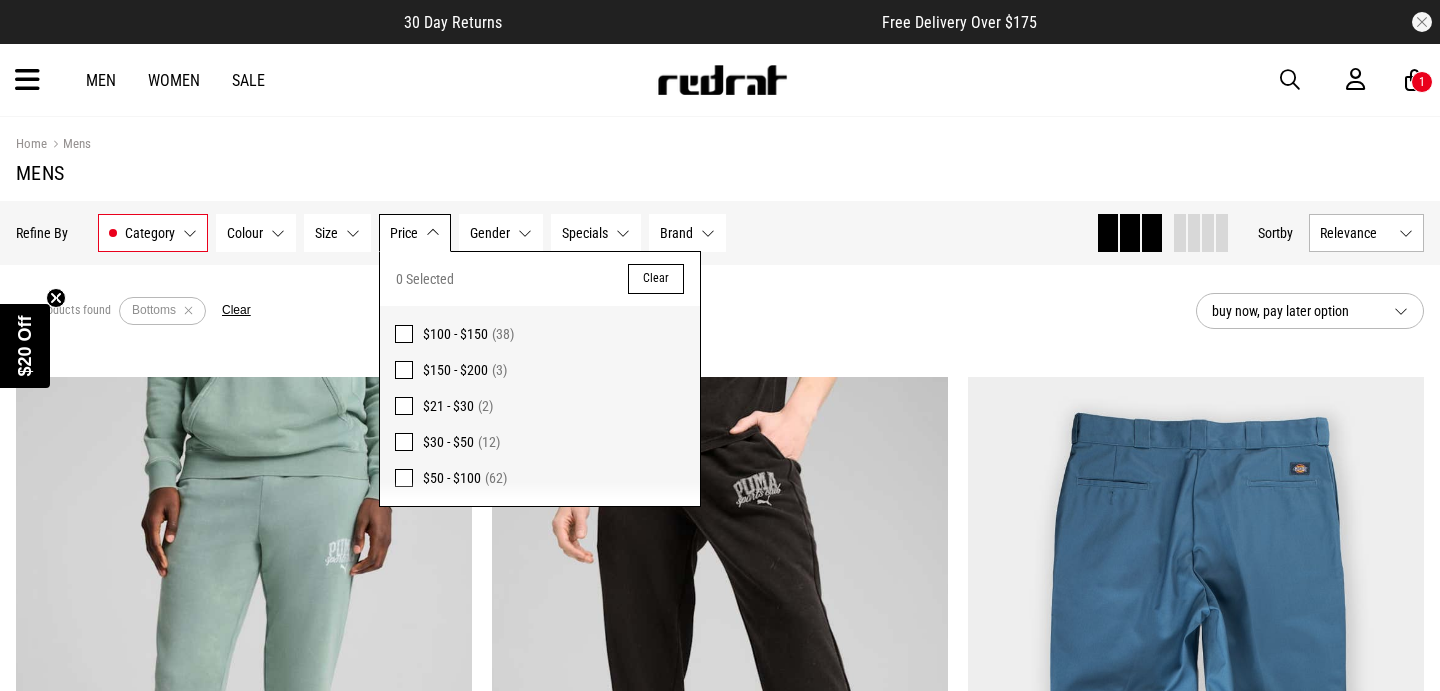 click at bounding box center (404, 442) 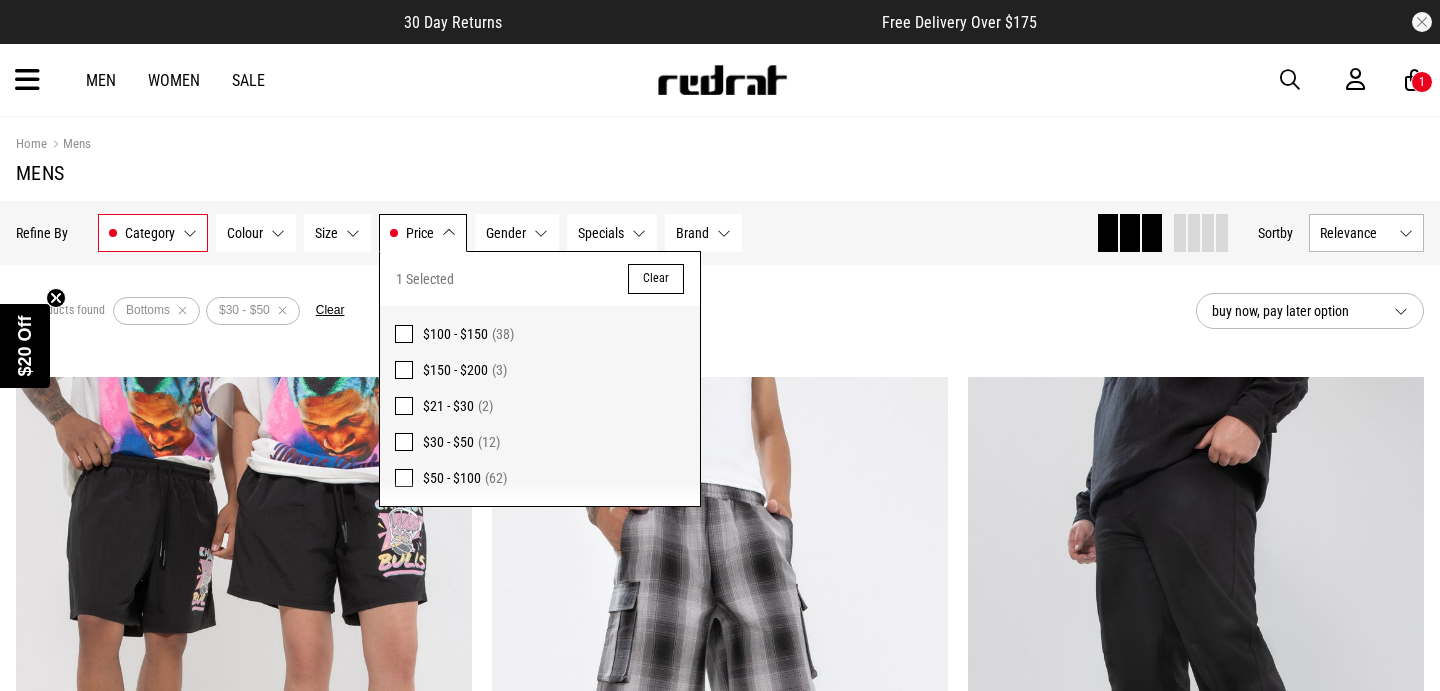 click at bounding box center [404, 478] 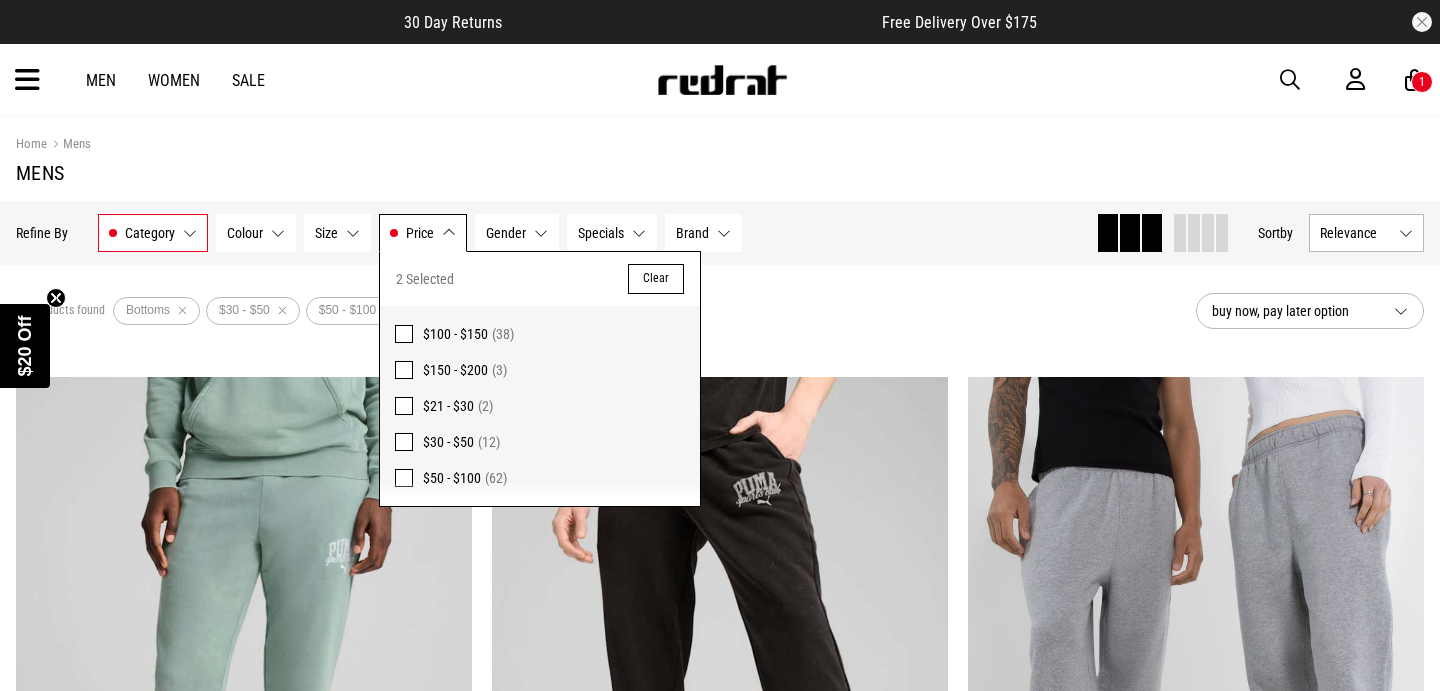 click at bounding box center [404, 406] 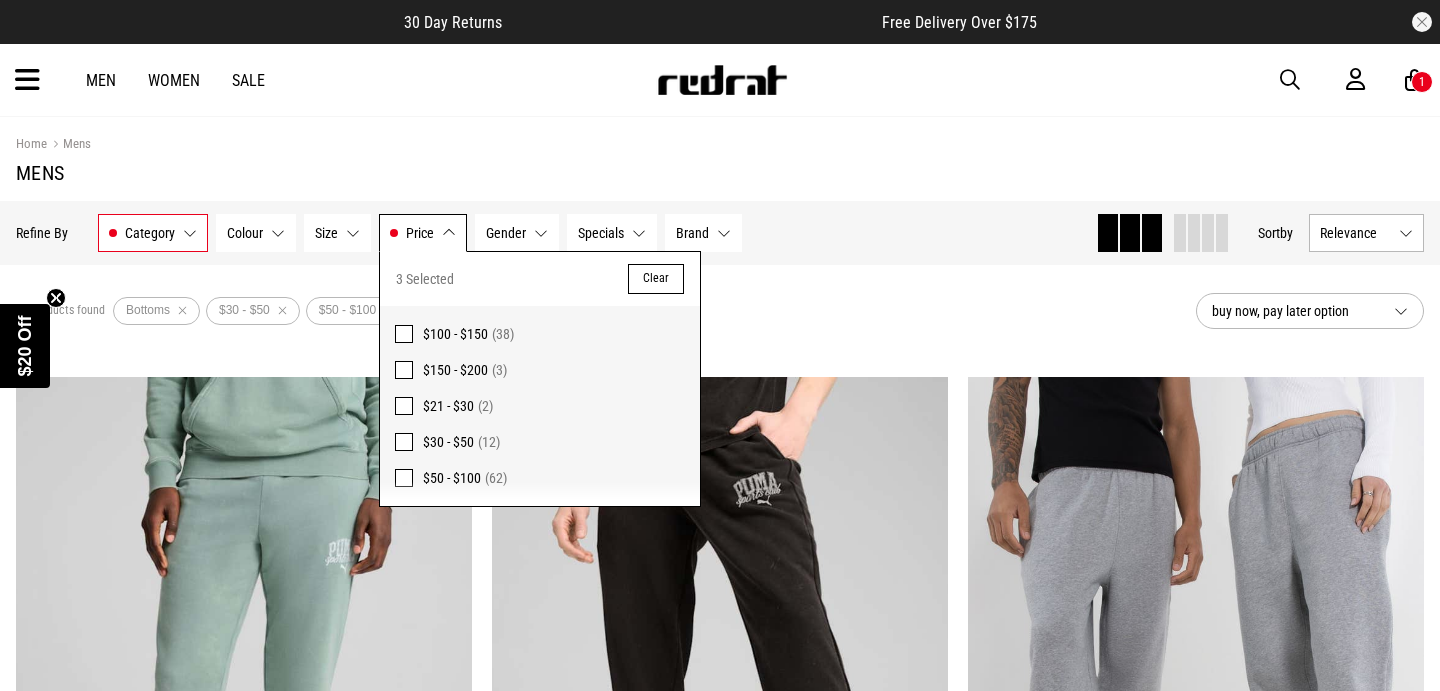 click on "76 products found   Active Filters Bottoms $30 - $50 $50 - $100 $21 - $30 Clear" at bounding box center (598, 311) 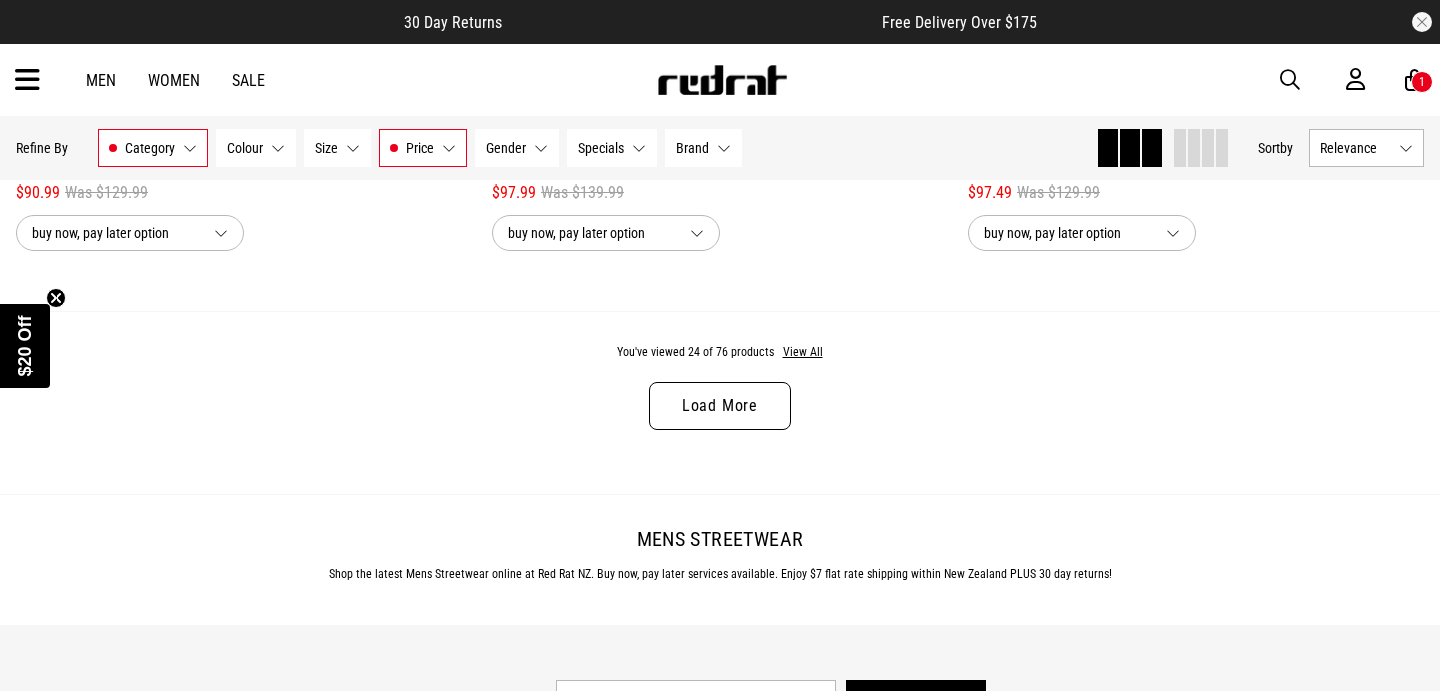 scroll, scrollTop: 6395, scrollLeft: 0, axis: vertical 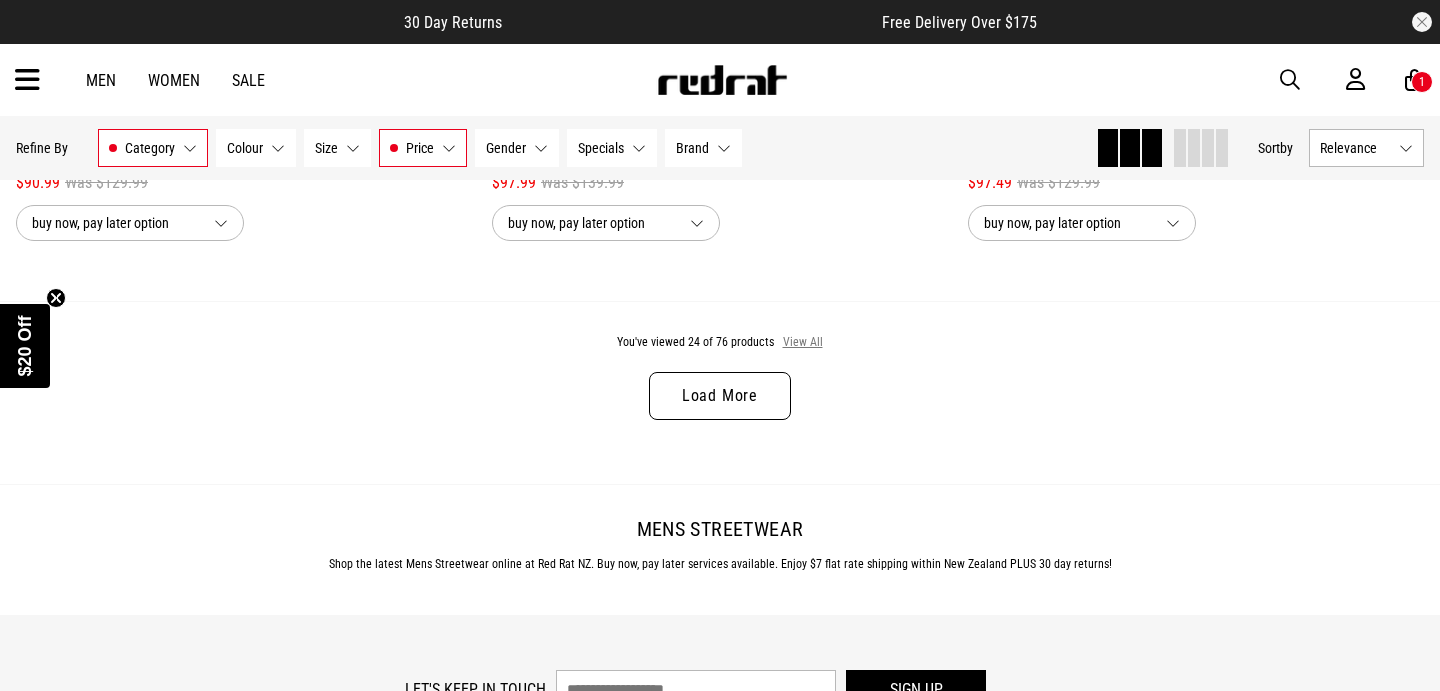 click on "View All" at bounding box center (803, 343) 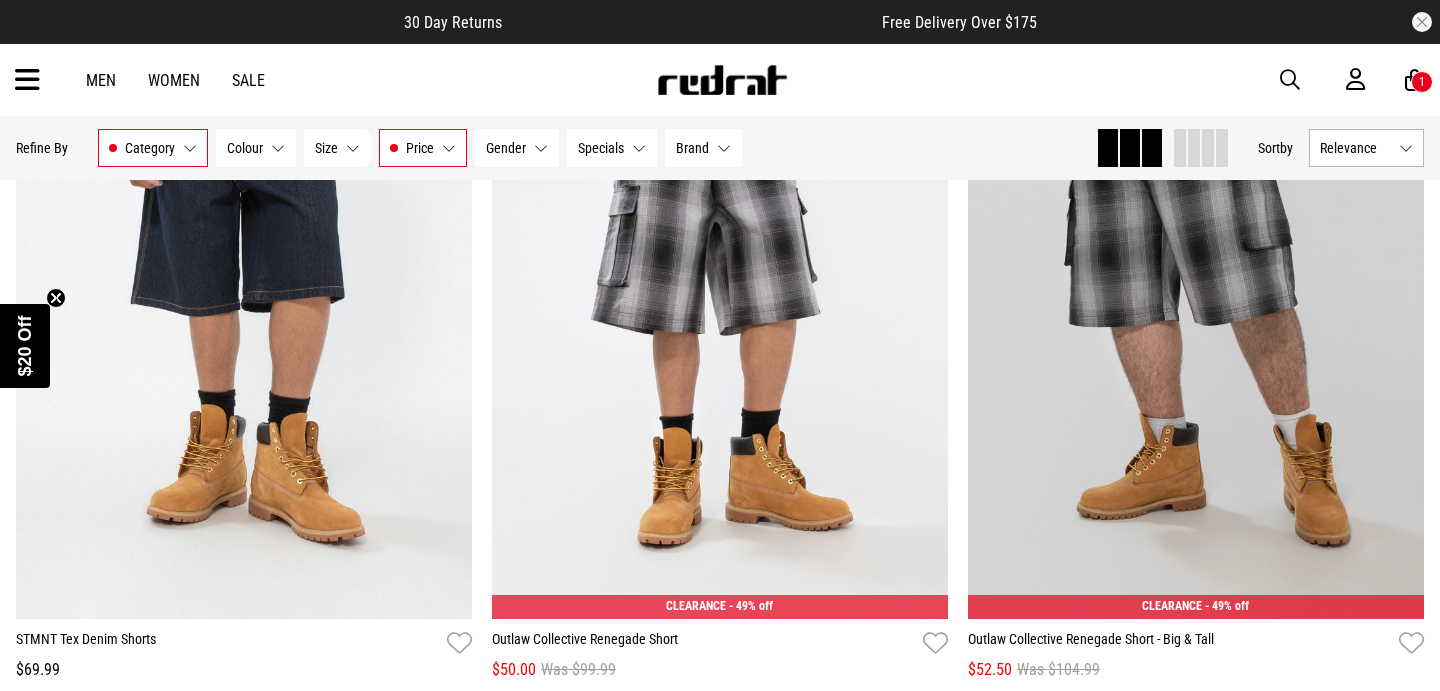 scroll, scrollTop: 8291, scrollLeft: 0, axis: vertical 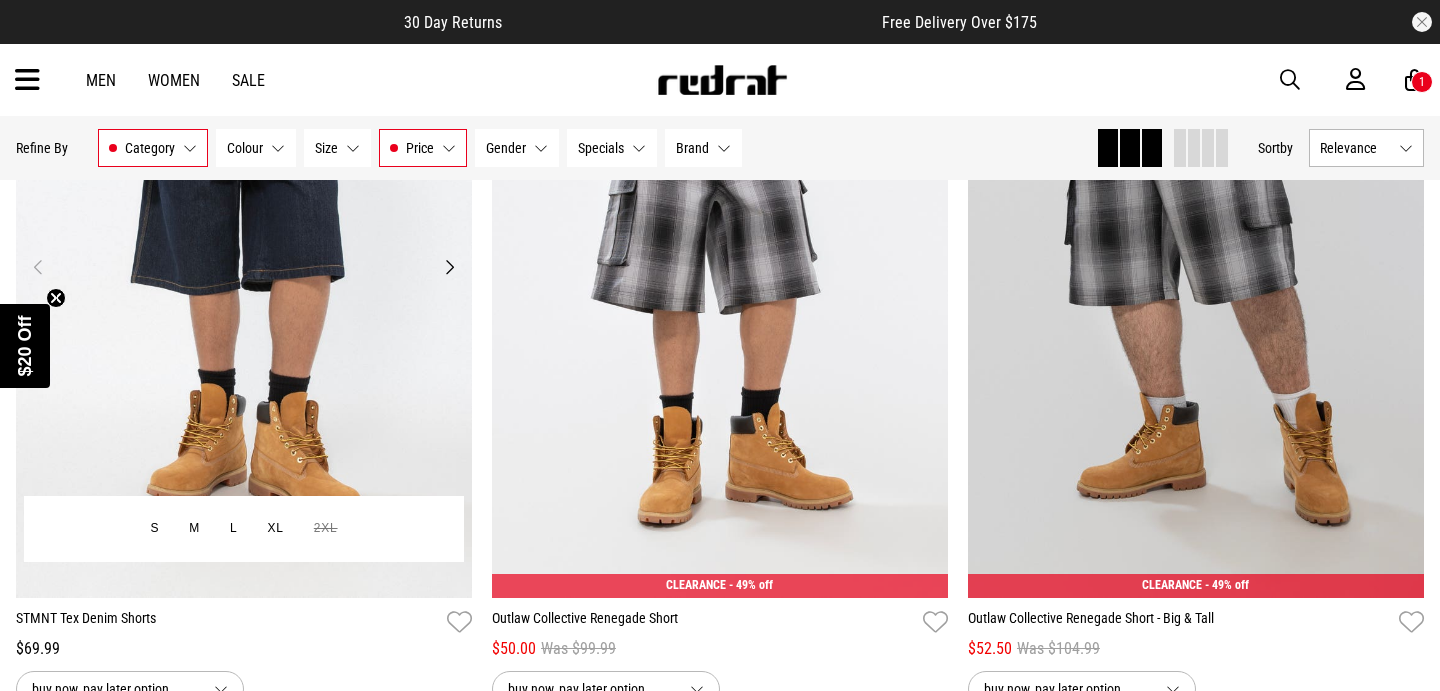 click at bounding box center (244, 279) 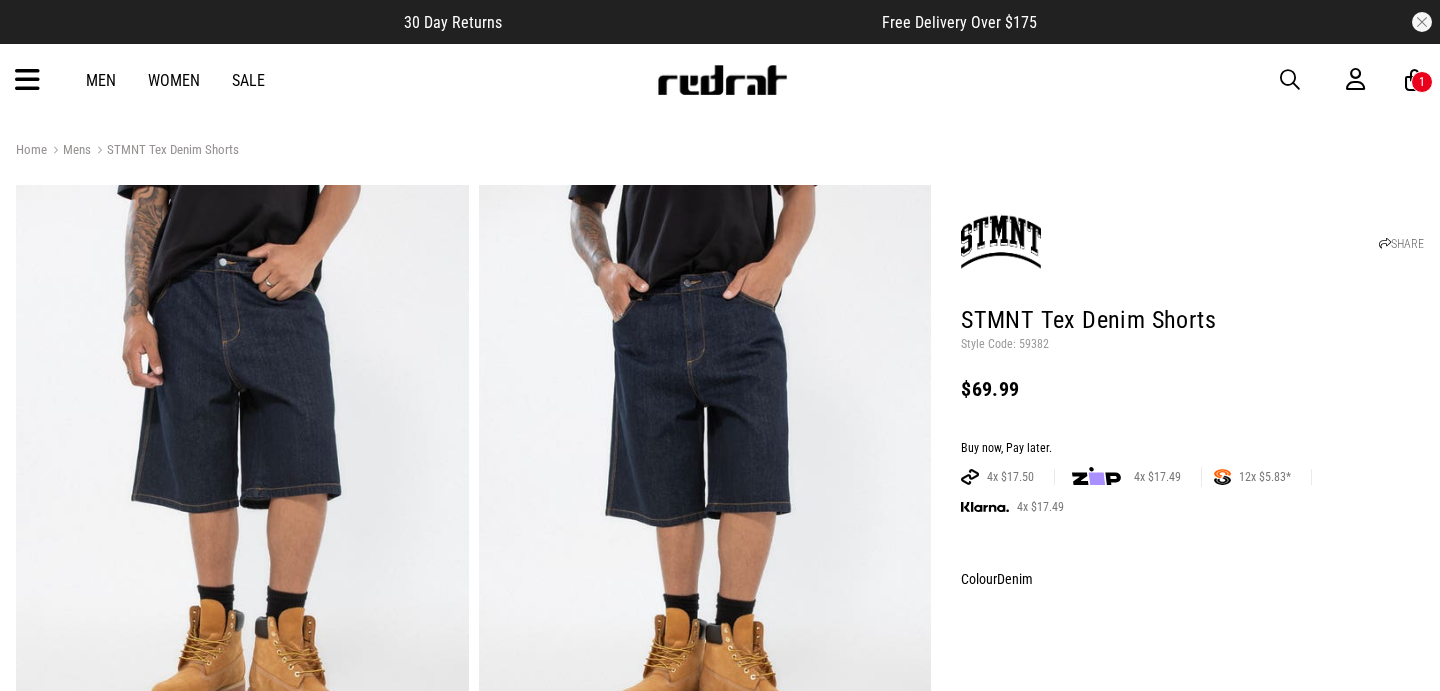 scroll, scrollTop: 0, scrollLeft: 0, axis: both 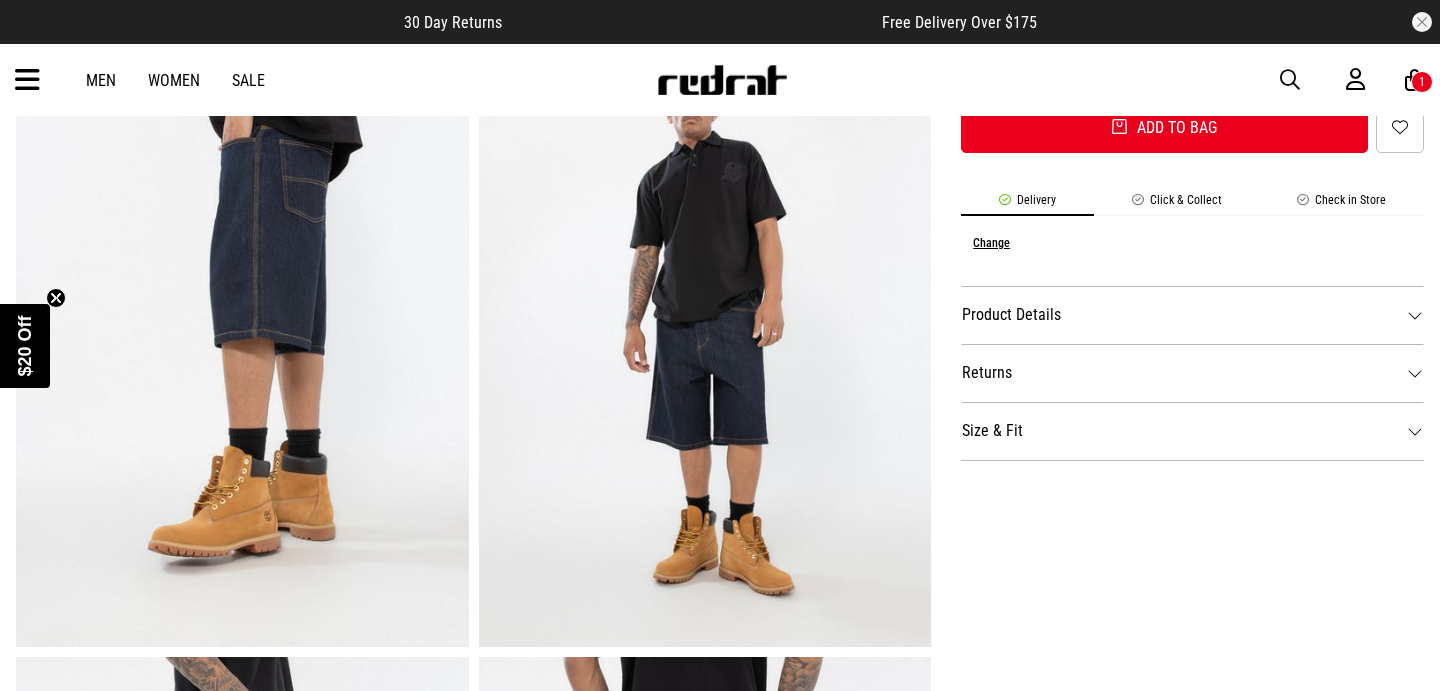 click on "Size & Fit" at bounding box center [1192, 431] 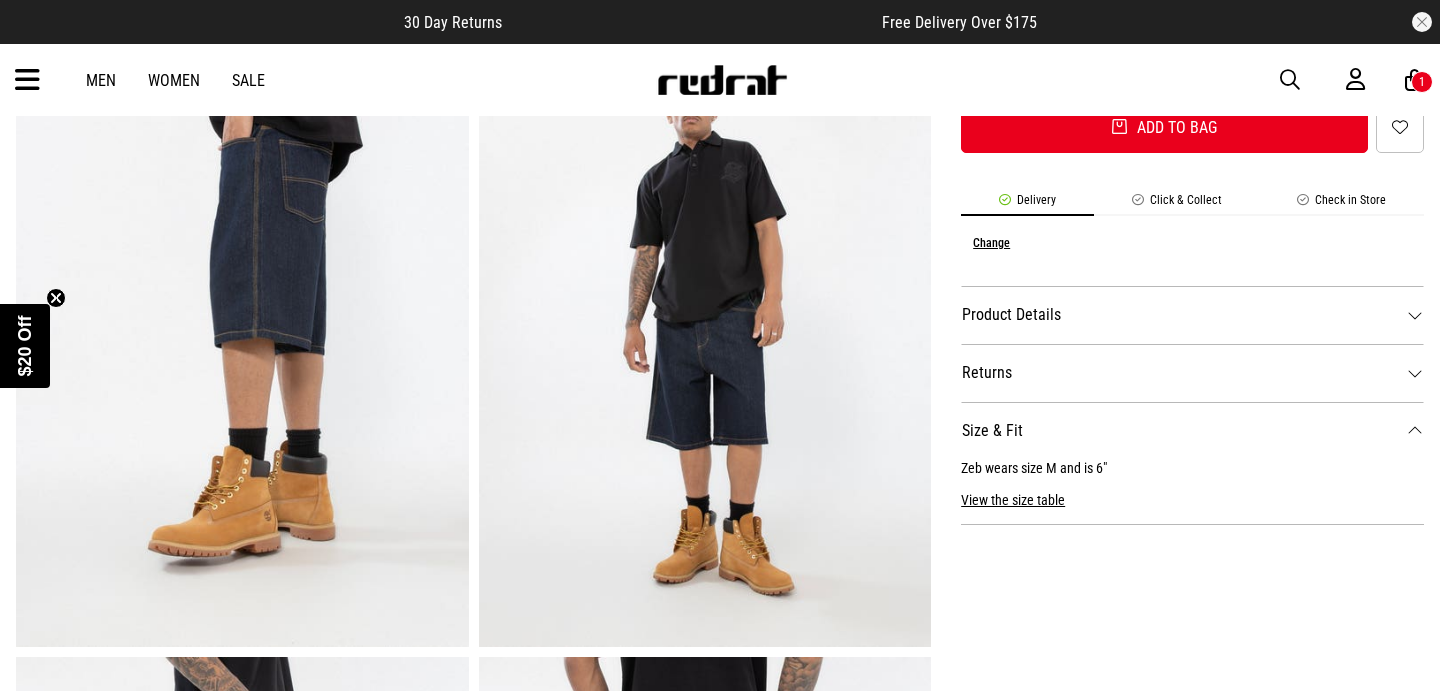 click on "Size & Fit" at bounding box center (1192, 431) 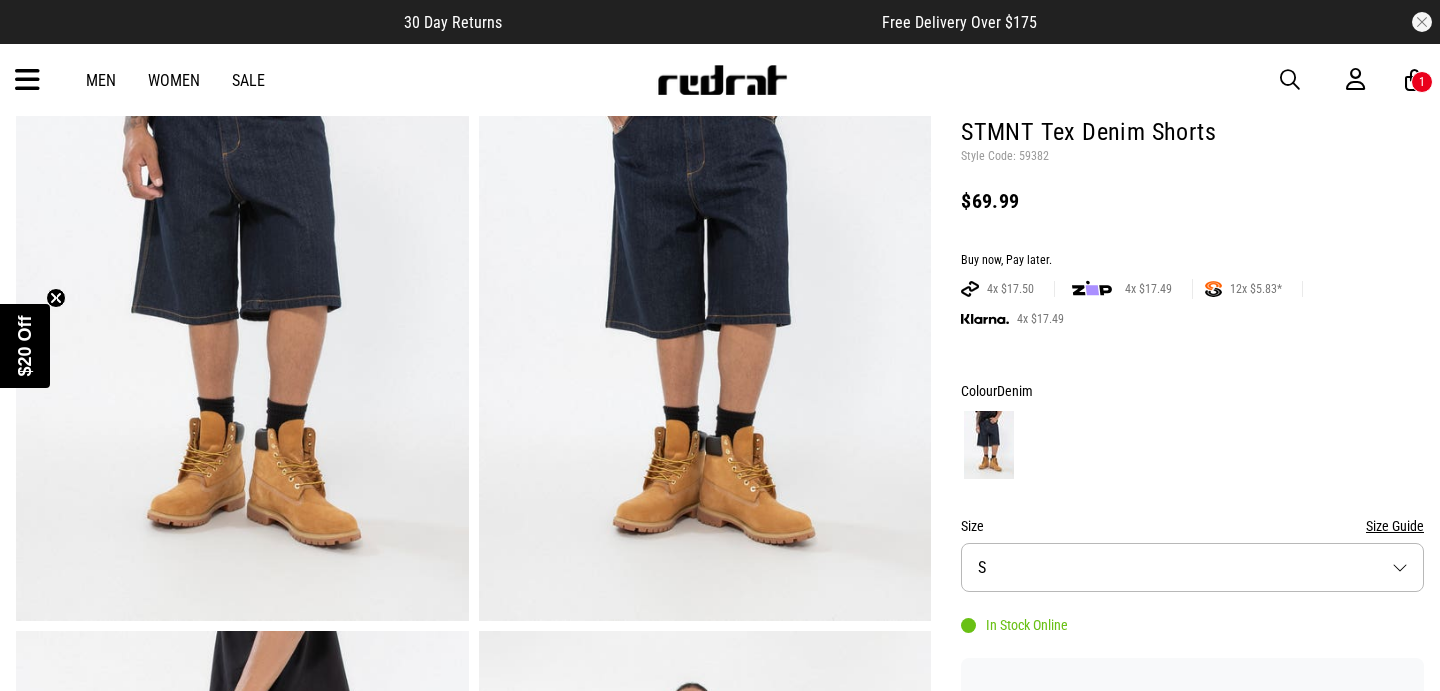 scroll, scrollTop: 245, scrollLeft: 0, axis: vertical 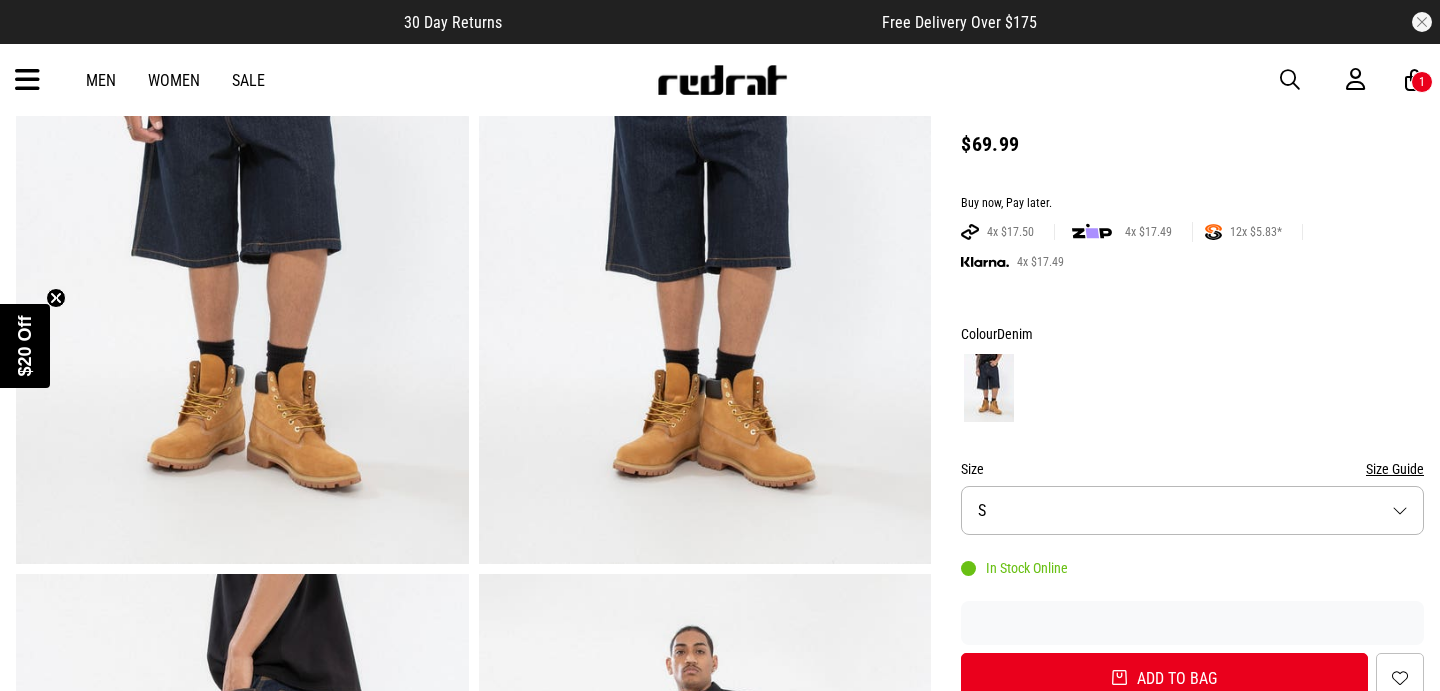 click on "Size Guide" at bounding box center (1395, 469) 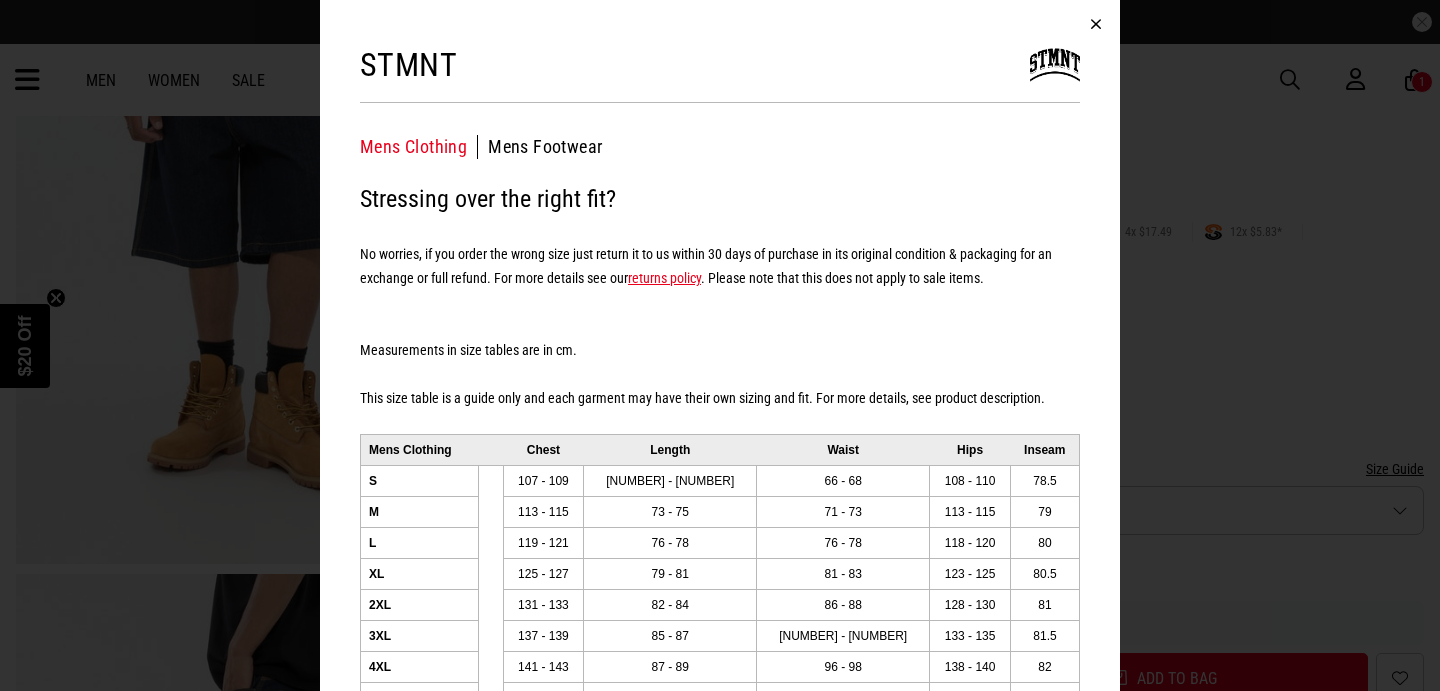 scroll, scrollTop: 62, scrollLeft: 0, axis: vertical 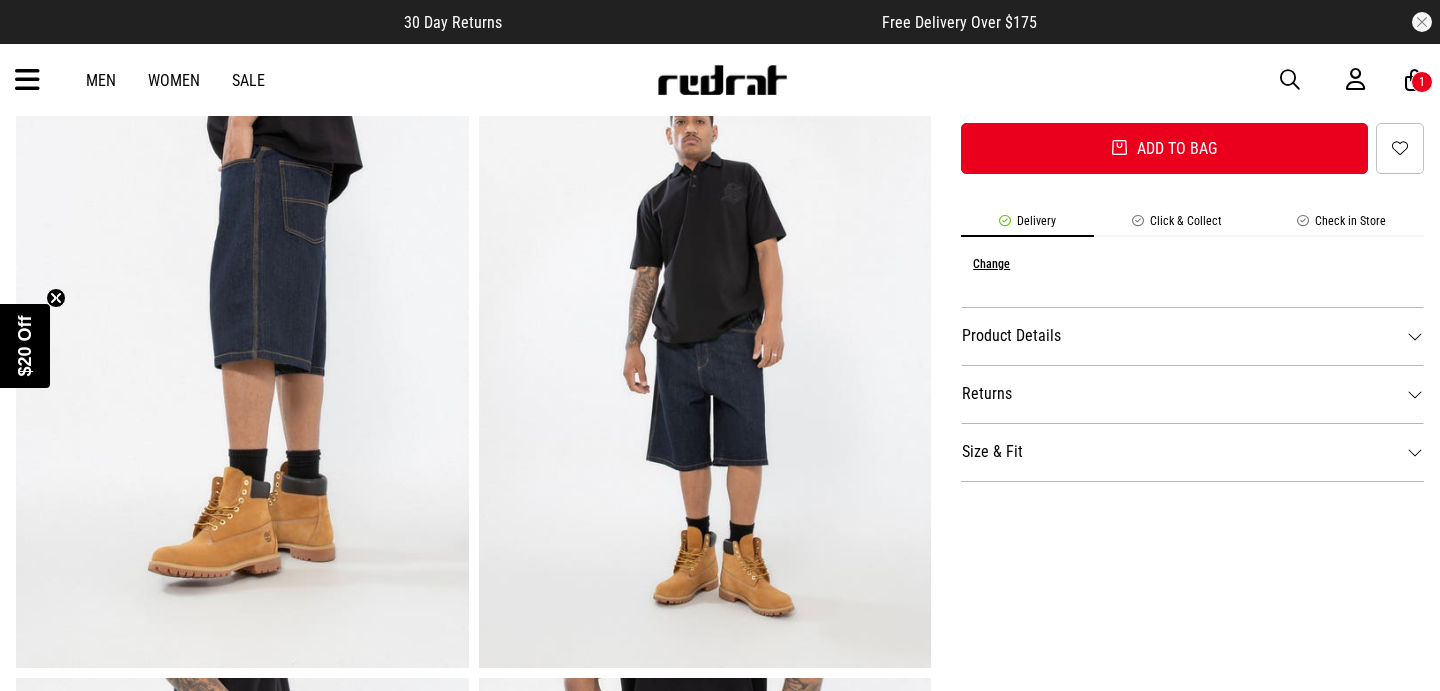 click on "Product Details" at bounding box center [1192, 336] 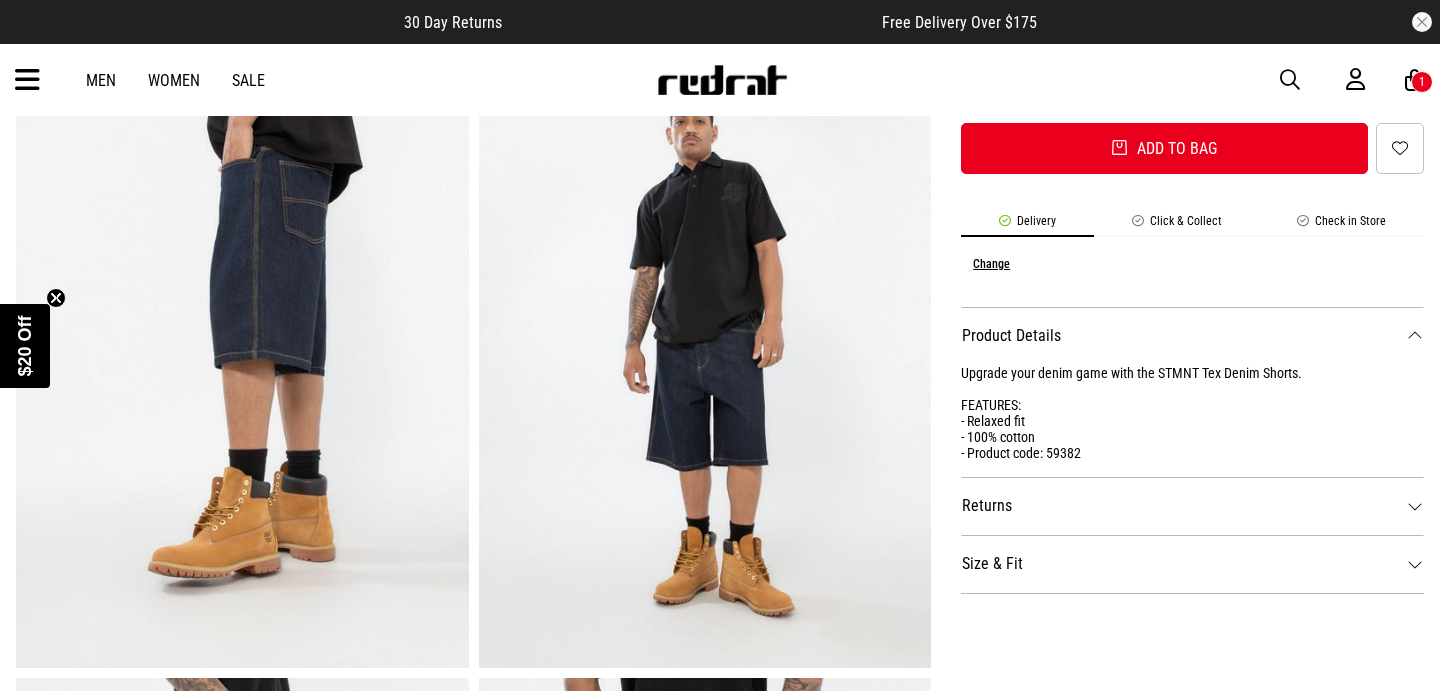 click on "Product Details" at bounding box center (1192, 336) 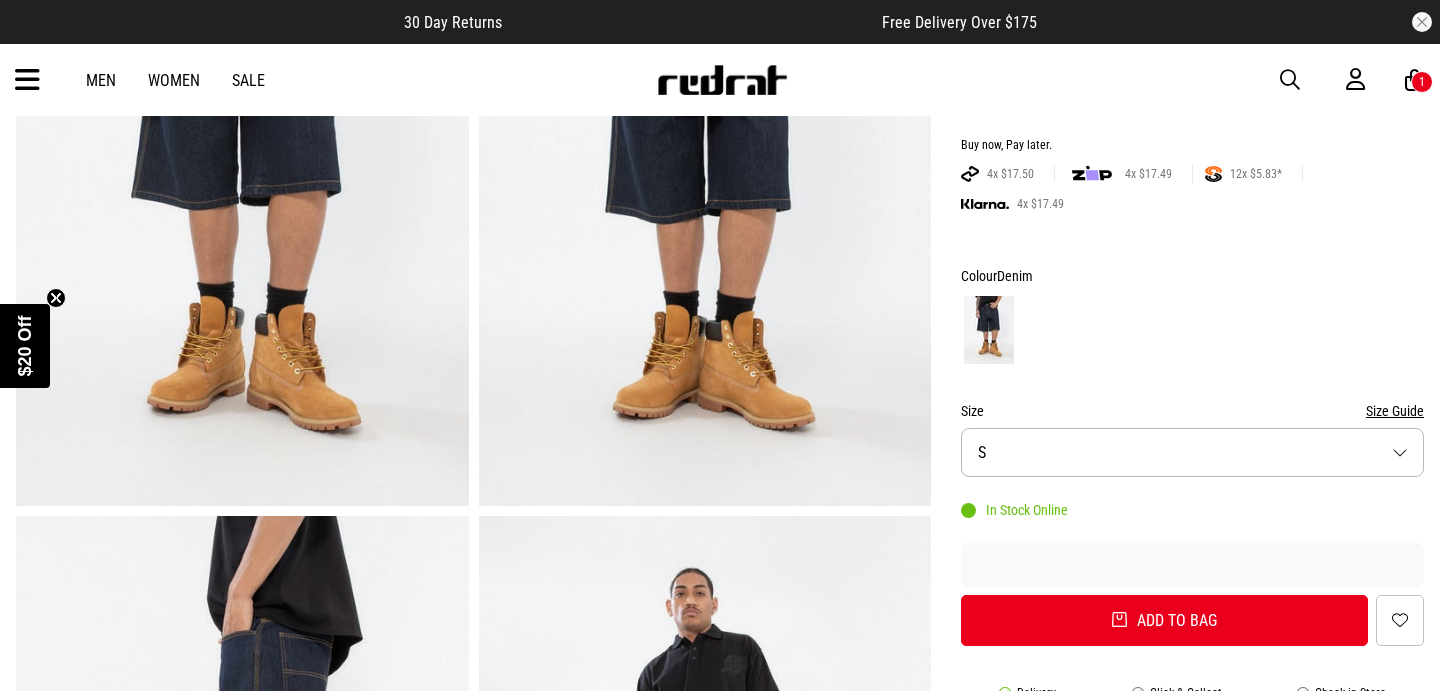 scroll, scrollTop: 319, scrollLeft: 0, axis: vertical 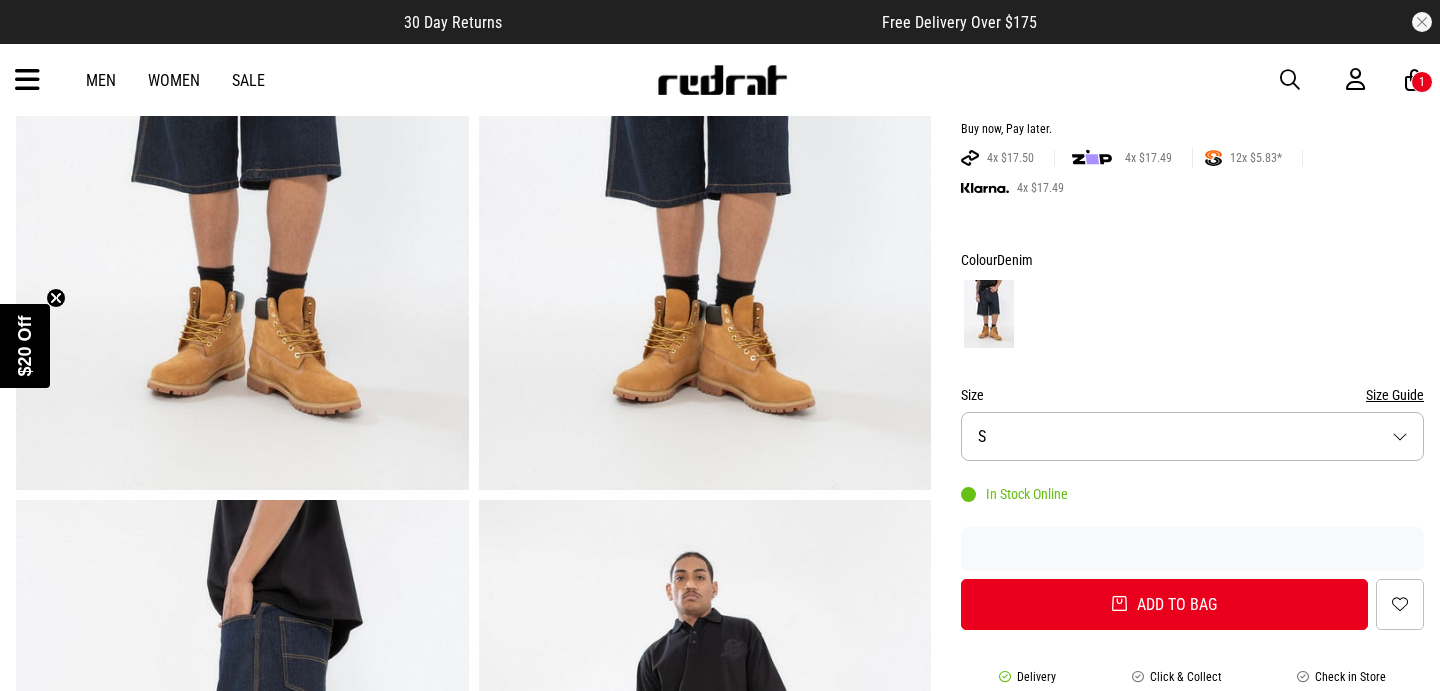 click on "$20 Off" at bounding box center (25, 345) 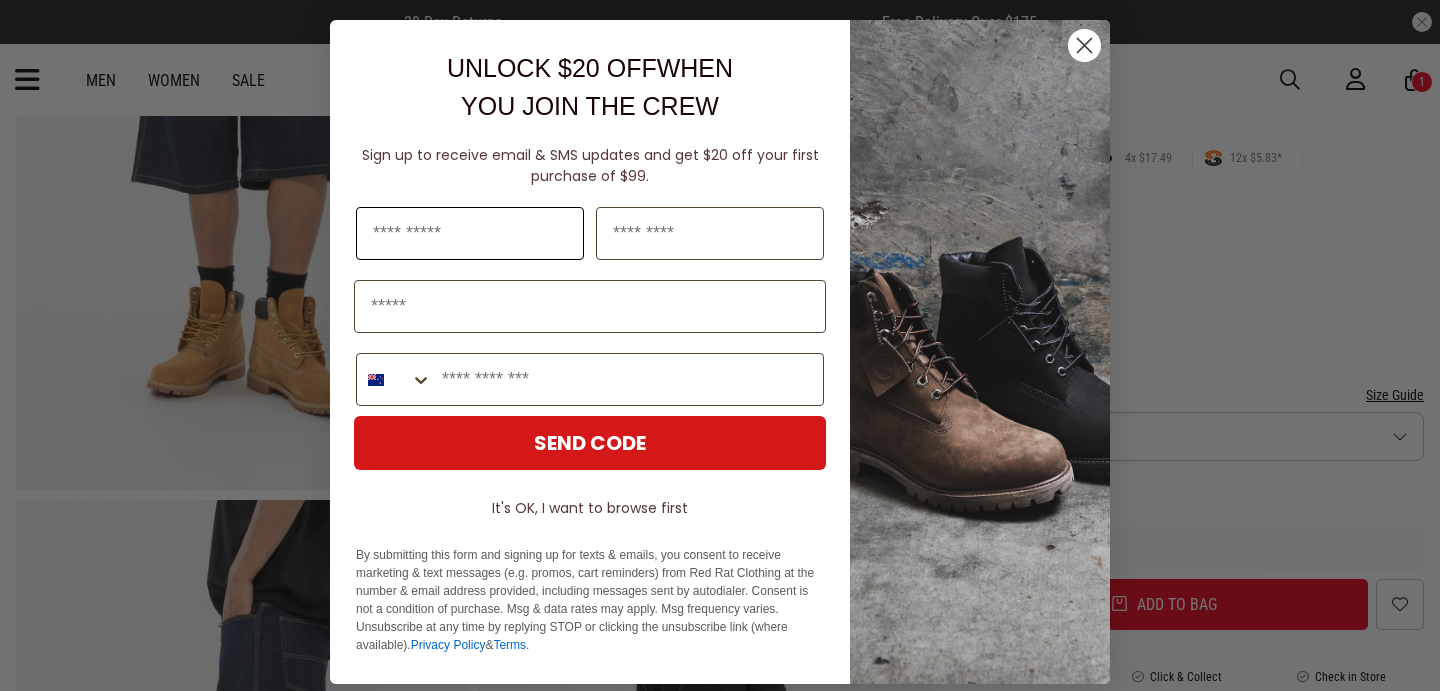 click at bounding box center [470, 233] 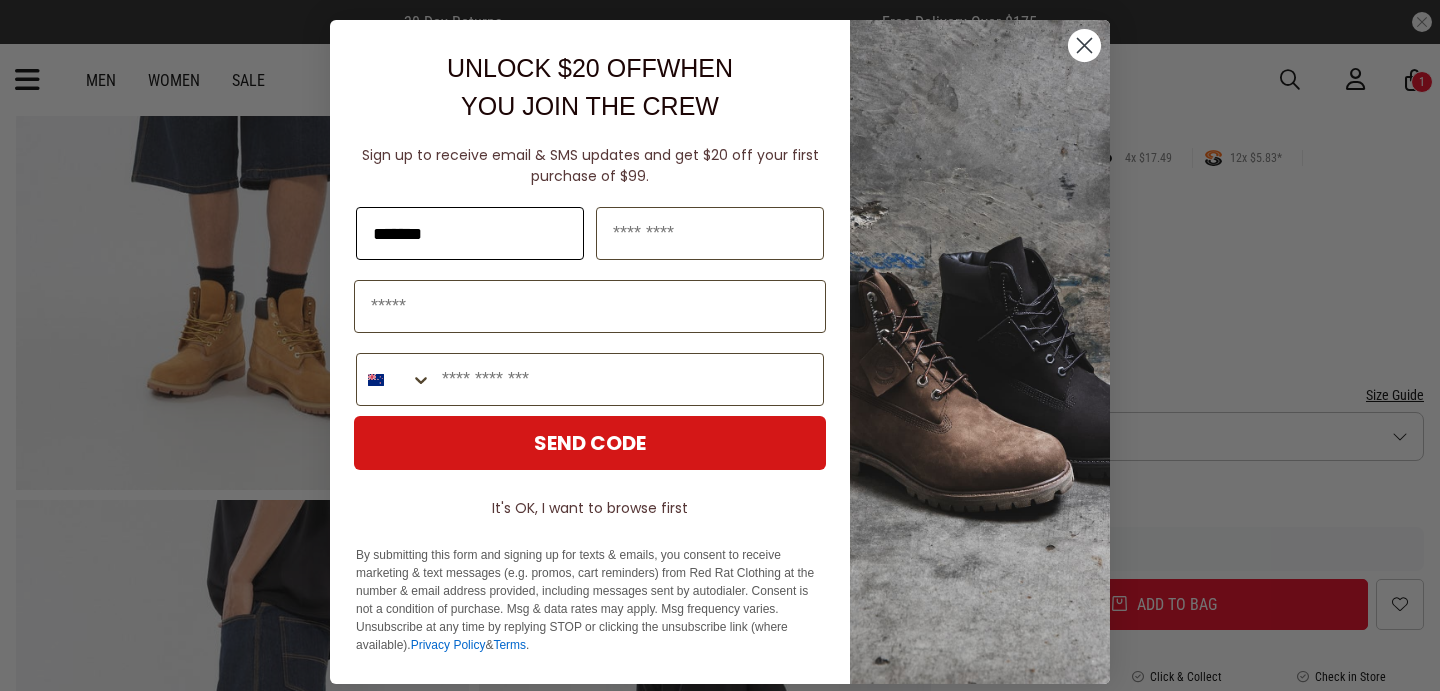 type on "******" 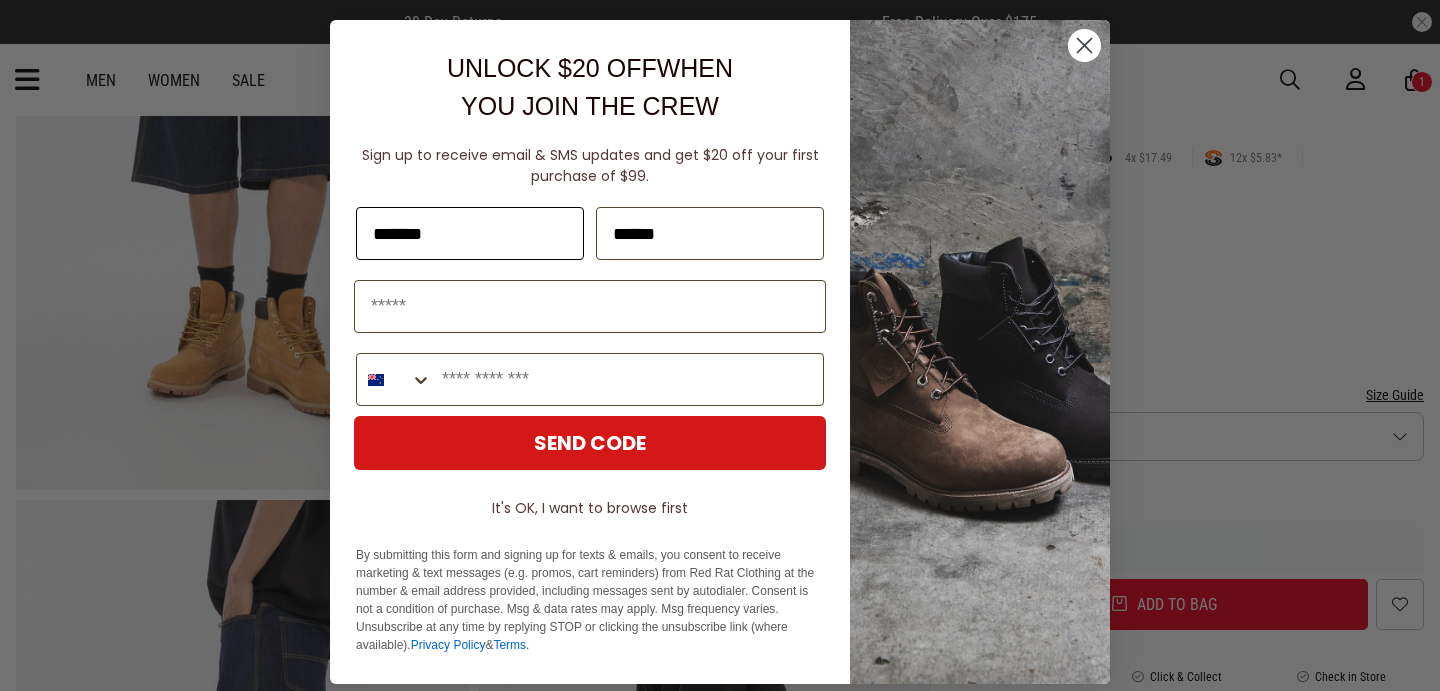 type on "**********" 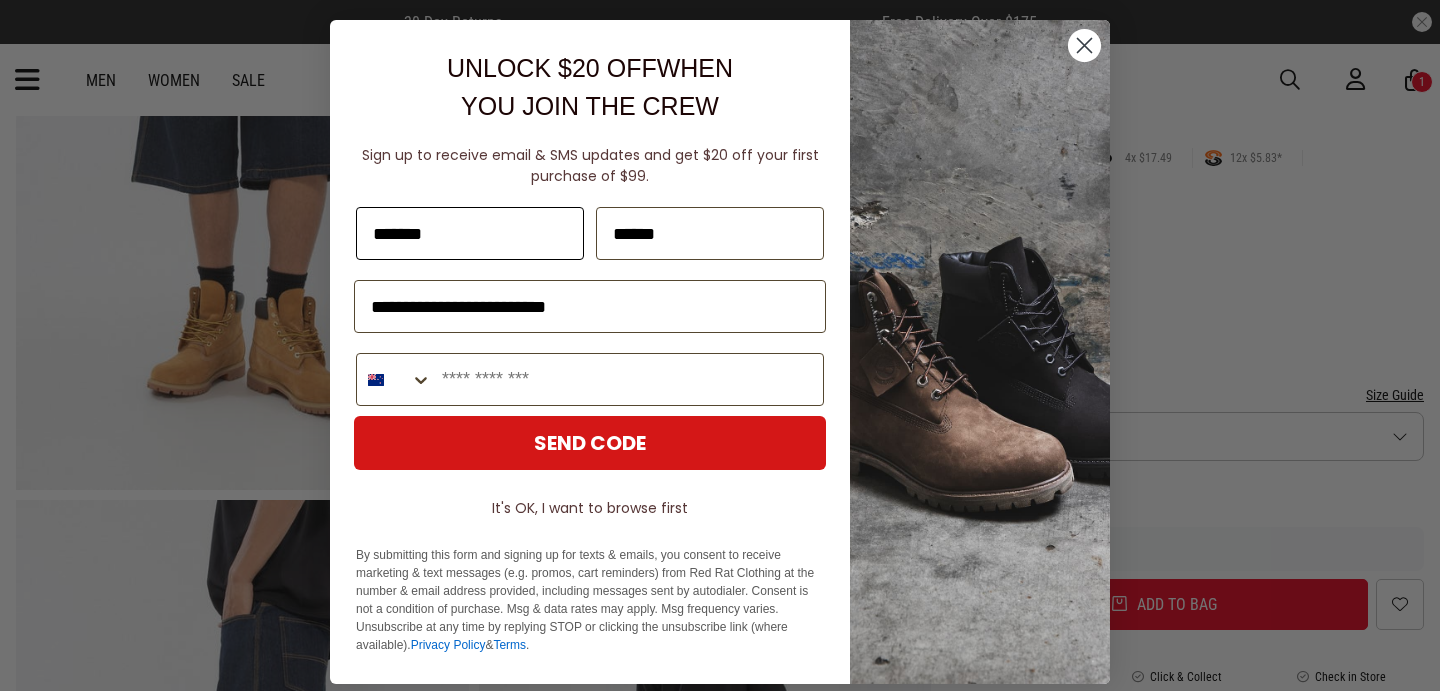 type on "**********" 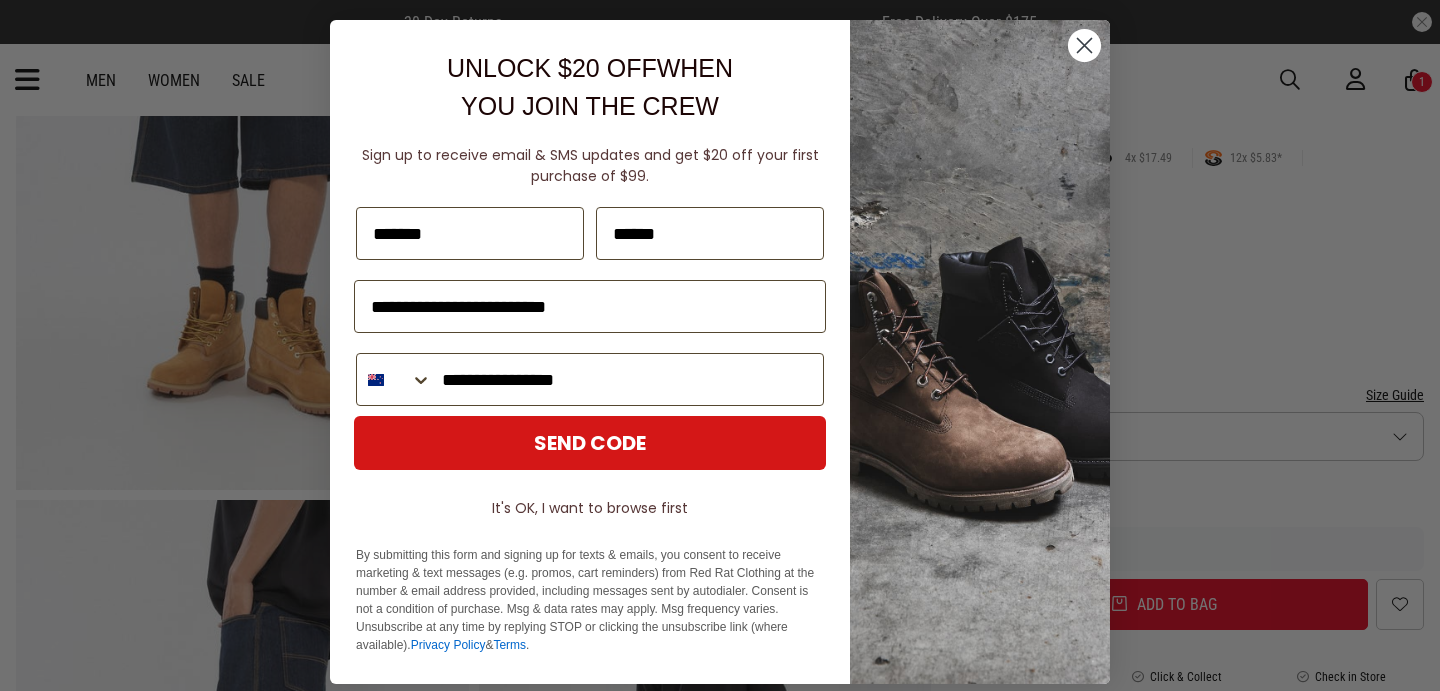 click on "SEND CODE" at bounding box center (590, 443) 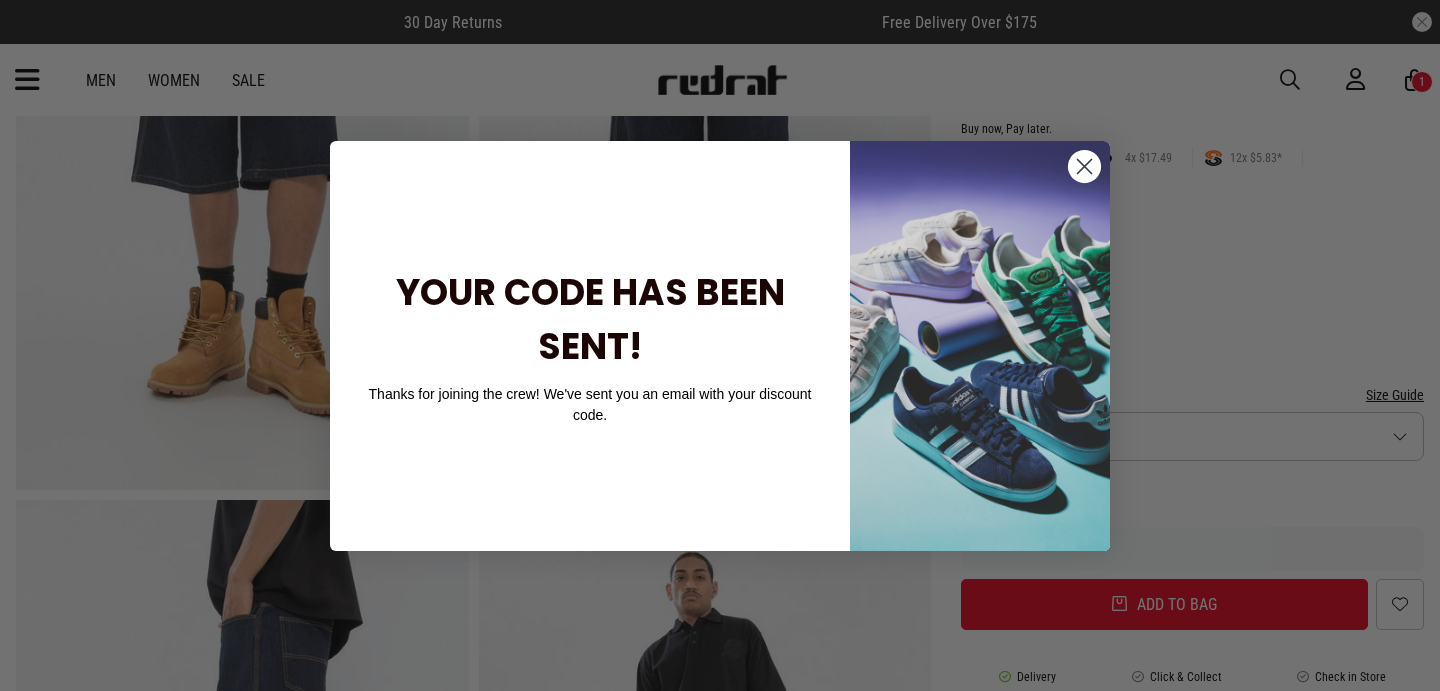 click 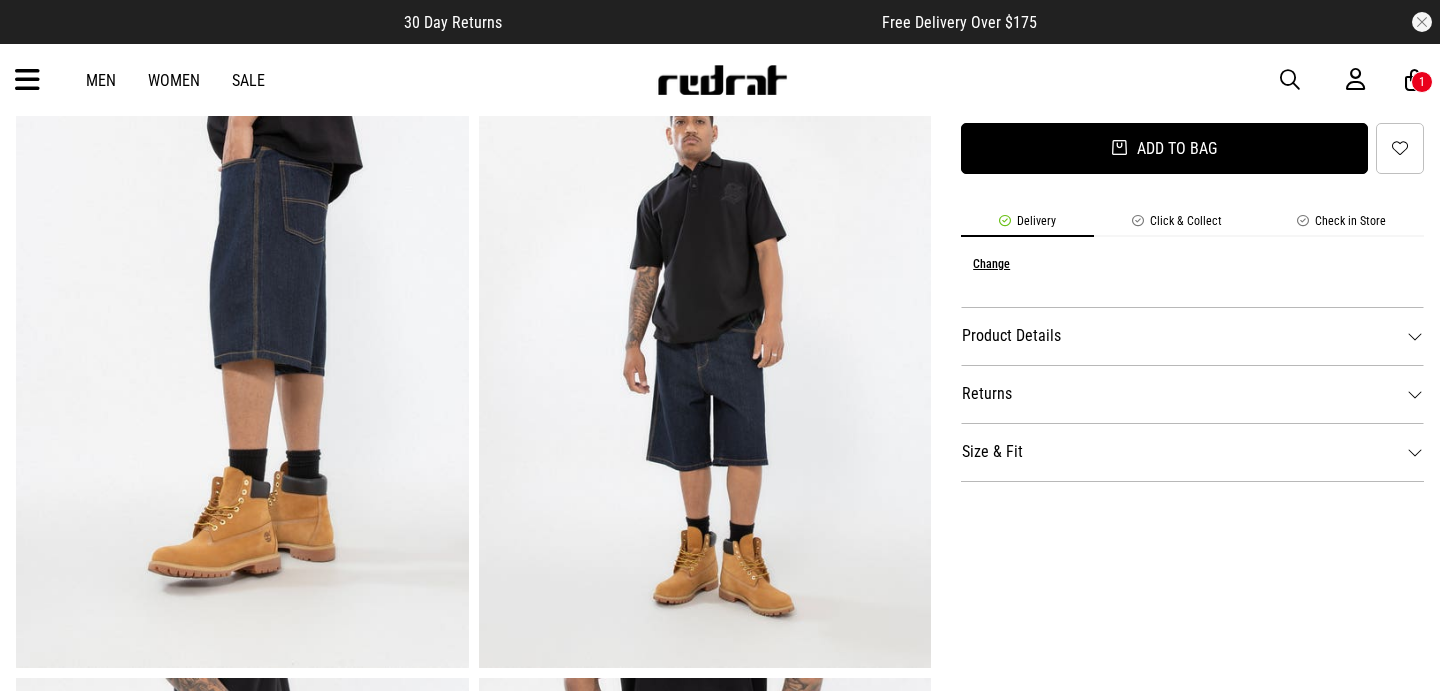scroll, scrollTop: 817, scrollLeft: 0, axis: vertical 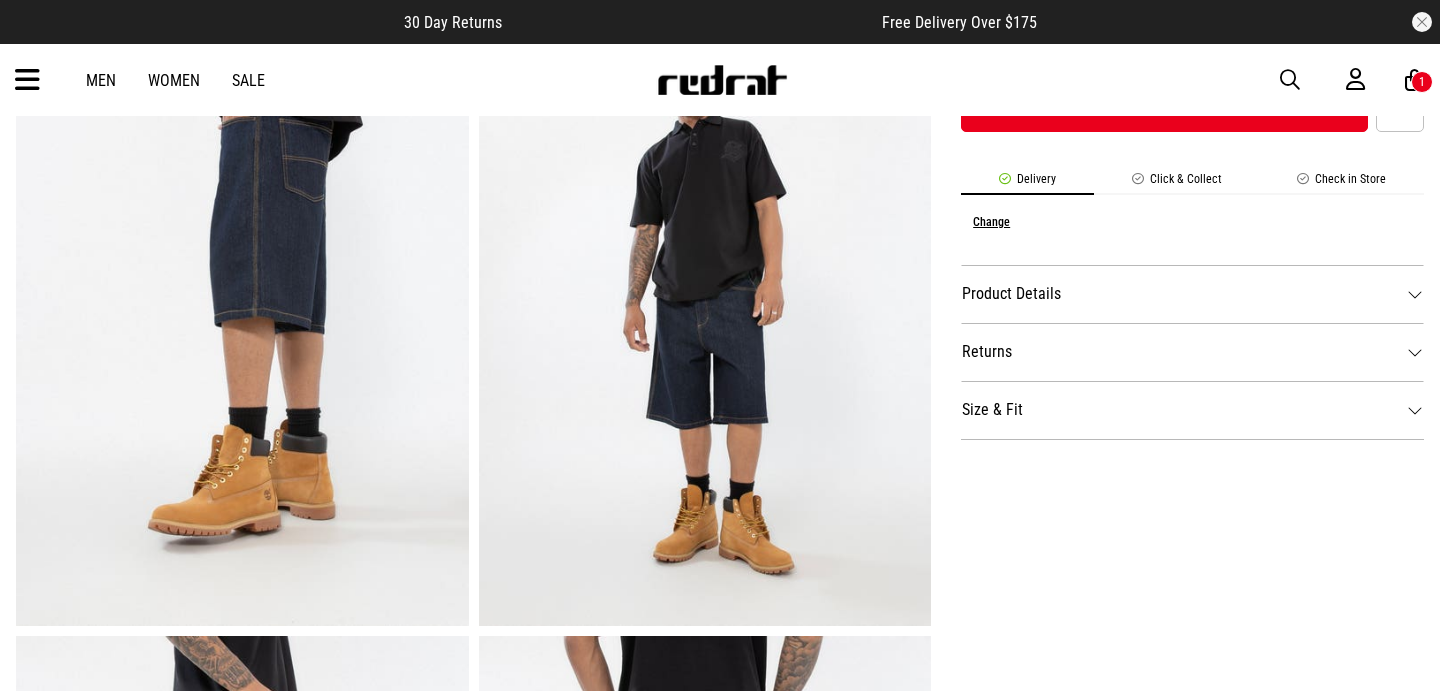 click on "Size & Fit" at bounding box center (1192, 410) 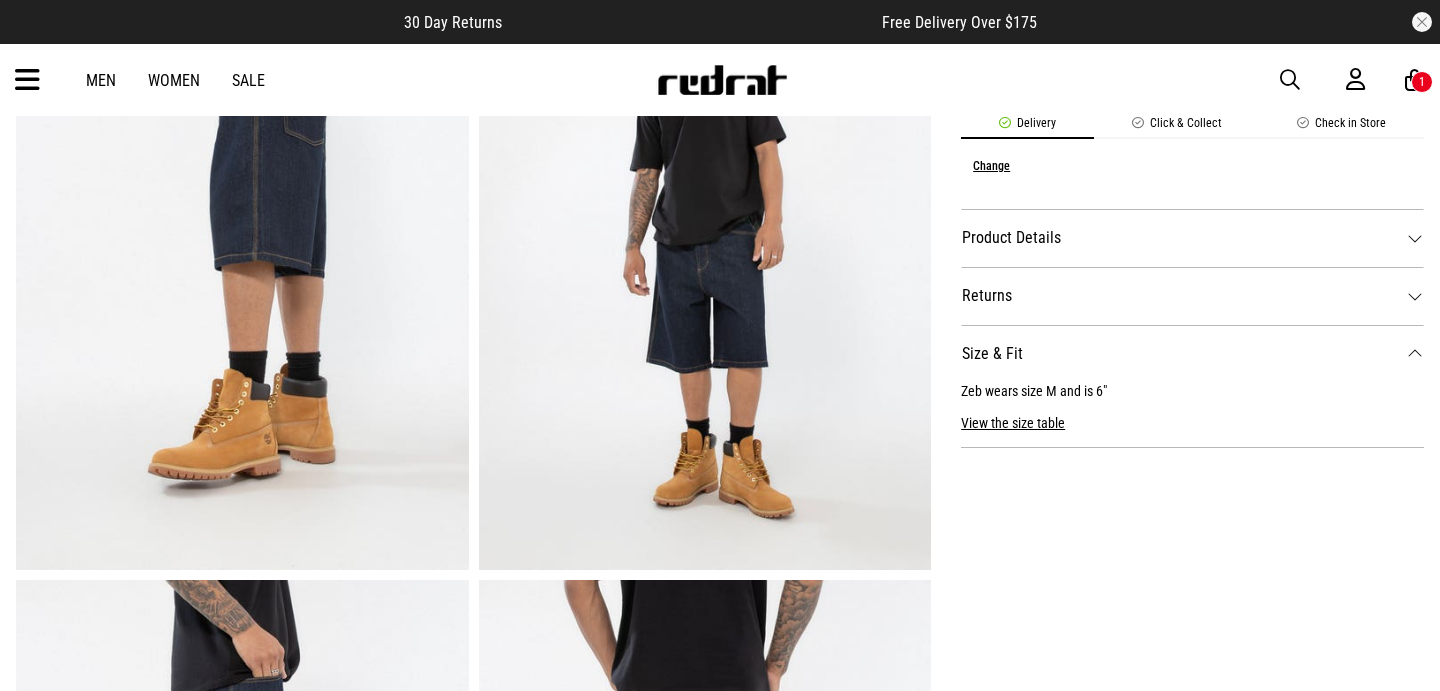 scroll, scrollTop: 887, scrollLeft: 0, axis: vertical 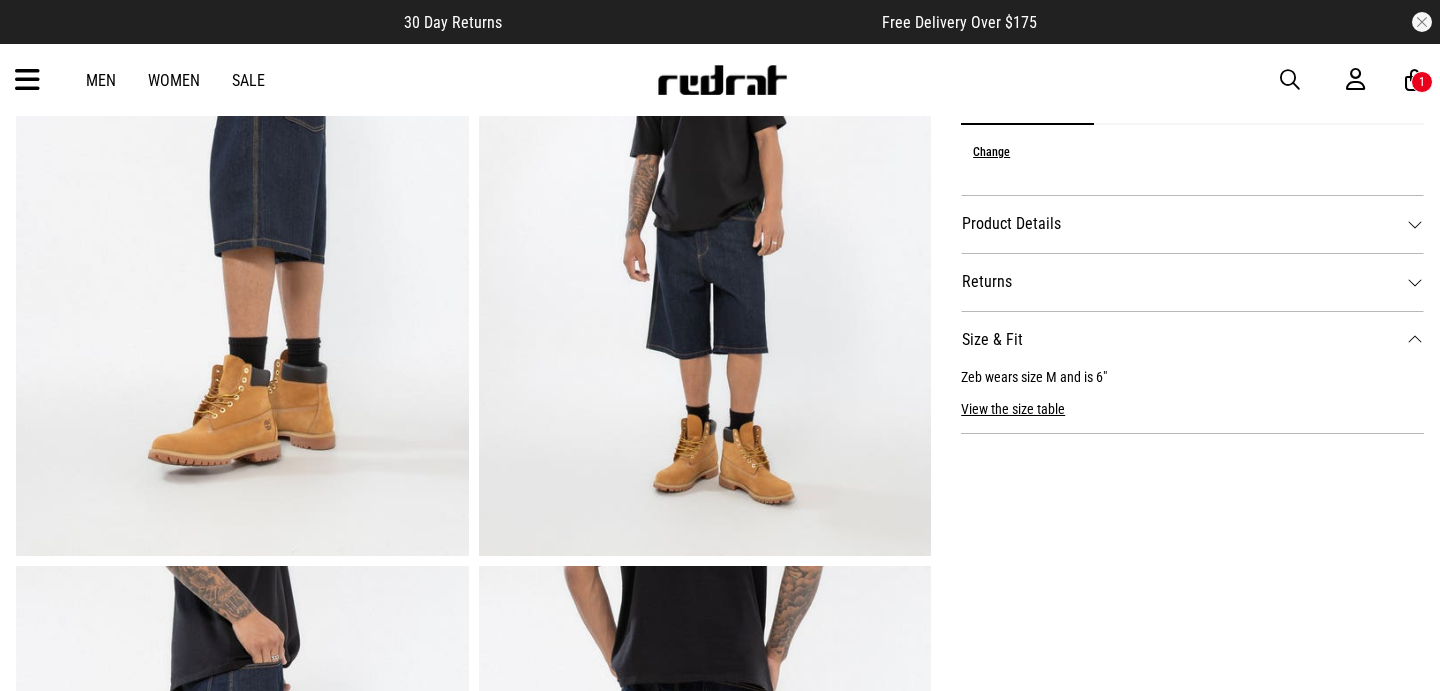 click on "View the size table" at bounding box center (1013, 401) 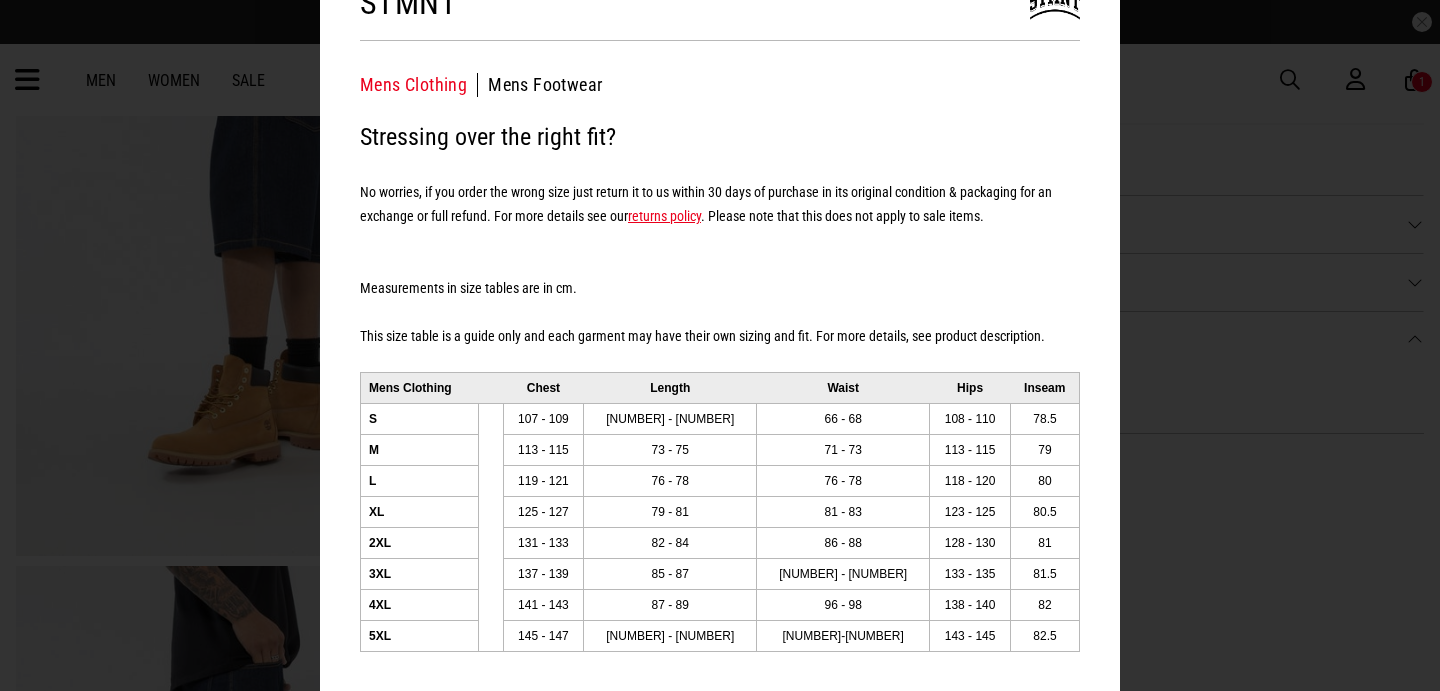 scroll, scrollTop: 0, scrollLeft: 0, axis: both 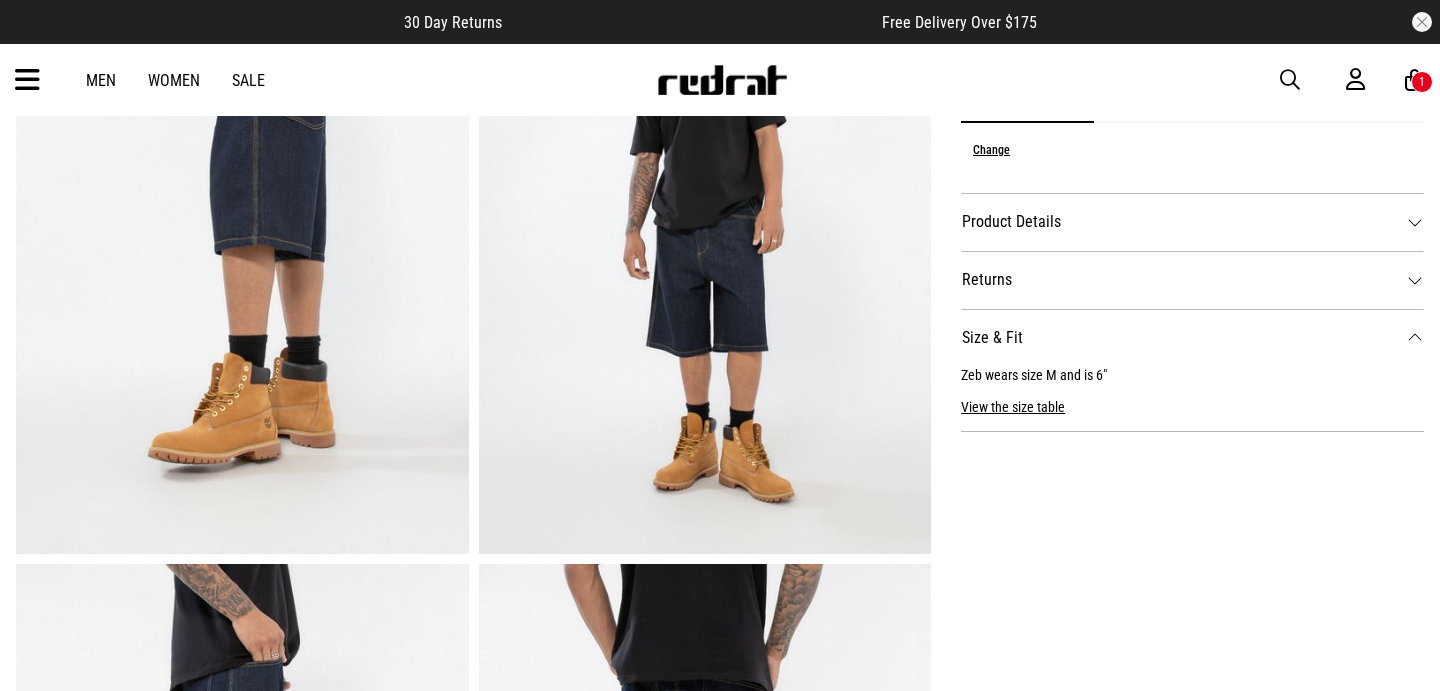 click on "Product Details" at bounding box center [1192, 222] 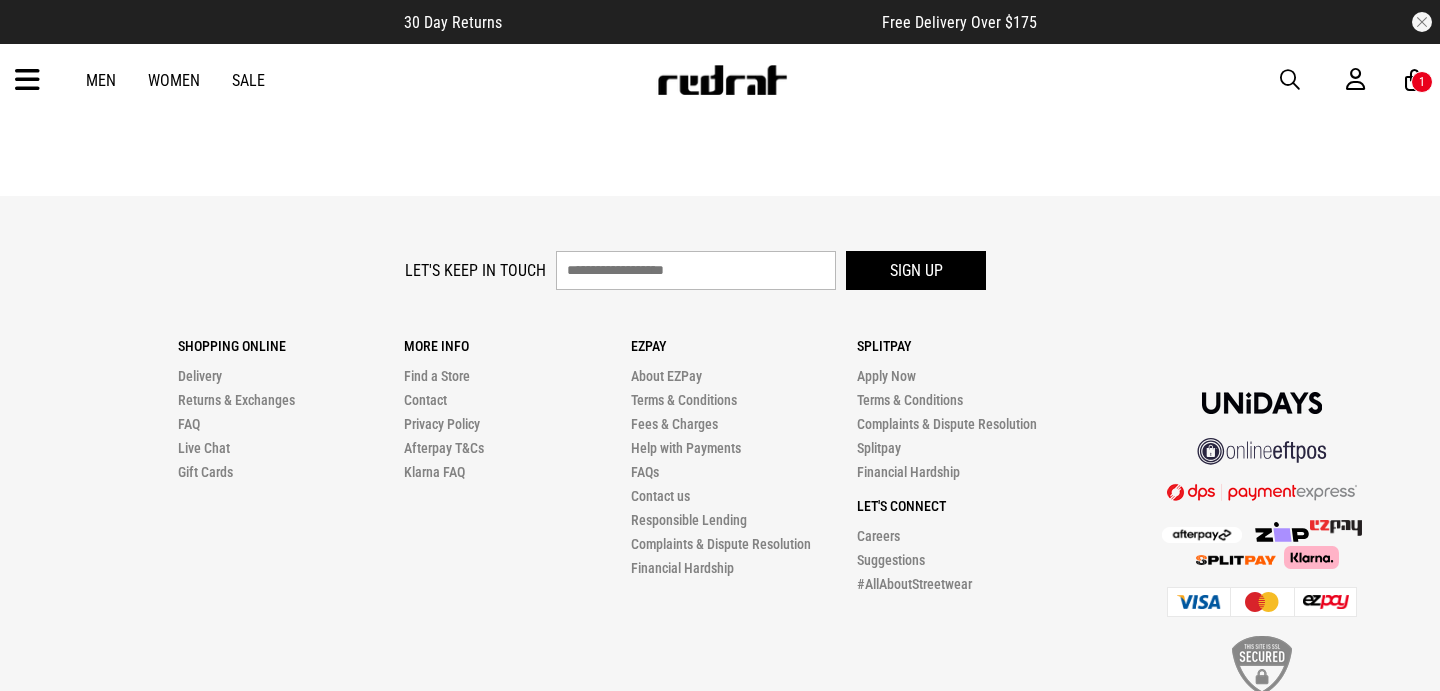 scroll, scrollTop: 3677, scrollLeft: 0, axis: vertical 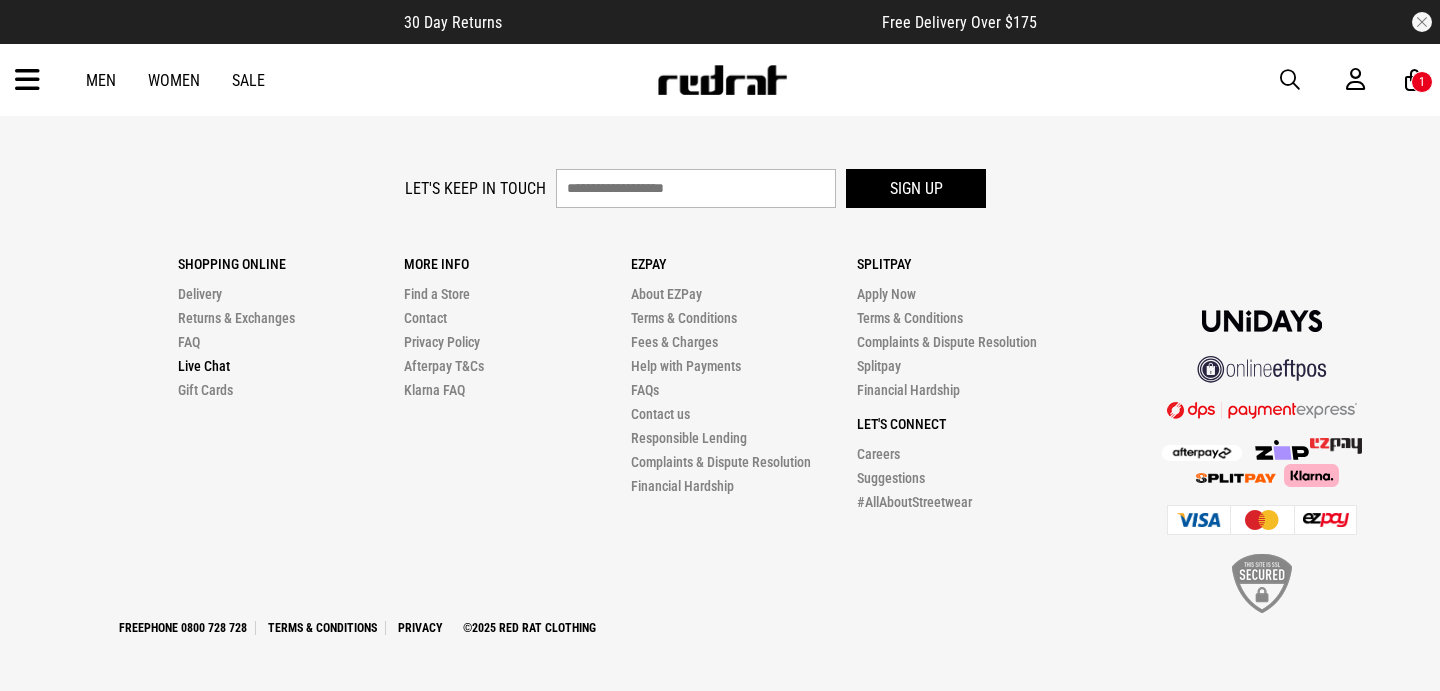 click on "Live Chat" at bounding box center [204, 366] 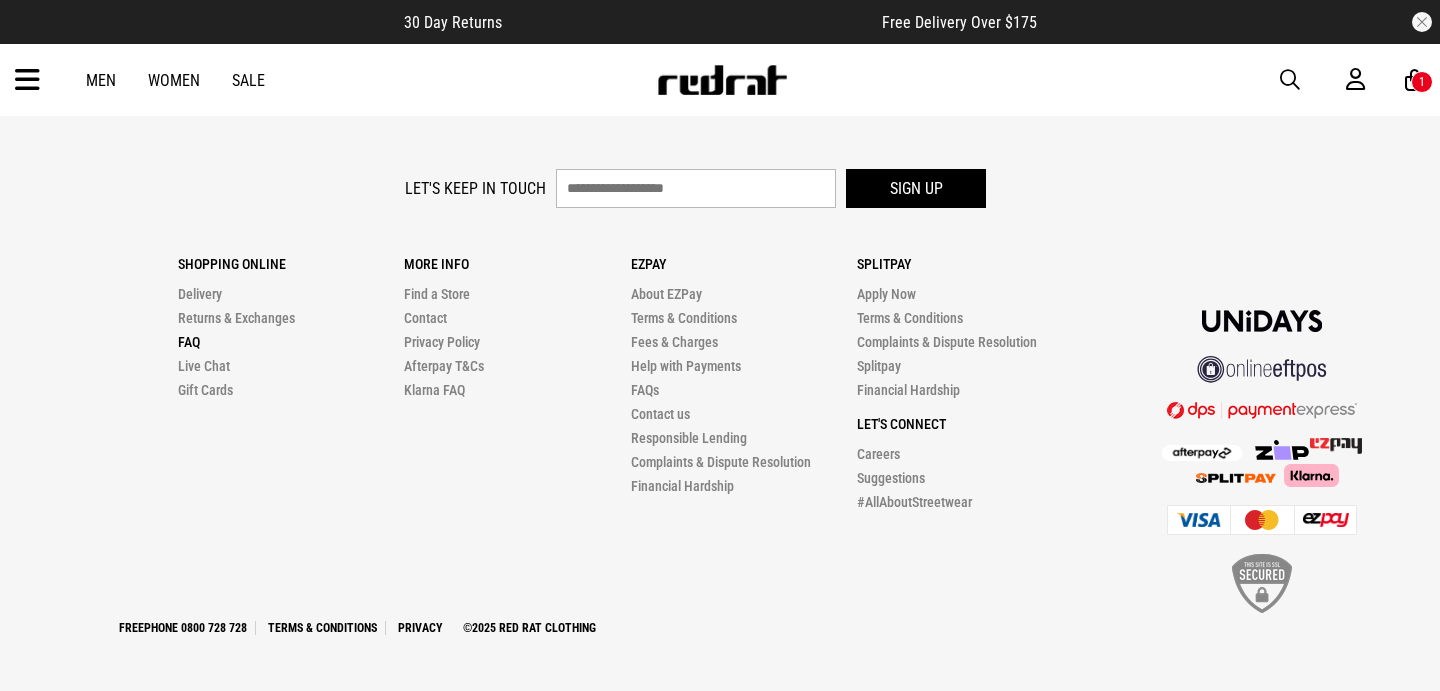 click on "FAQ" at bounding box center [189, 342] 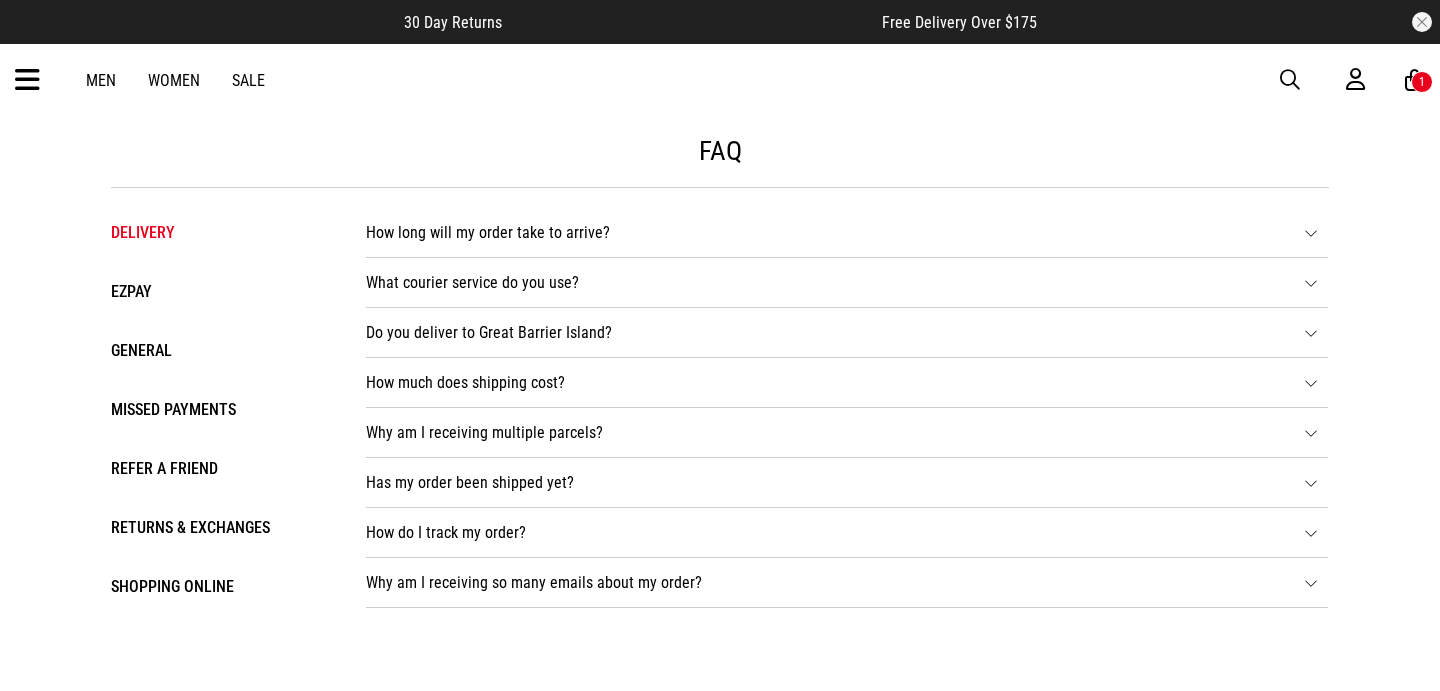 scroll, scrollTop: 0, scrollLeft: 0, axis: both 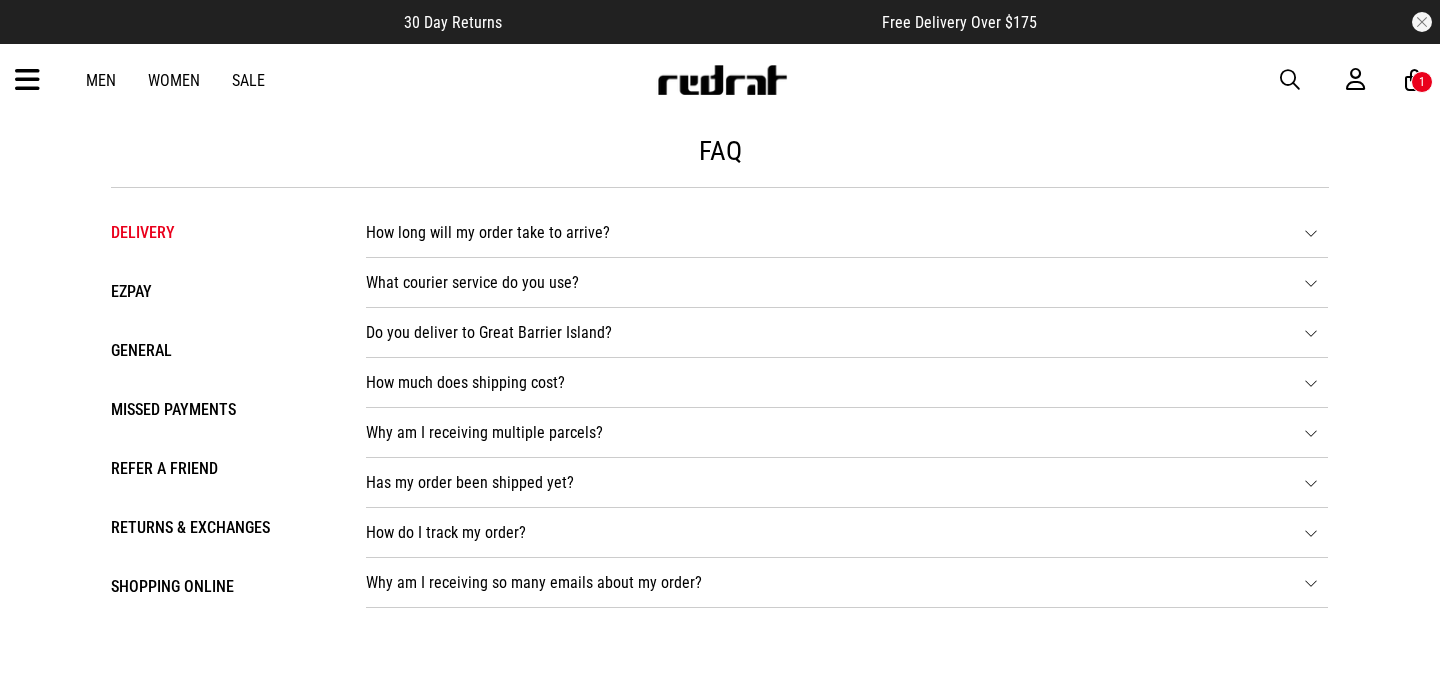 click on "Shopping Online" at bounding box center [218, 586] 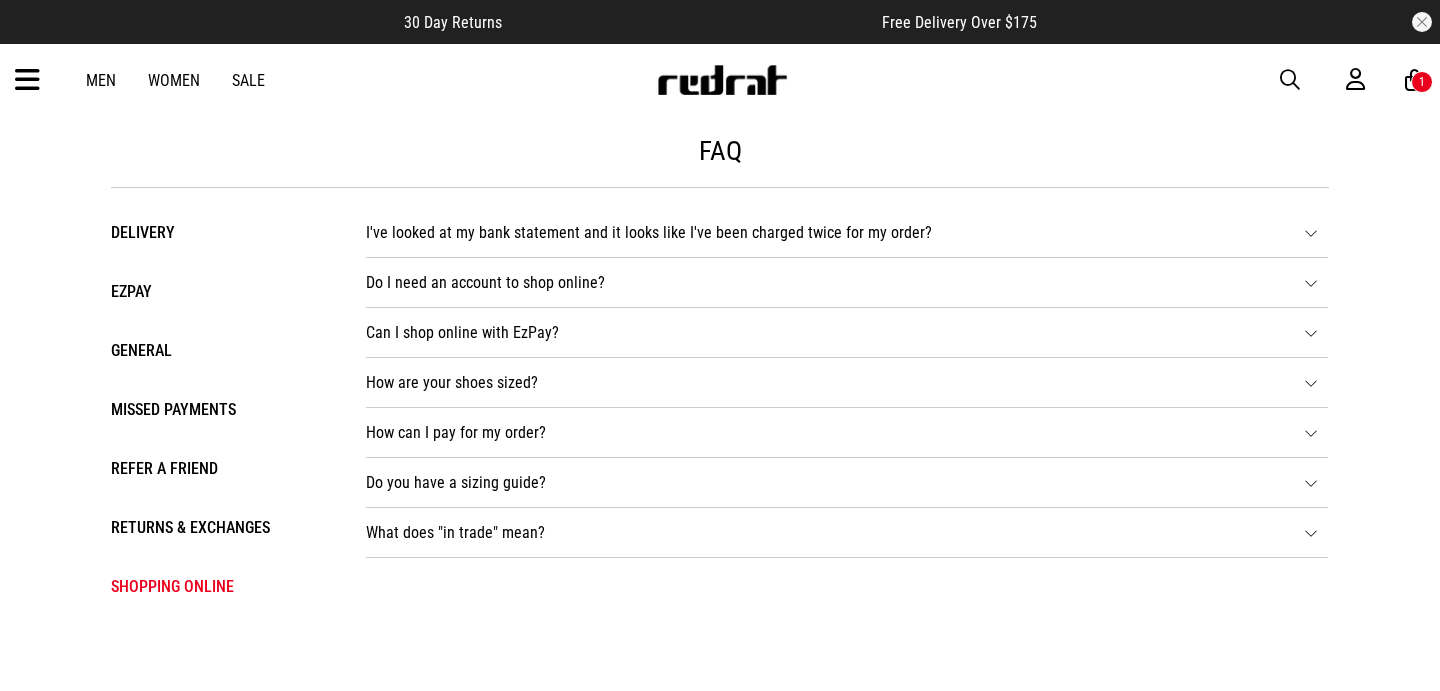 click on "Do you have a sizing guide?
Yes we do, check it out here:  www.redrat.co.nz/size-guide
Please note all measurements should be used as a guide only as fit varies across brands and products." at bounding box center [847, 483] 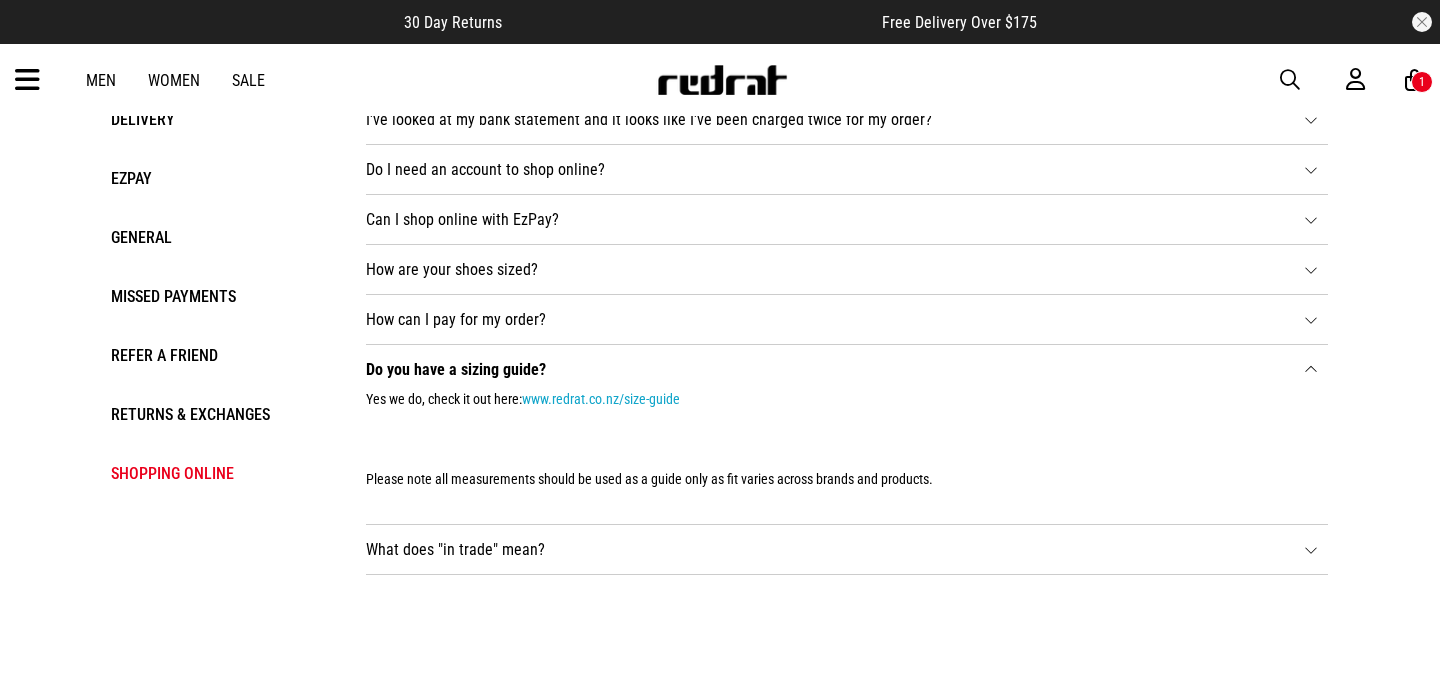 scroll, scrollTop: 114, scrollLeft: 0, axis: vertical 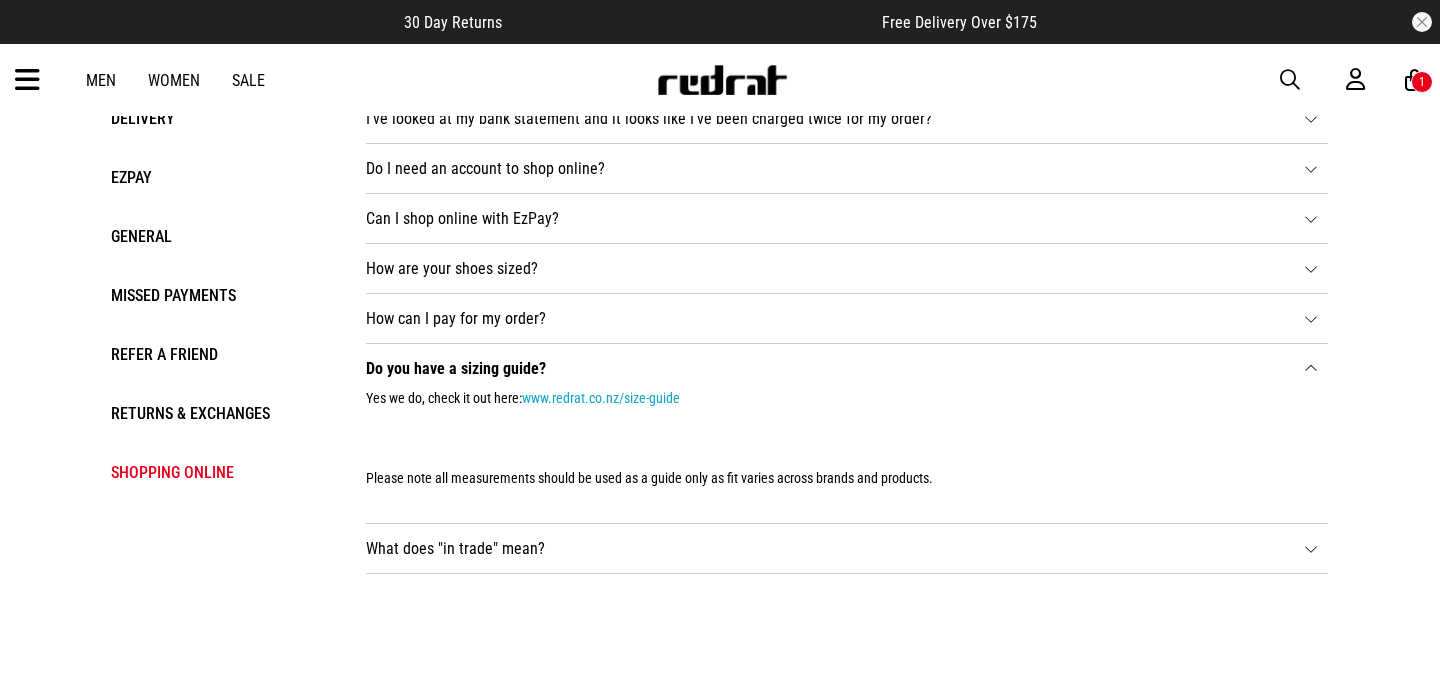 click on "EZPAY" at bounding box center (218, 177) 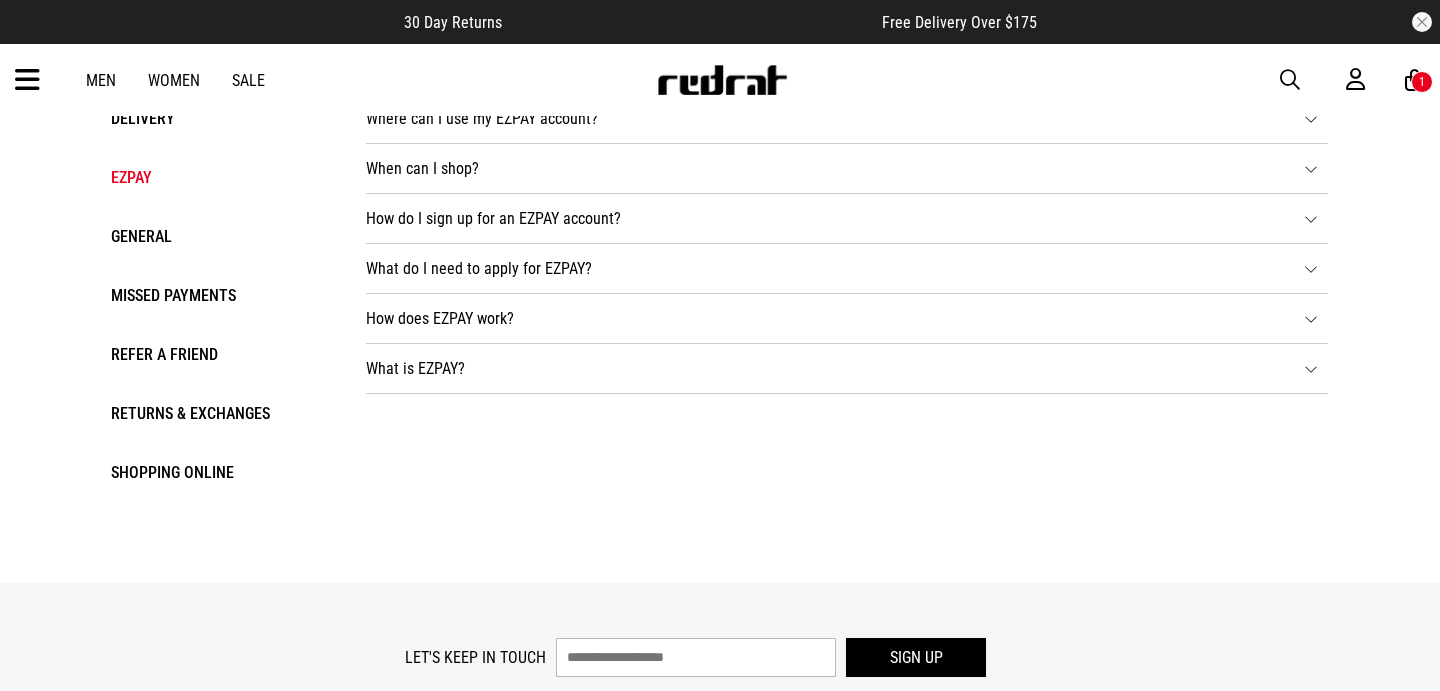 scroll, scrollTop: 0, scrollLeft: 0, axis: both 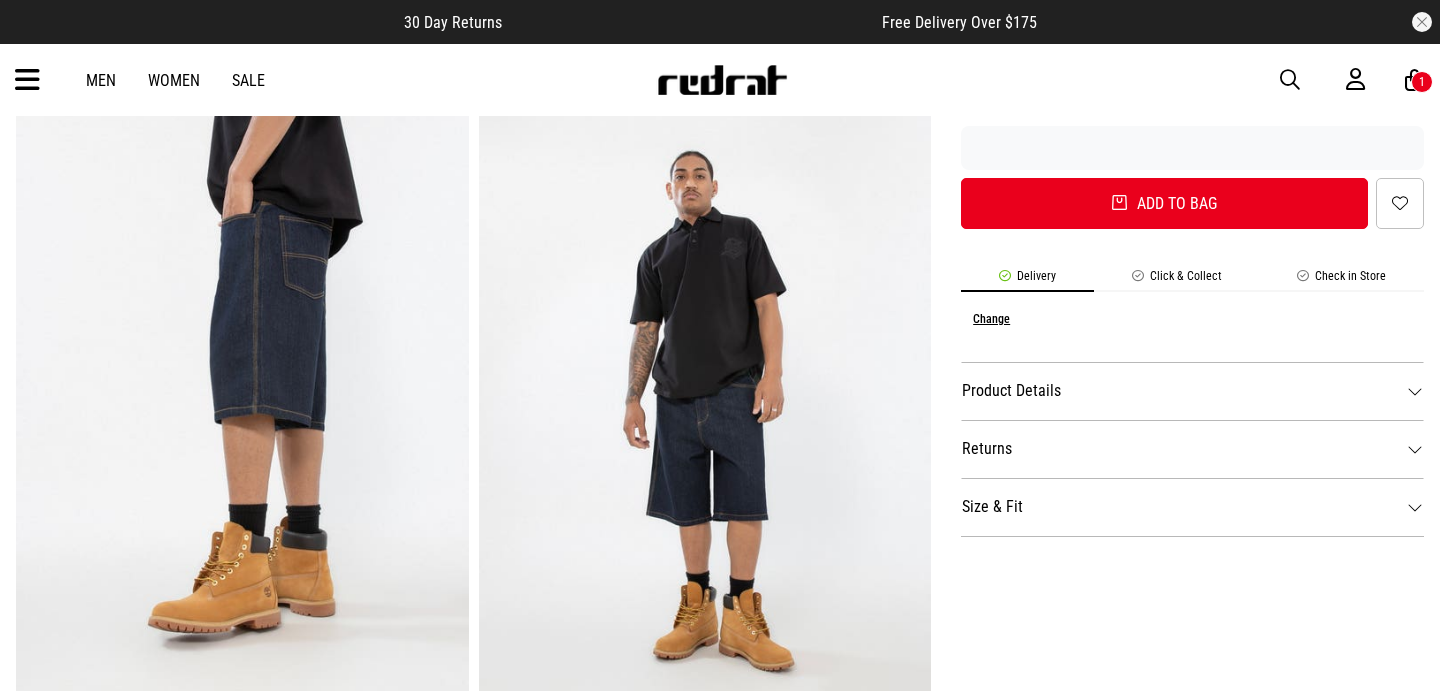 click on "Product Details" at bounding box center [1192, 391] 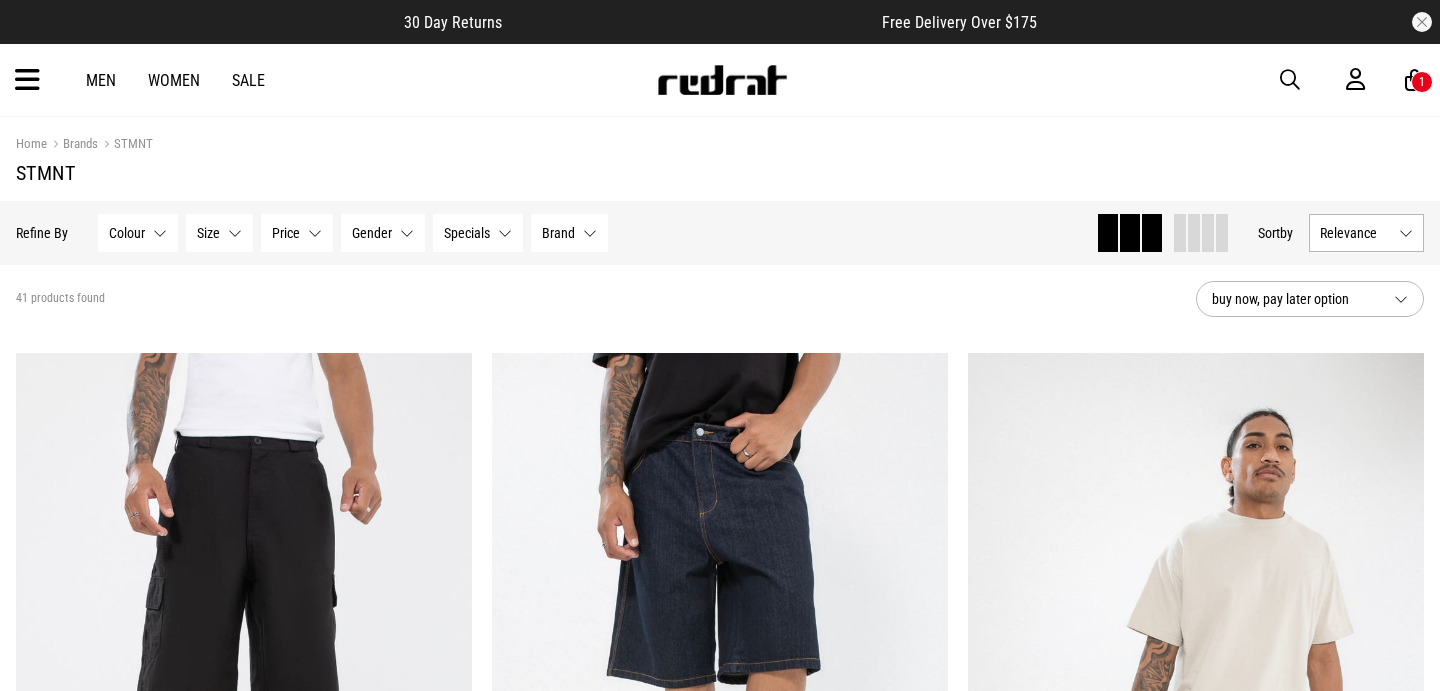 scroll, scrollTop: 336, scrollLeft: 0, axis: vertical 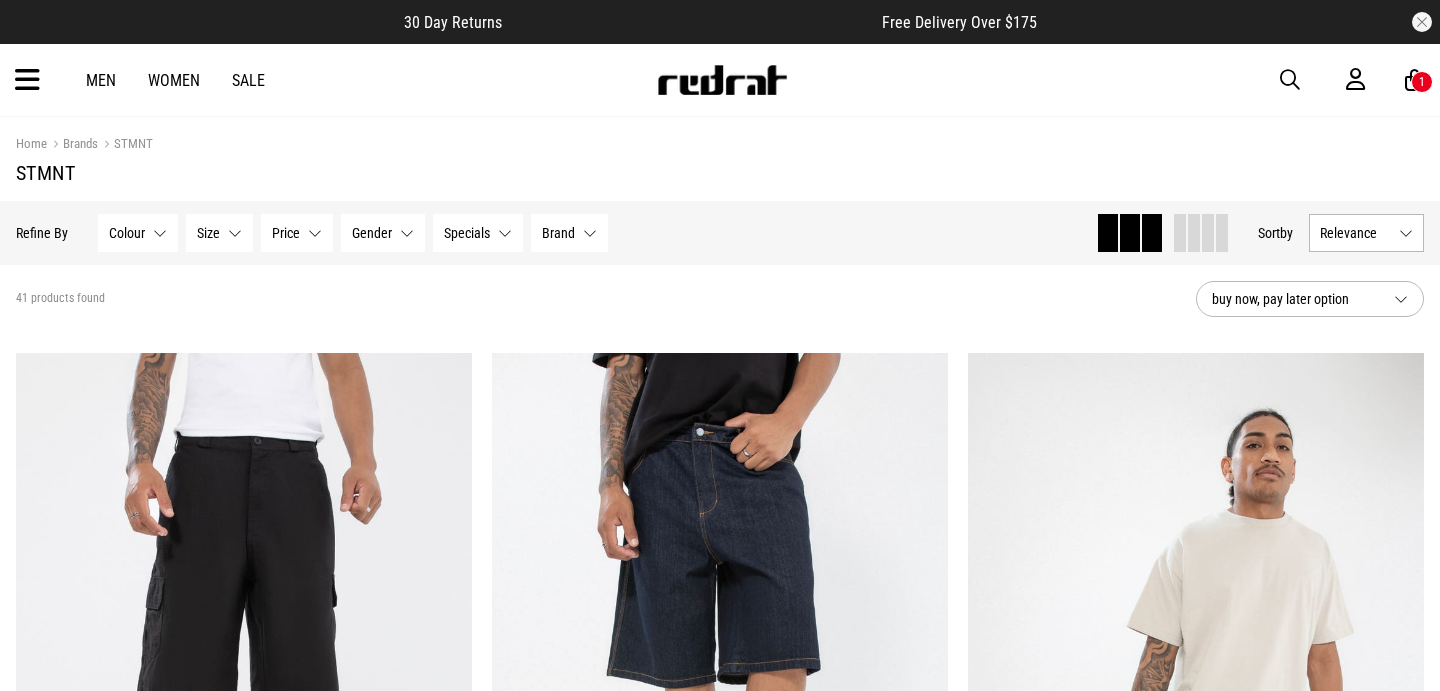 click on "STMNT" at bounding box center (720, 173) 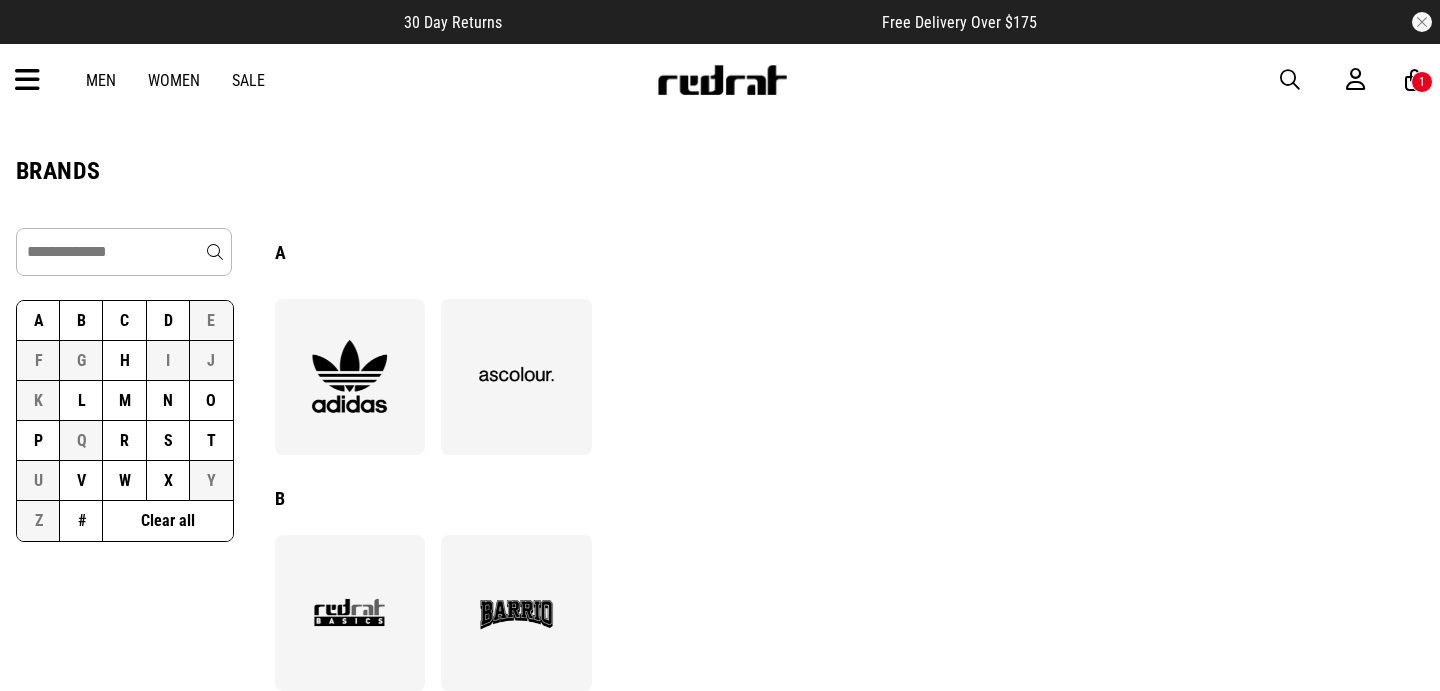 scroll, scrollTop: 0, scrollLeft: 0, axis: both 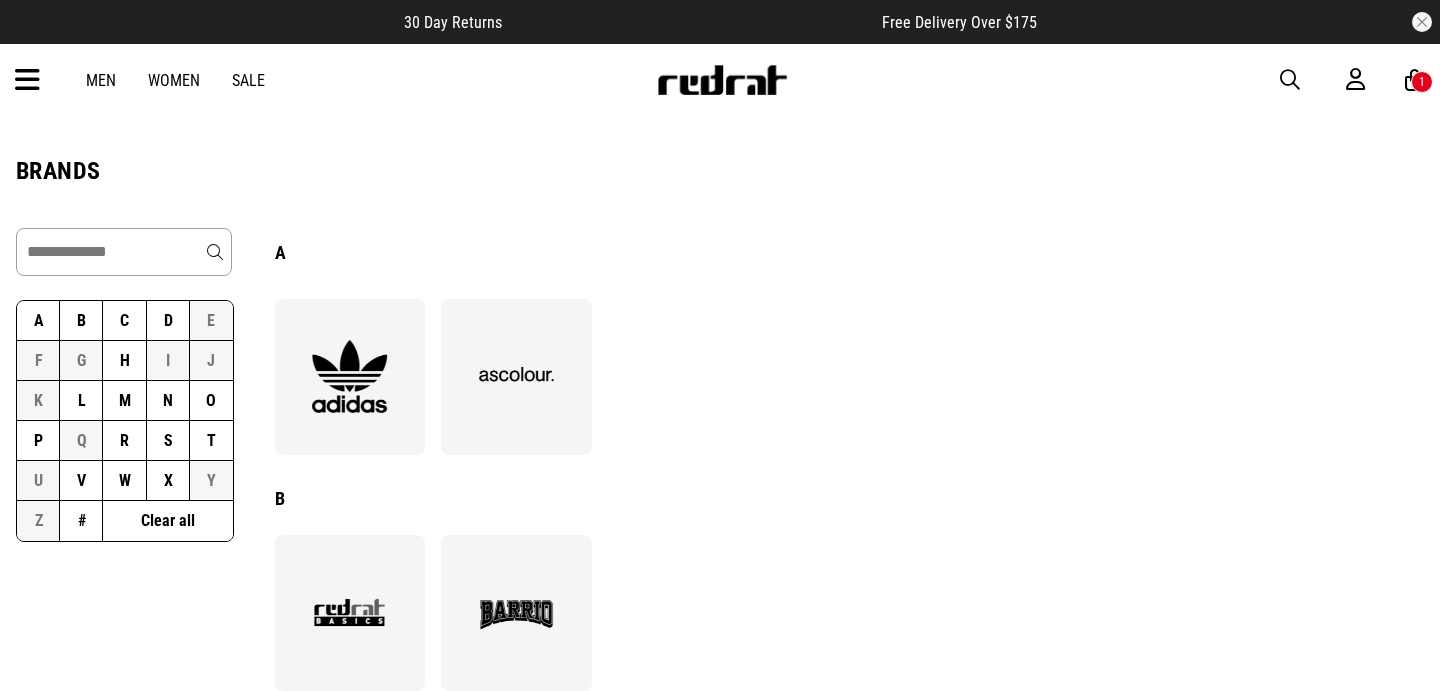 click at bounding box center (124, 252) 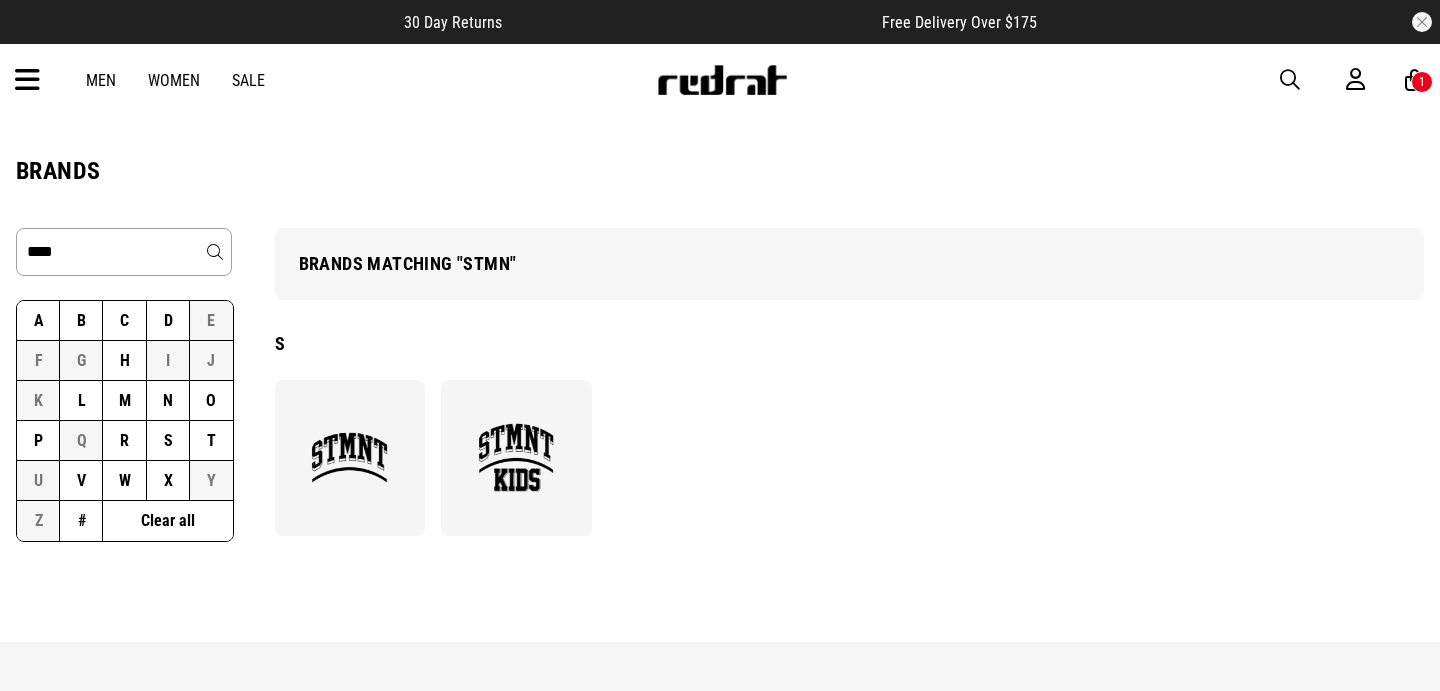 type on "****" 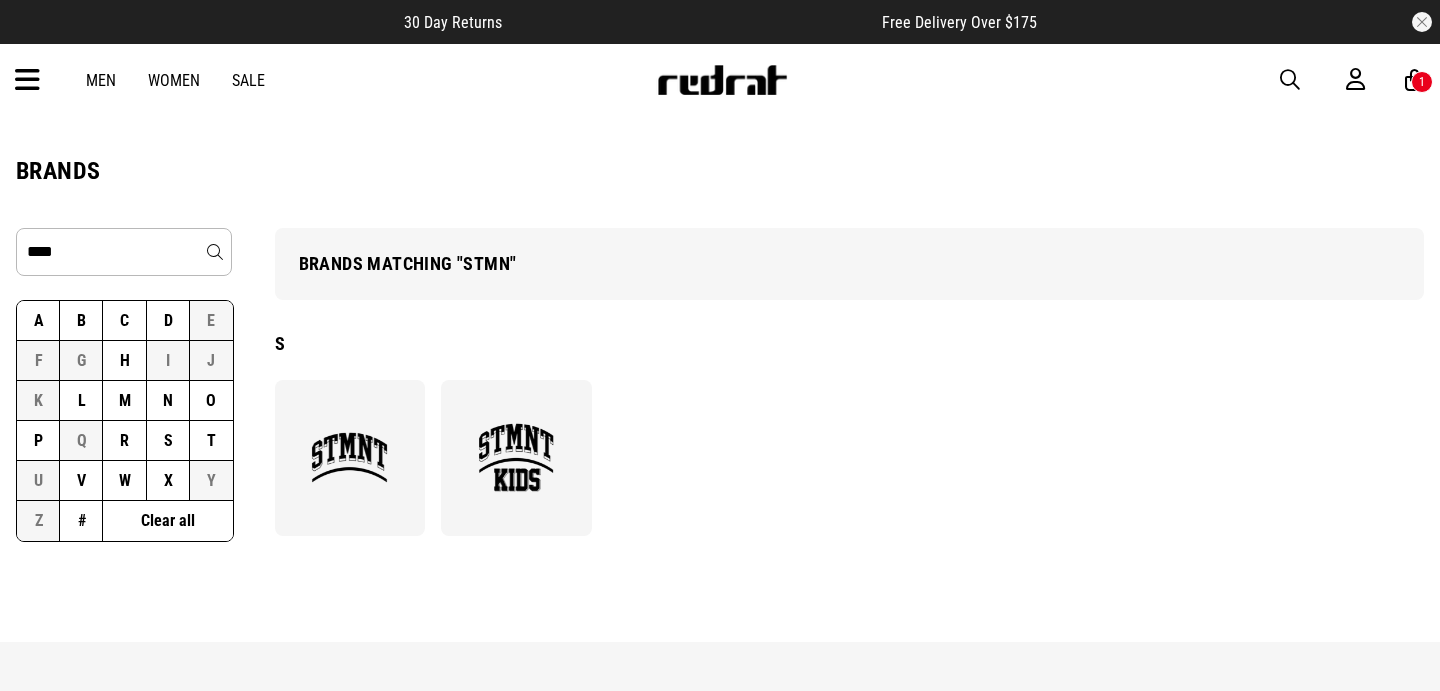 click at bounding box center [349, 457] 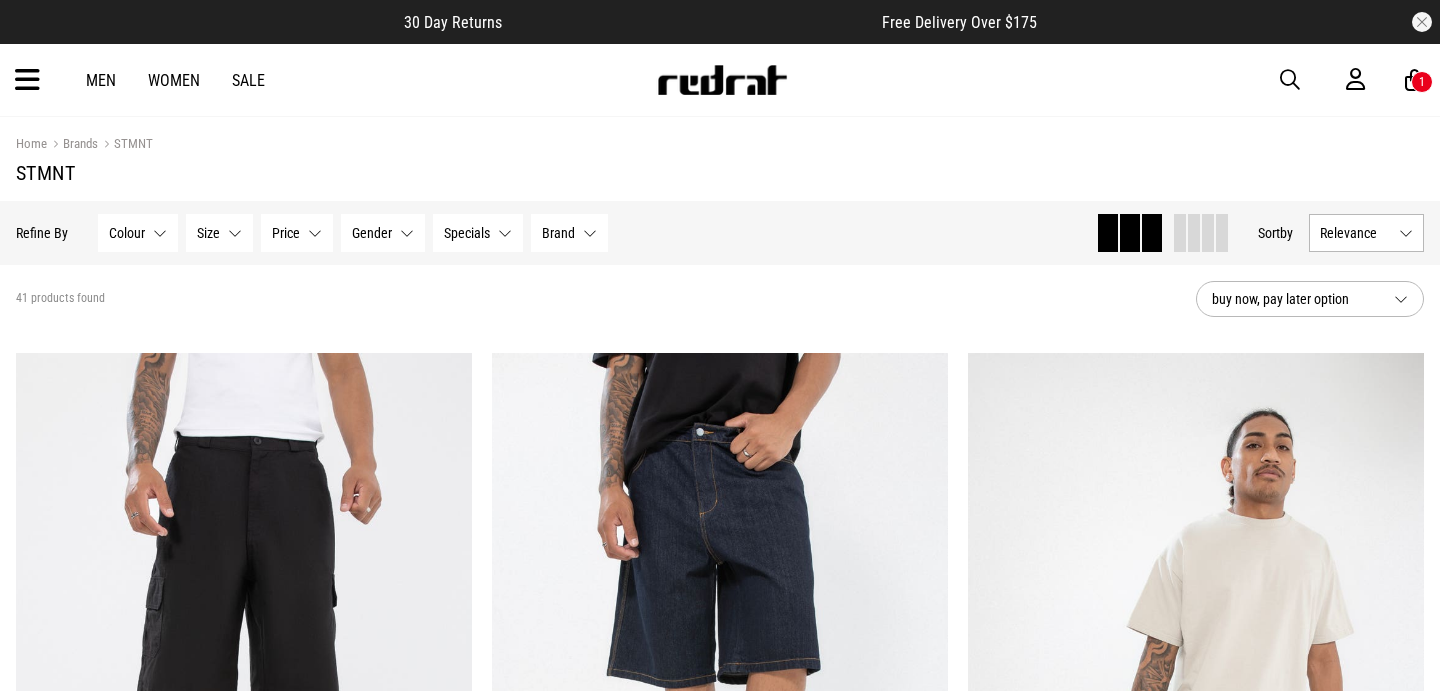 scroll, scrollTop: 0, scrollLeft: 0, axis: both 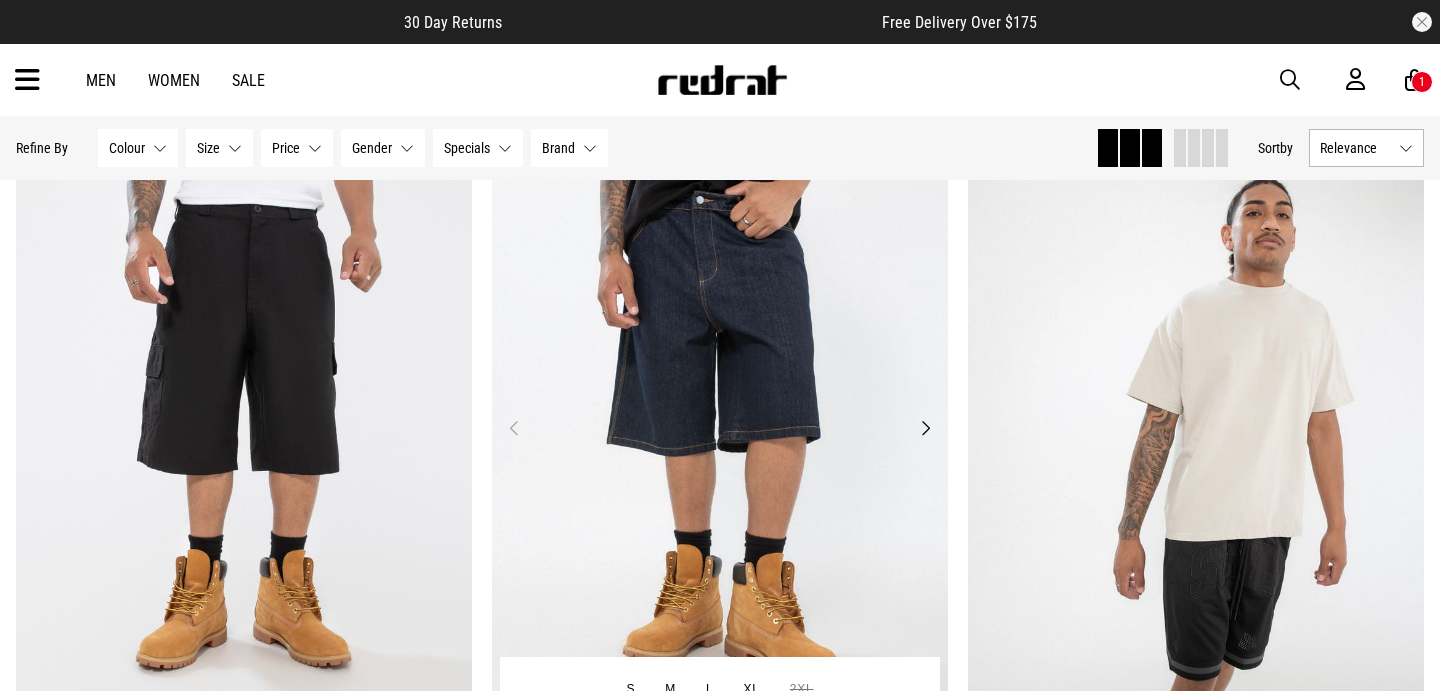click at bounding box center [720, 440] 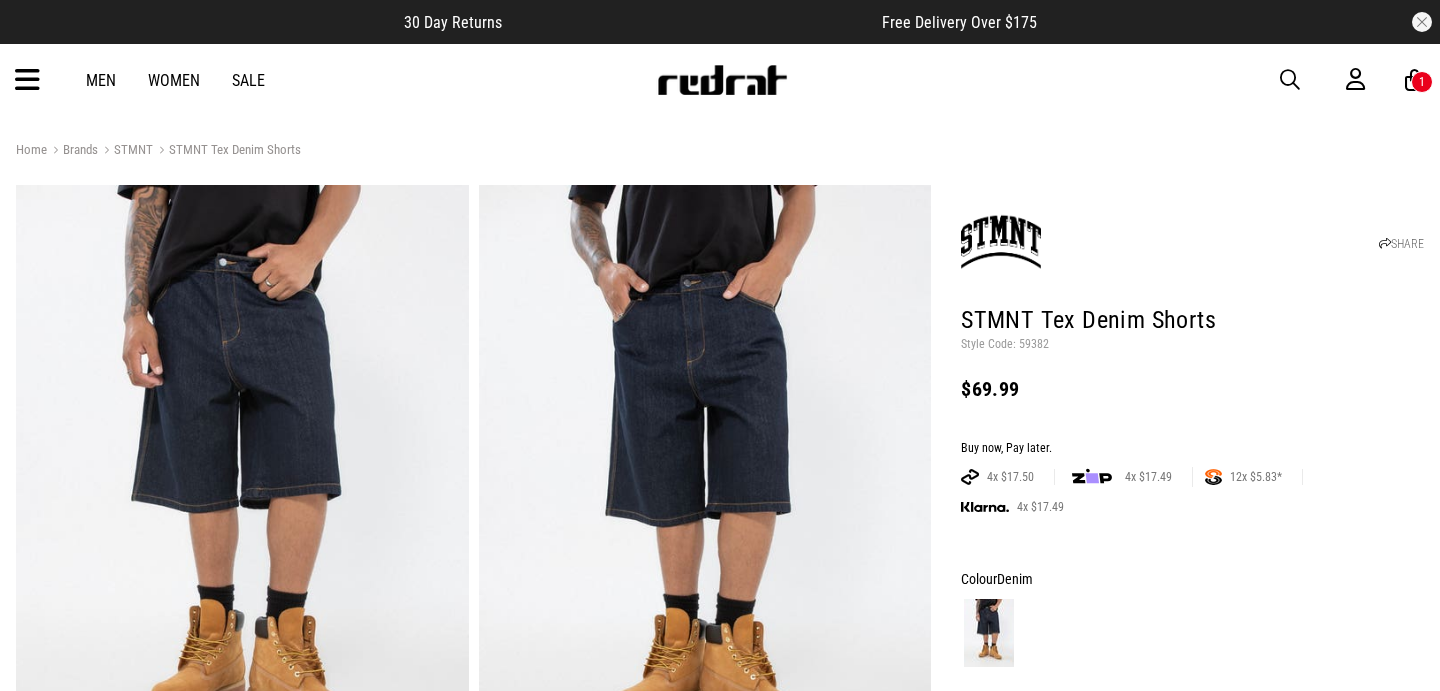 scroll, scrollTop: 0, scrollLeft: 0, axis: both 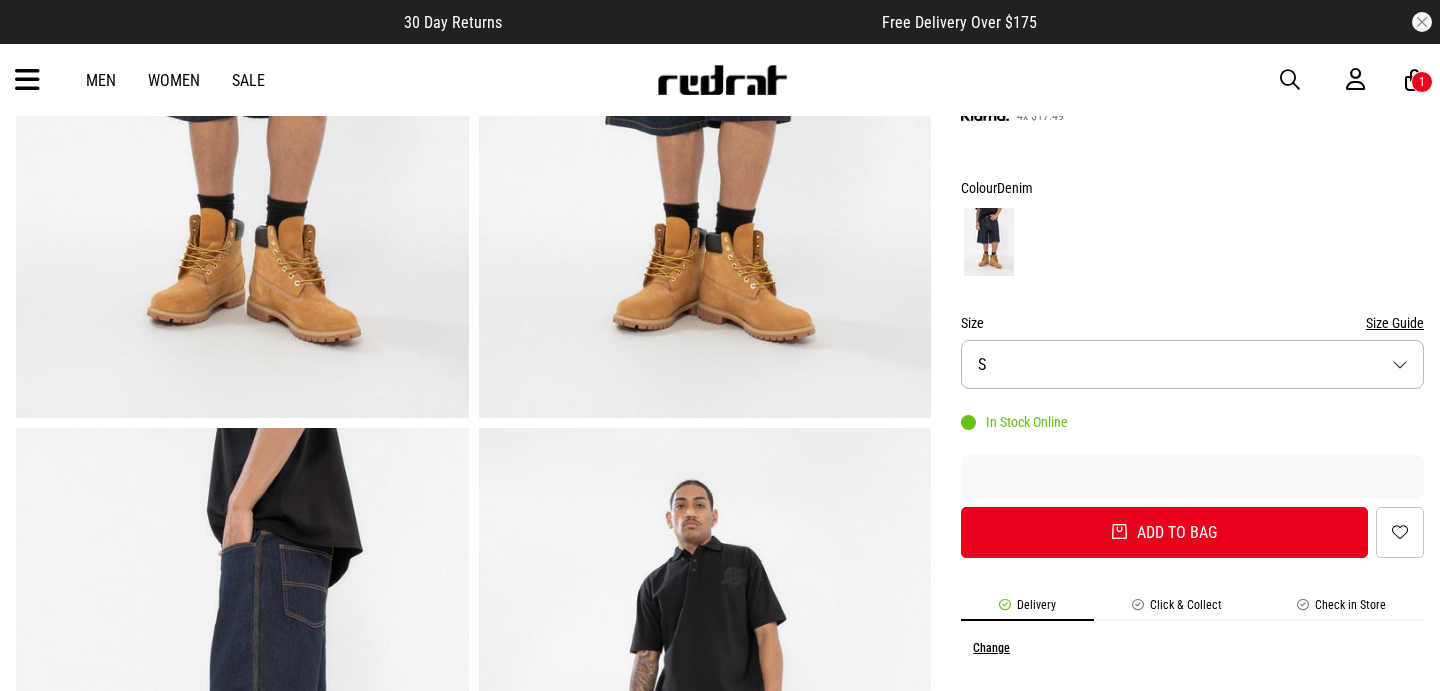 click on "Size S" at bounding box center [1192, 364] 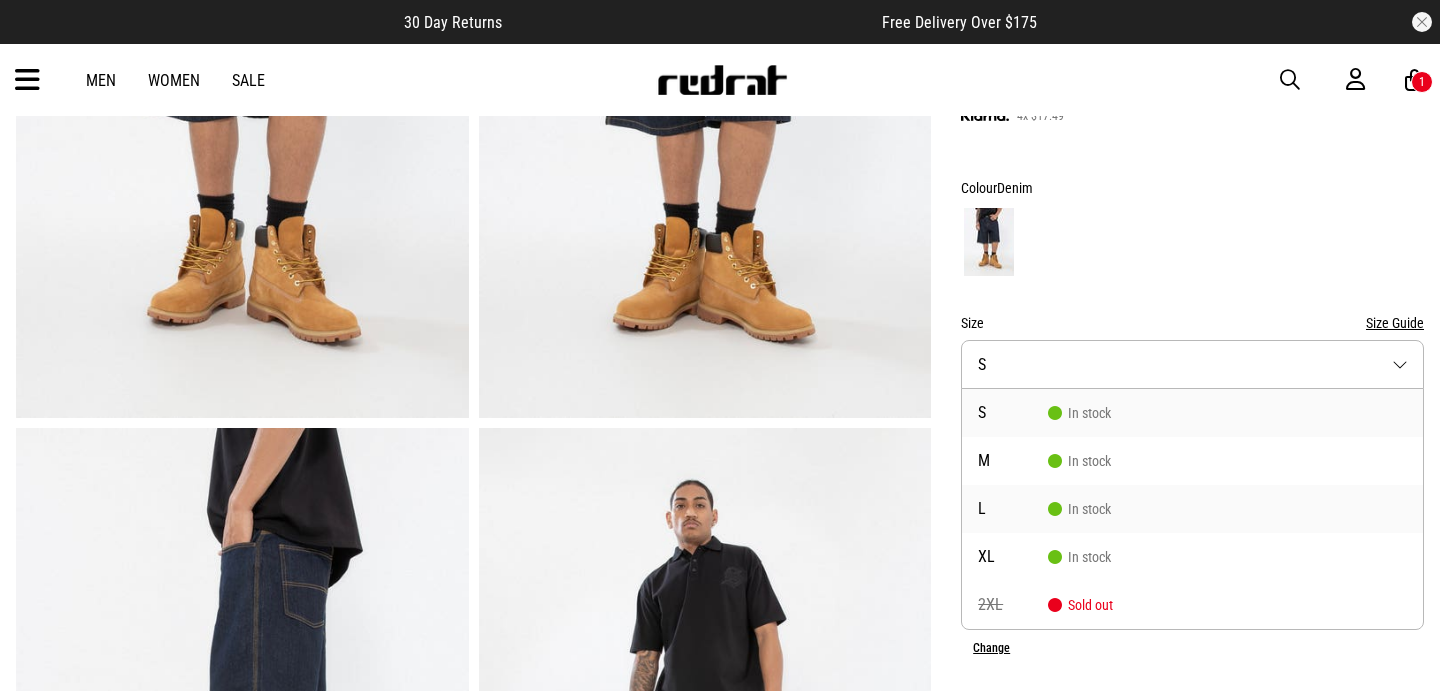 click on "L   In stock" at bounding box center (1192, 509) 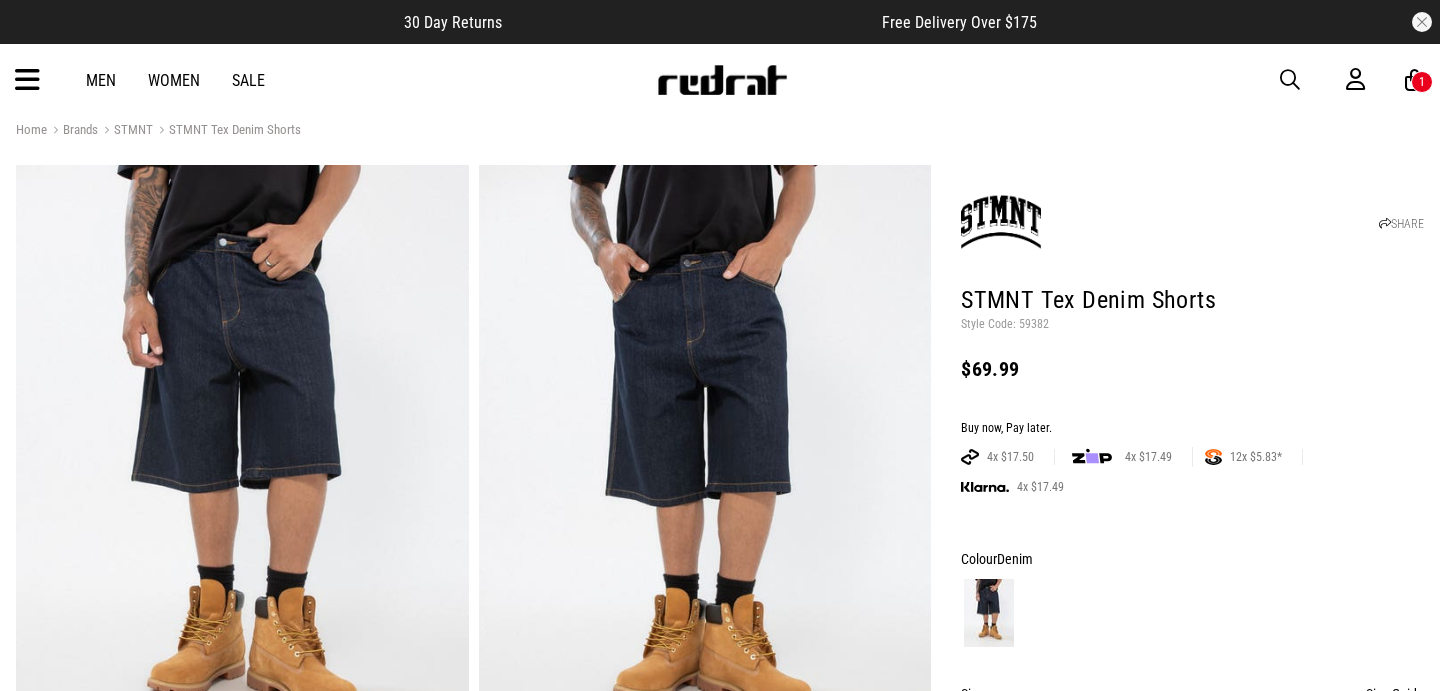 scroll, scrollTop: 18, scrollLeft: 0, axis: vertical 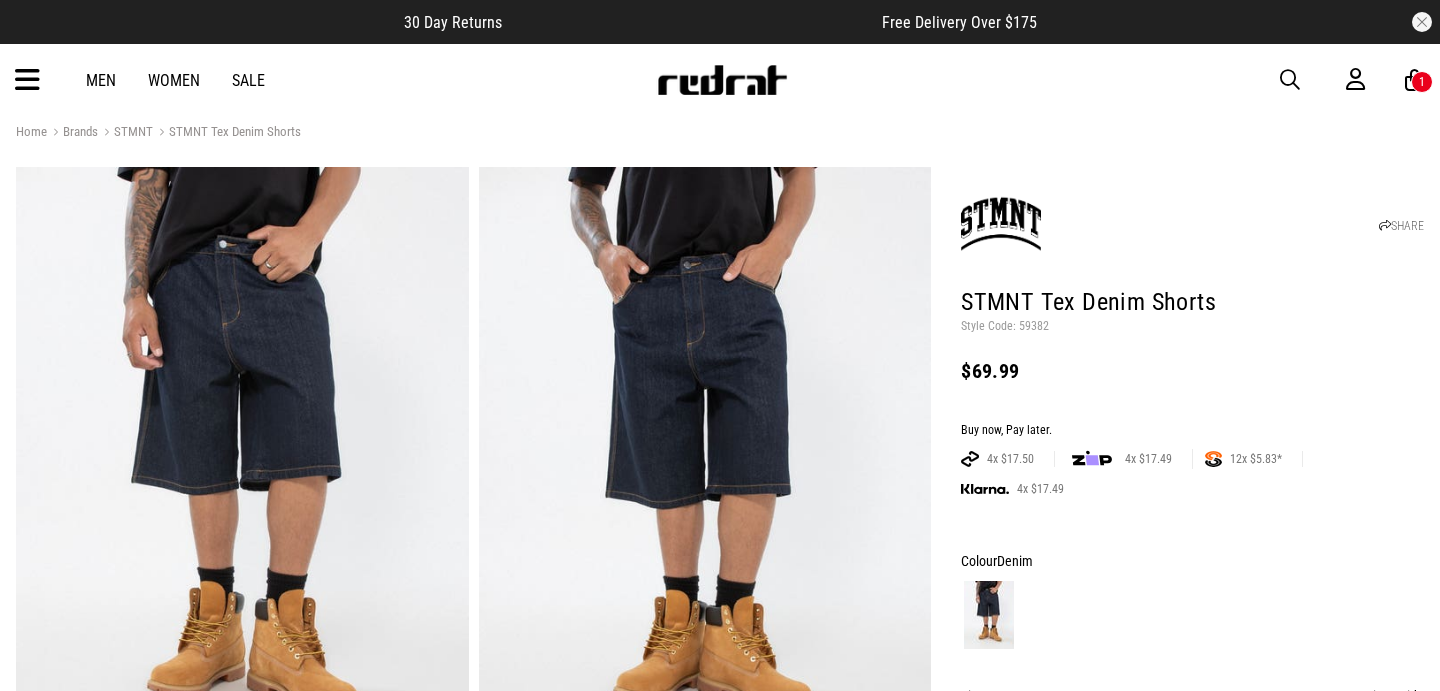 click on "1" at bounding box center (1422, 82) 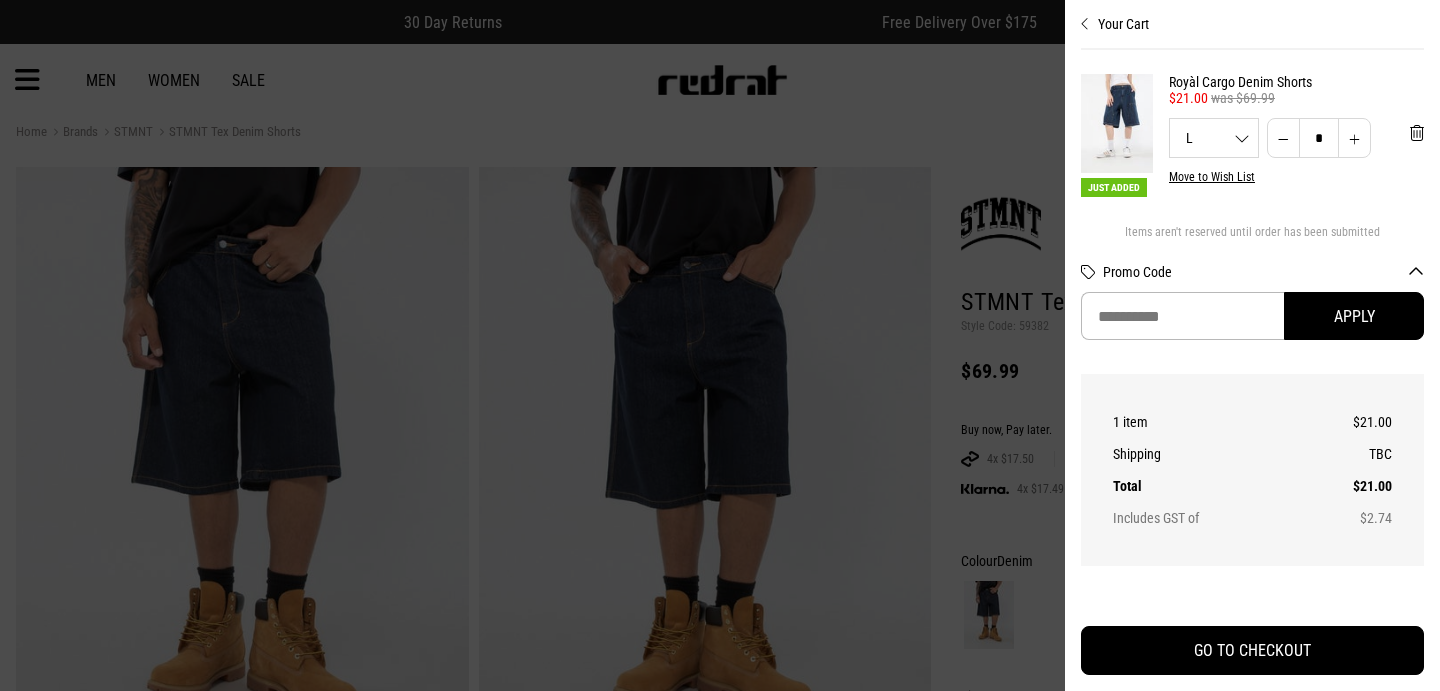 click at bounding box center (720, 345) 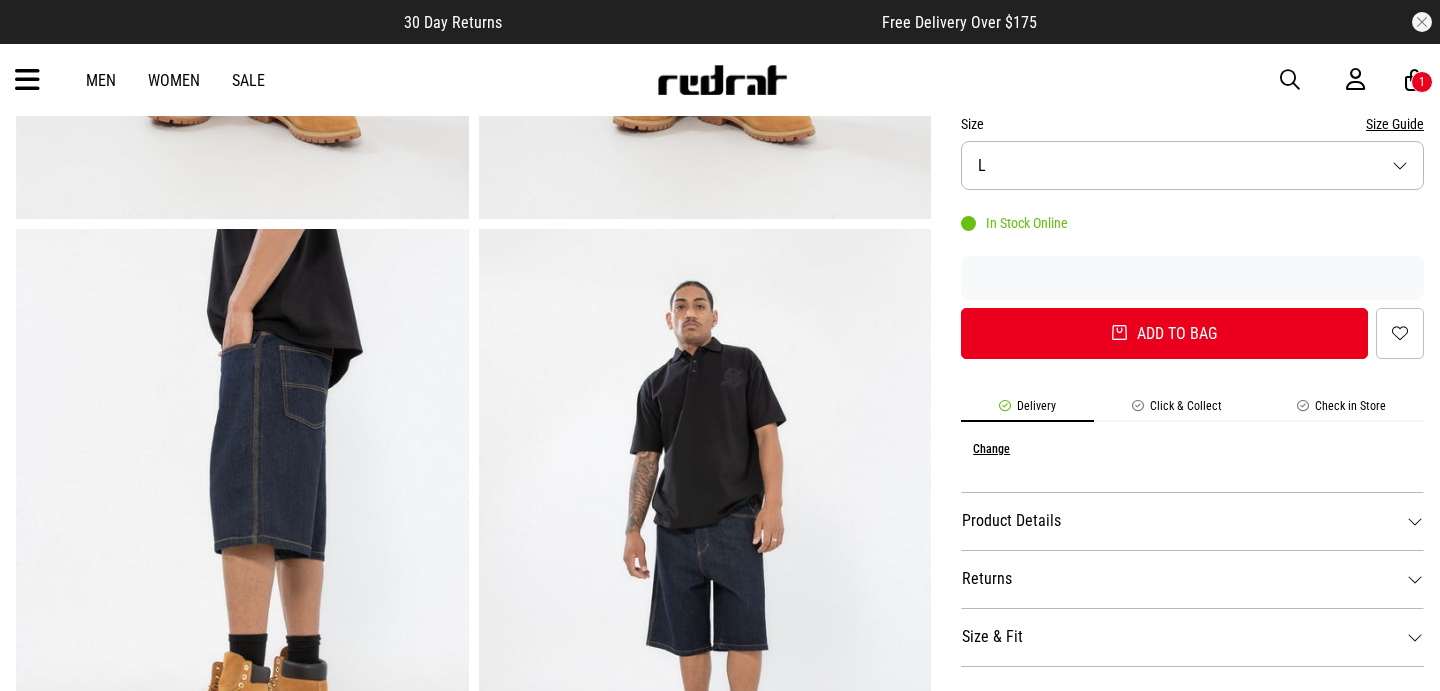 scroll, scrollTop: 594, scrollLeft: 0, axis: vertical 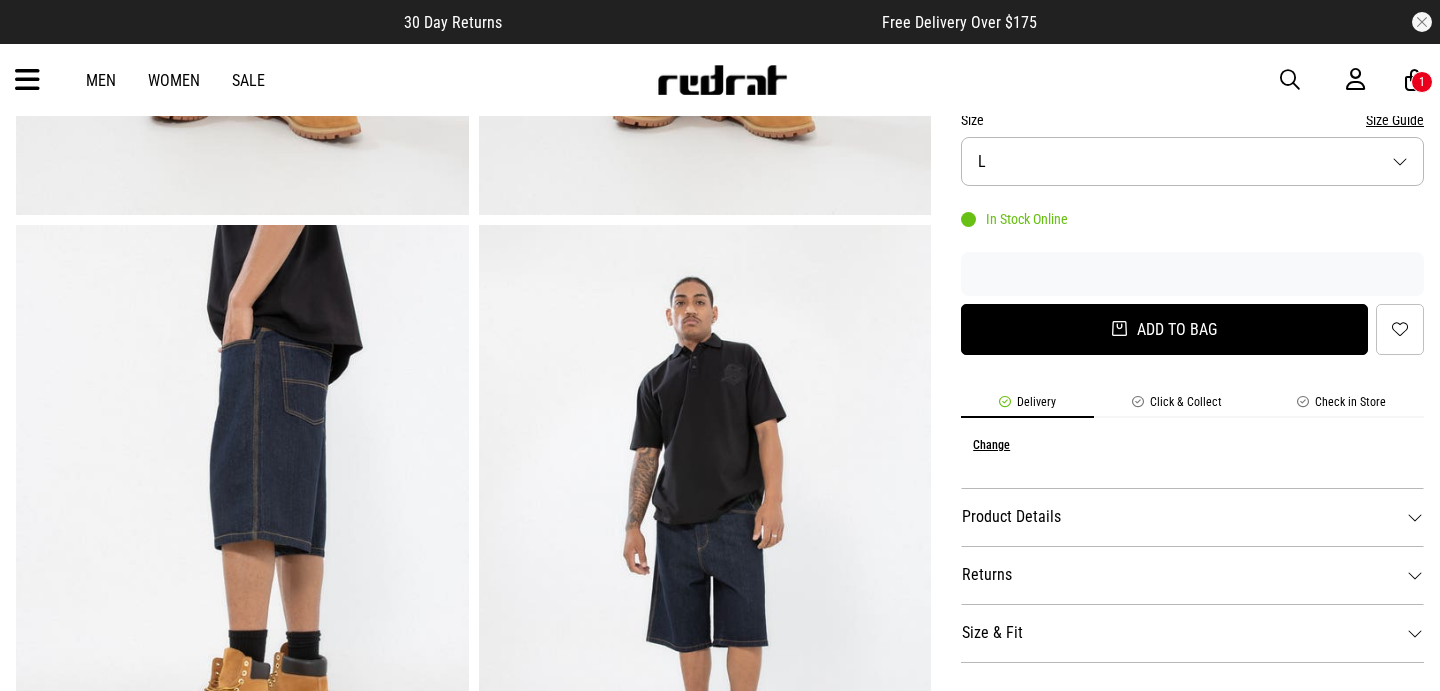 click on "Add to bag" at bounding box center [1164, 329] 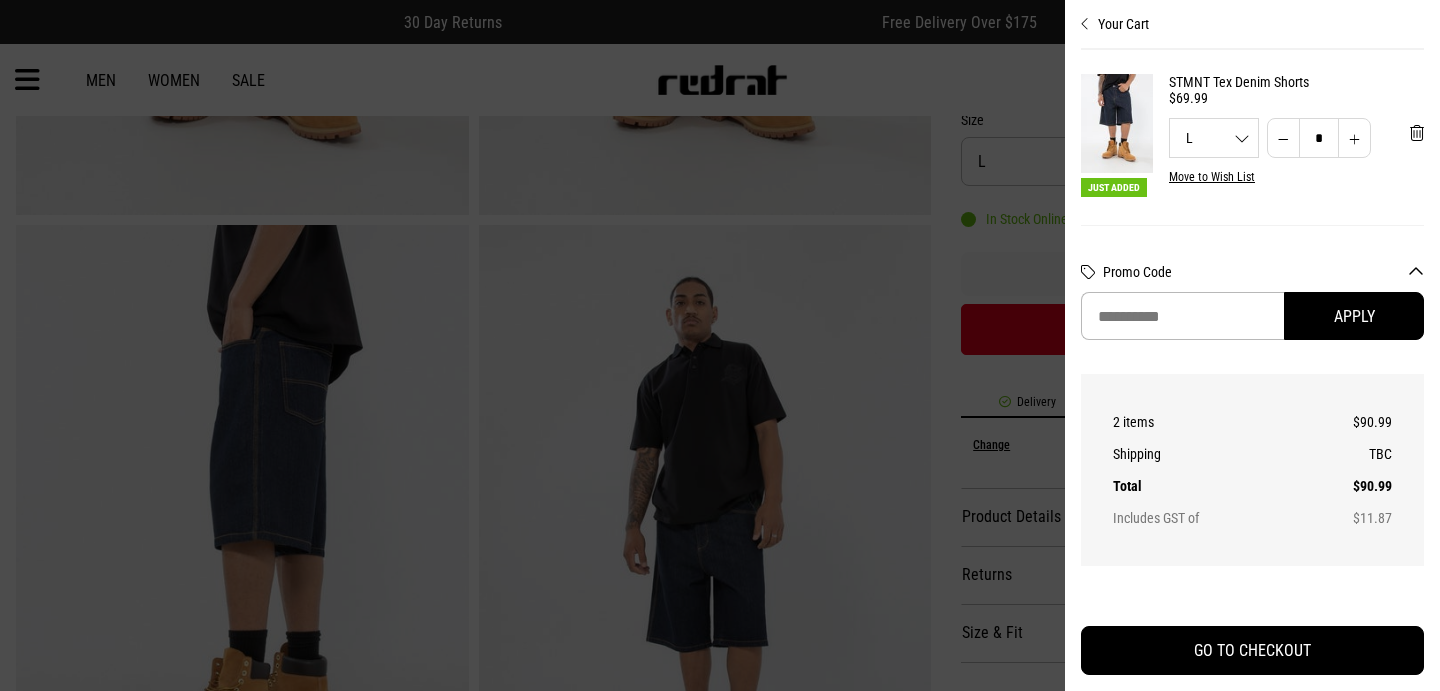 click on "Your Cart" at bounding box center (1252, 16) 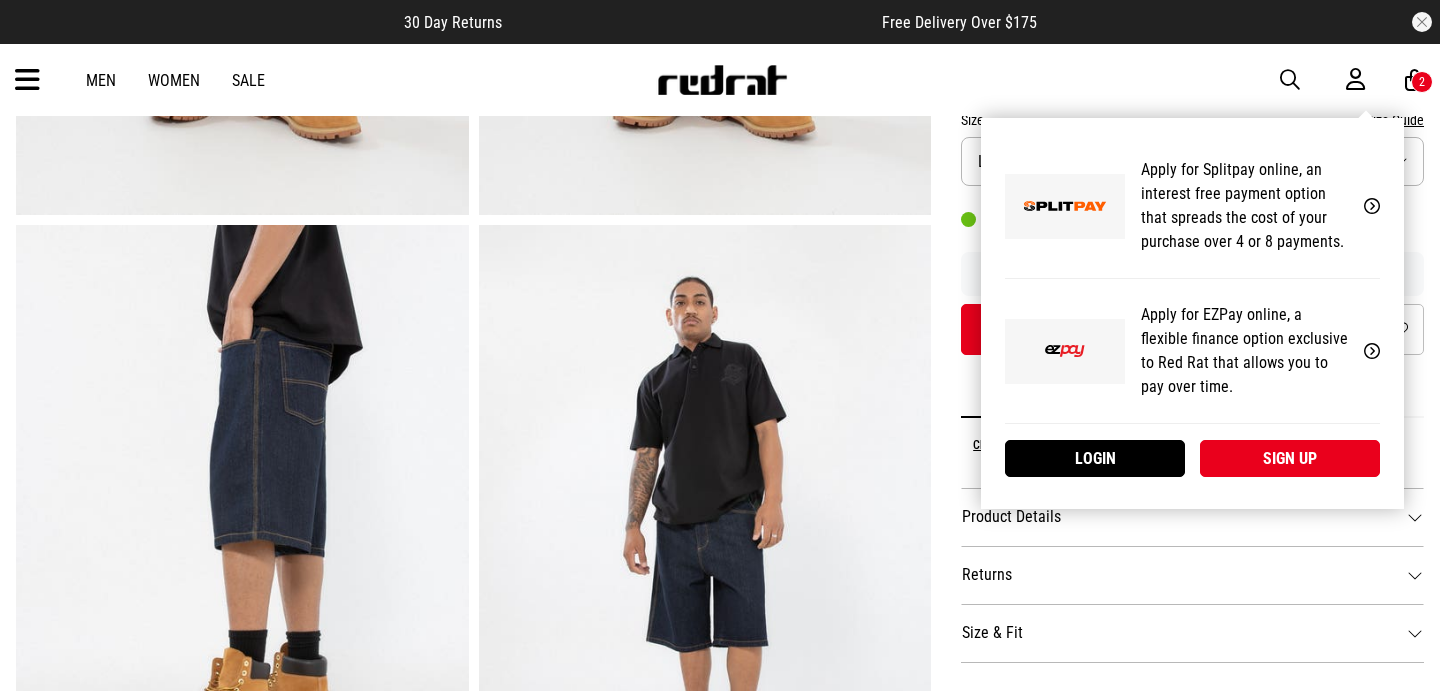 click on "My Account     Apply for Splitpay online, an interest free payment option that spreads the cost of your purchase over 4 or 8 payments.   Learn More     Apply for EZPay online, a flexible finance option exclusive to Red Rat that allows you to pay over time.   Learn More   Login   Sign up" at bounding box center [1192, 313] 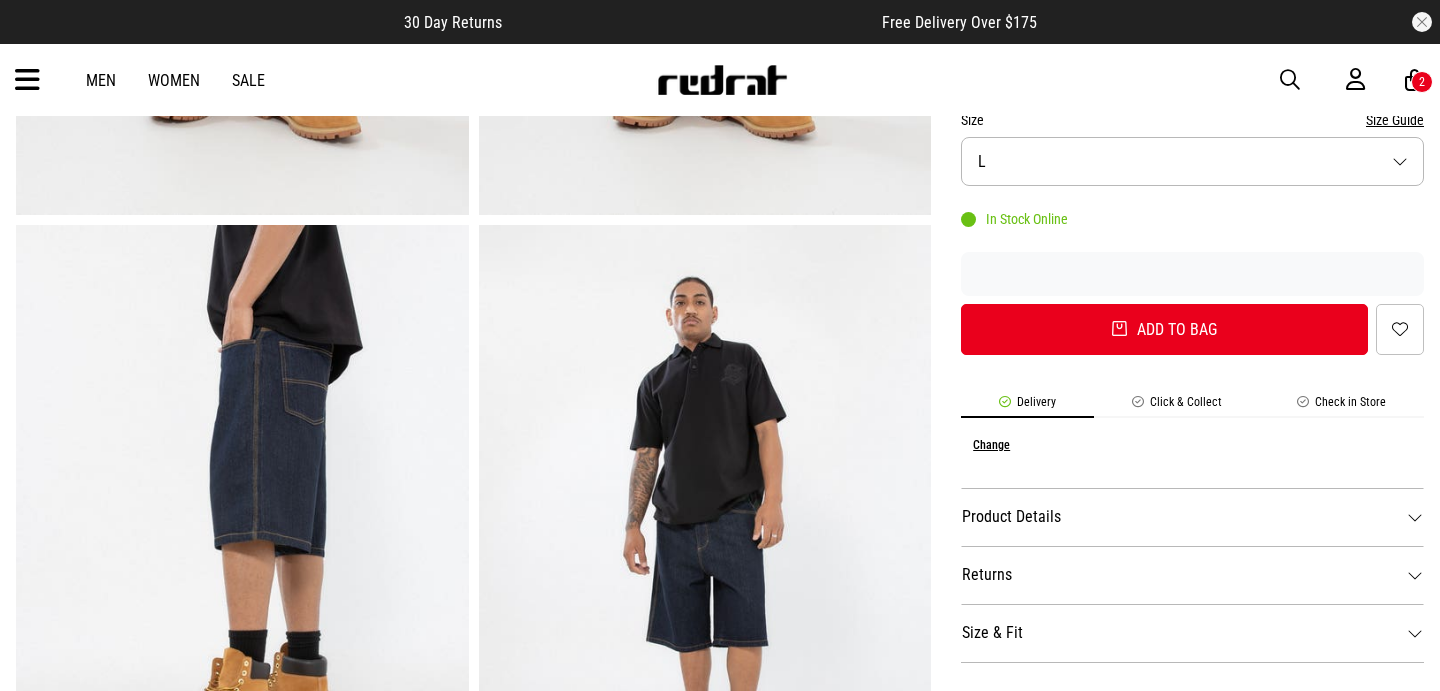 click on "2" at bounding box center [1422, 82] 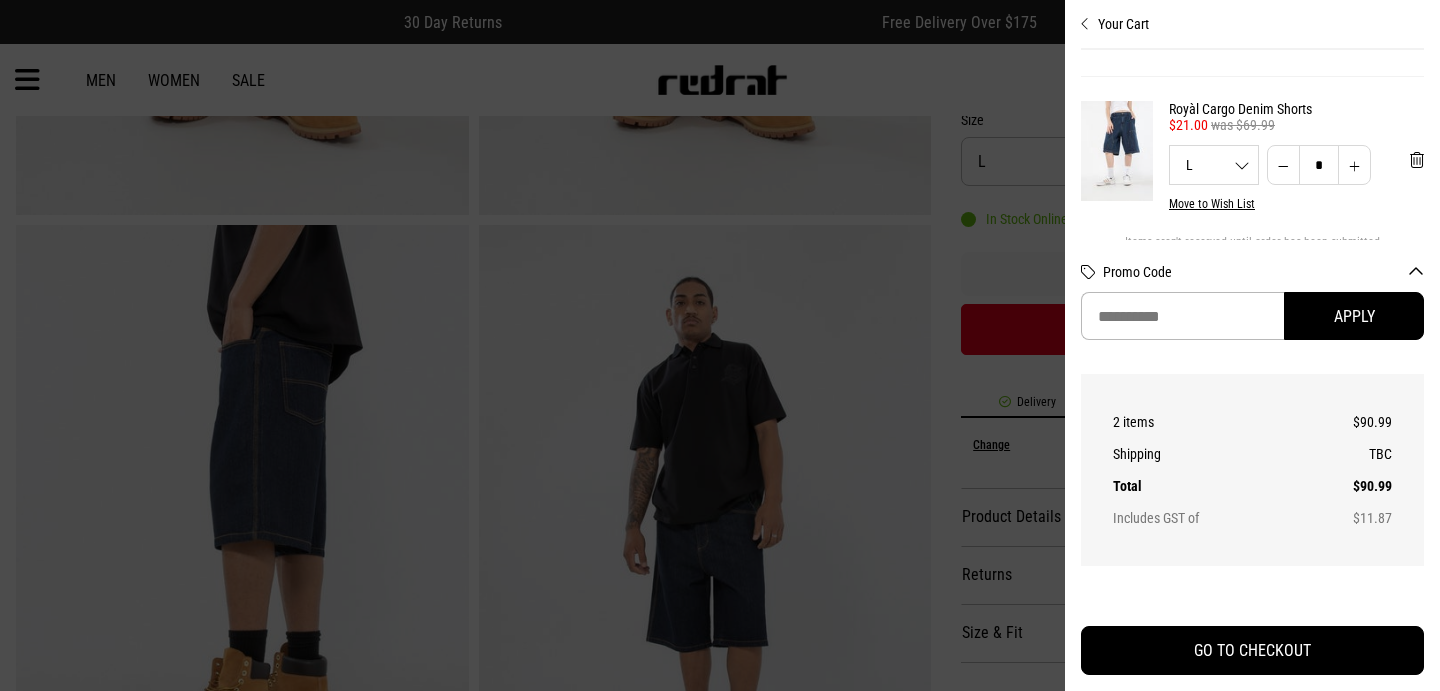 scroll, scrollTop: 194, scrollLeft: 0, axis: vertical 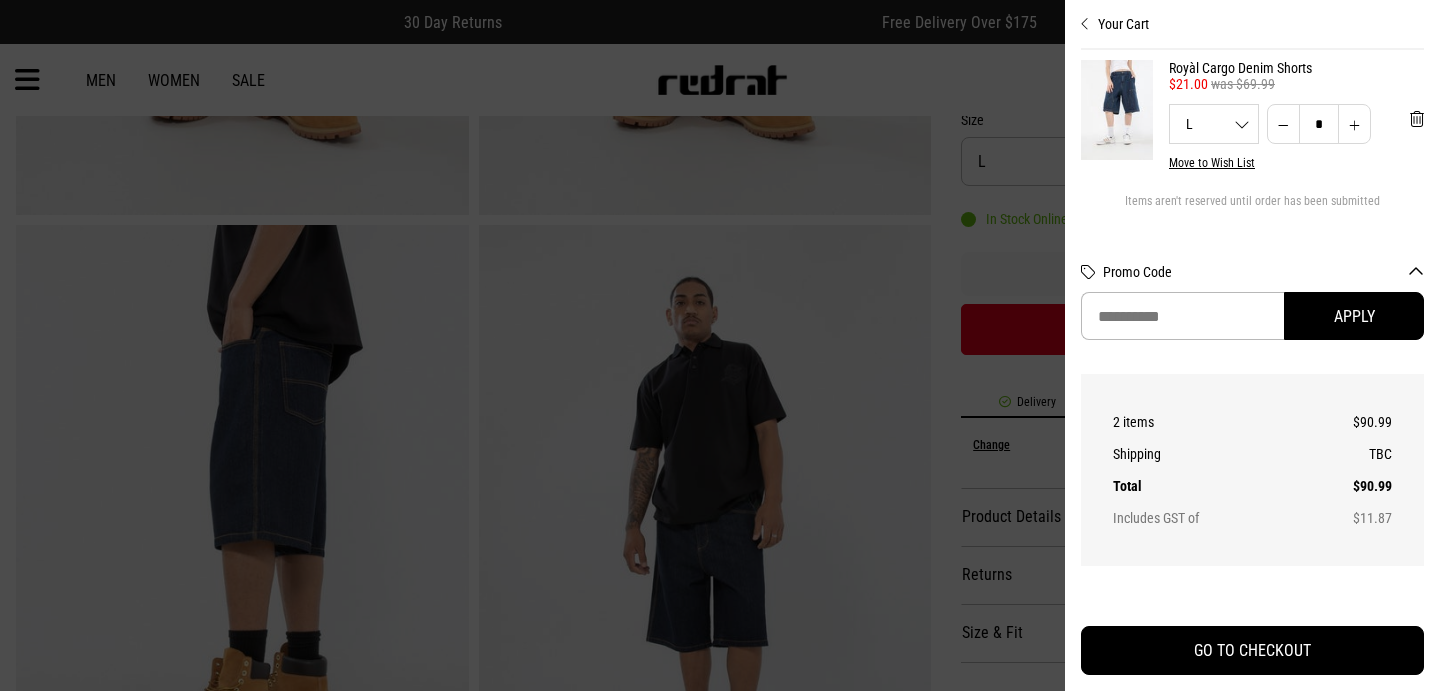 click at bounding box center (1117, 109) 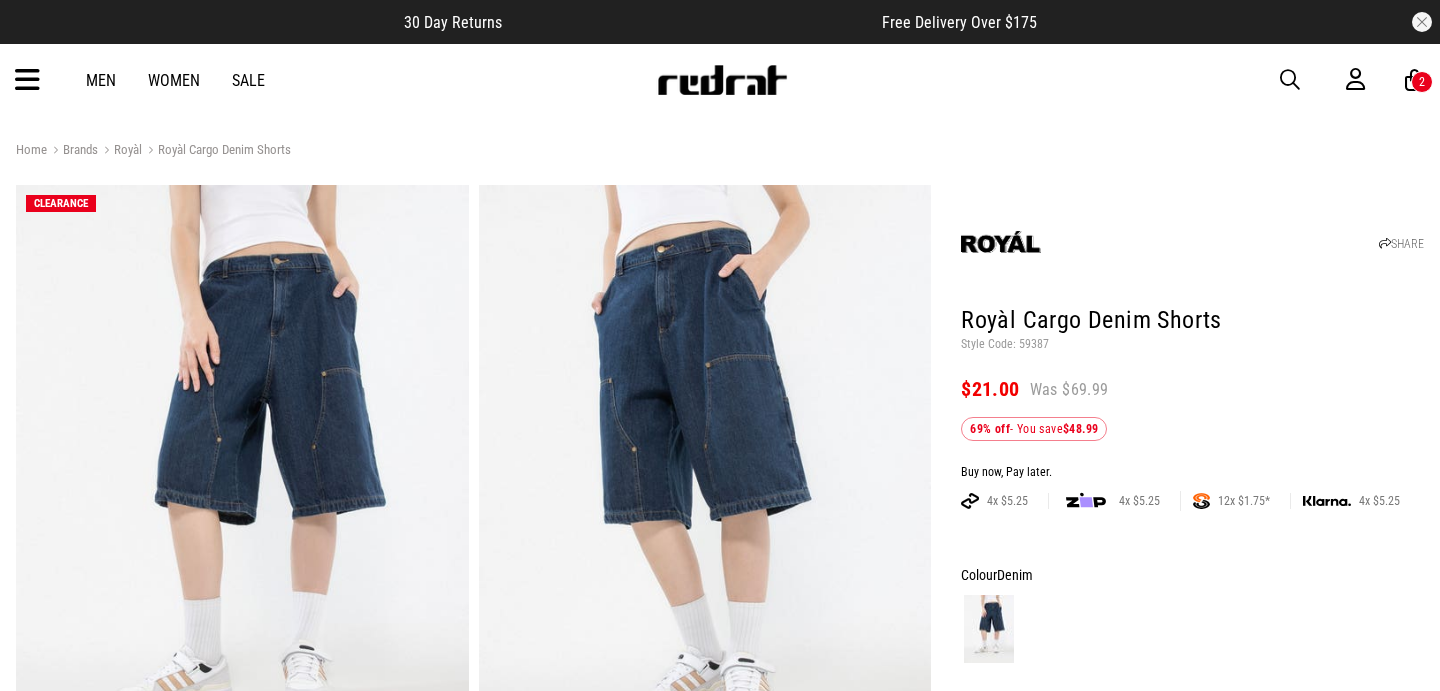 scroll, scrollTop: 0, scrollLeft: 0, axis: both 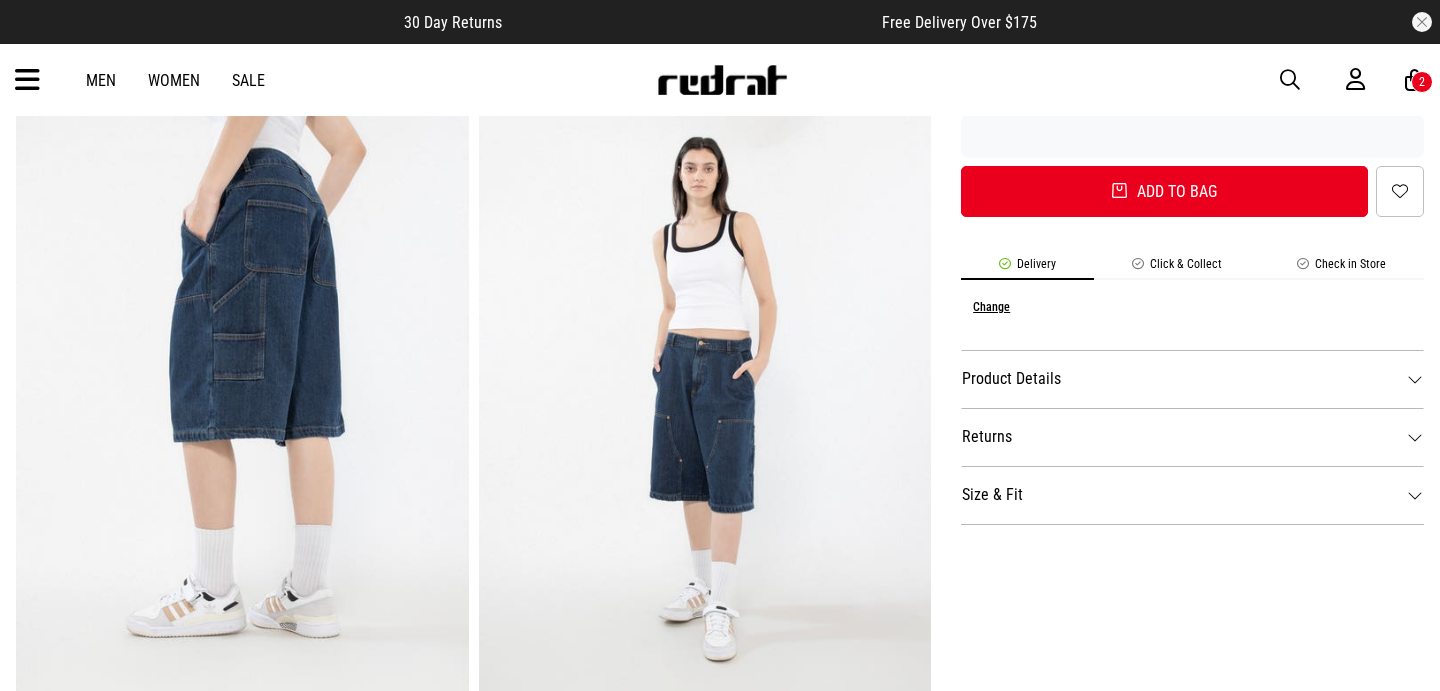 click on "Size & Fit" at bounding box center [1192, 495] 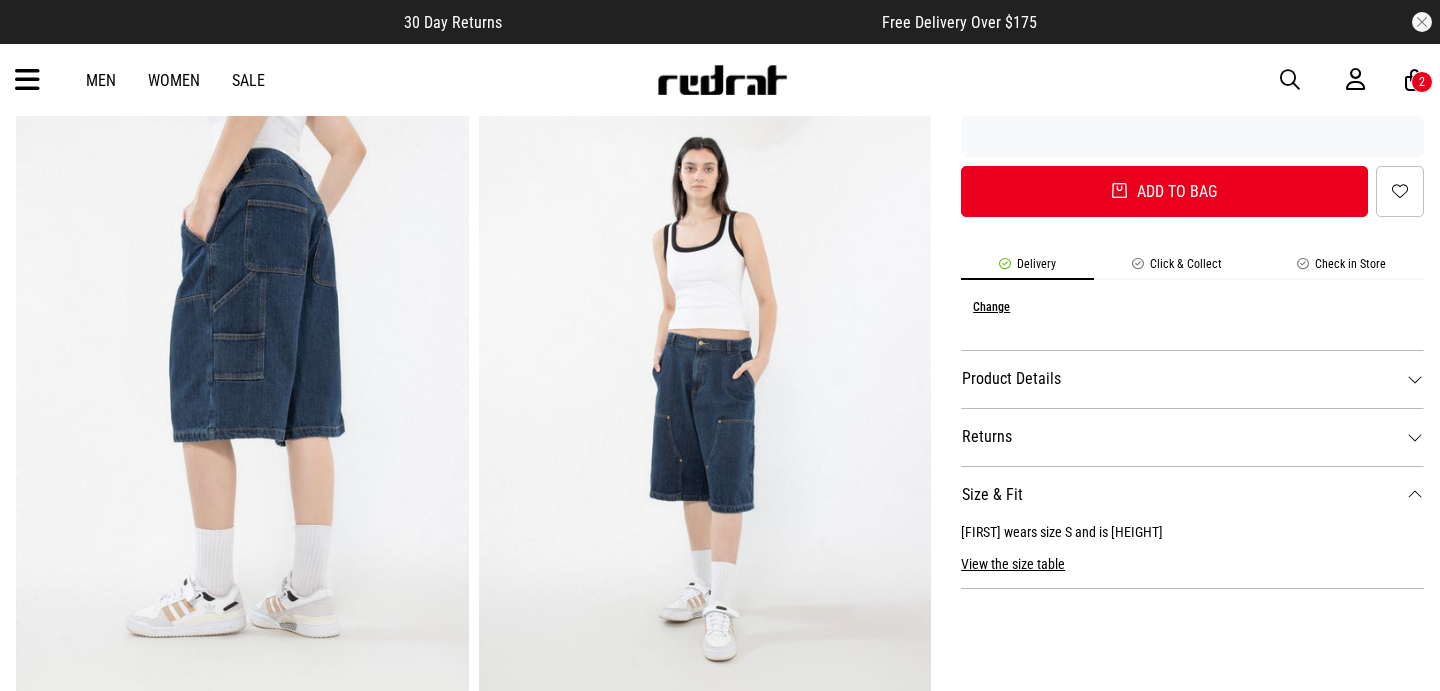 click on "View the size table" at bounding box center [1013, 556] 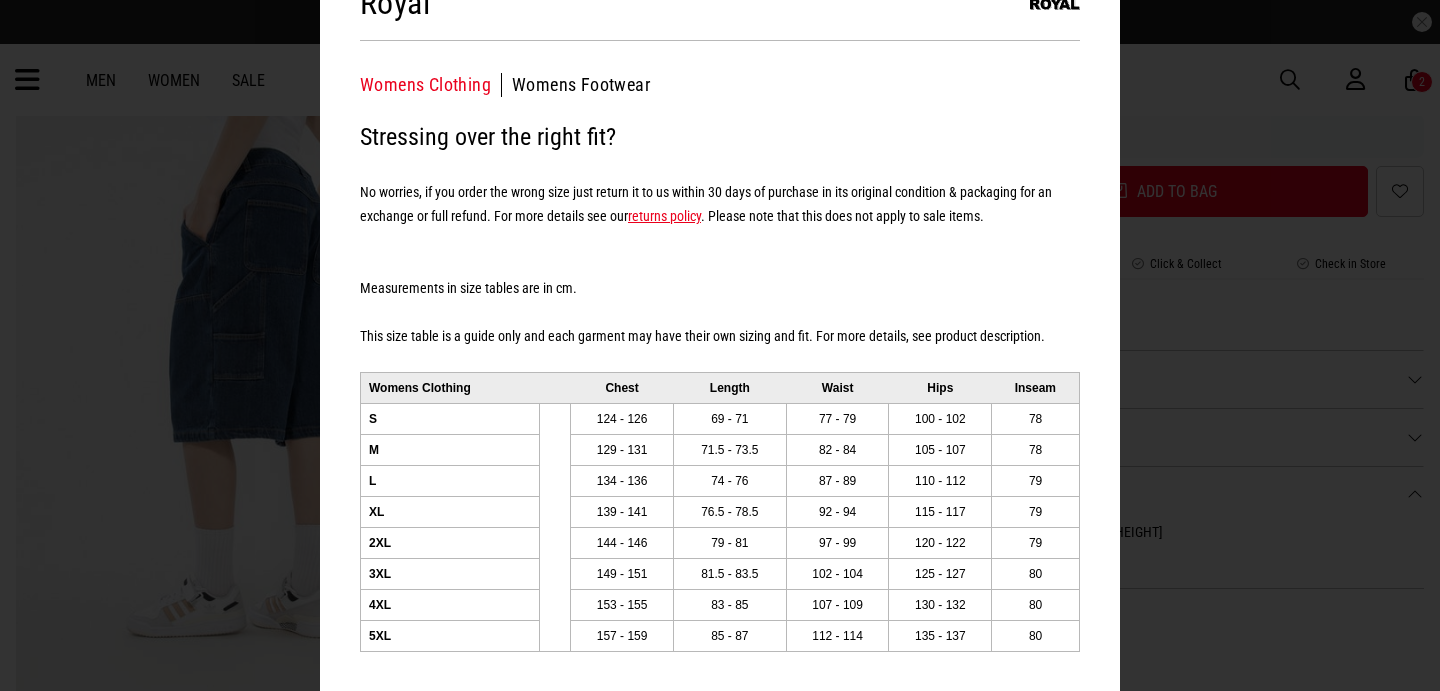 scroll, scrollTop: 0, scrollLeft: 0, axis: both 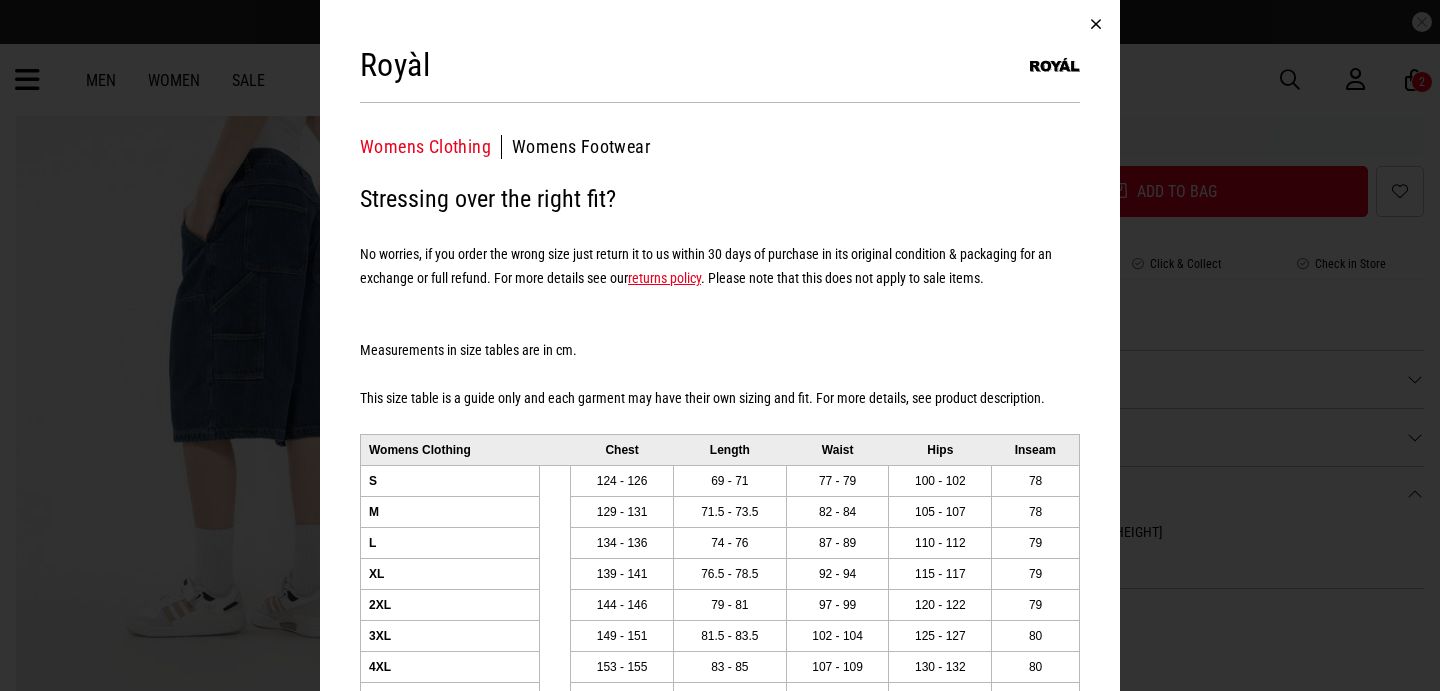 click at bounding box center [1096, 24] 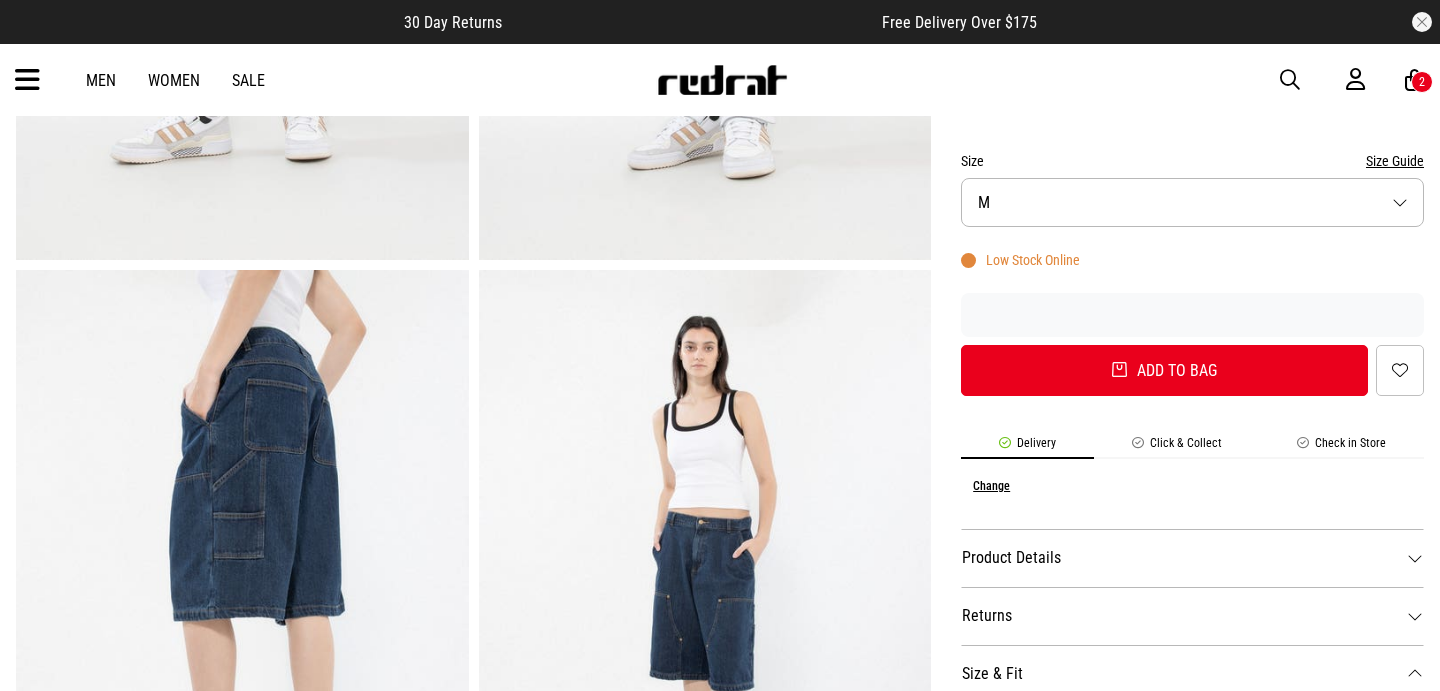 scroll, scrollTop: 0, scrollLeft: 0, axis: both 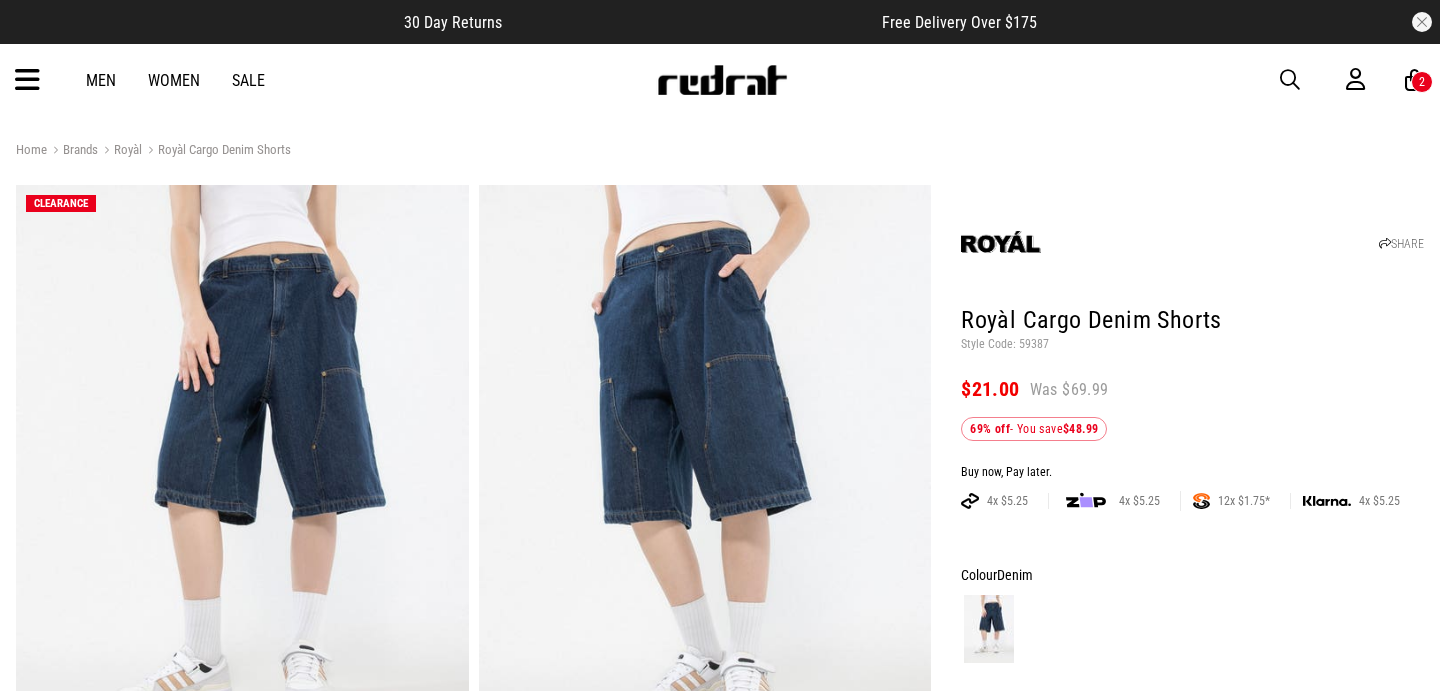 click on "2" at bounding box center [1422, 82] 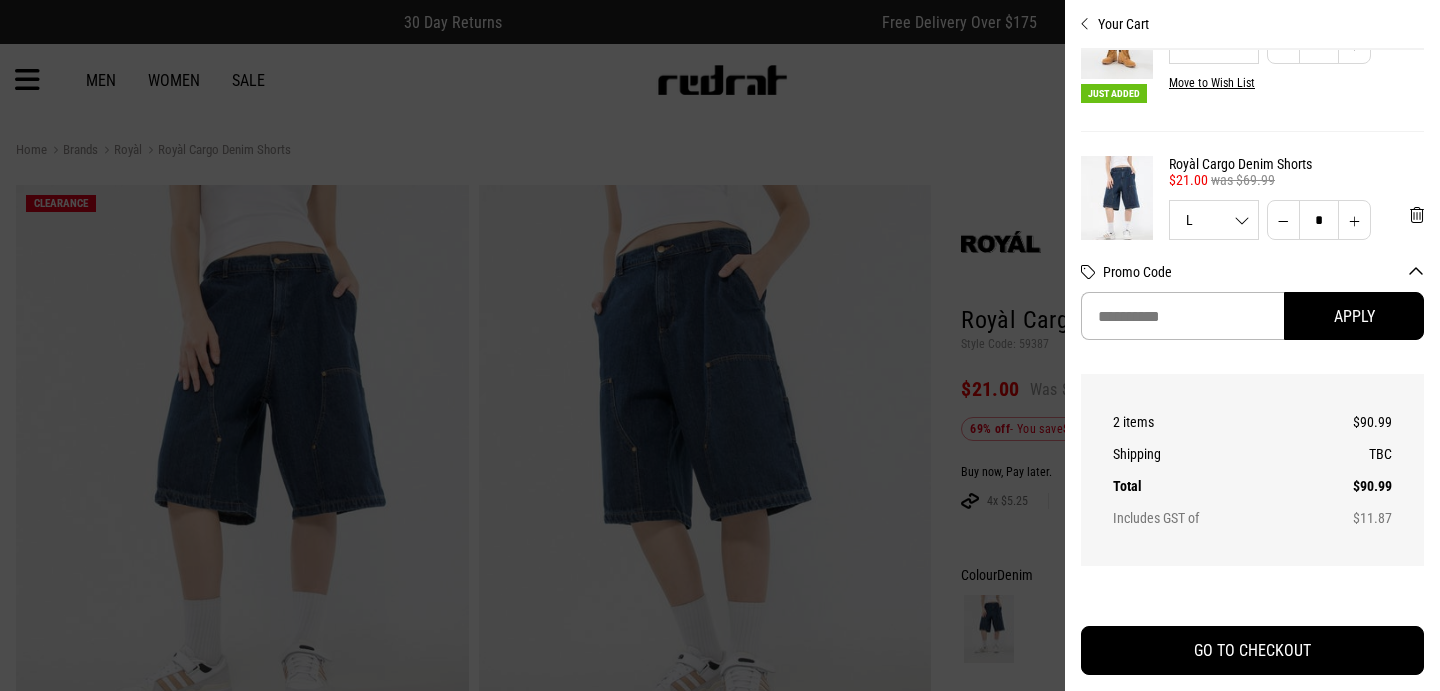 scroll, scrollTop: 0, scrollLeft: 0, axis: both 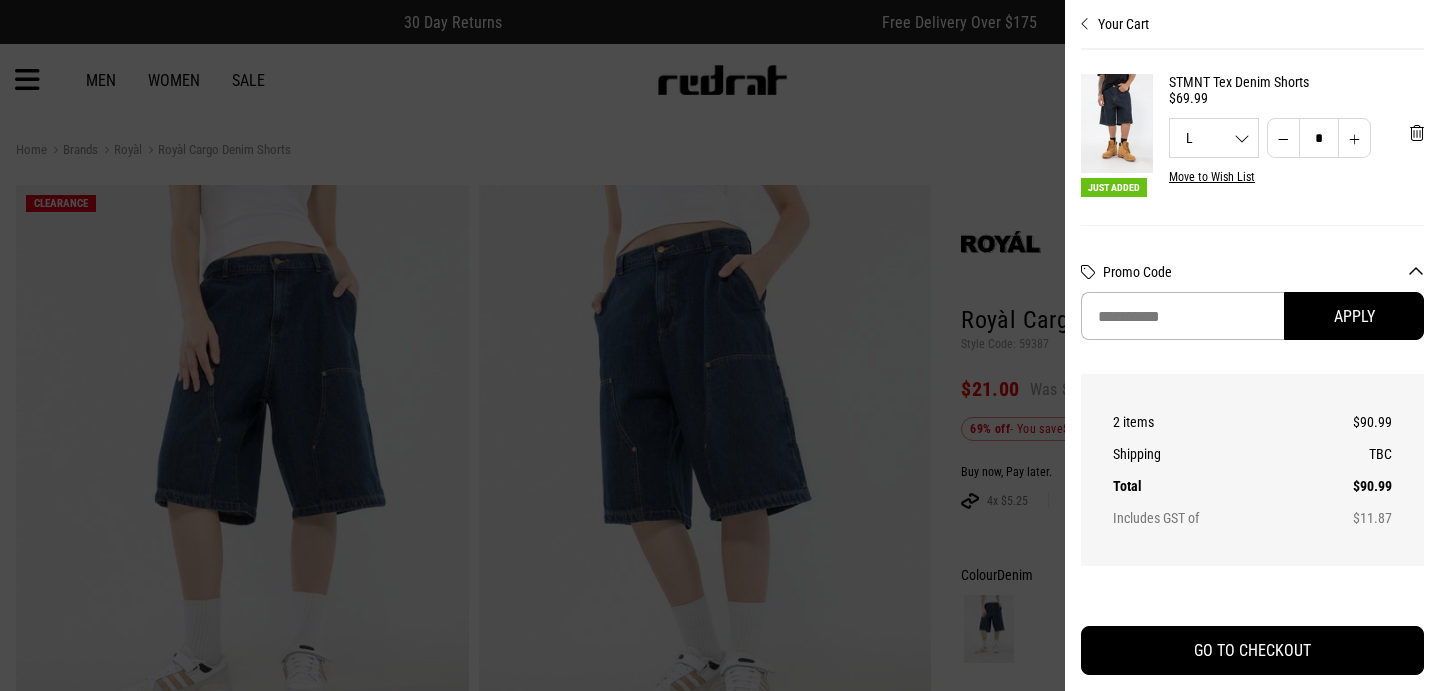 click at bounding box center [1117, 123] 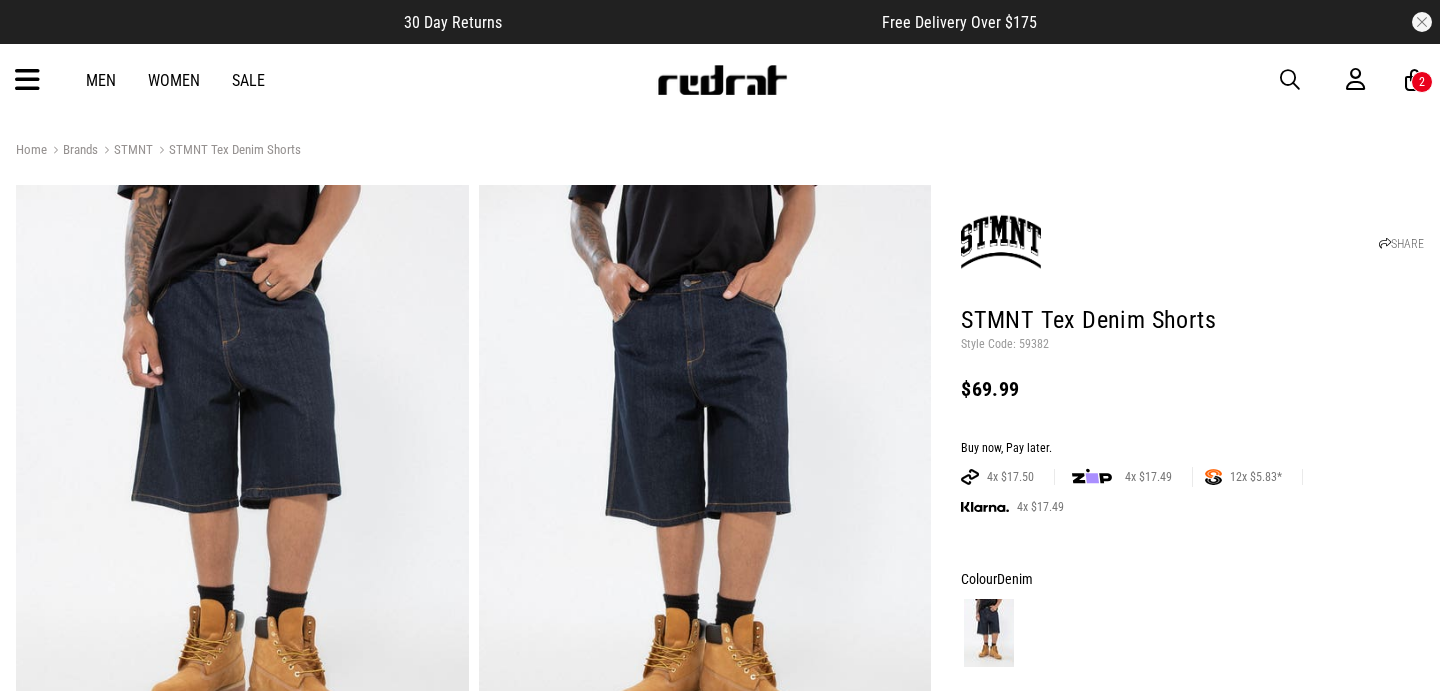 scroll, scrollTop: 0, scrollLeft: 0, axis: both 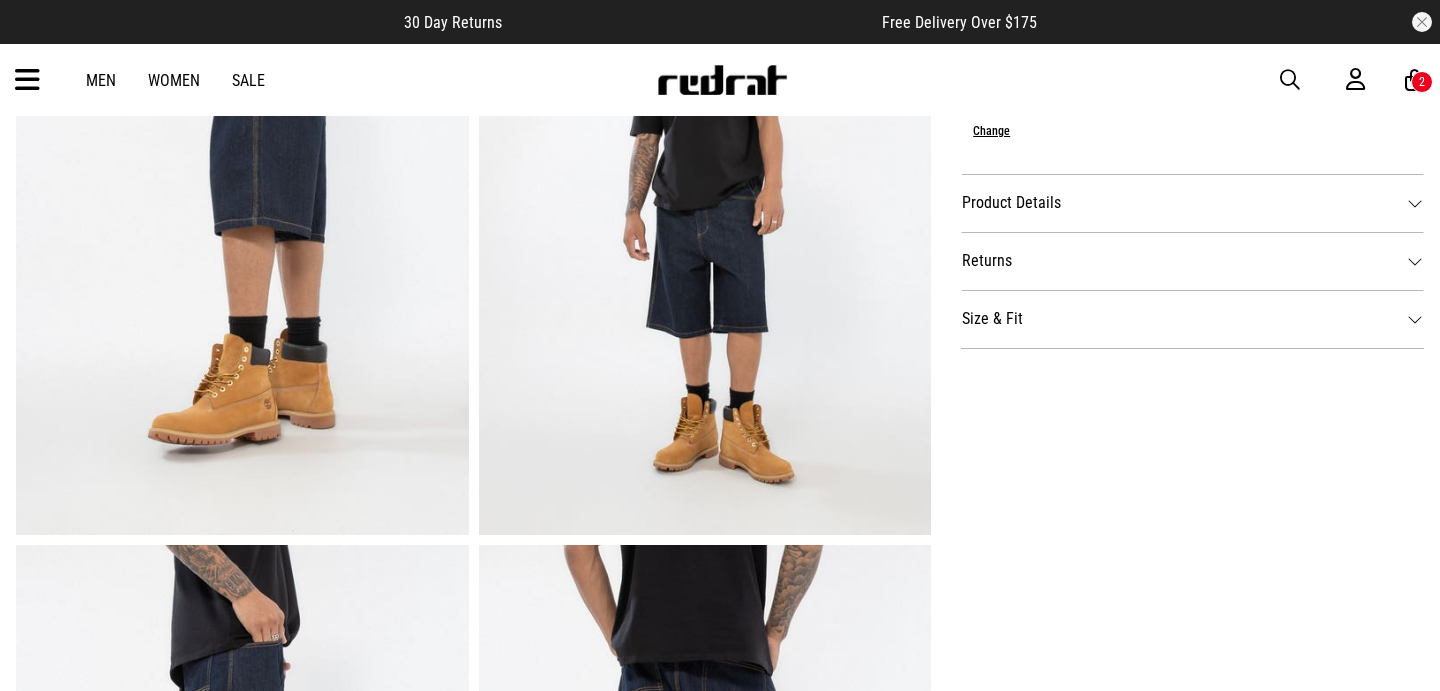 click on "Returns" at bounding box center (1192, 261) 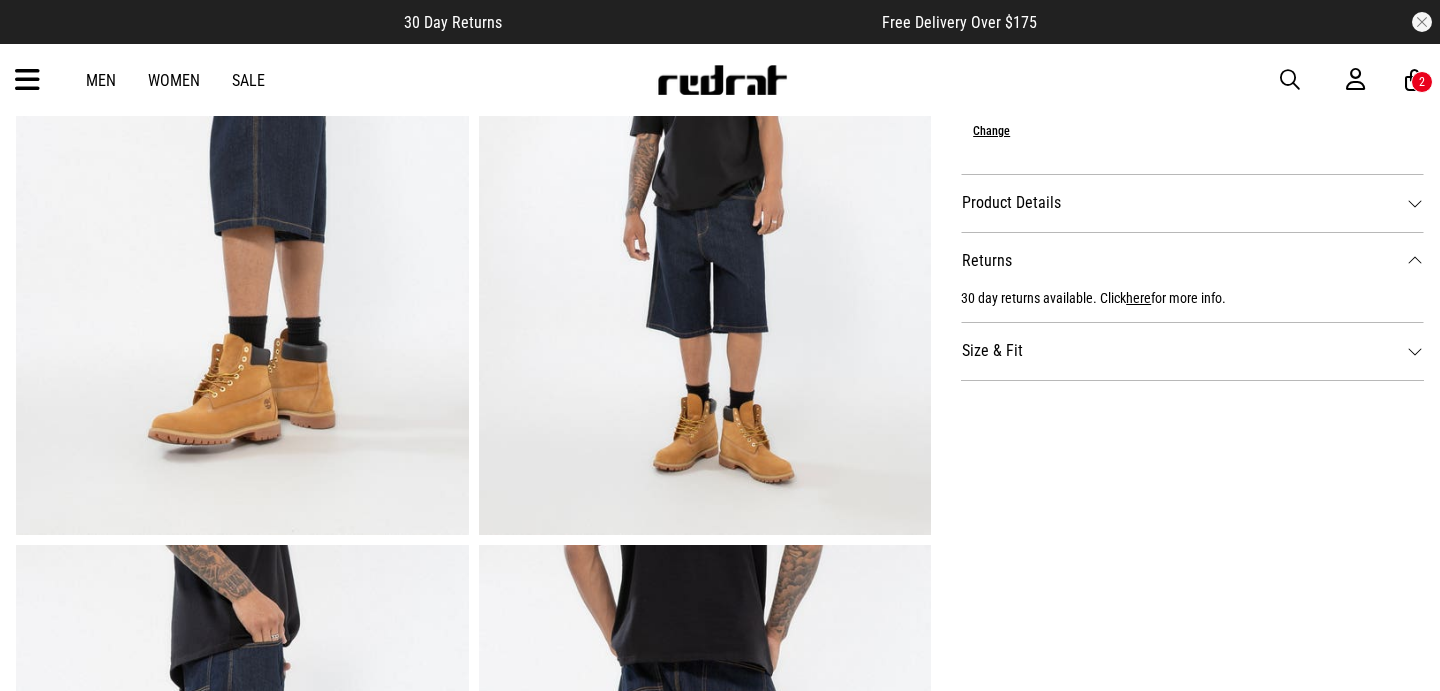 click on "here" at bounding box center (1138, 298) 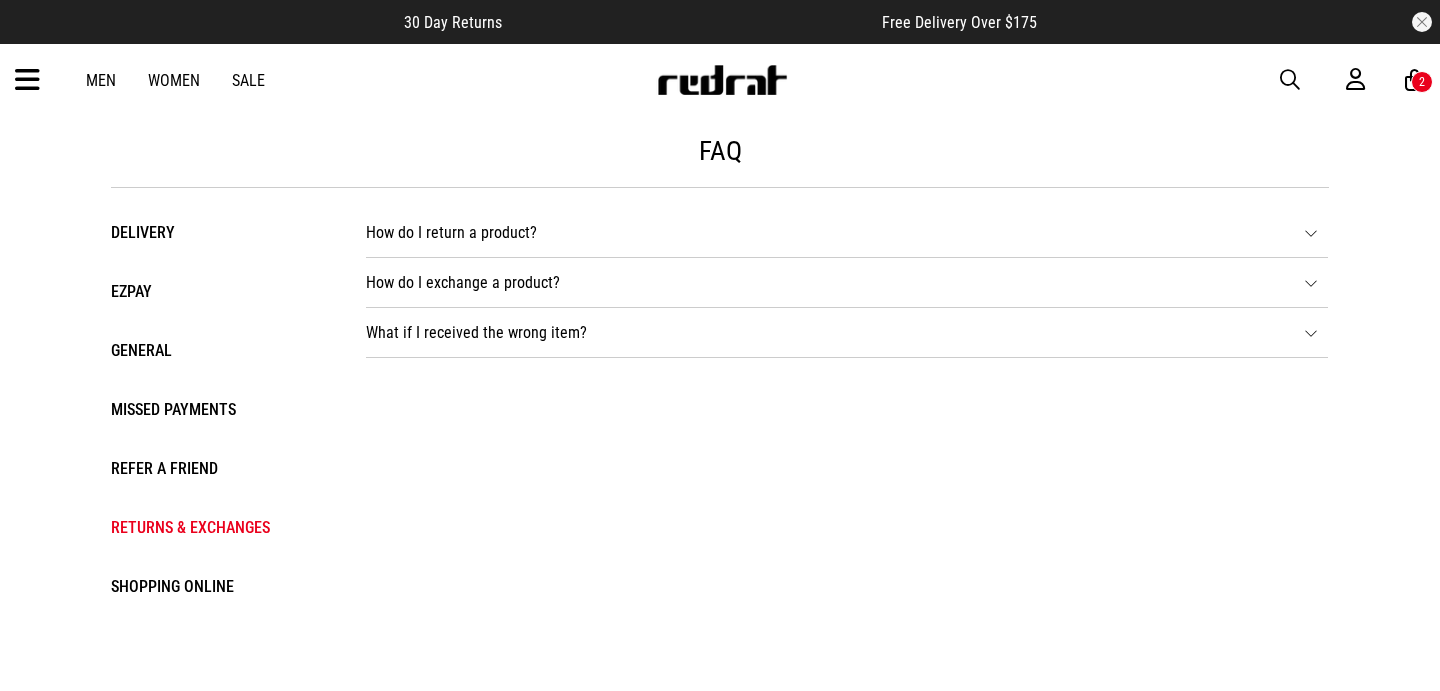 scroll, scrollTop: 0, scrollLeft: 0, axis: both 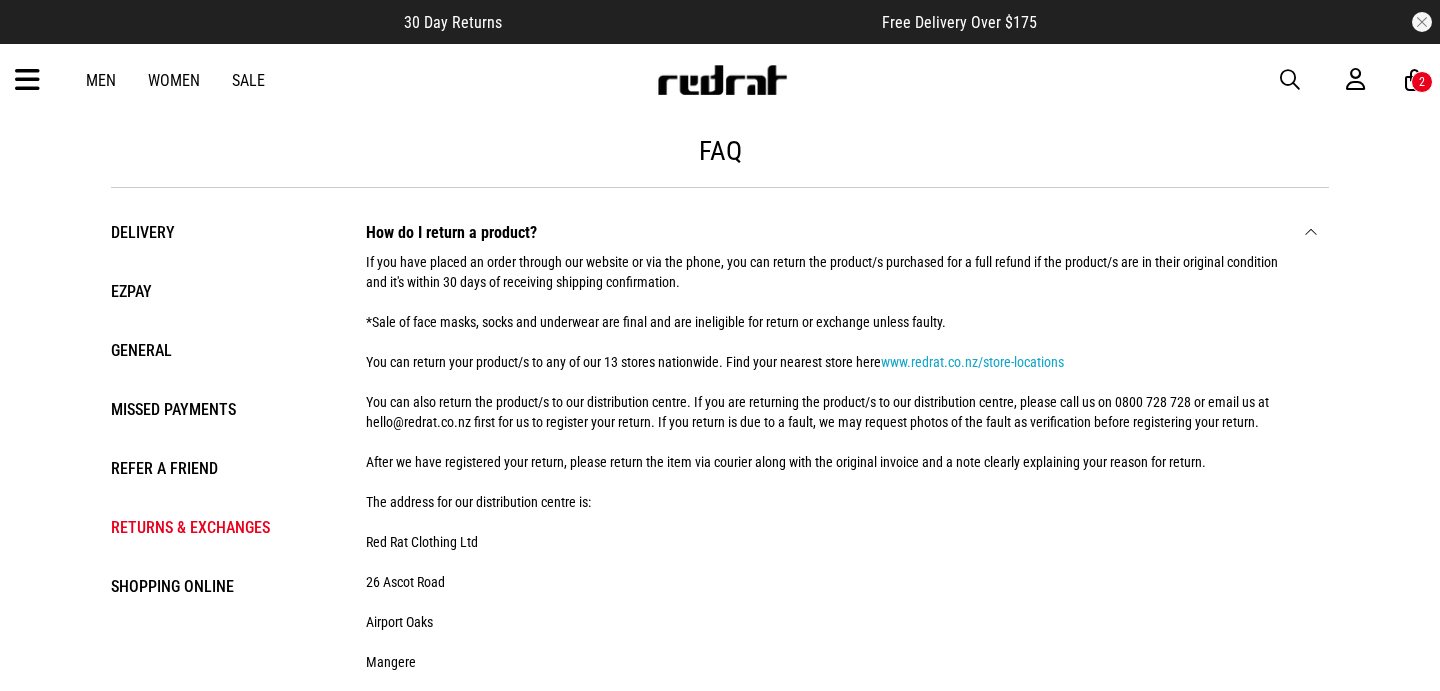 click on "www.redrat.co.nz/store-locations" at bounding box center [972, 362] 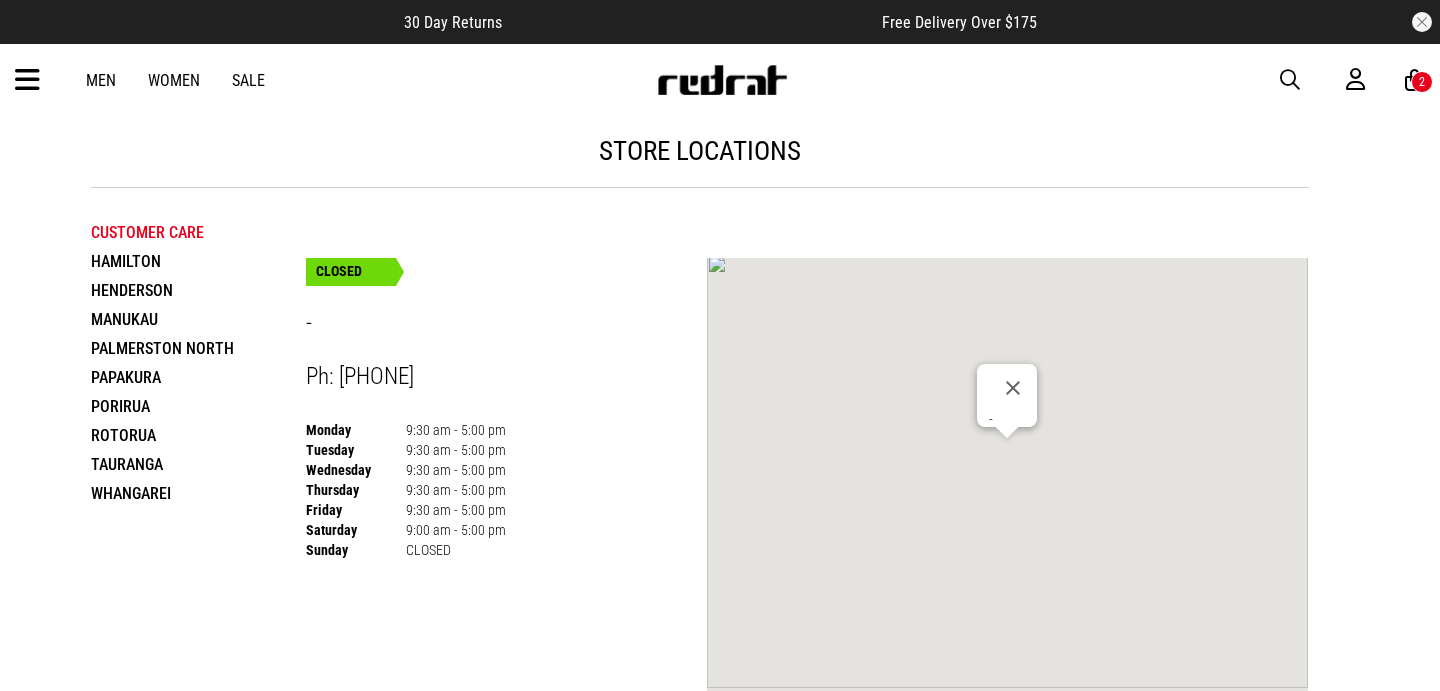 scroll, scrollTop: 0, scrollLeft: 0, axis: both 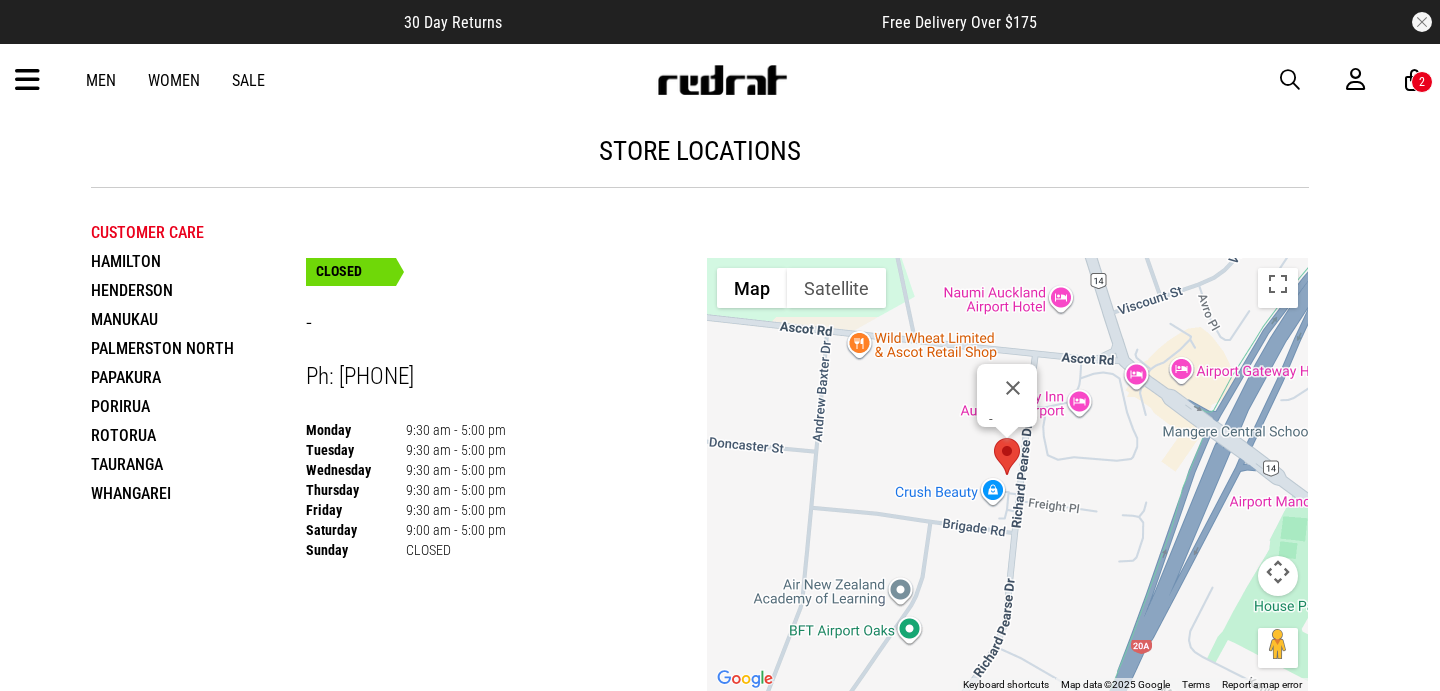 click on "Porirua" at bounding box center (198, 406) 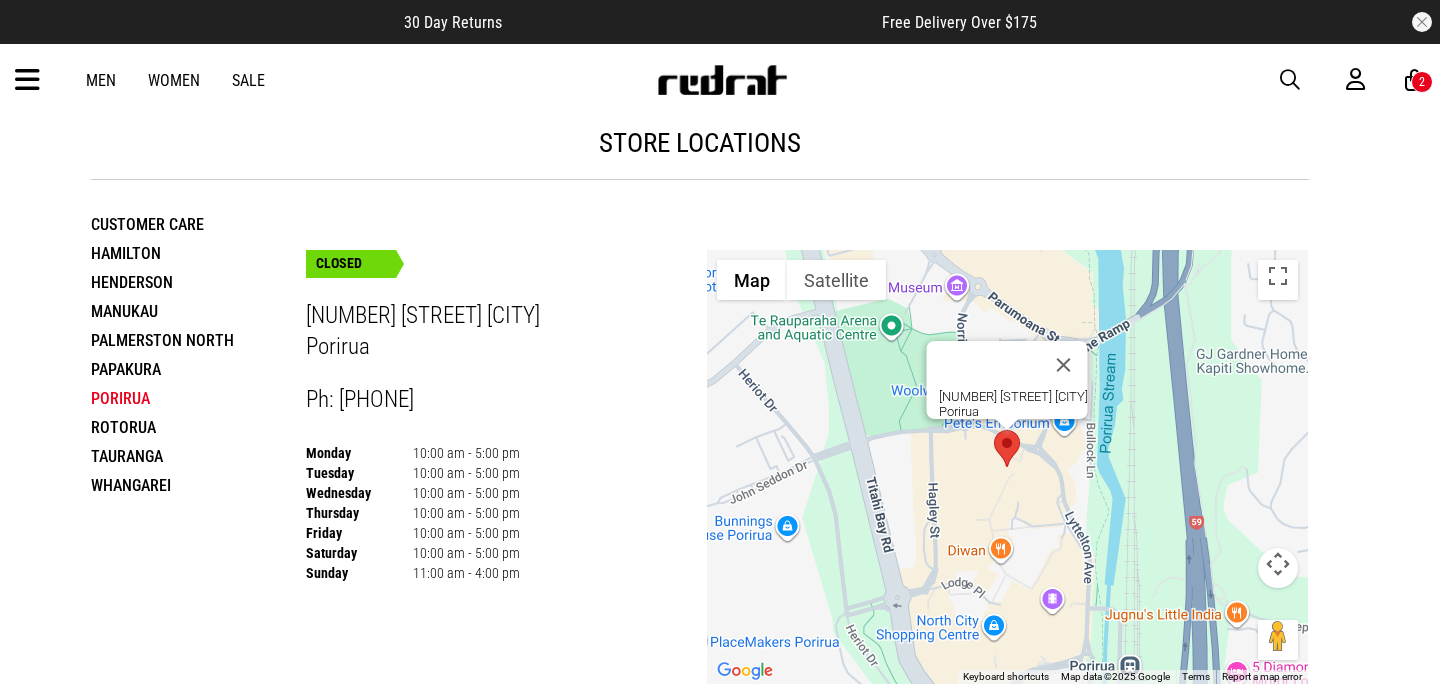 scroll, scrollTop: 0, scrollLeft: 0, axis: both 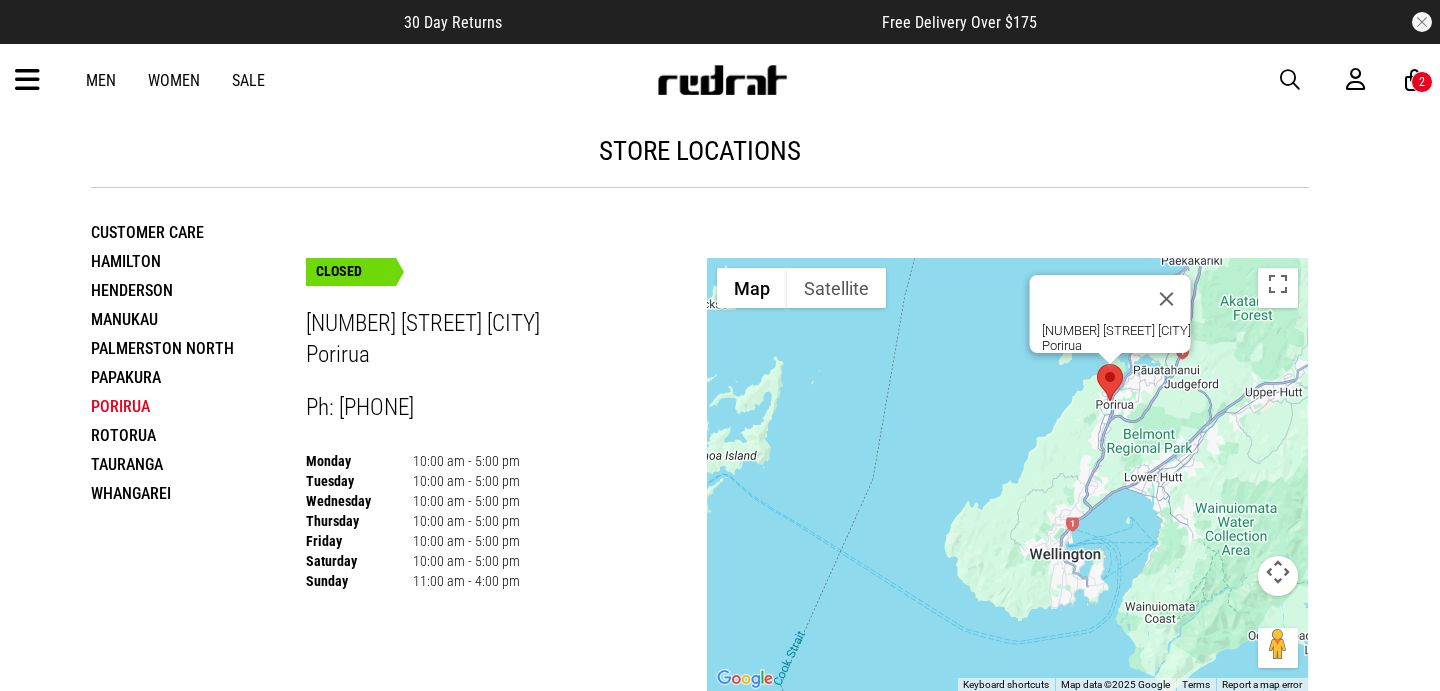 drag, startPoint x: 1129, startPoint y: 566, endPoint x: 1121, endPoint y: 459, distance: 107.298645 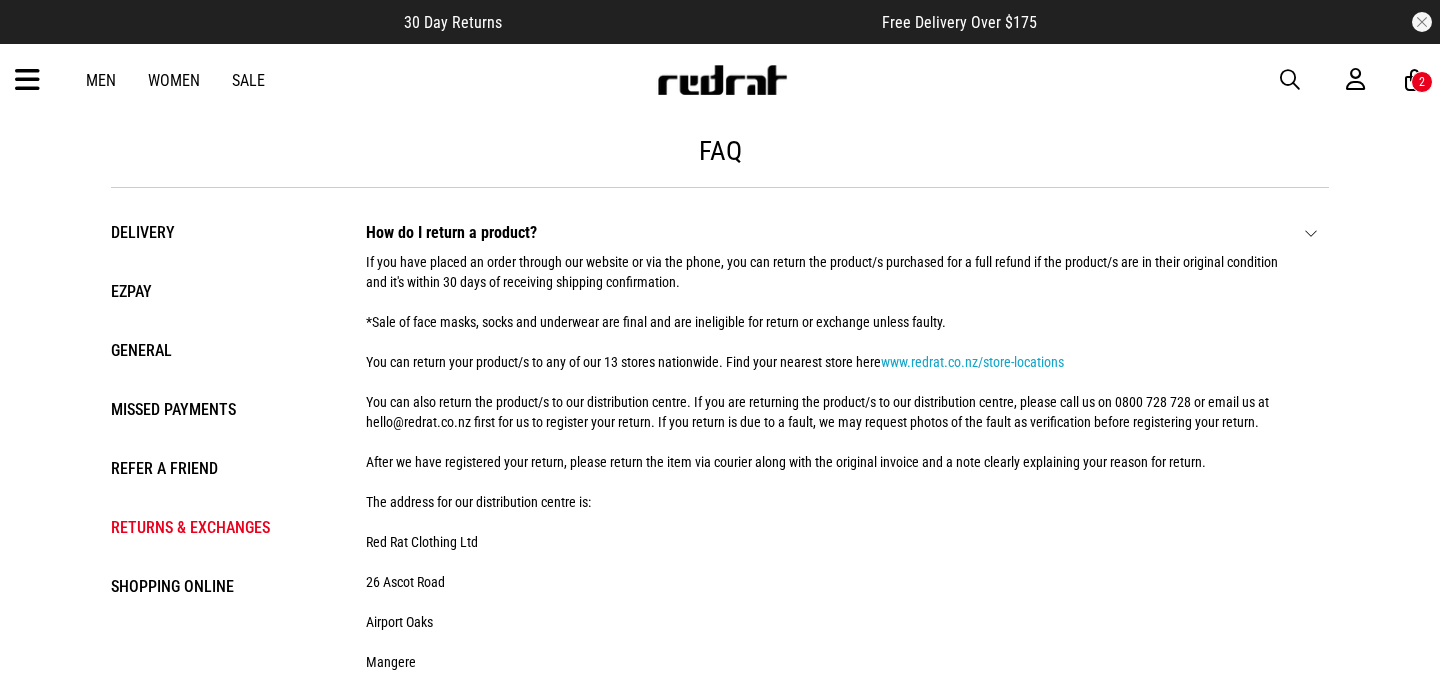 scroll, scrollTop: 0, scrollLeft: 0, axis: both 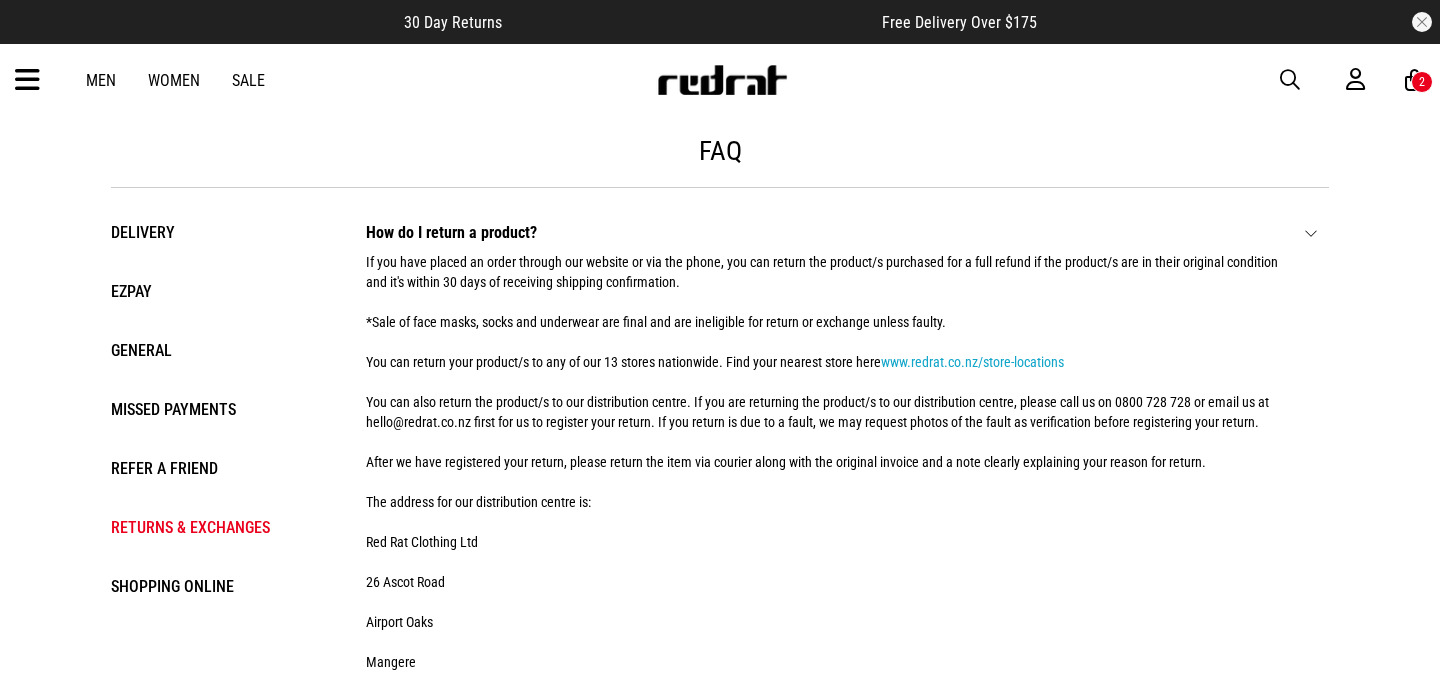 click on "2" at bounding box center [1422, 82] 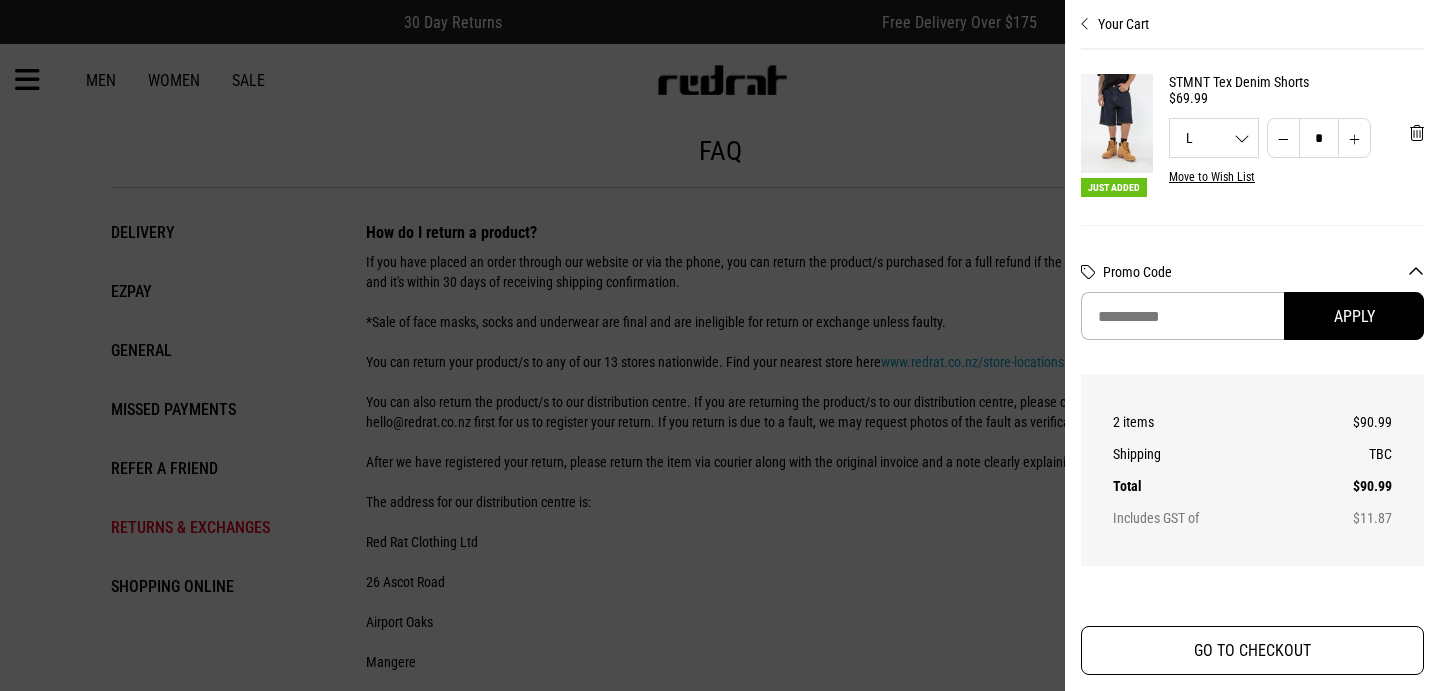 click on "GO TO CHECKOUT" at bounding box center (1252, 650) 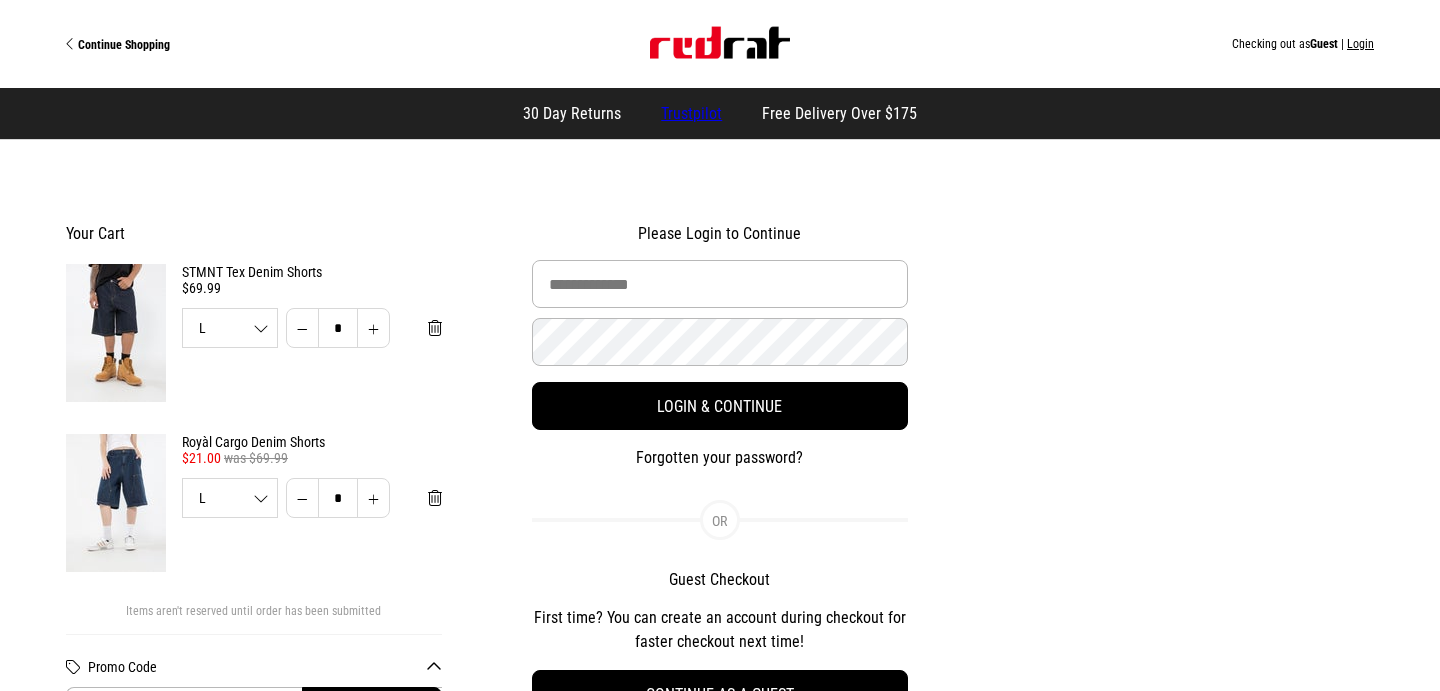scroll, scrollTop: 0, scrollLeft: 0, axis: both 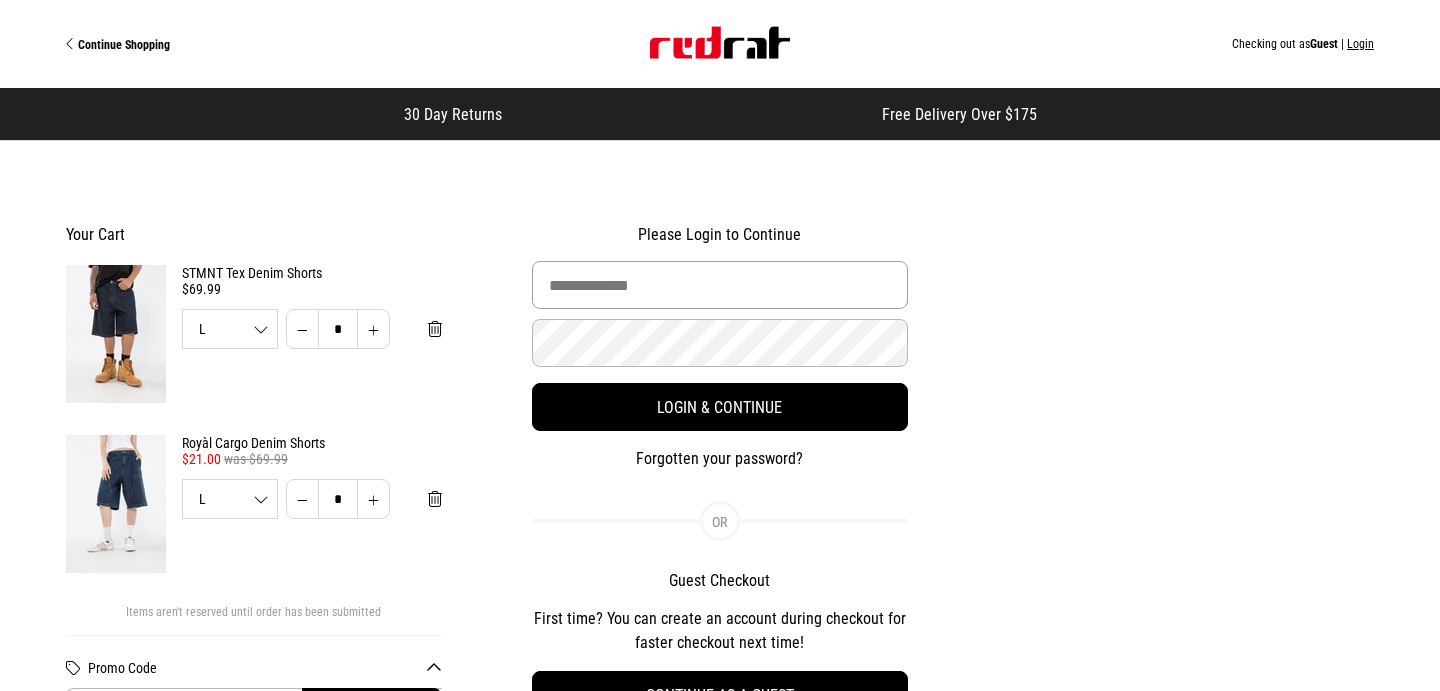 click at bounding box center [720, 285] 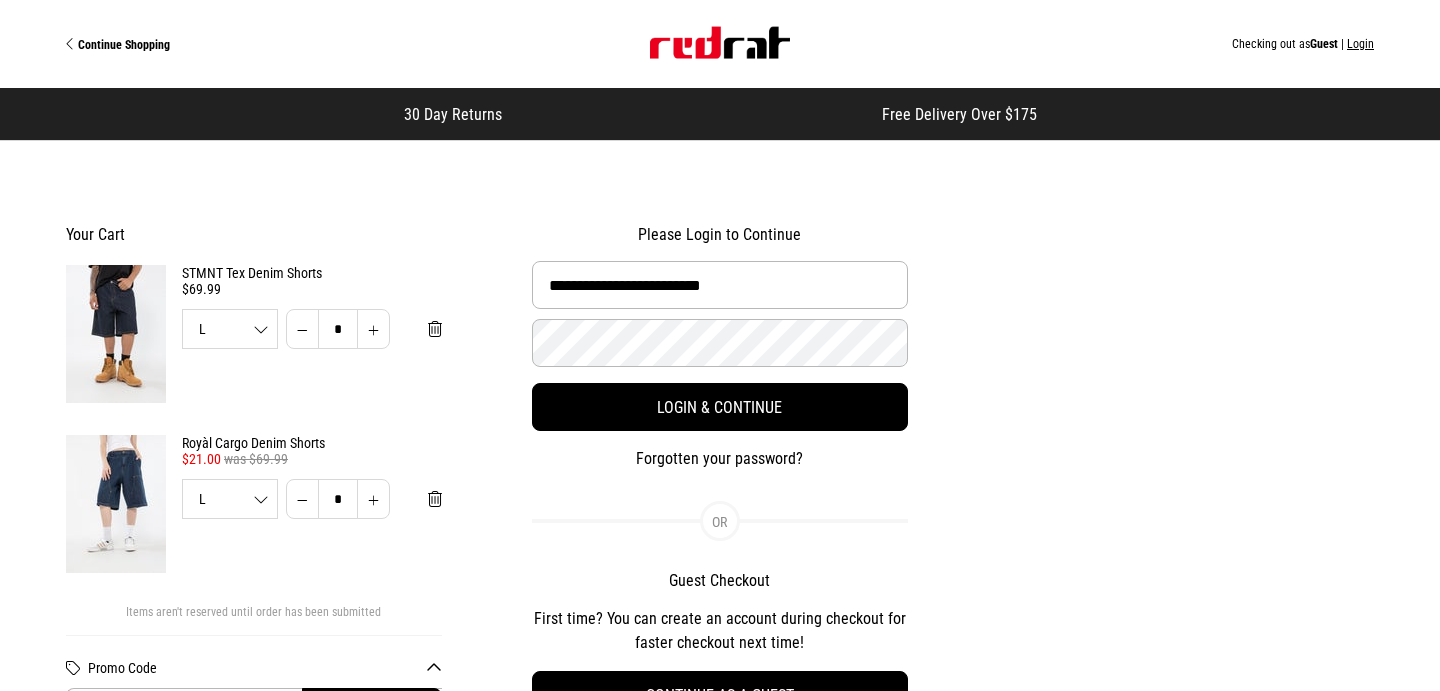 click at bounding box center (720, 1575) 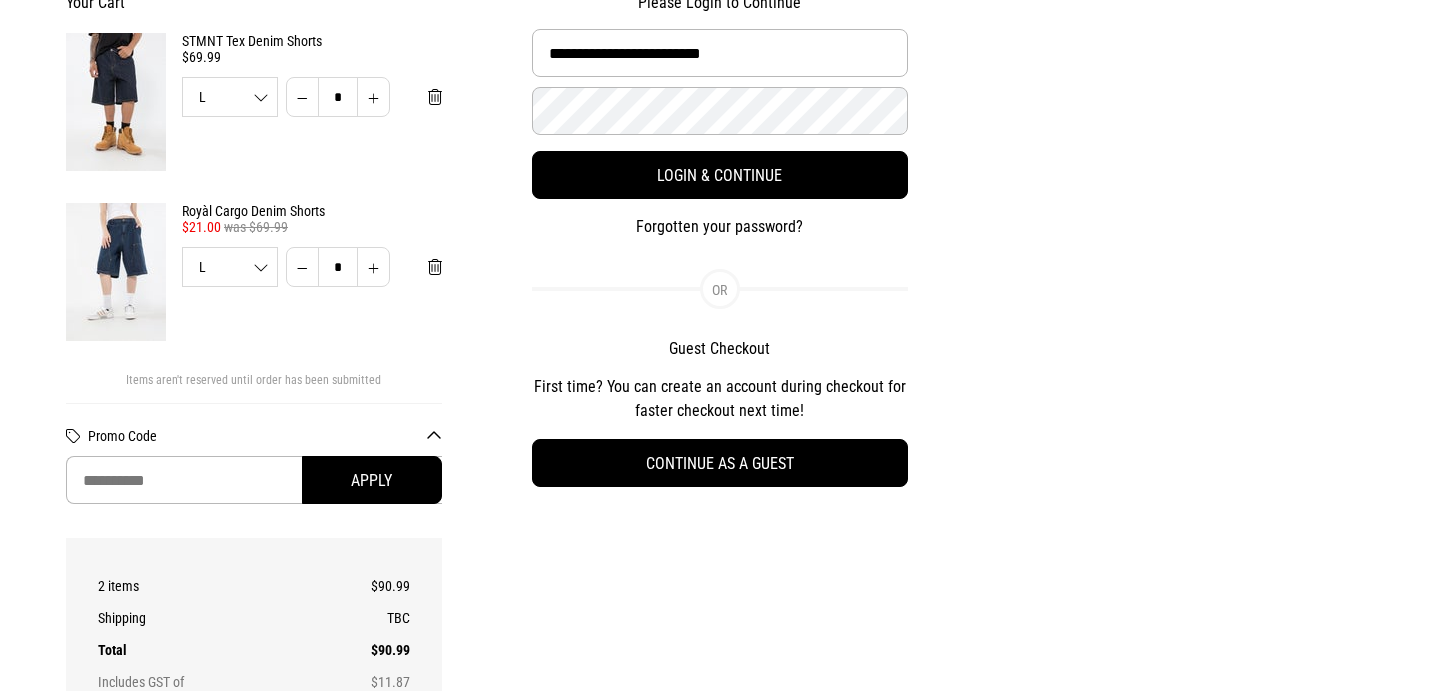 scroll, scrollTop: 353, scrollLeft: 0, axis: vertical 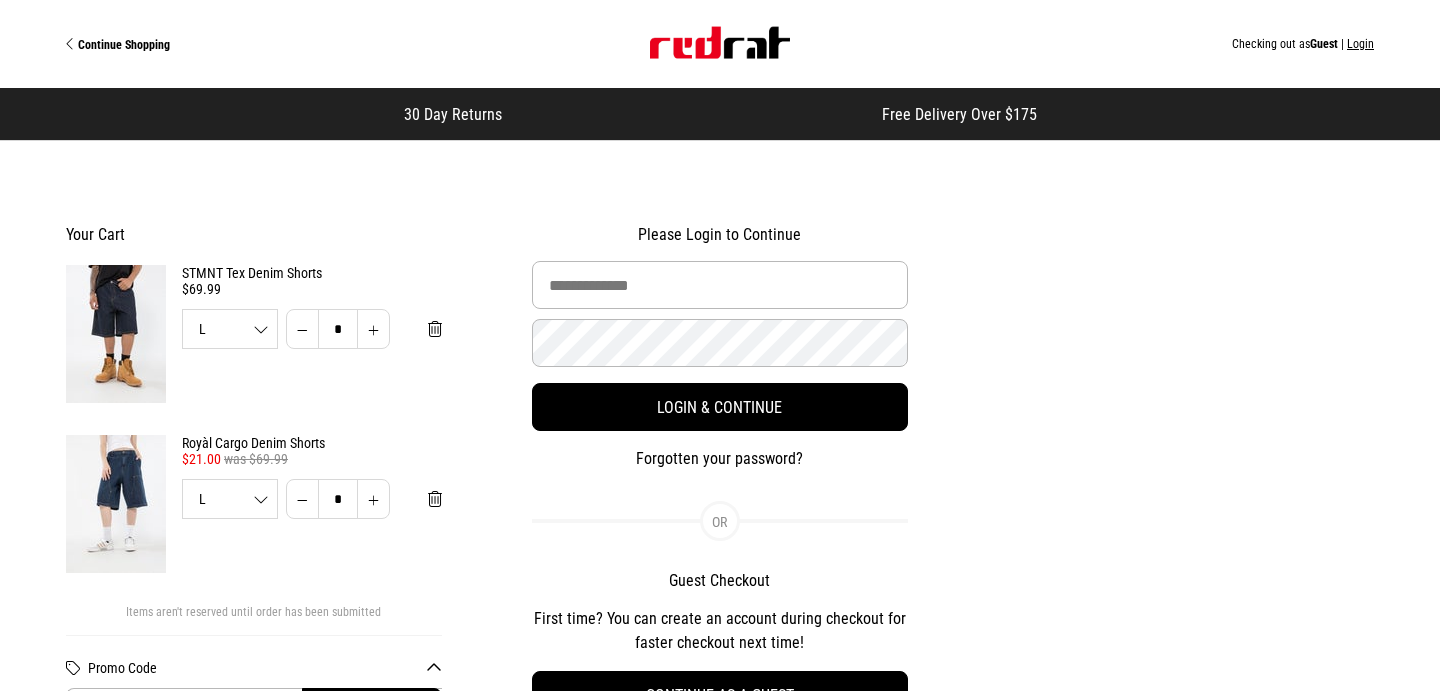 click at bounding box center [720, 1575] 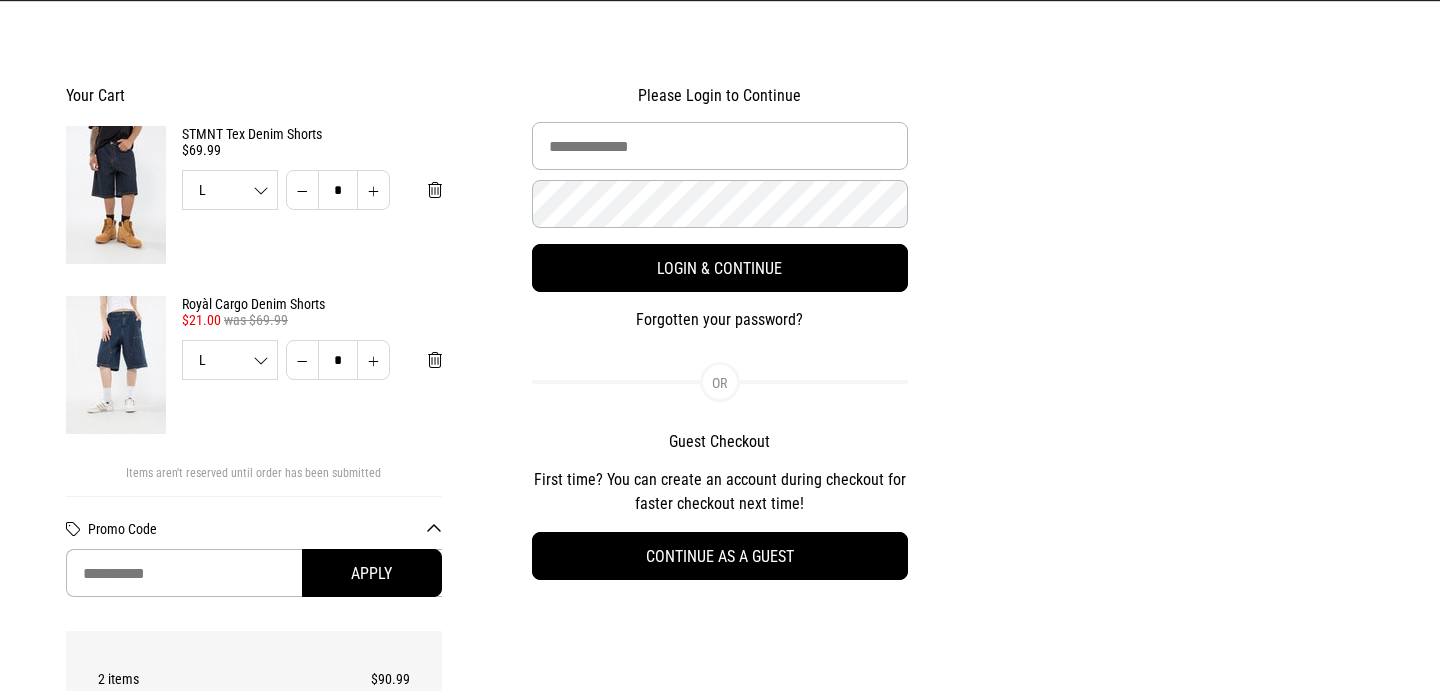 scroll, scrollTop: 0, scrollLeft: 0, axis: both 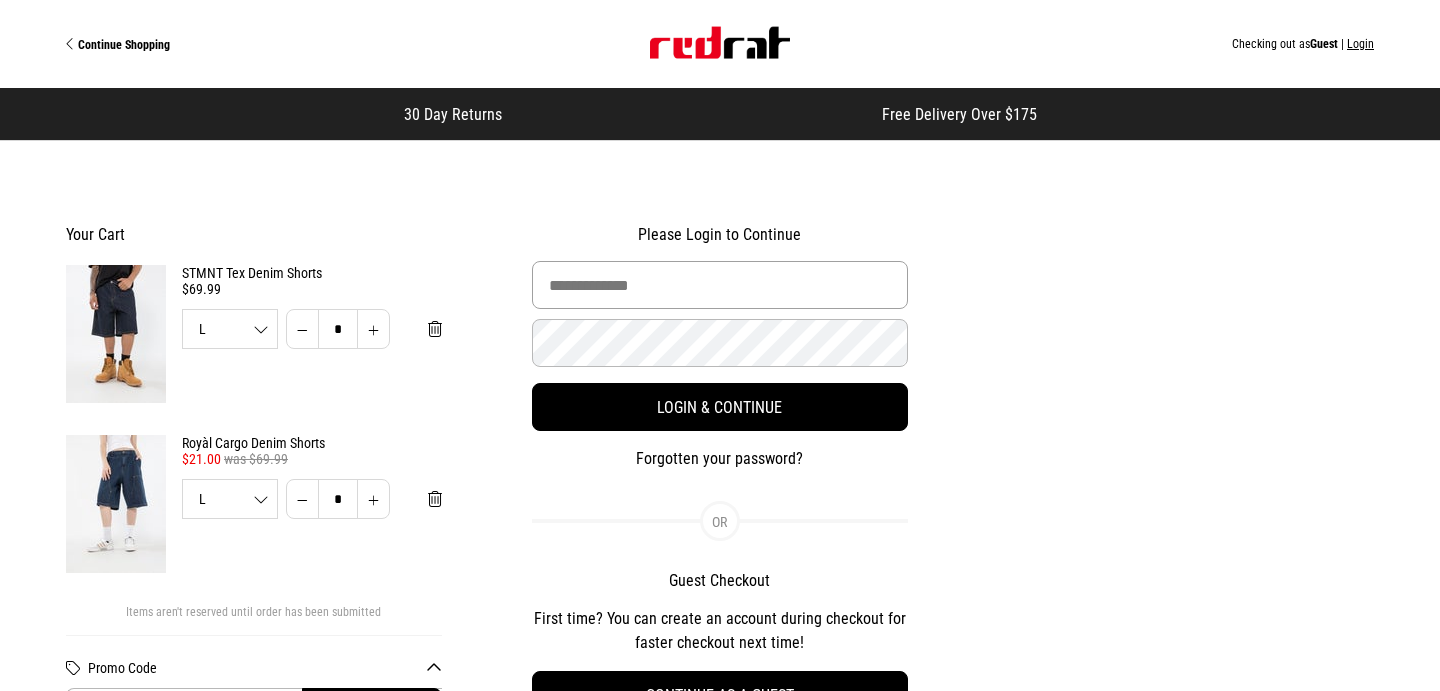 click at bounding box center [720, 285] 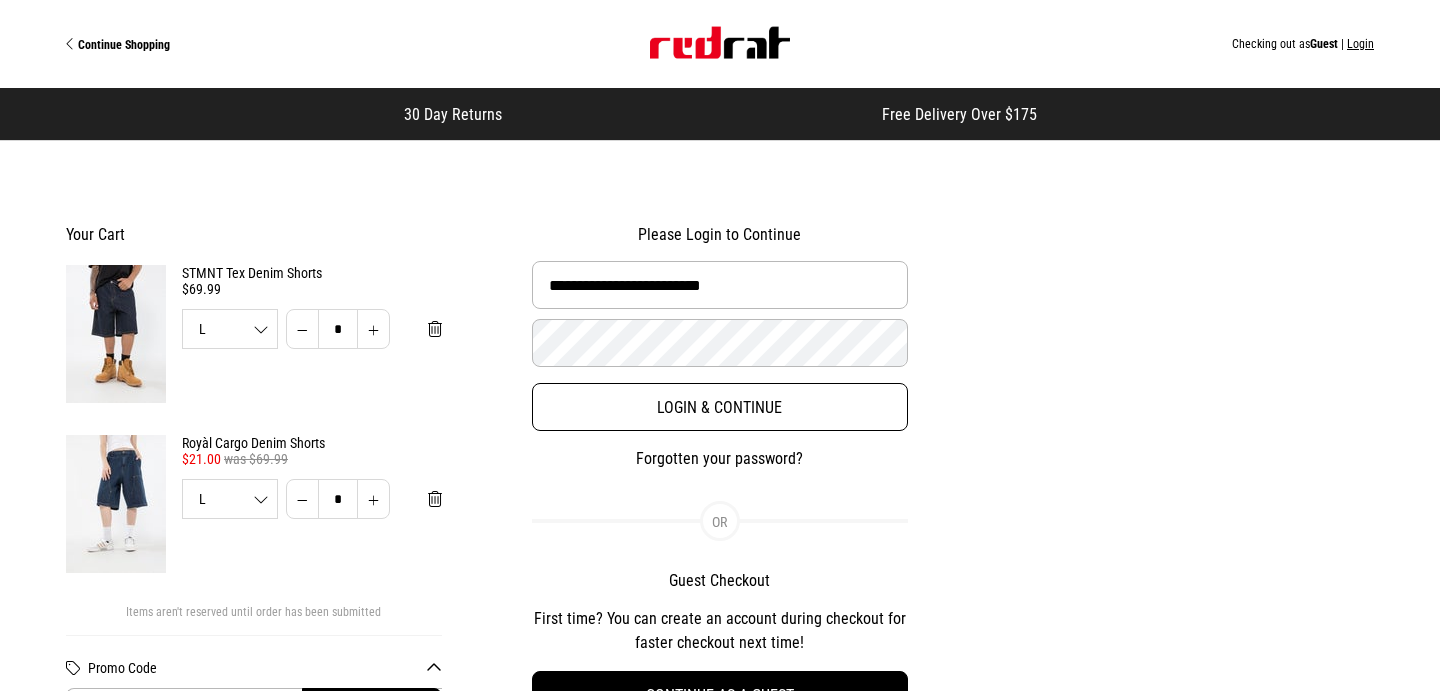 click on "Login & Continue" at bounding box center (720, 407) 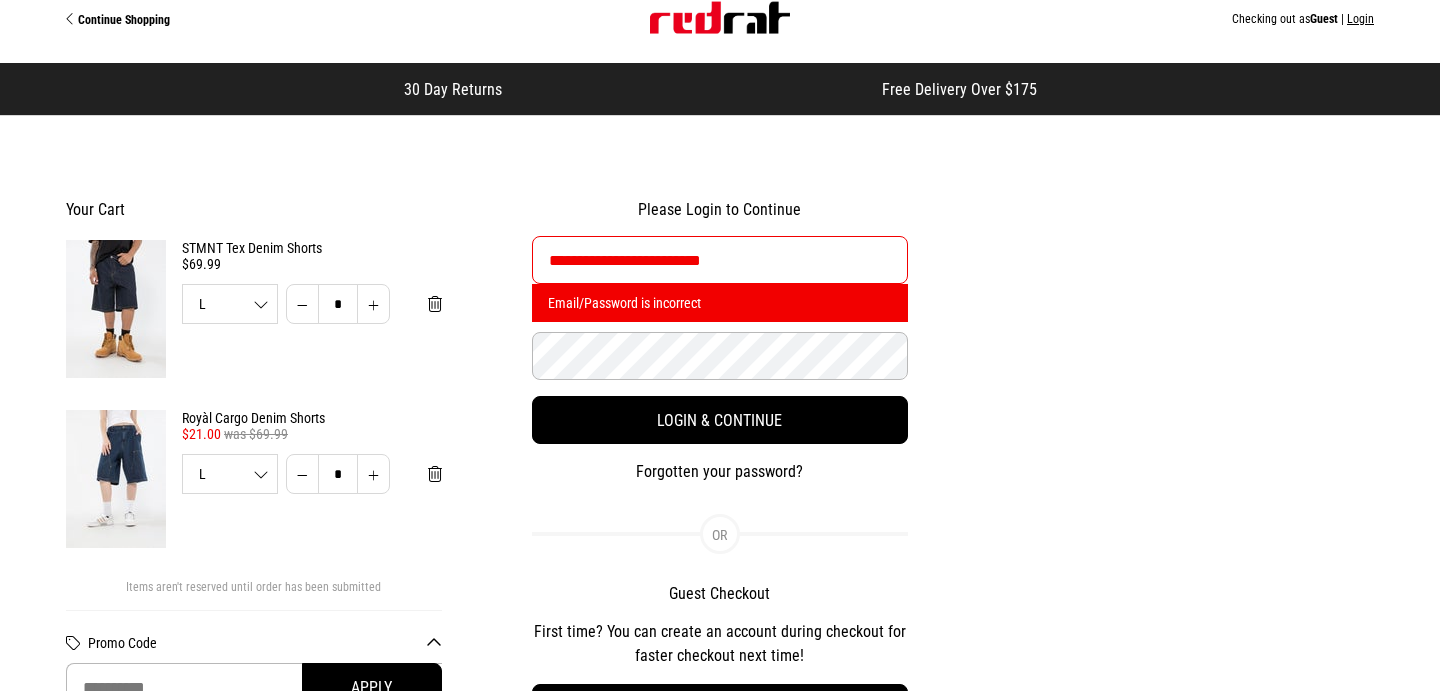 scroll, scrollTop: 0, scrollLeft: 0, axis: both 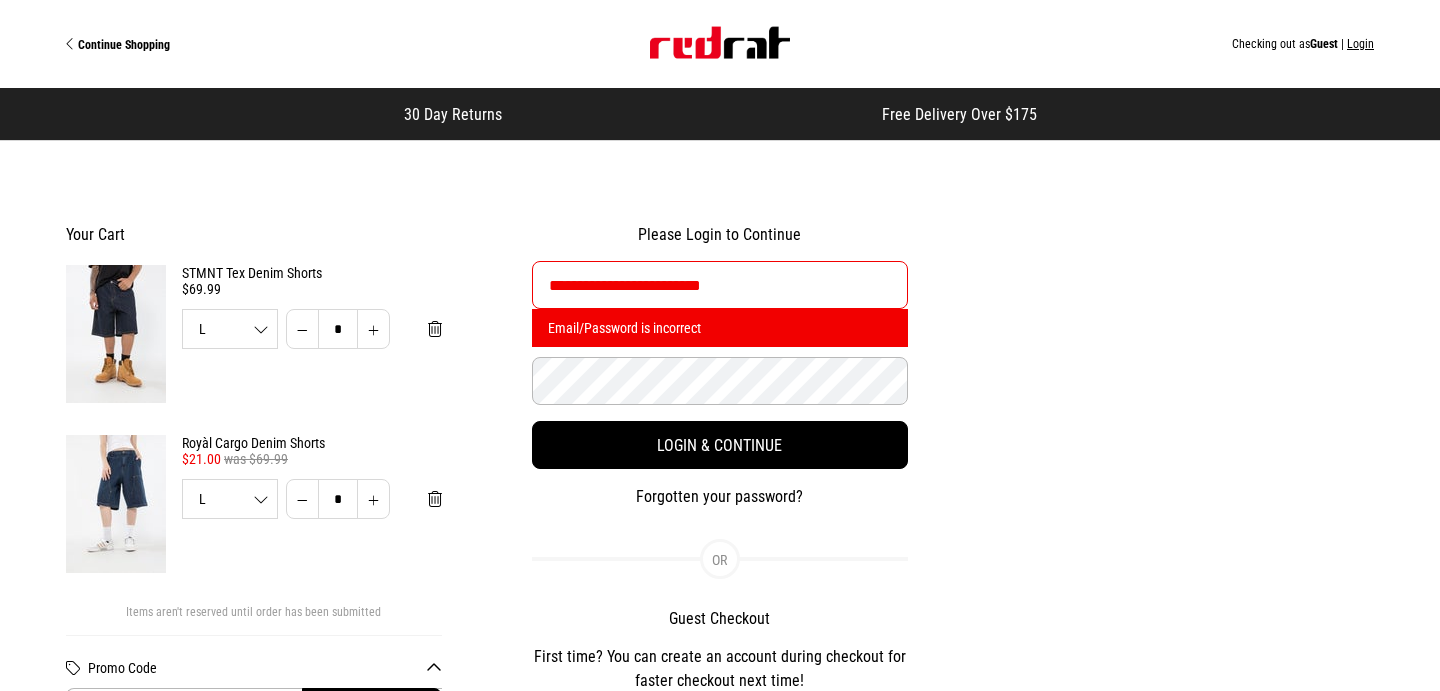 click on "Forgotten your password?" at bounding box center (720, 497) 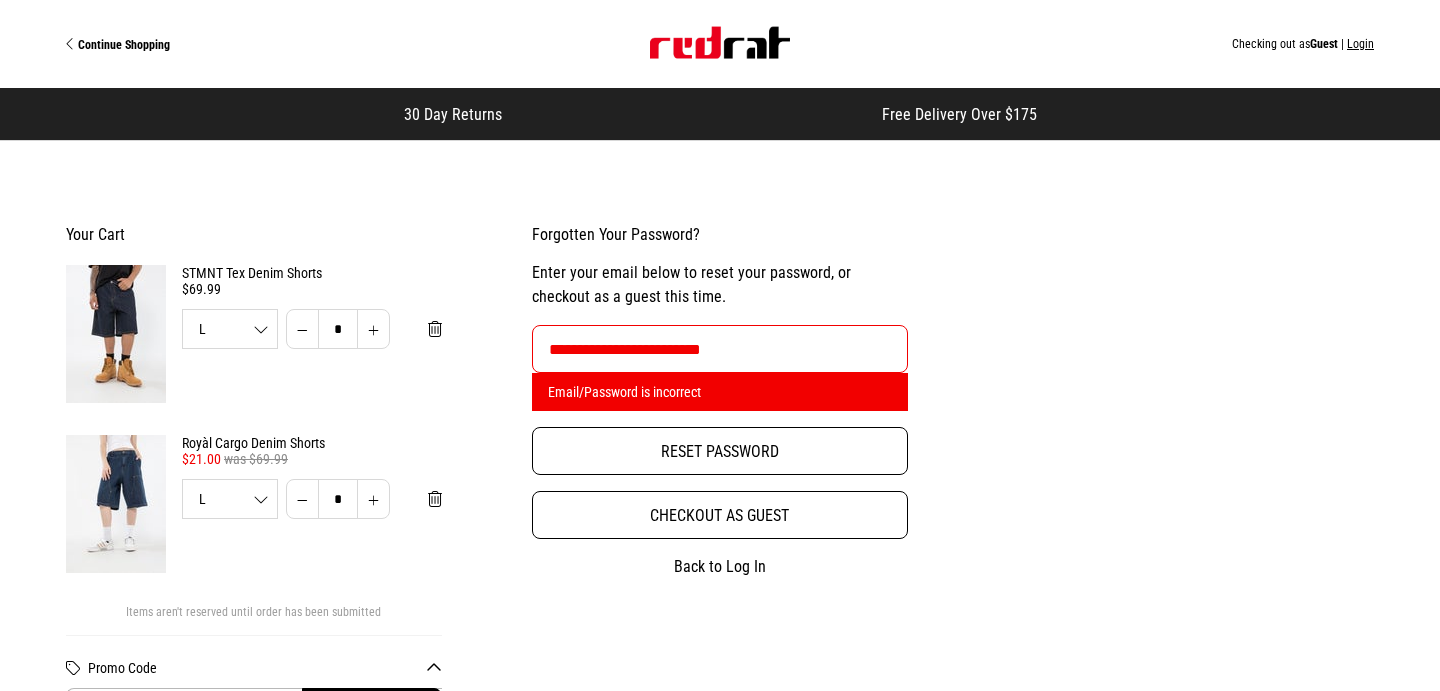 click on "Reset password" at bounding box center [720, 451] 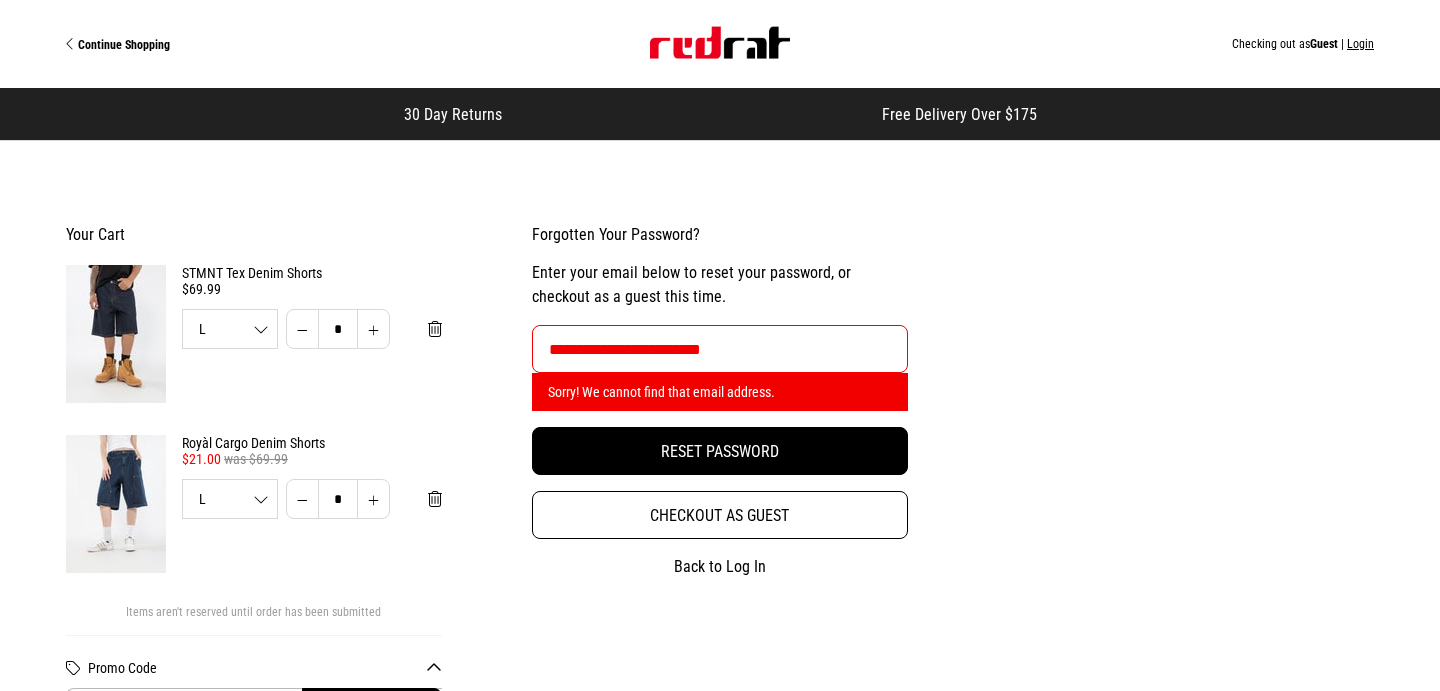 click on "**********" at bounding box center [720, 349] 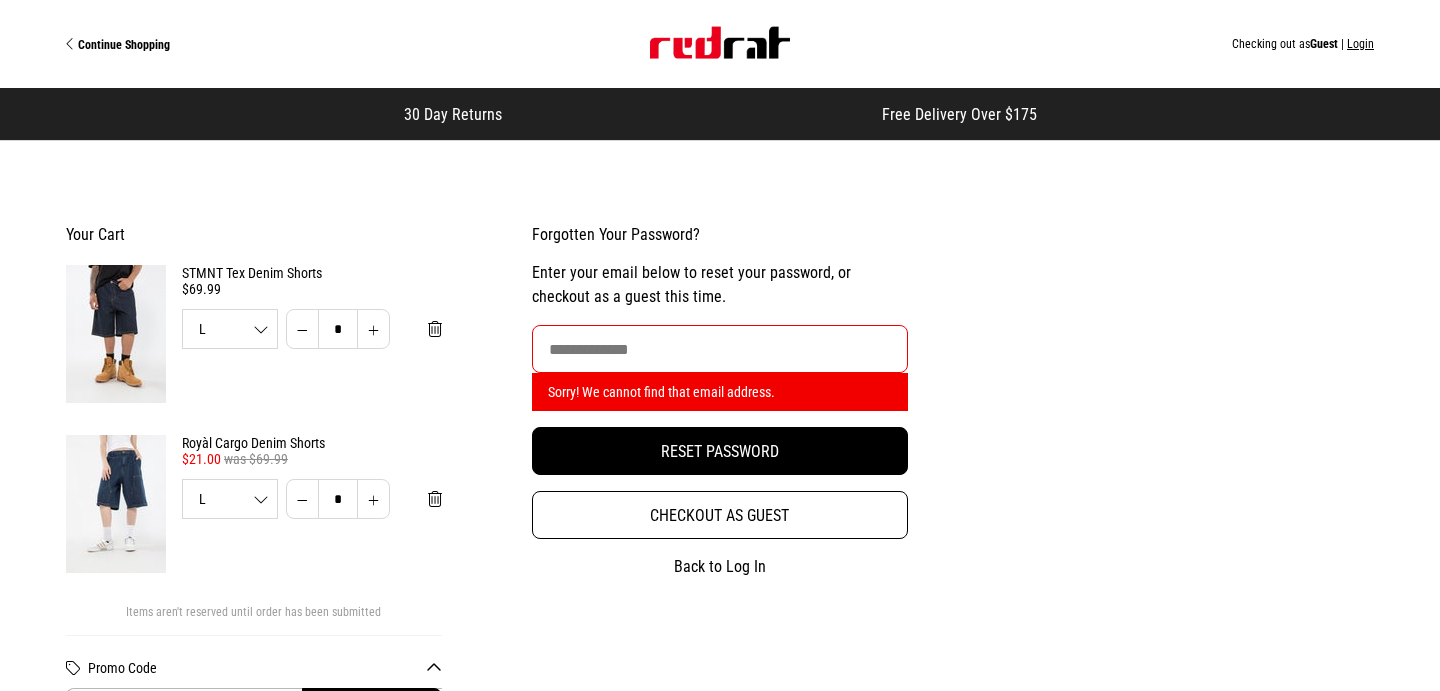 type 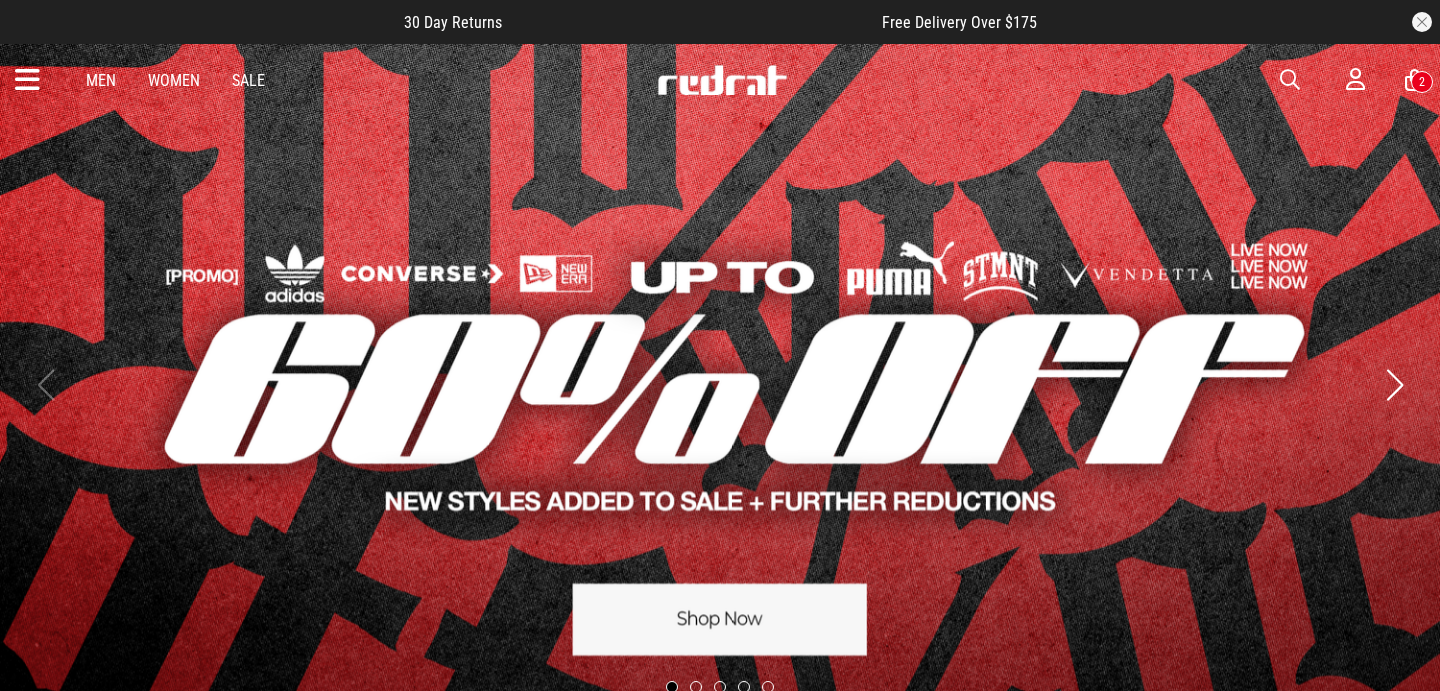 scroll, scrollTop: 0, scrollLeft: 0, axis: both 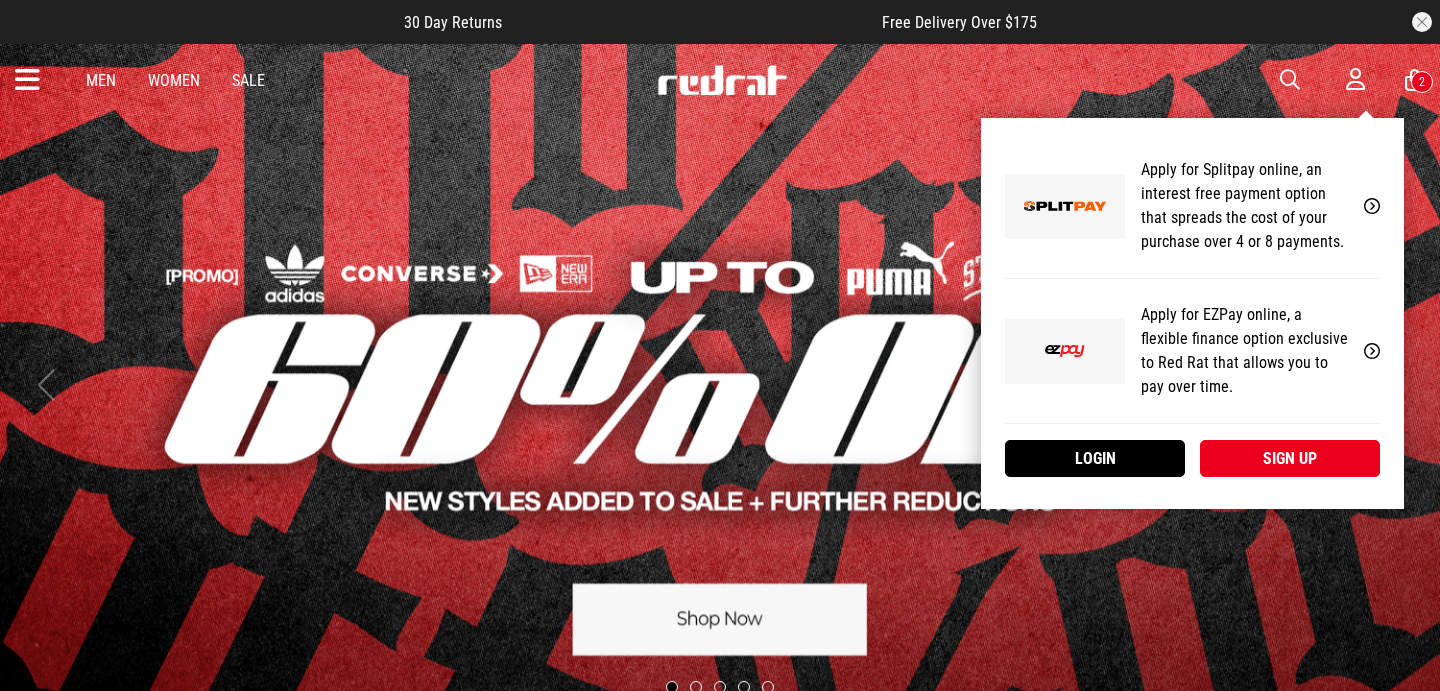 click at bounding box center (1355, 79) 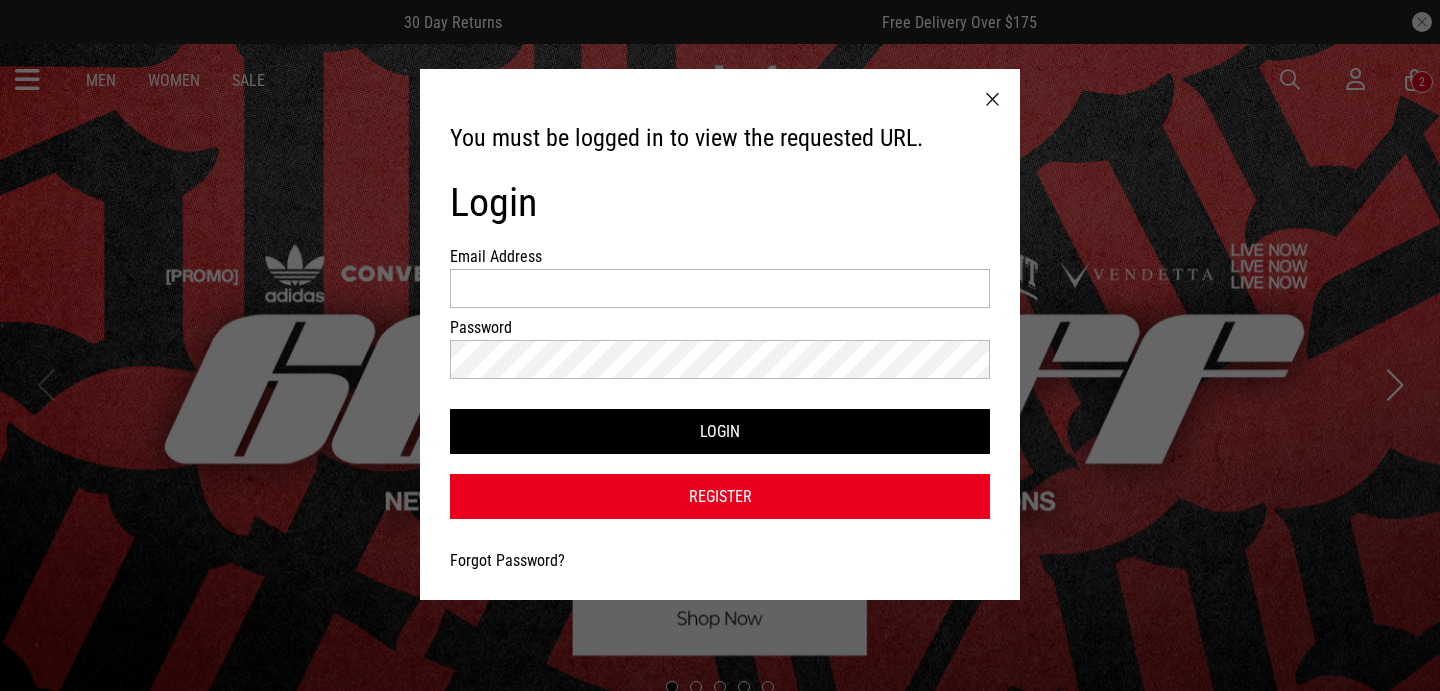 scroll, scrollTop: 0, scrollLeft: 0, axis: both 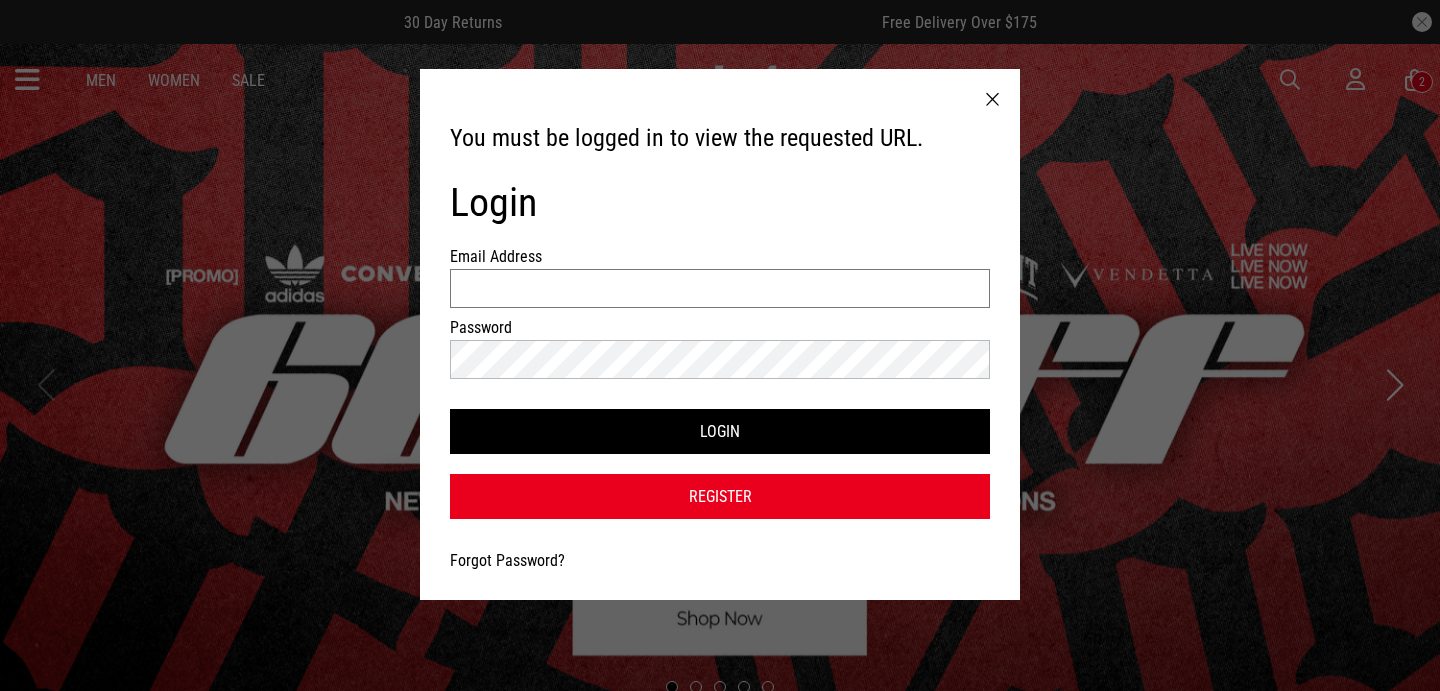 click on "Email Address" at bounding box center [720, 288] 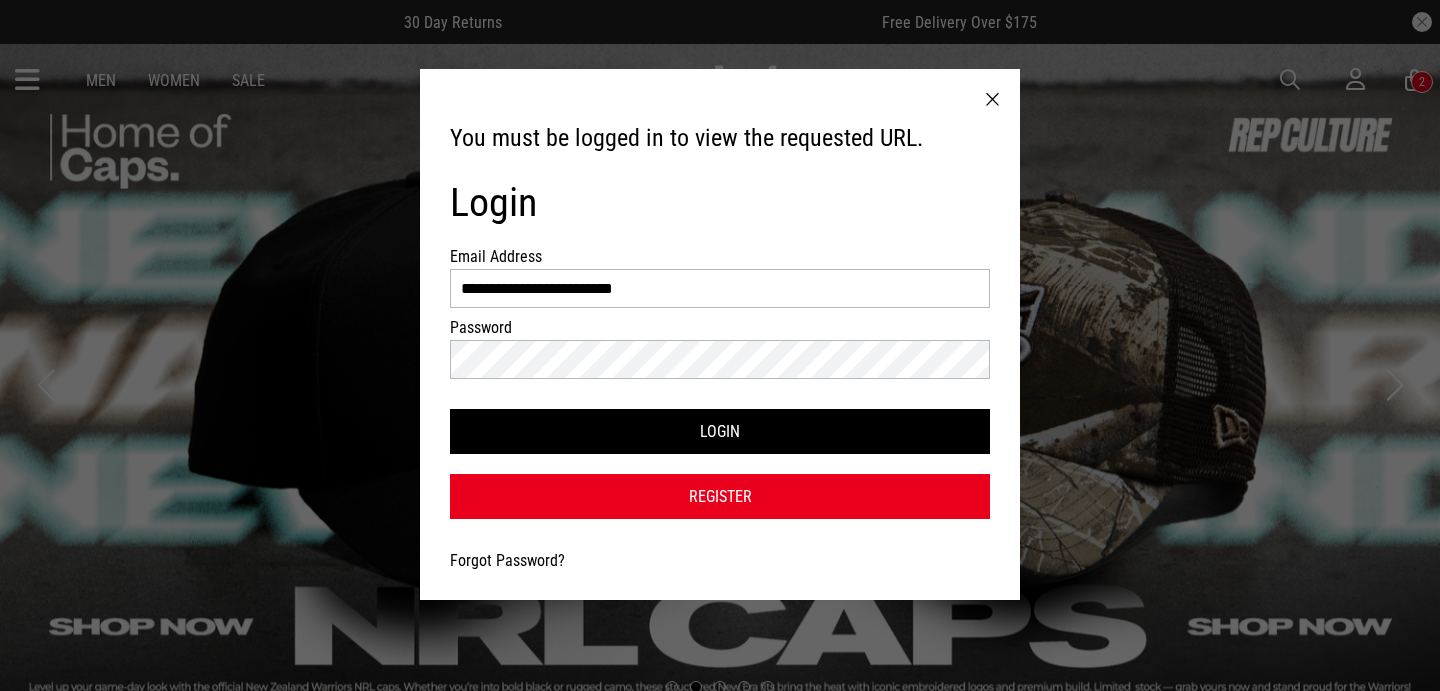 click at bounding box center [992, 100] 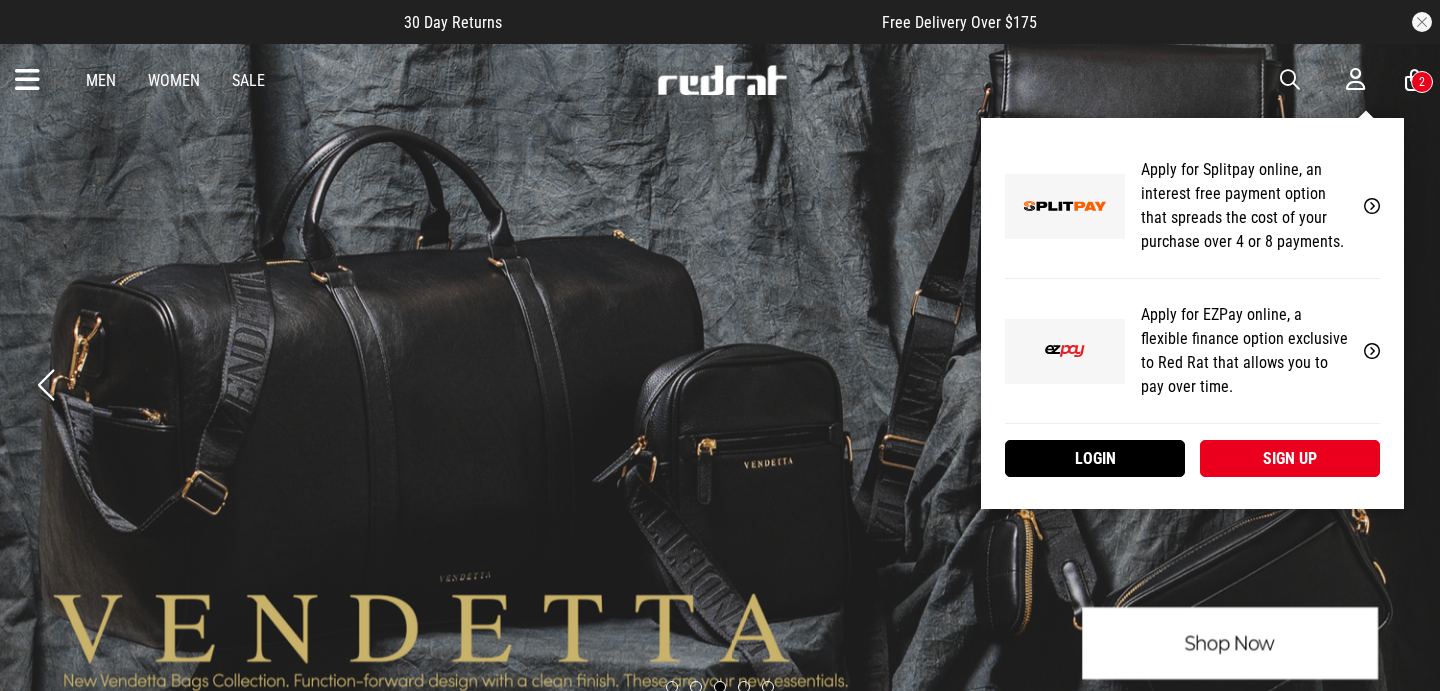 click on "Sign up" at bounding box center (1290, 458) 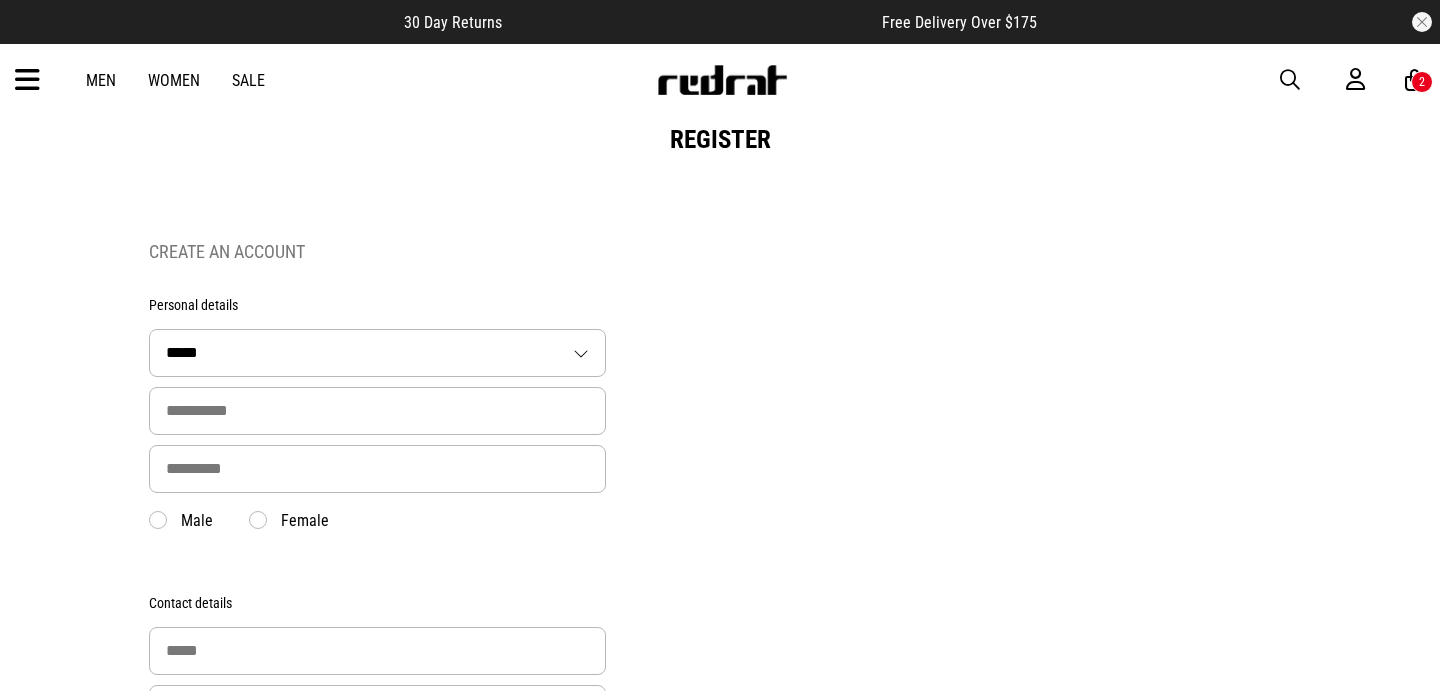 scroll, scrollTop: 0, scrollLeft: 0, axis: both 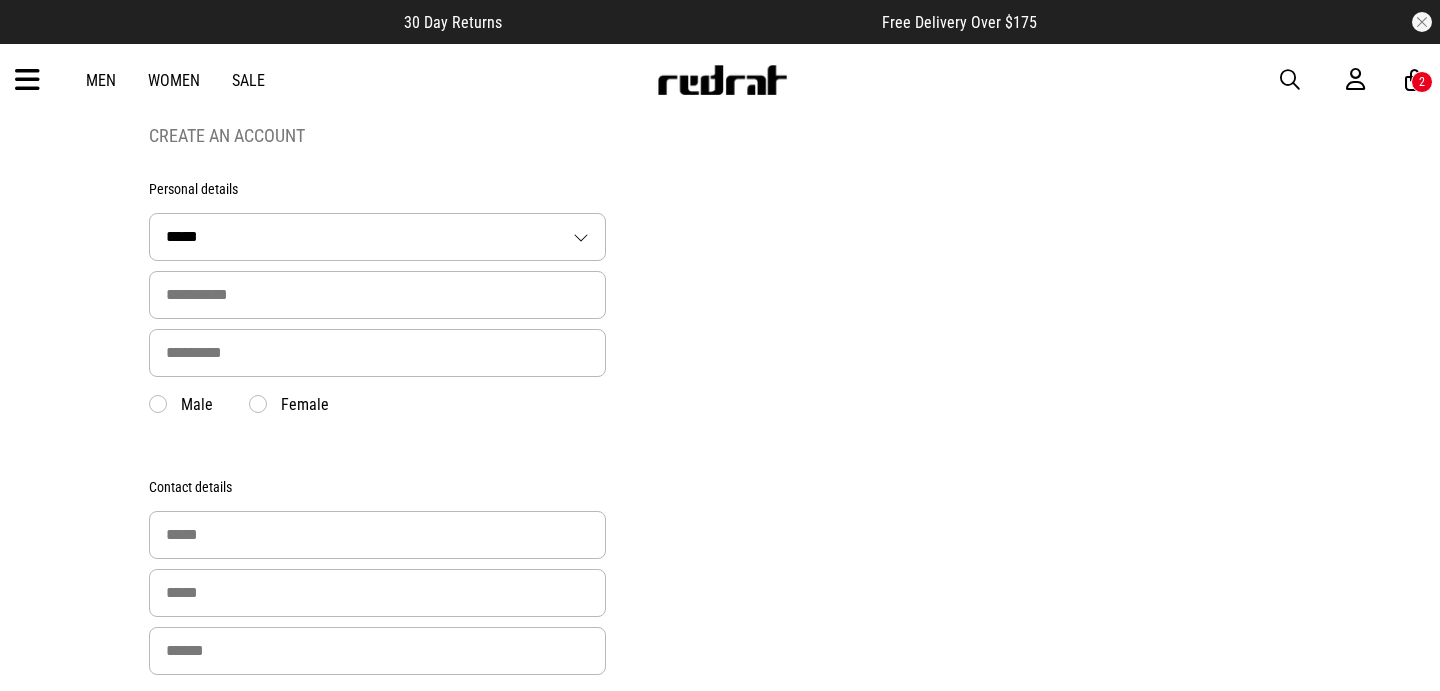 click on "*****
**
***
****
**
**" at bounding box center [377, 237] 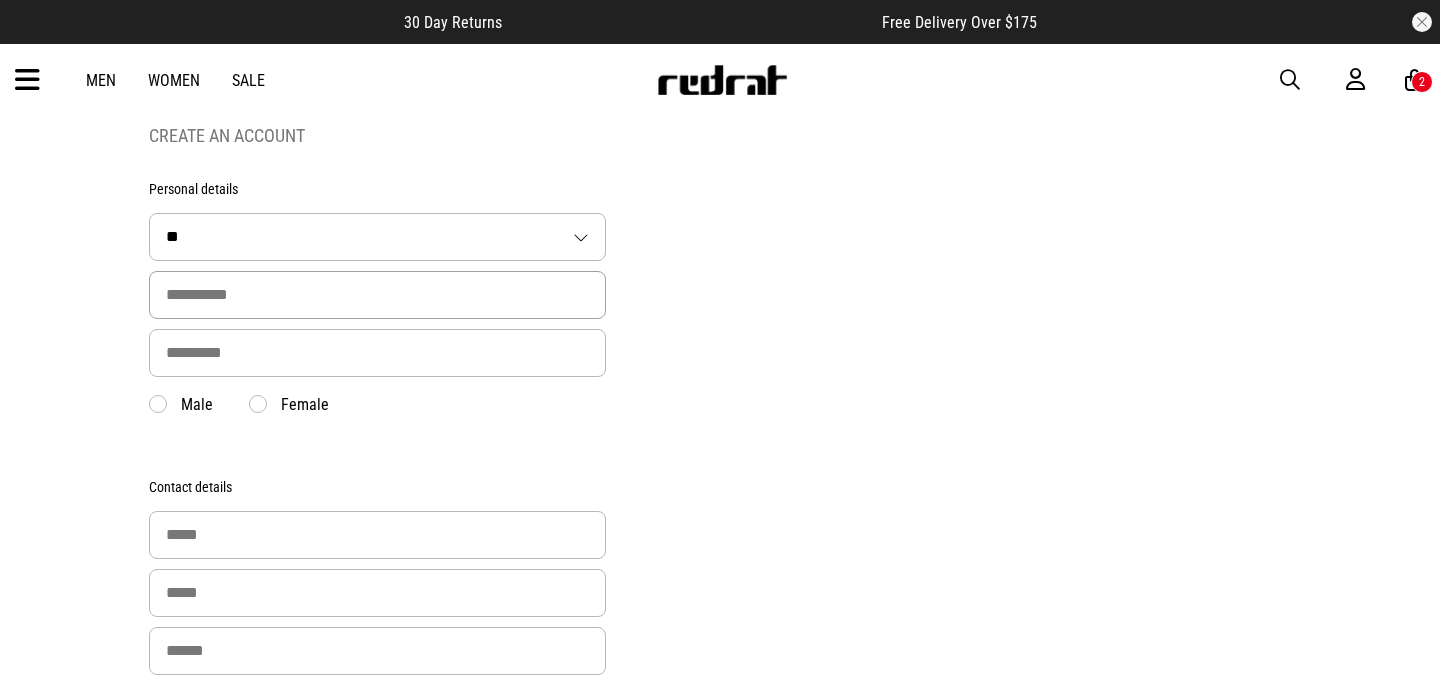 click at bounding box center [377, 295] 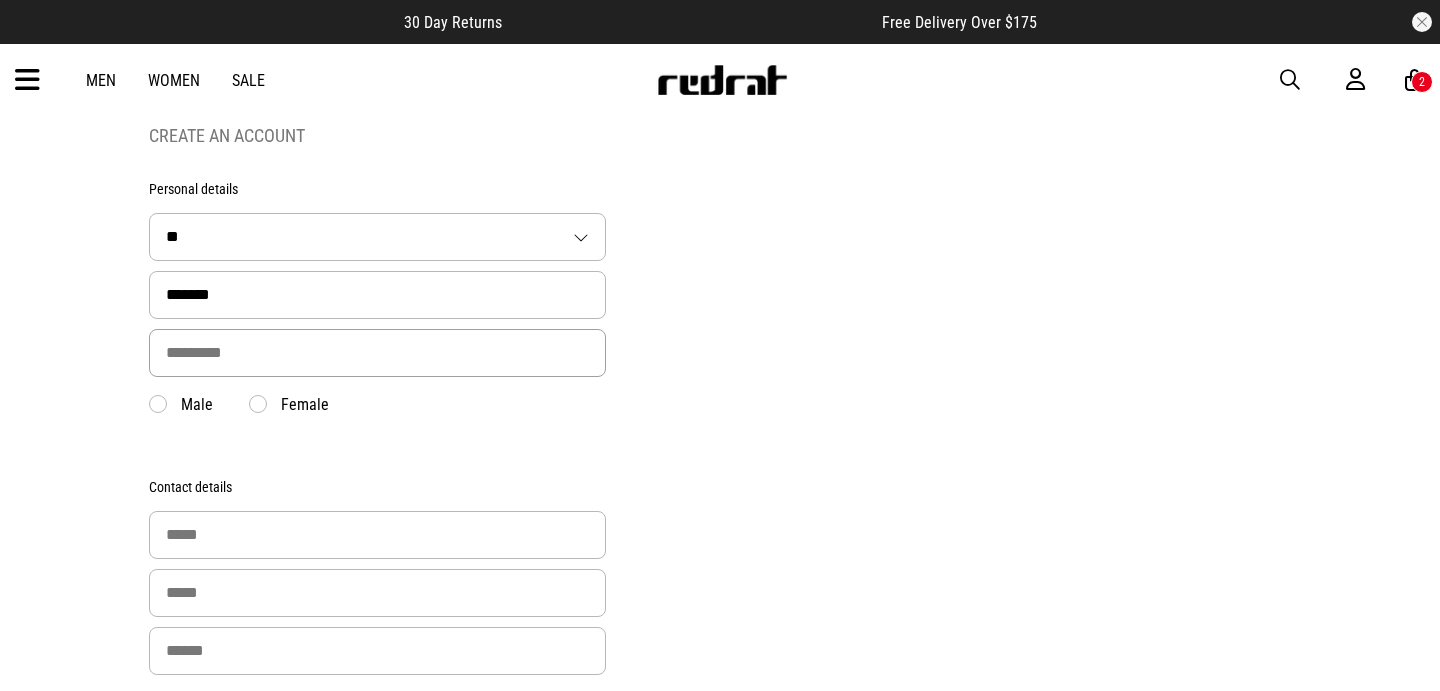 type on "******" 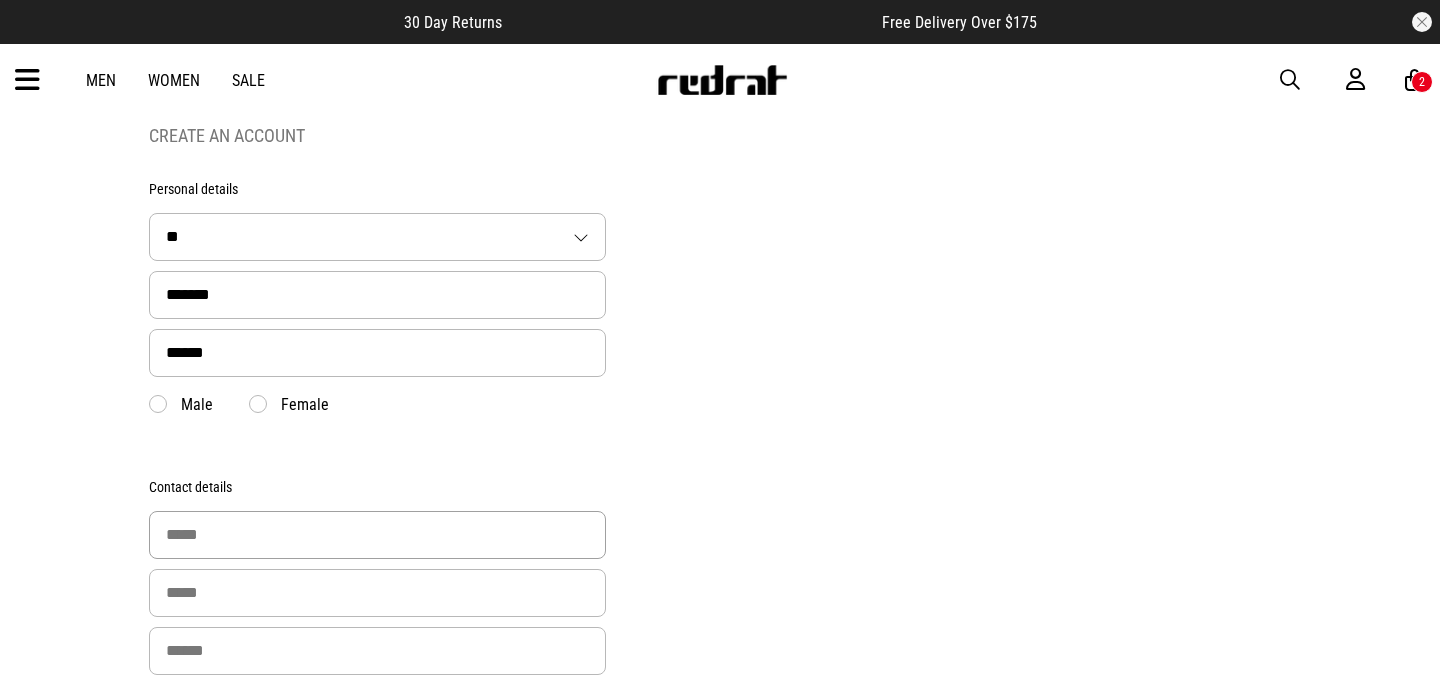 type on "**********" 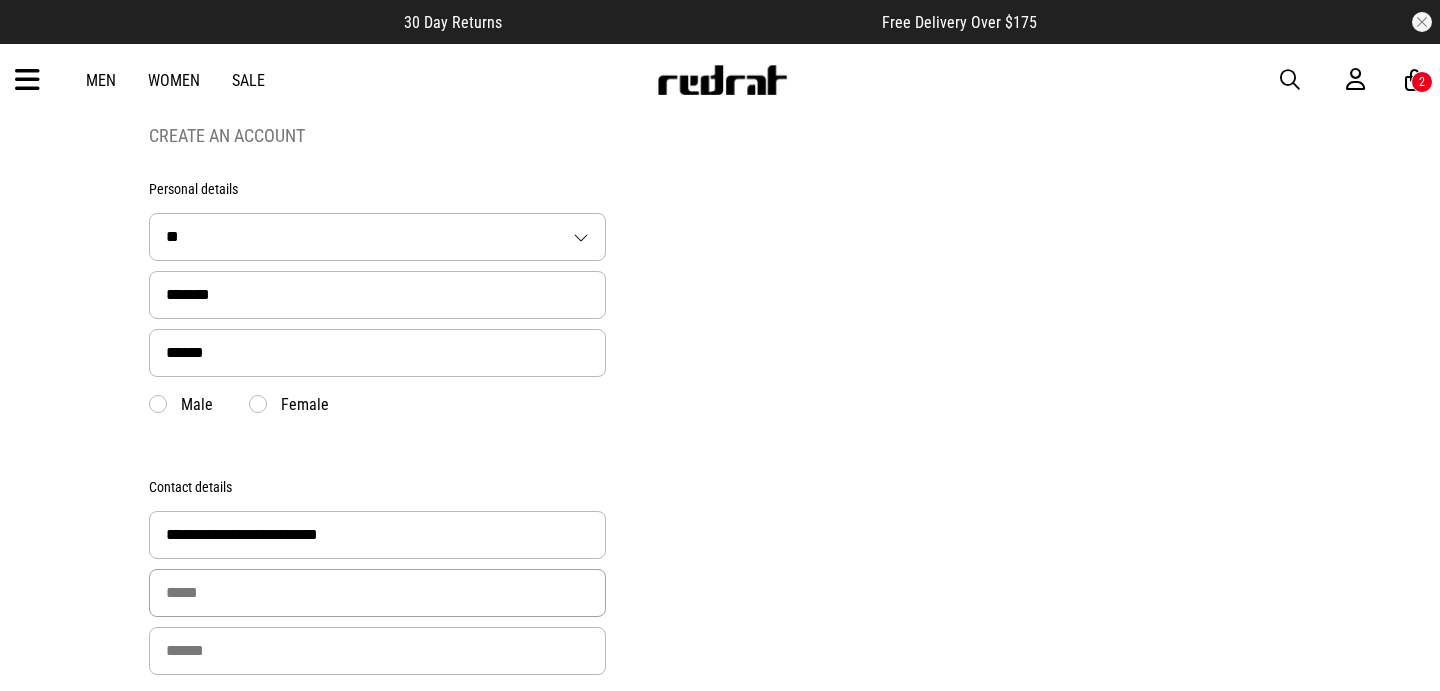type on "**********" 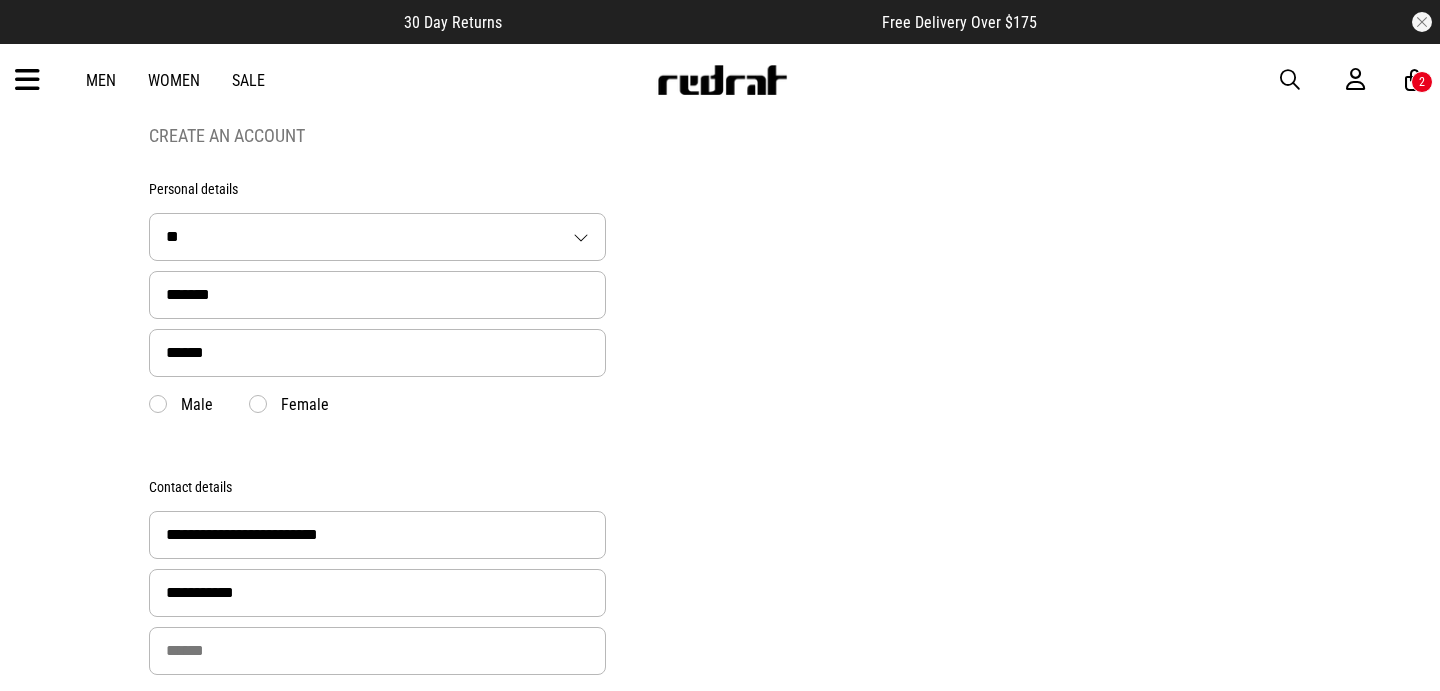 click on "Male" at bounding box center (181, 405) 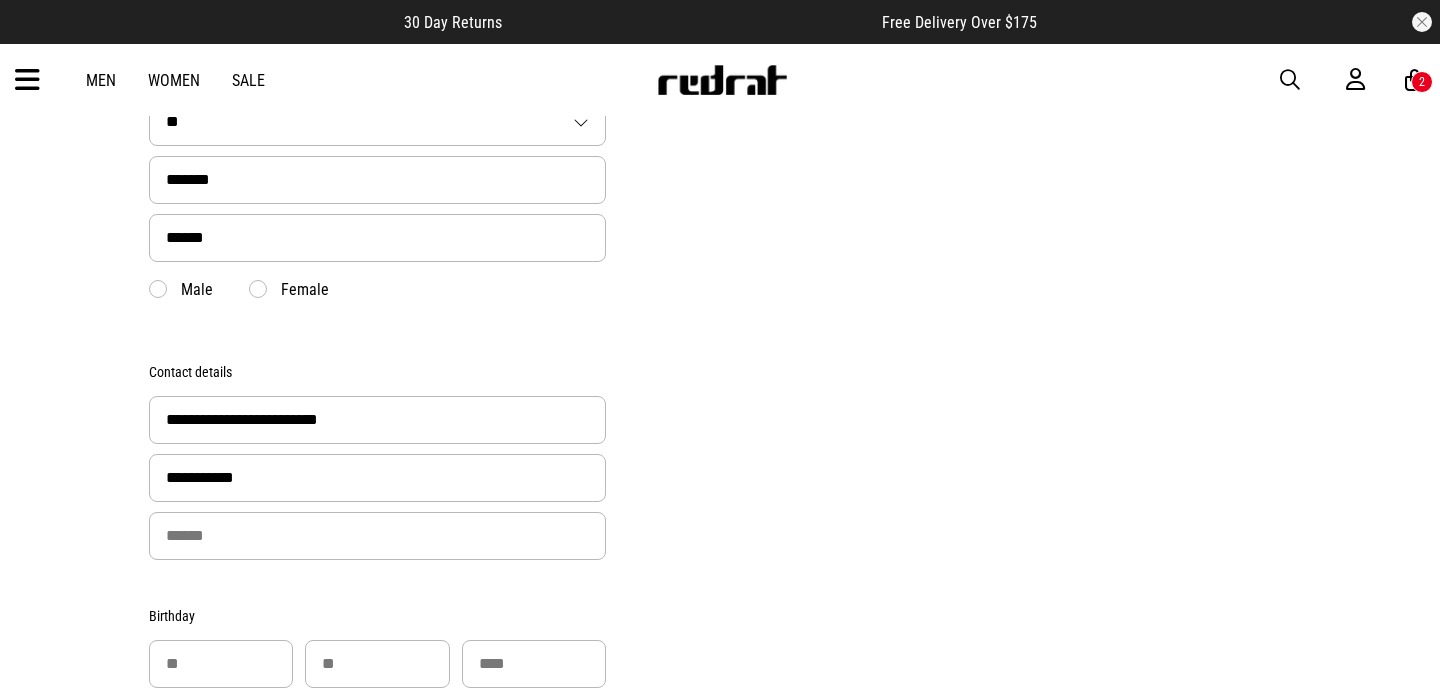 scroll, scrollTop: 448, scrollLeft: 0, axis: vertical 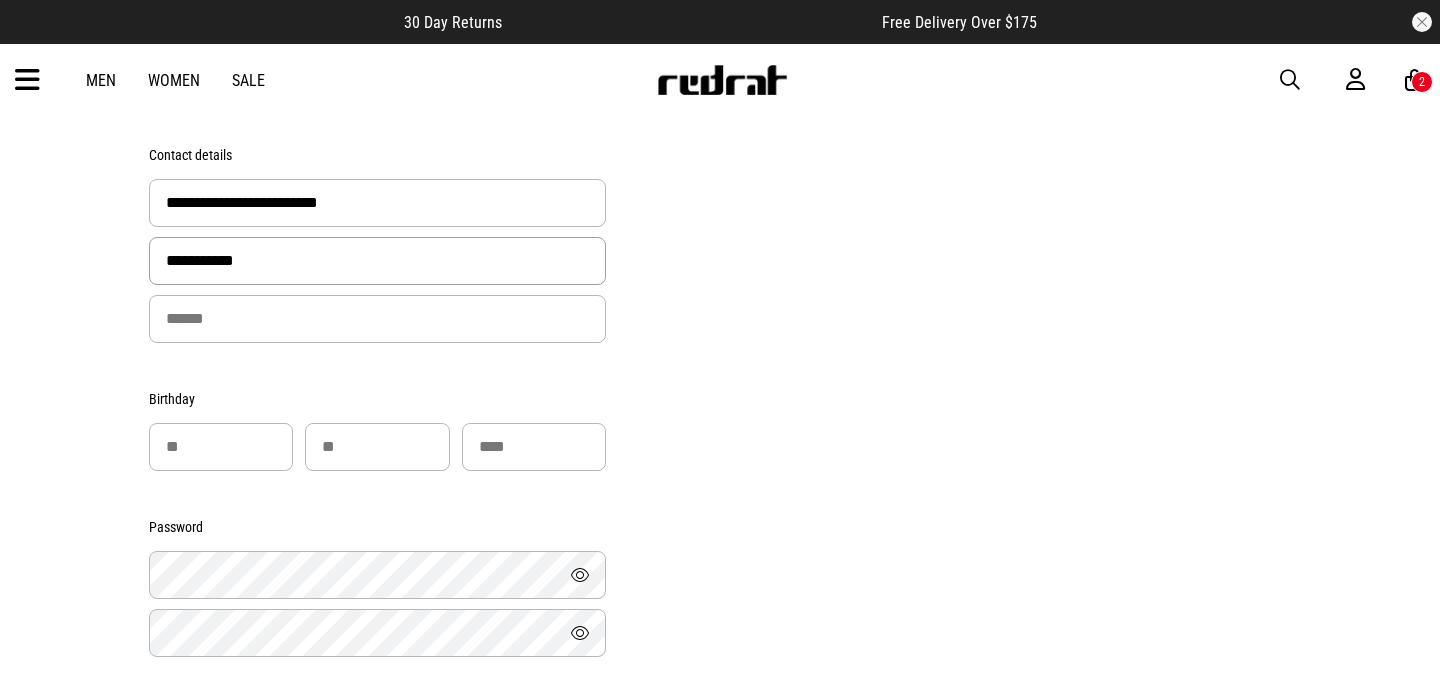 drag, startPoint x: 305, startPoint y: 256, endPoint x: 129, endPoint y: 255, distance: 176.00284 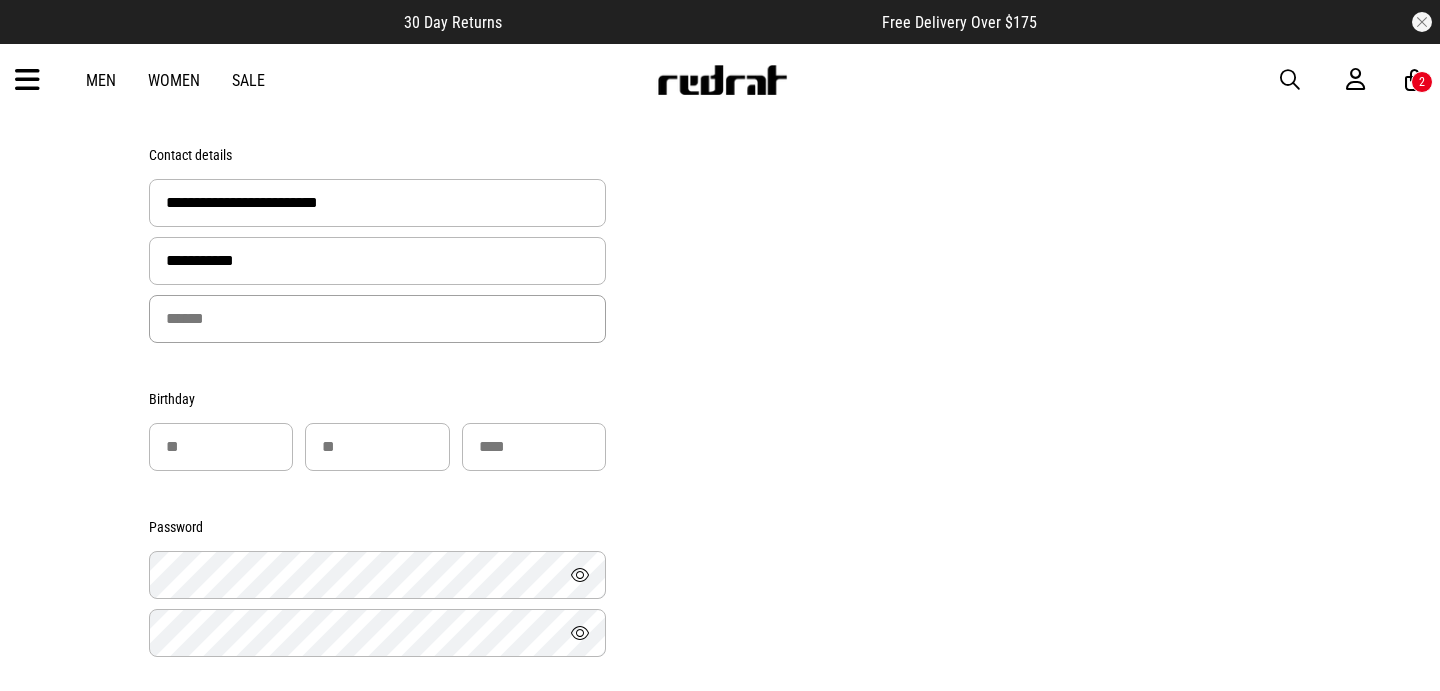 click at bounding box center (377, 319) 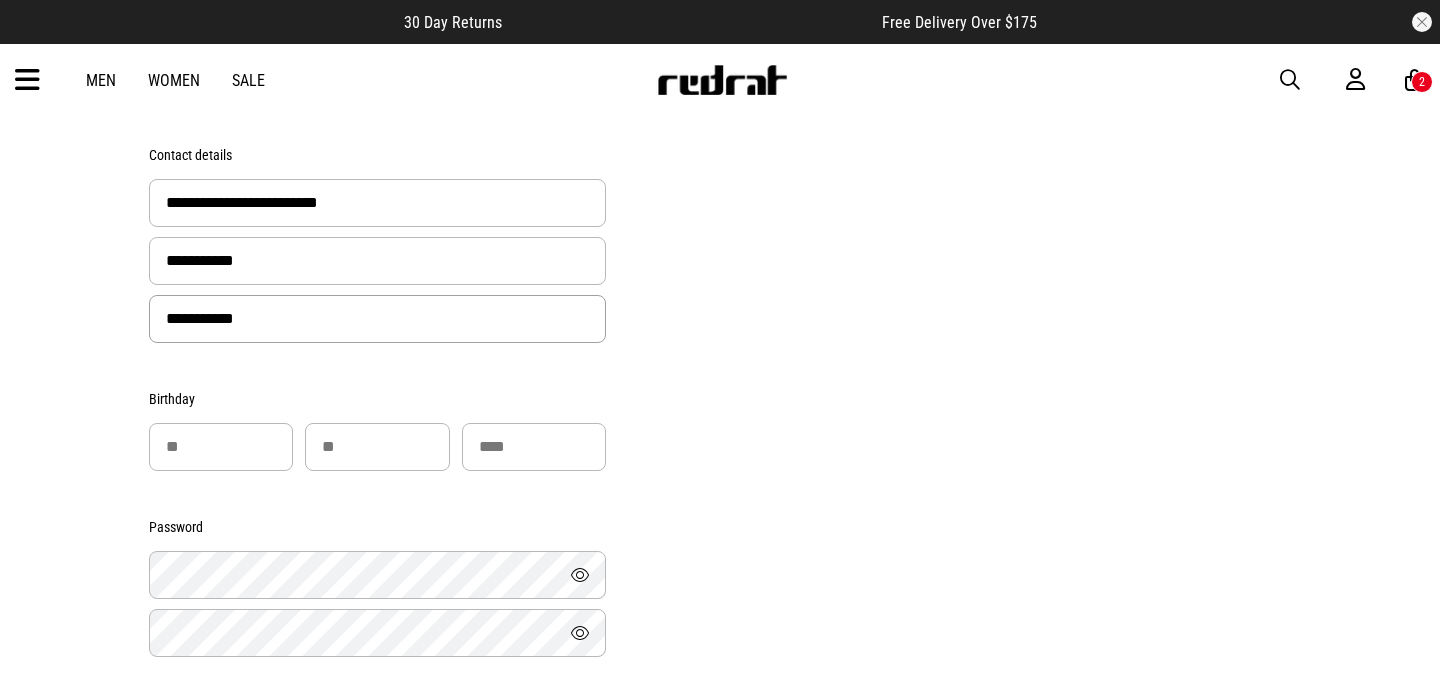 type on "**********" 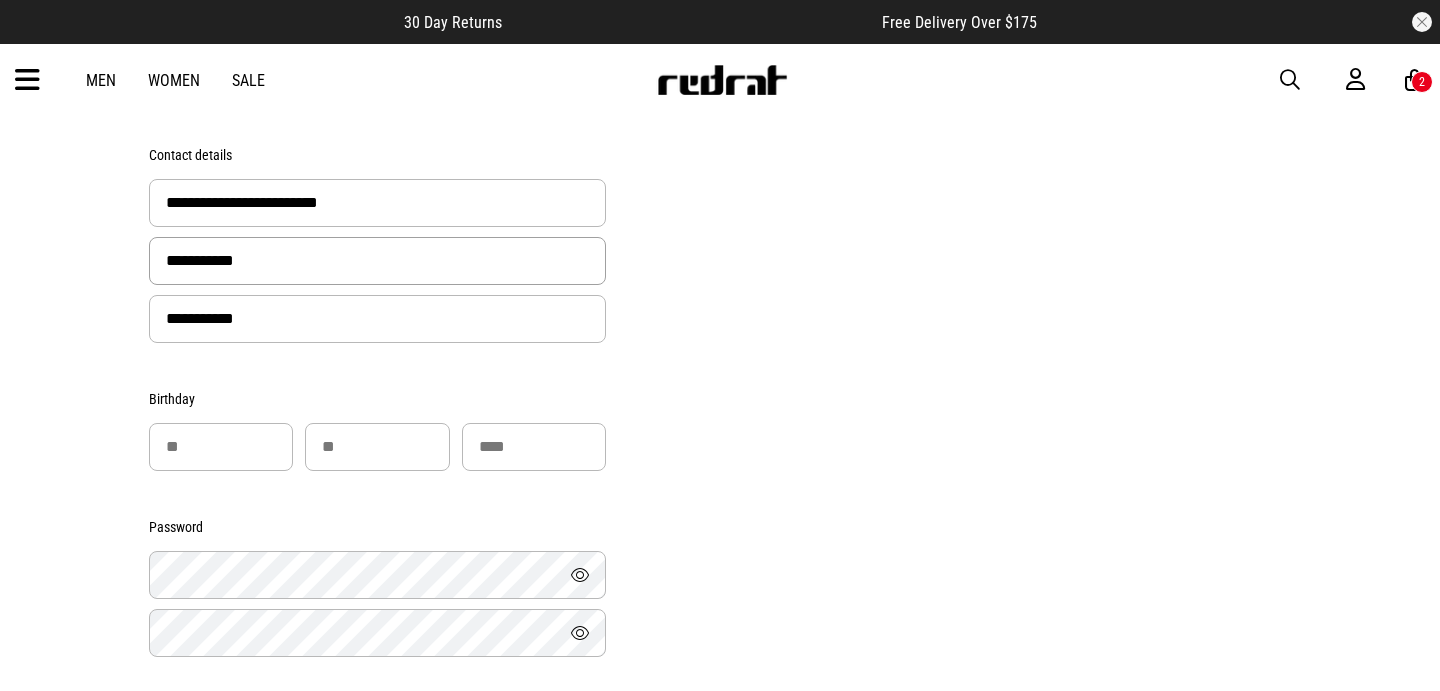 drag, startPoint x: 274, startPoint y: 267, endPoint x: 81, endPoint y: 267, distance: 193 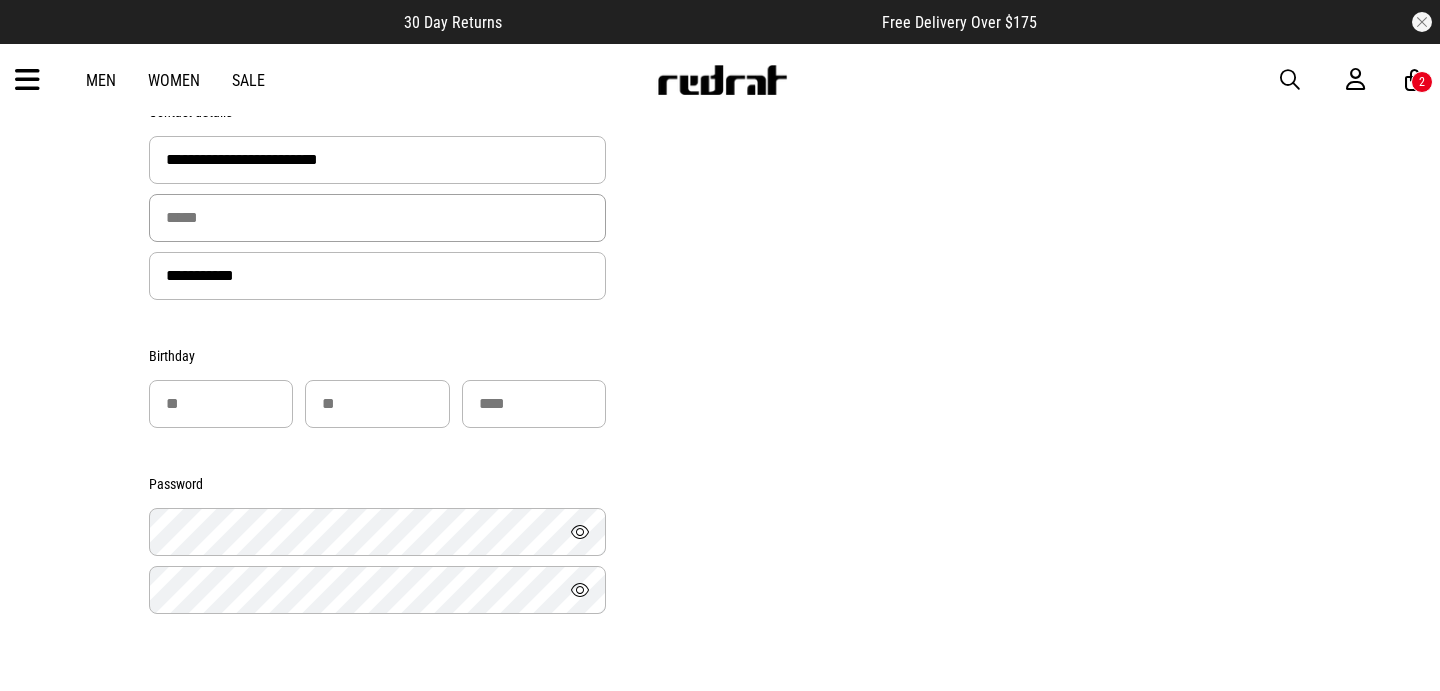 scroll, scrollTop: 512, scrollLeft: 0, axis: vertical 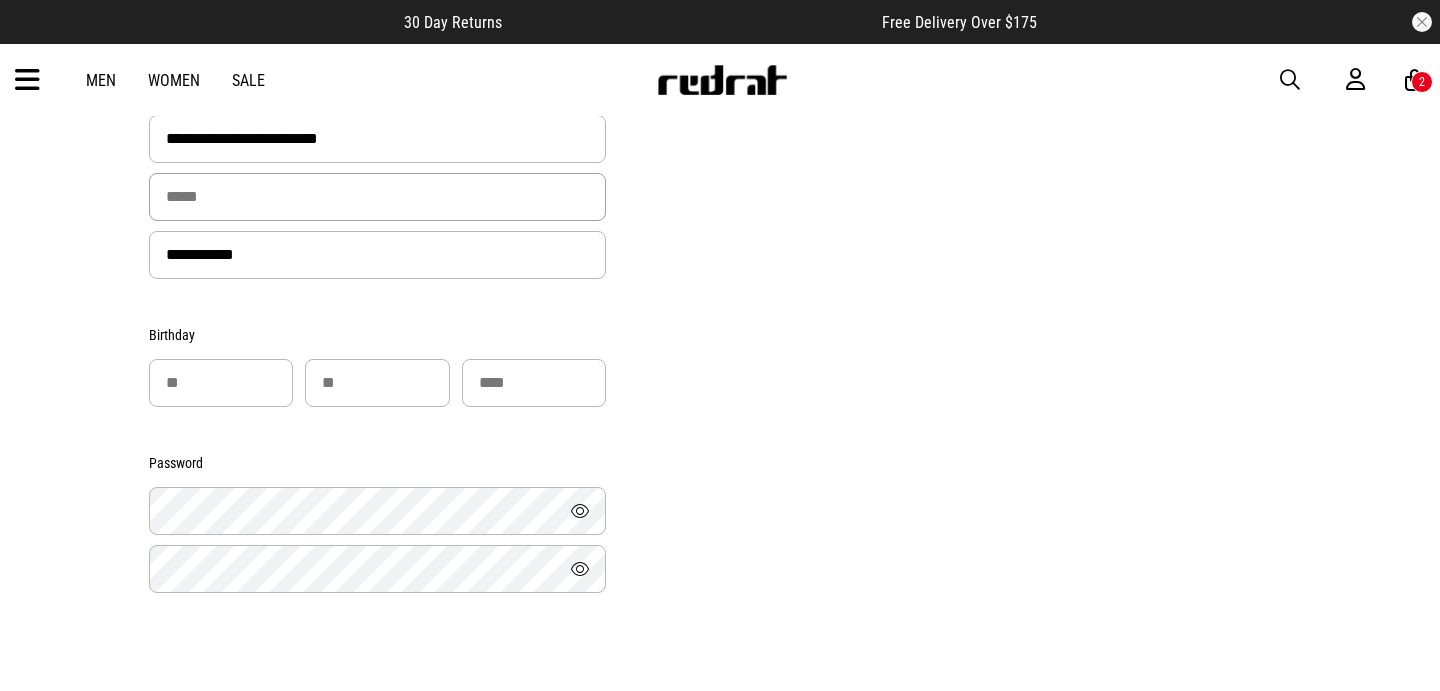 type 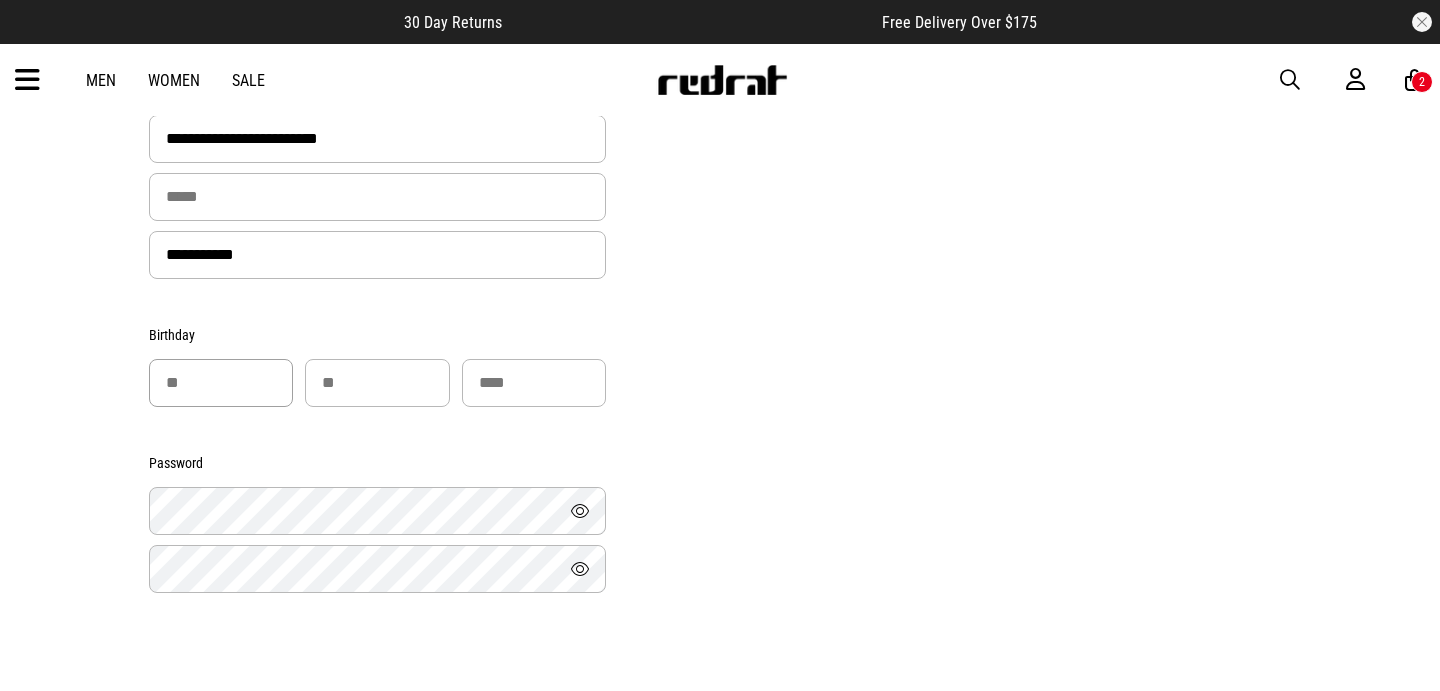 click at bounding box center (221, 383) 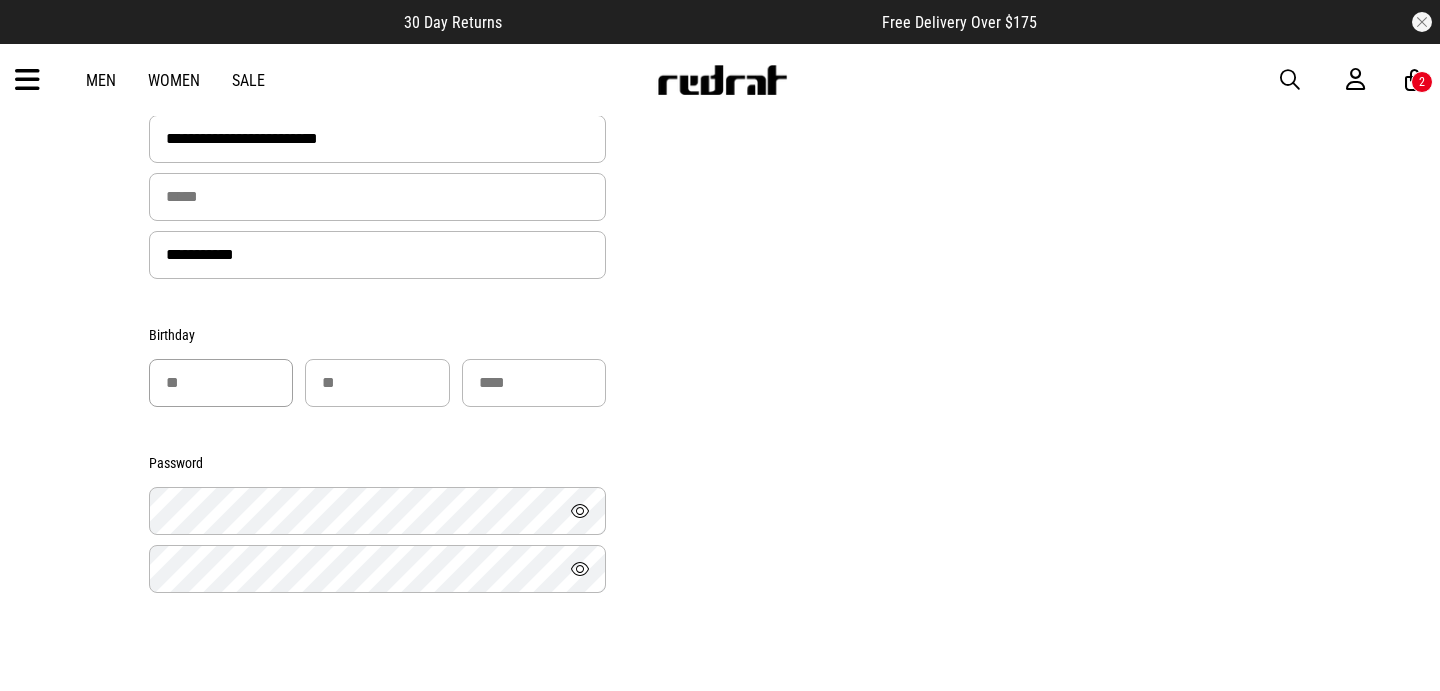 type on "**" 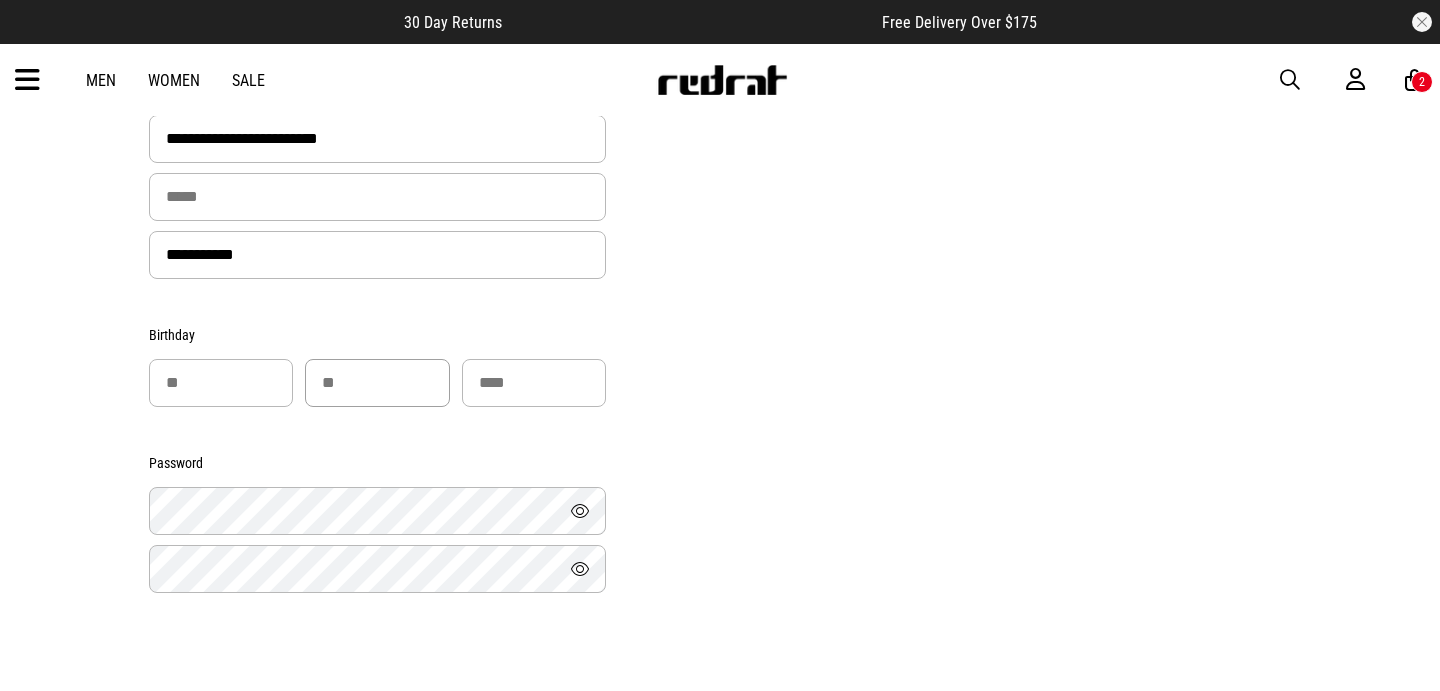 click at bounding box center [377, 383] 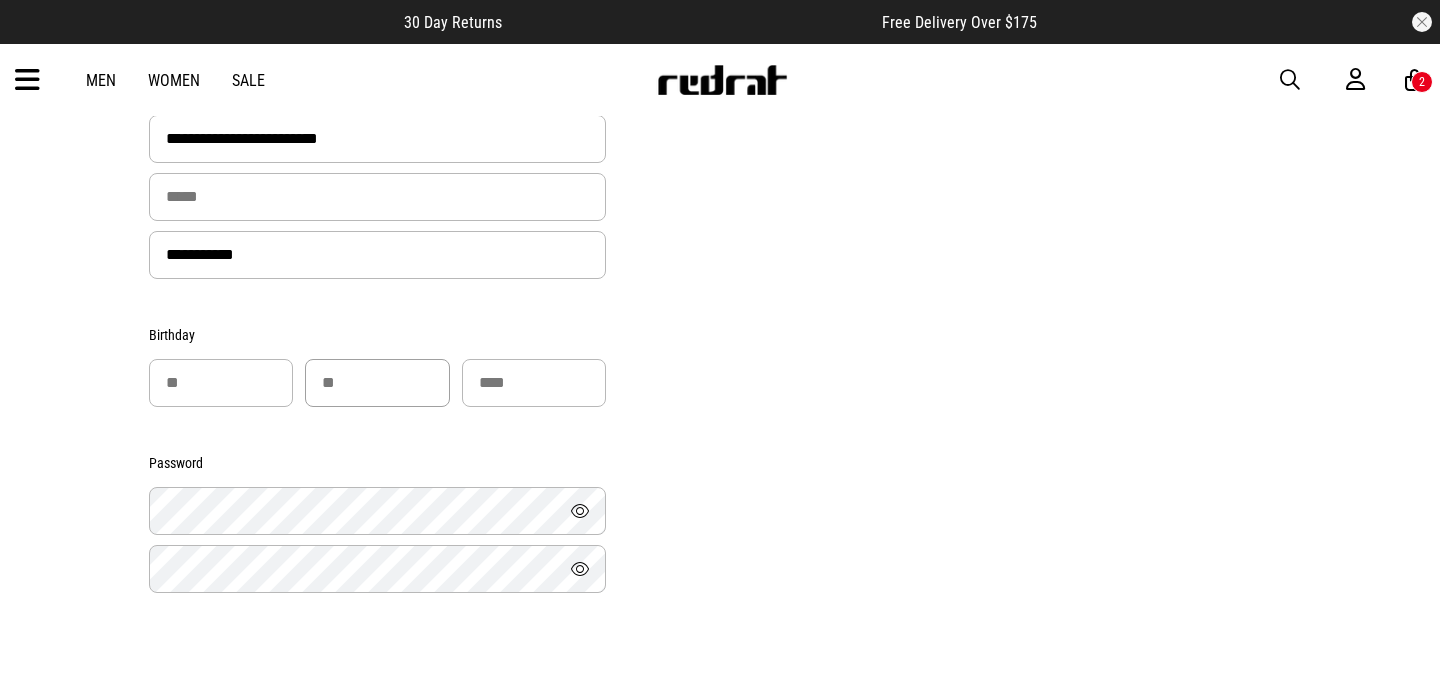 type on "**" 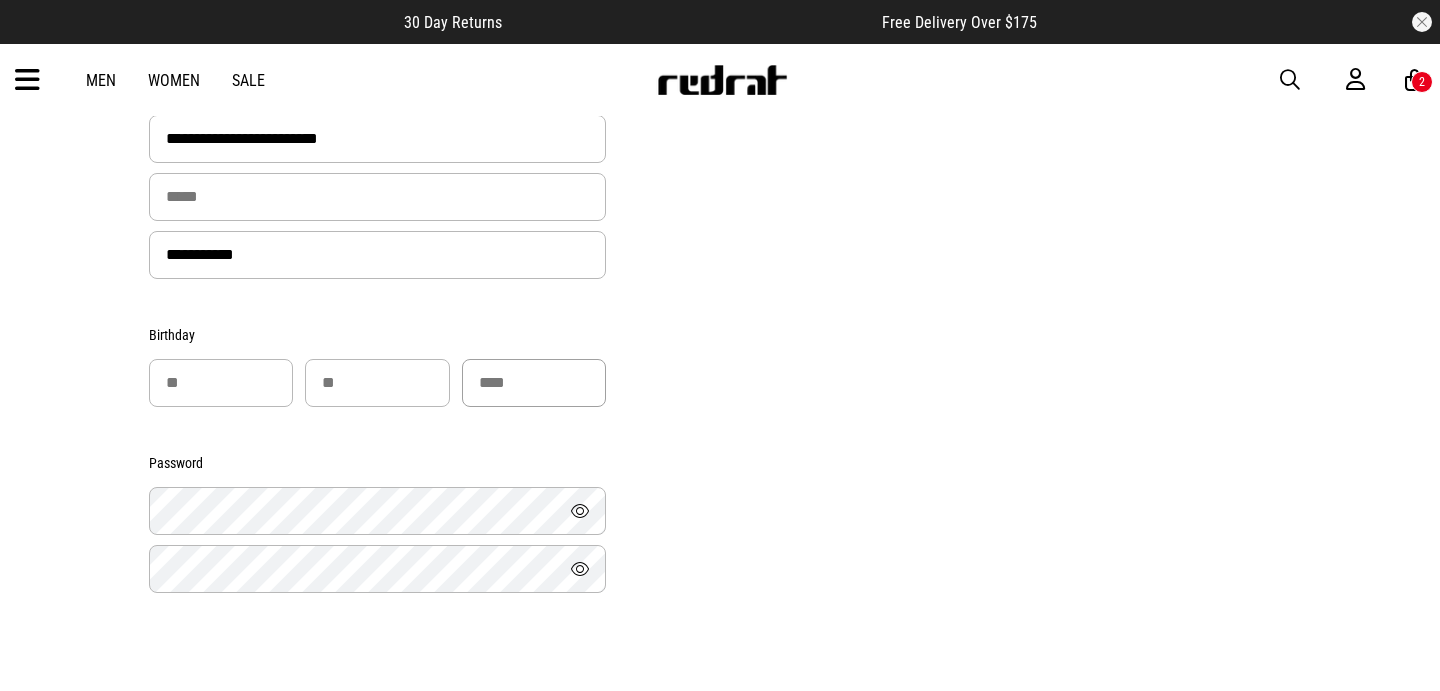 click at bounding box center [534, 383] 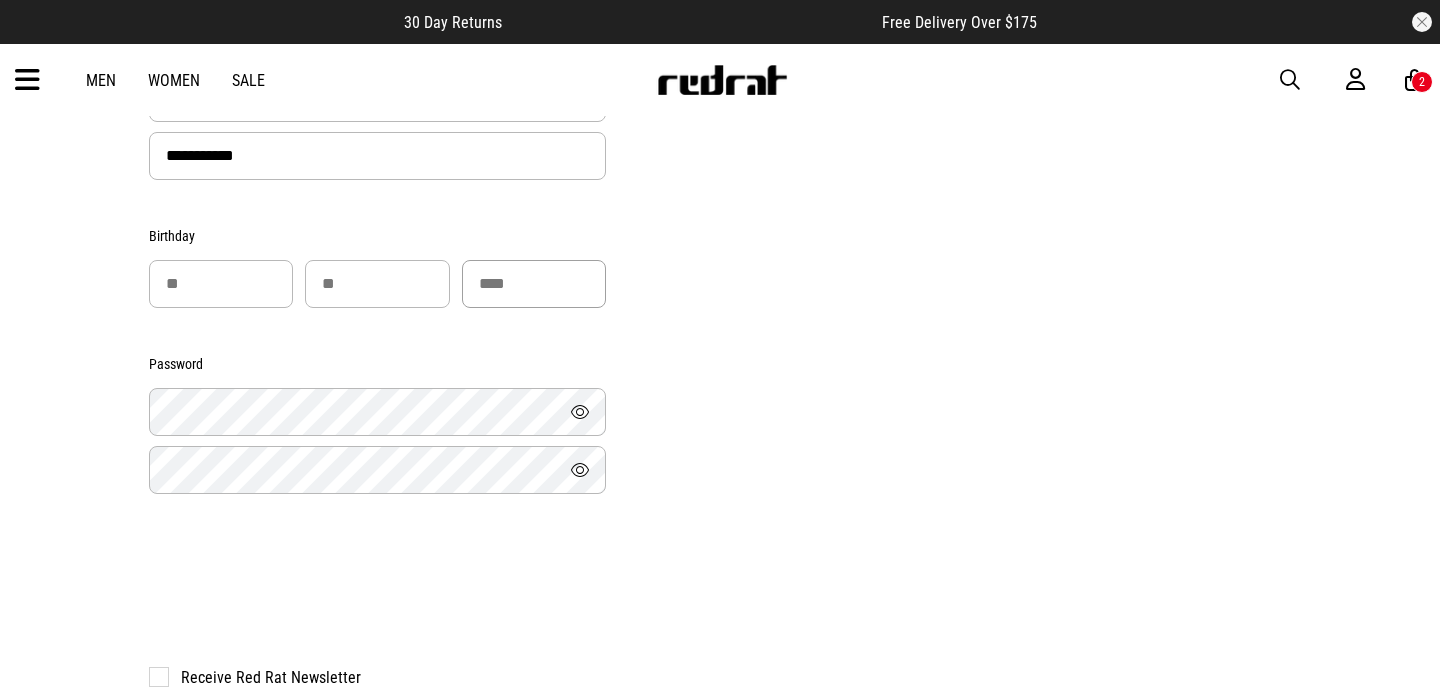 scroll, scrollTop: 618, scrollLeft: 0, axis: vertical 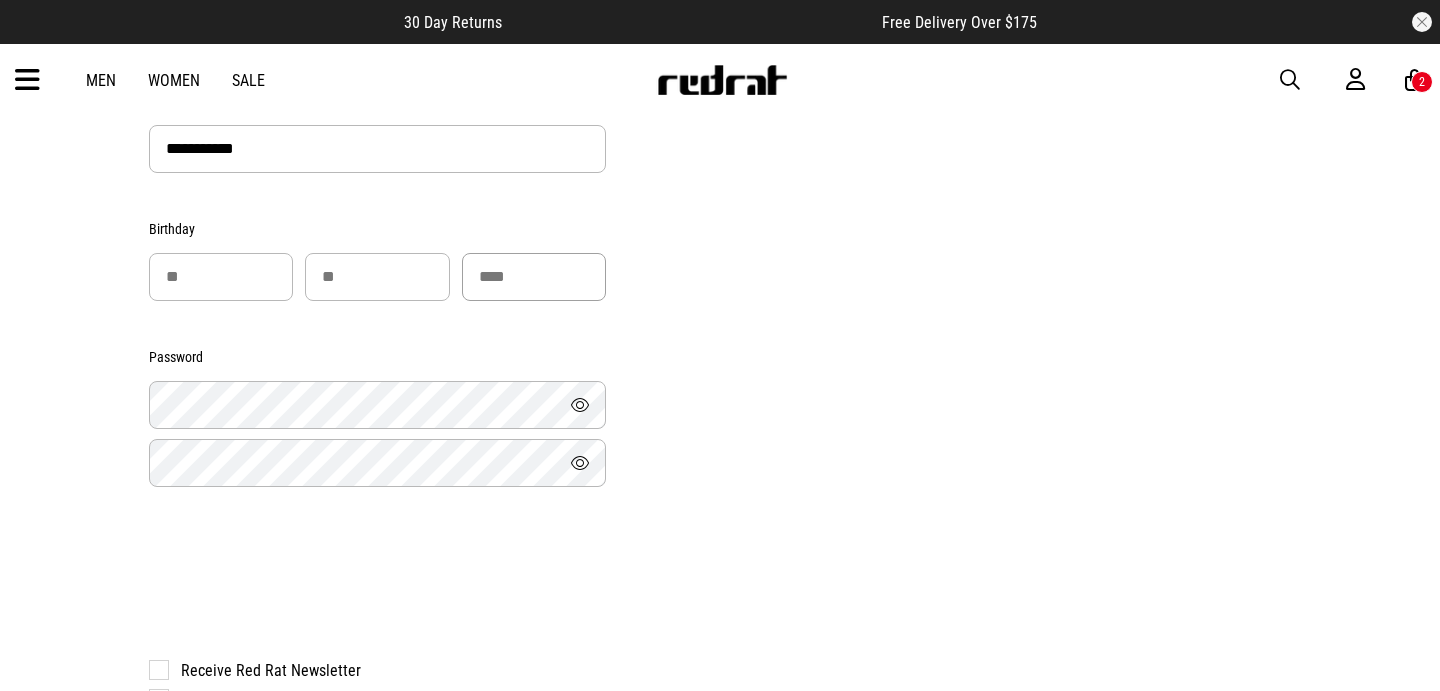 type on "****" 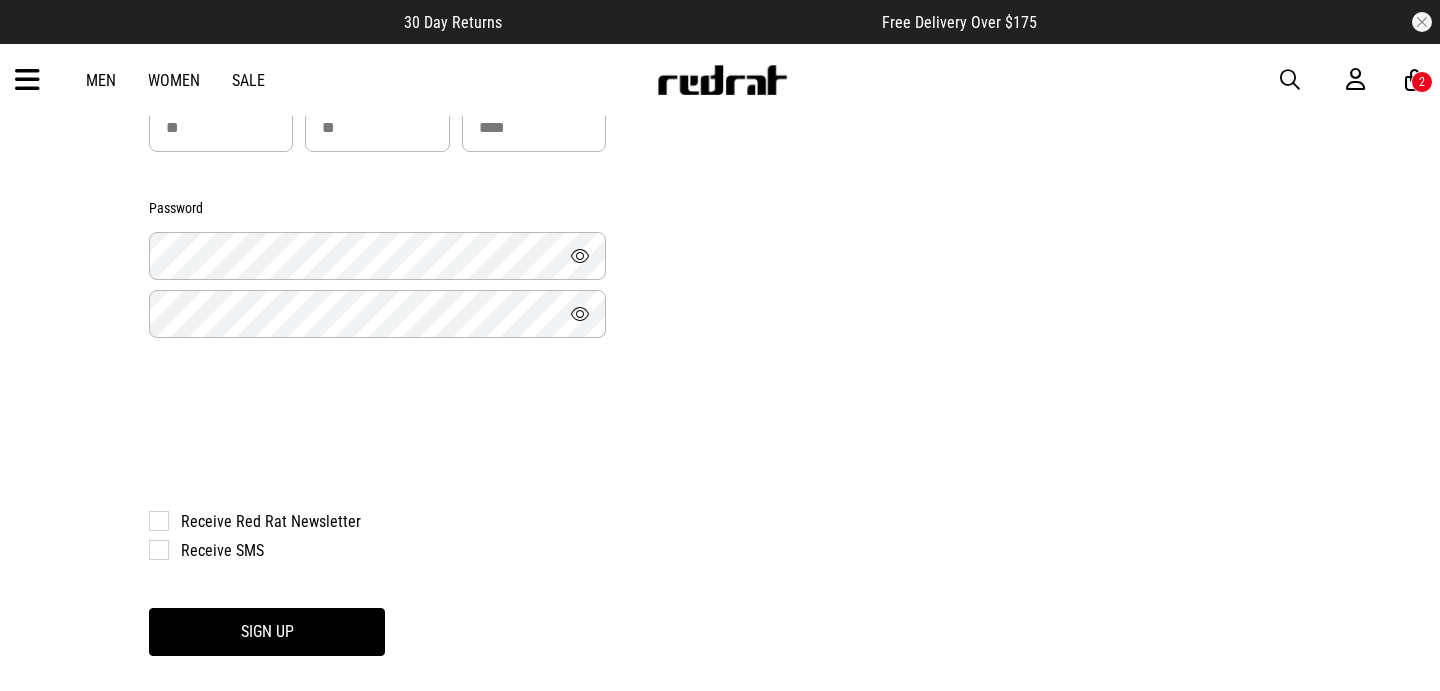 scroll, scrollTop: 787, scrollLeft: 0, axis: vertical 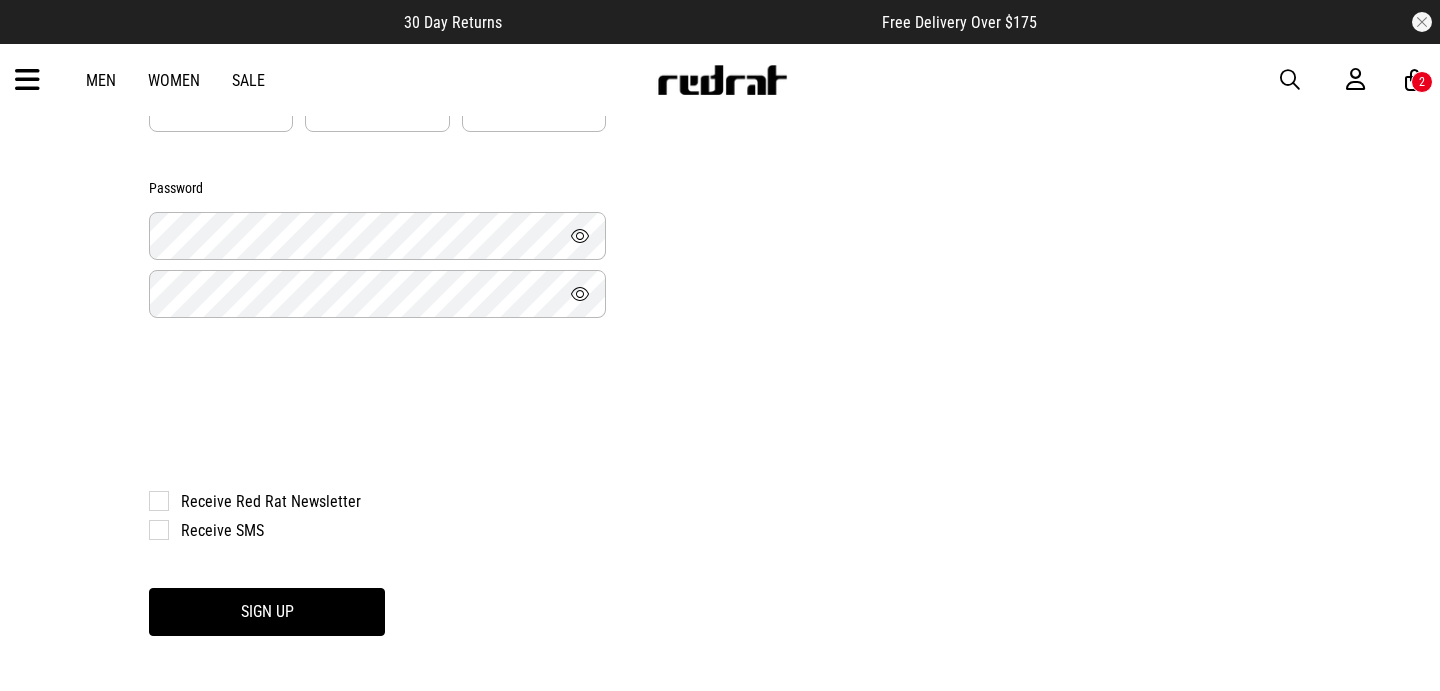 click on "Receive Red Rat Newsletter" at bounding box center [367, 501] 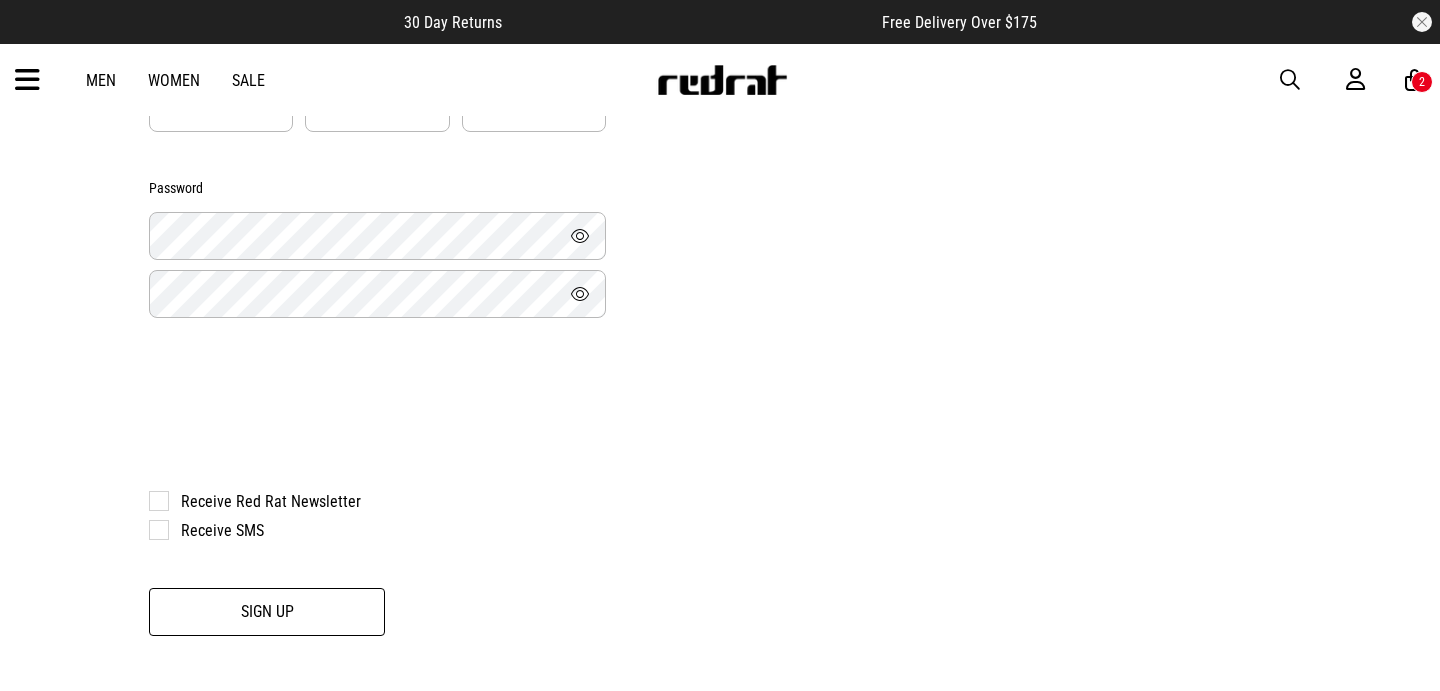 click on "Sign Up" at bounding box center [267, 612] 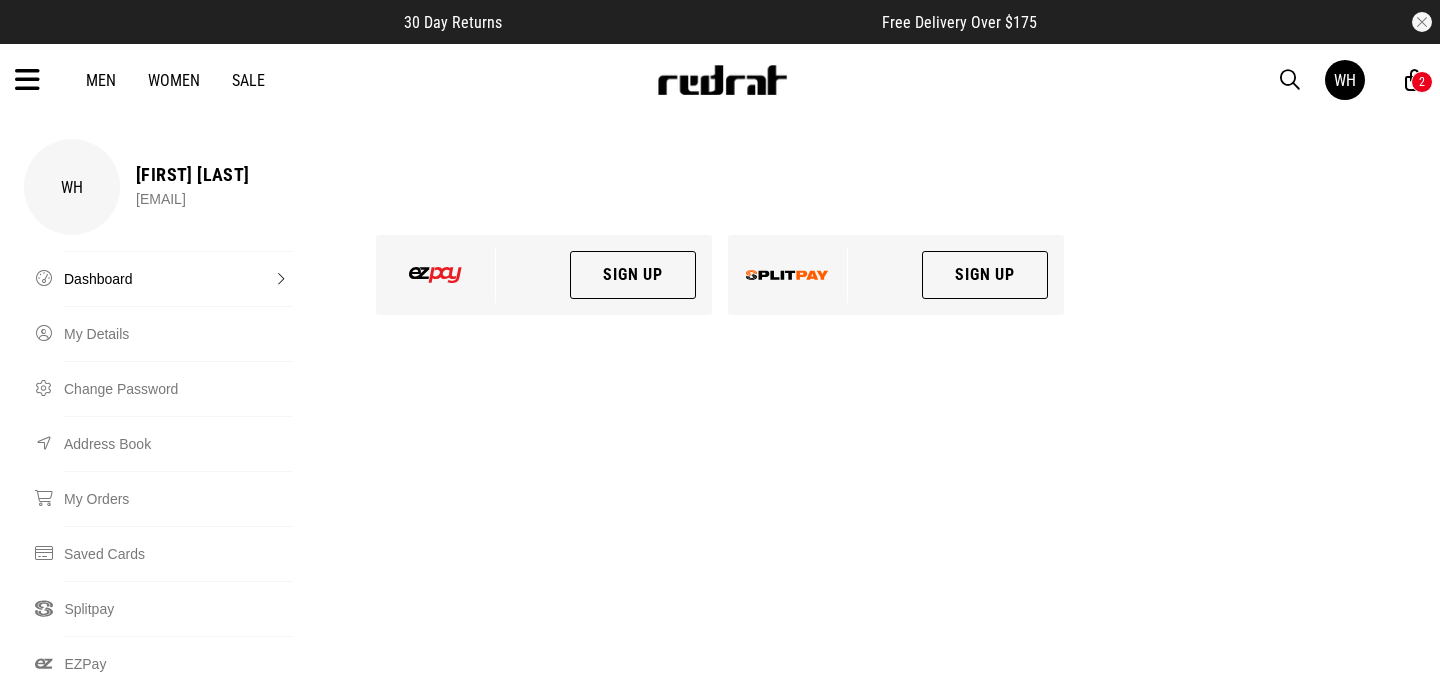 scroll, scrollTop: 0, scrollLeft: 0, axis: both 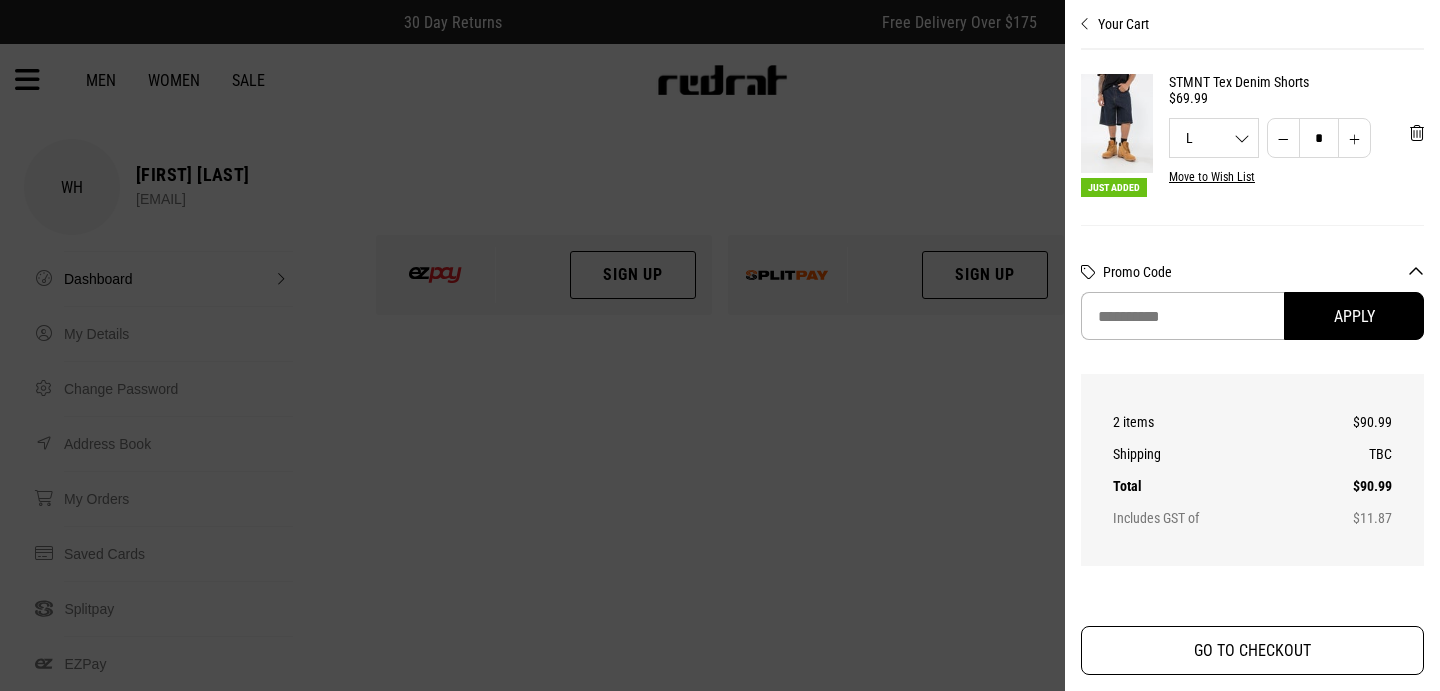 click on "GO TO CHECKOUT" at bounding box center [1252, 650] 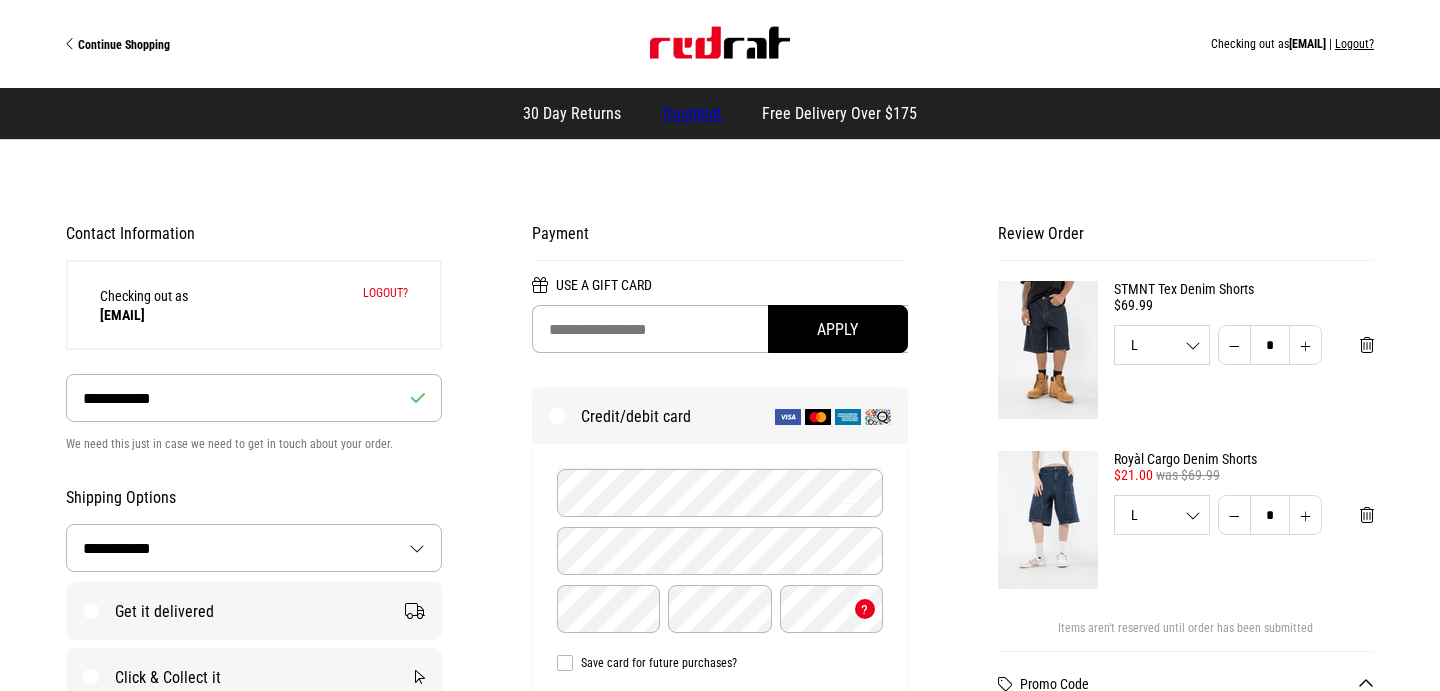 select on "**********" 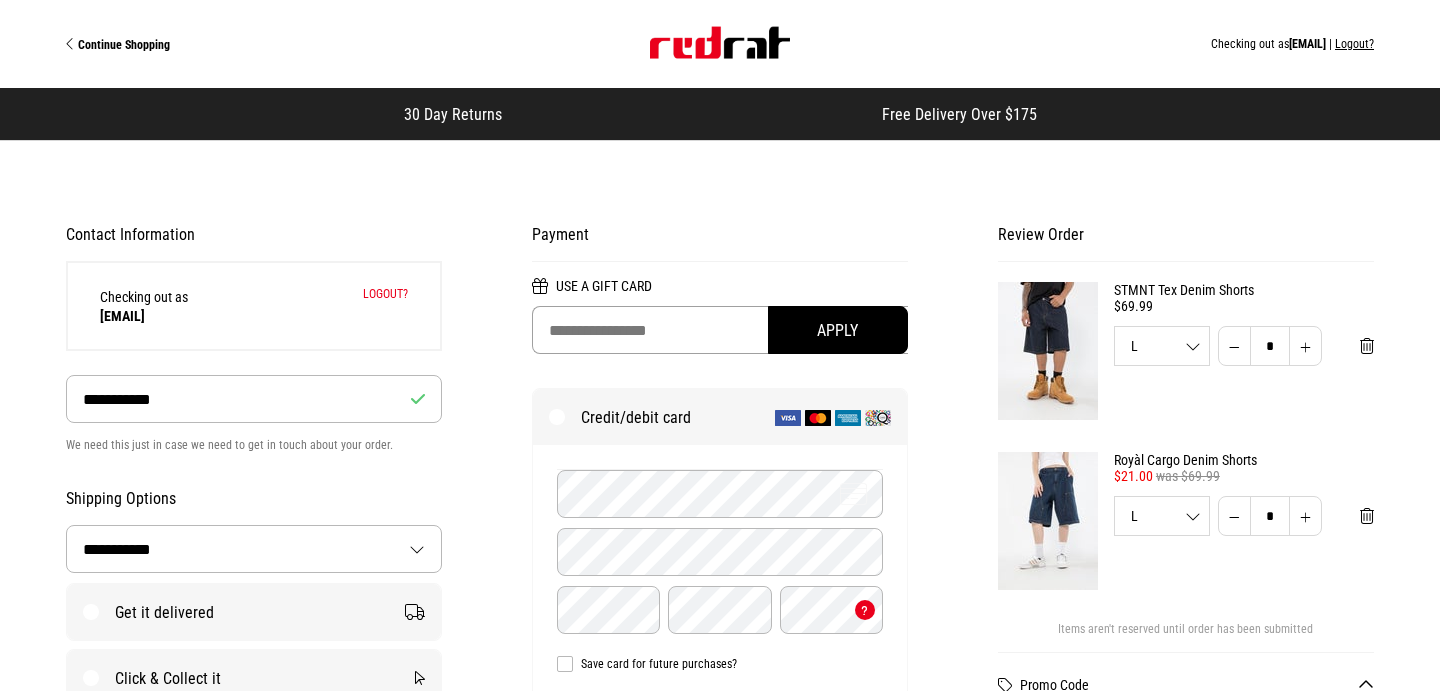 click at bounding box center (720, 330) 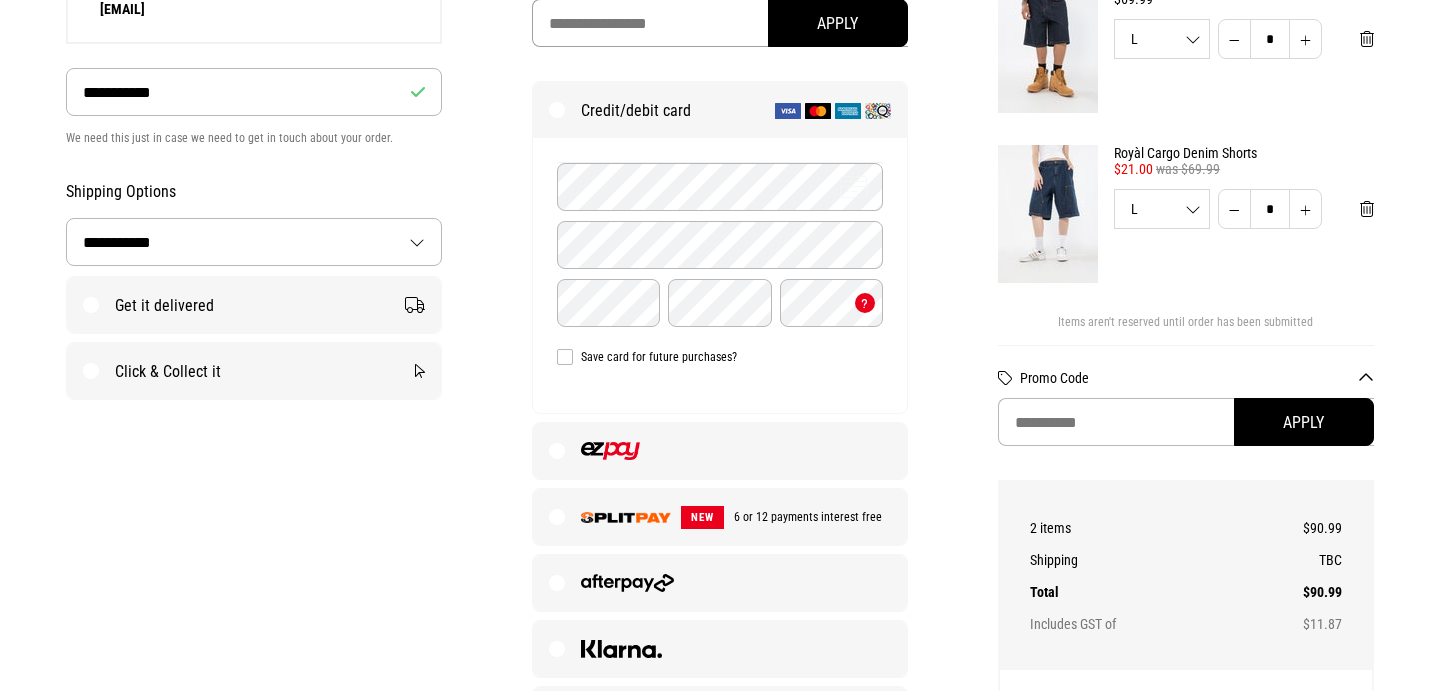 scroll, scrollTop: 321, scrollLeft: 0, axis: vertical 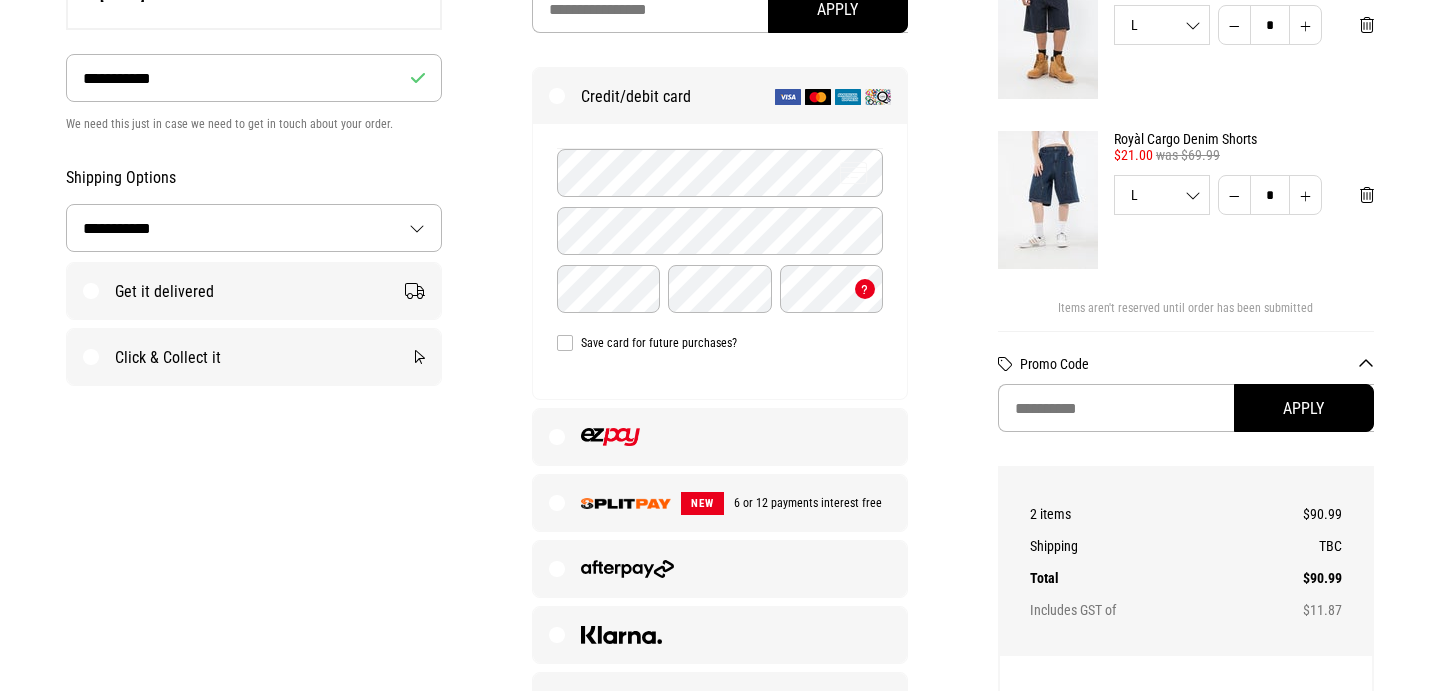 click on "Get it delivered" at bounding box center (254, 291) 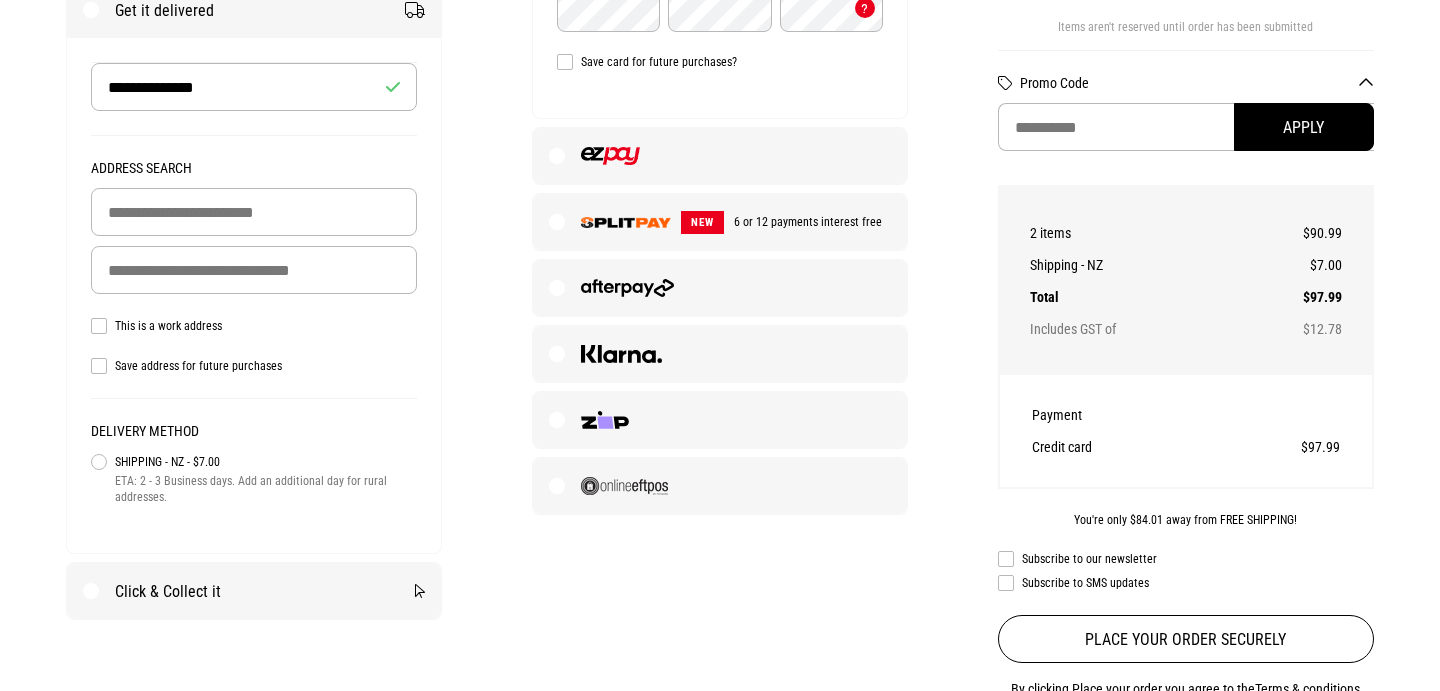 scroll, scrollTop: 604, scrollLeft: 0, axis: vertical 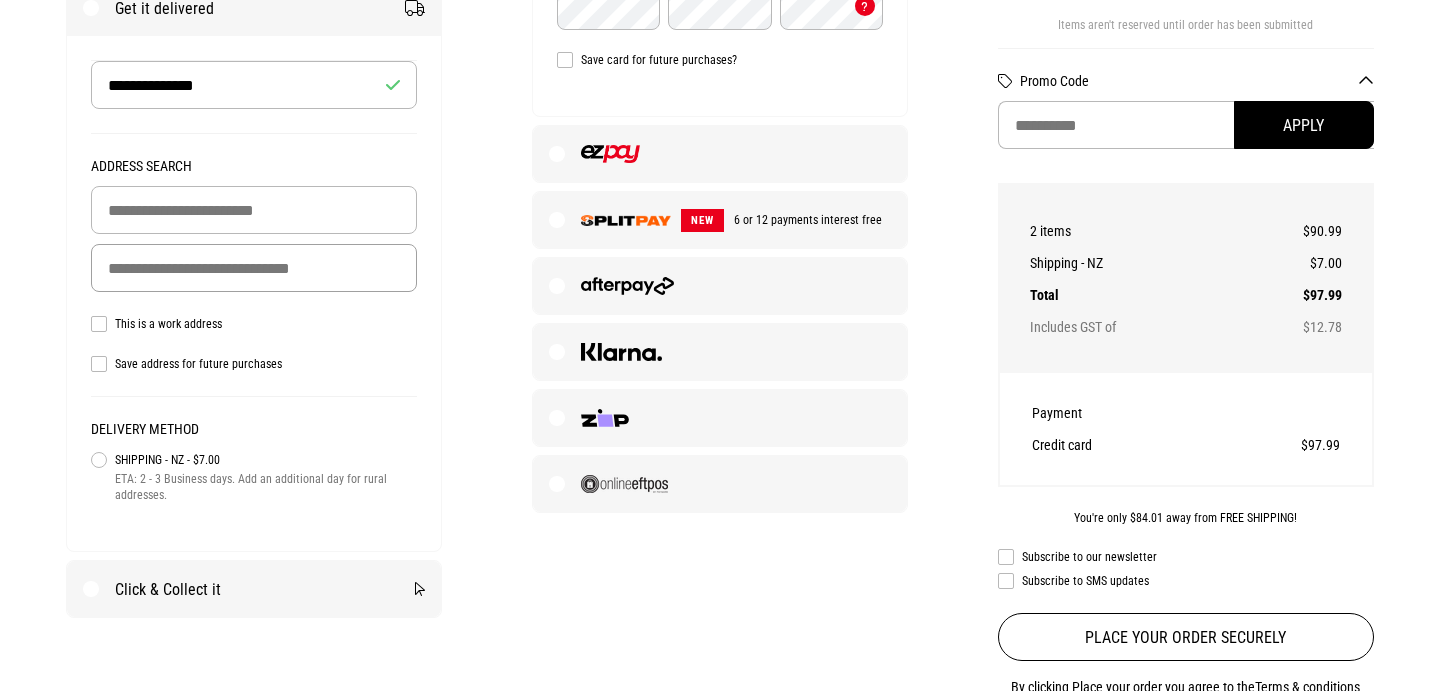click at bounding box center (254, 268) 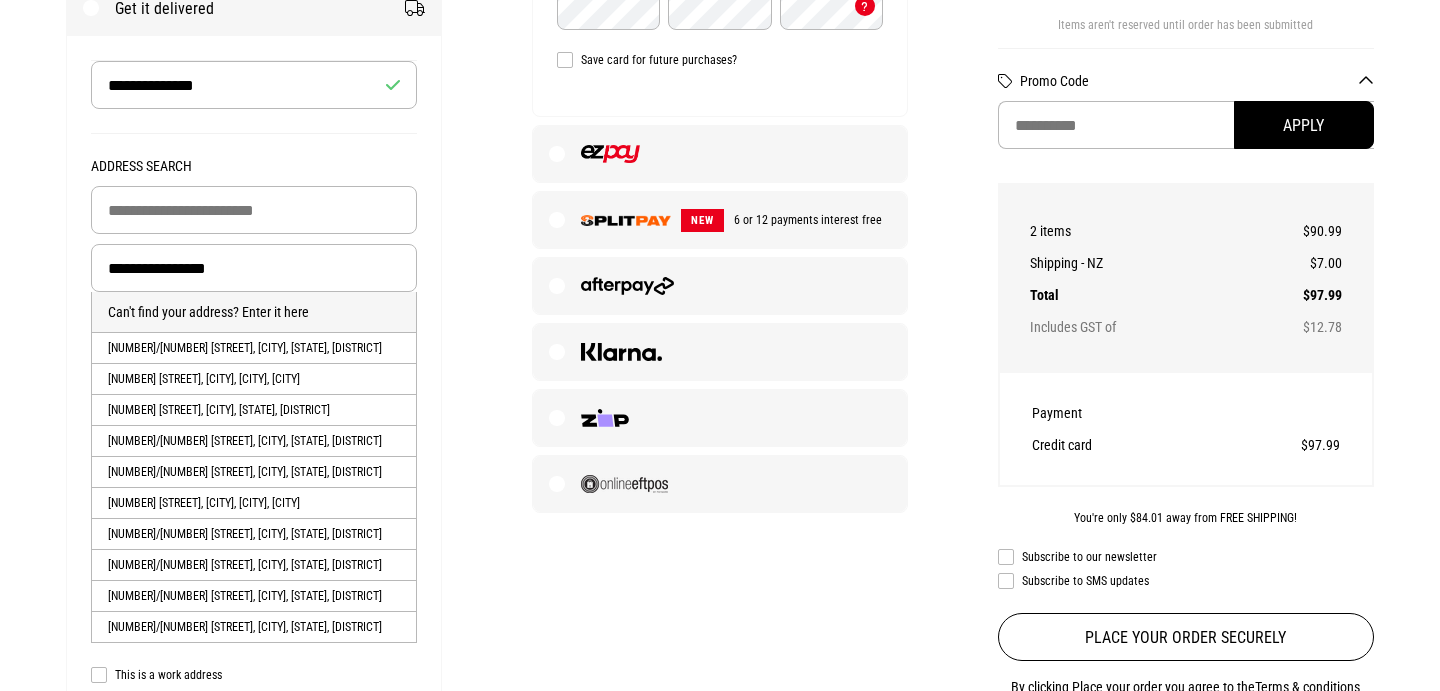 click on "2A Karamu Street, Ngaio, WELLINGTON, Wellington City" at bounding box center [254, 378] 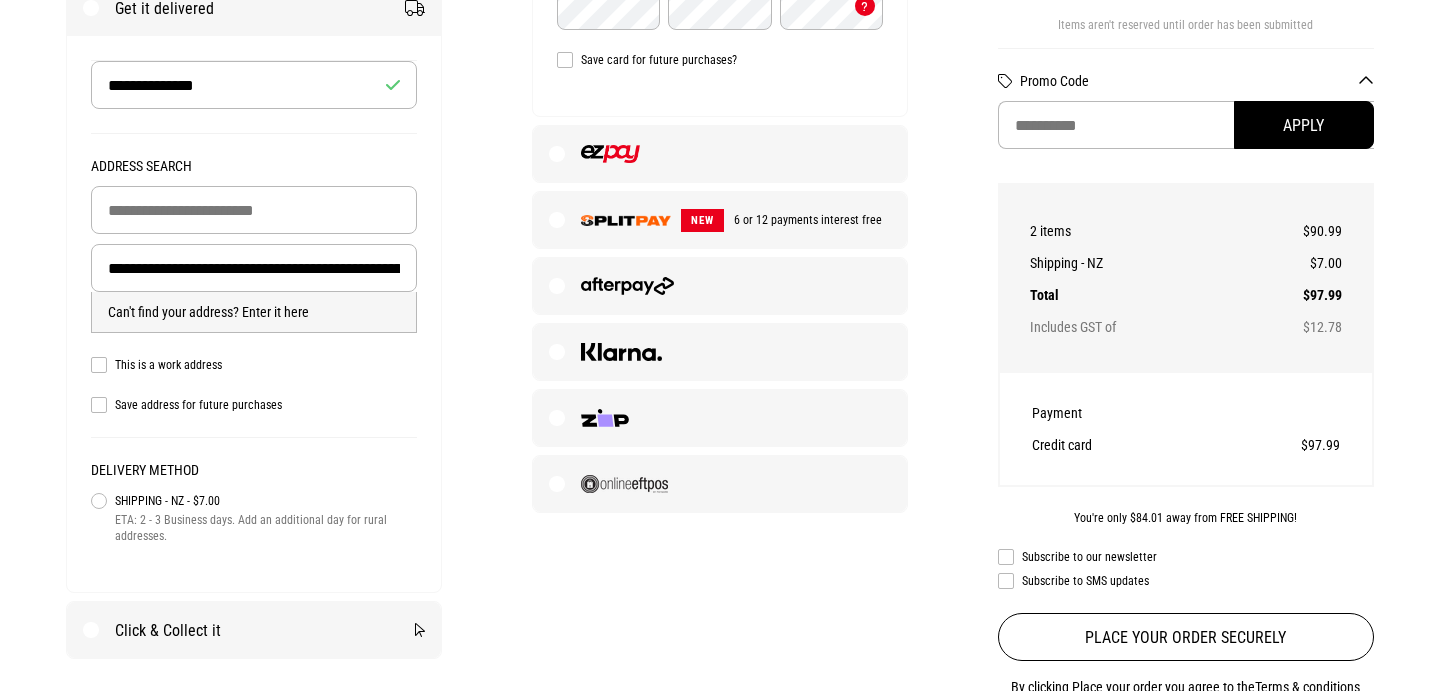 type 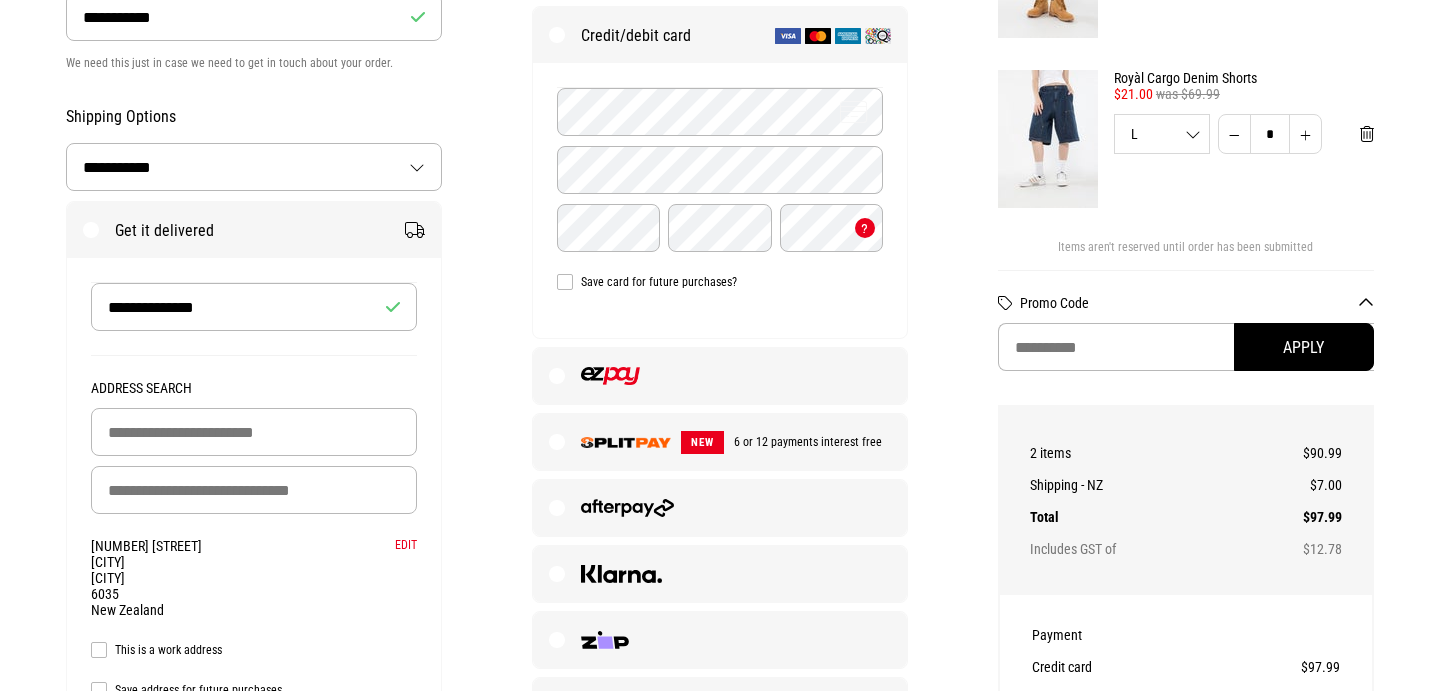 scroll, scrollTop: 331, scrollLeft: 0, axis: vertical 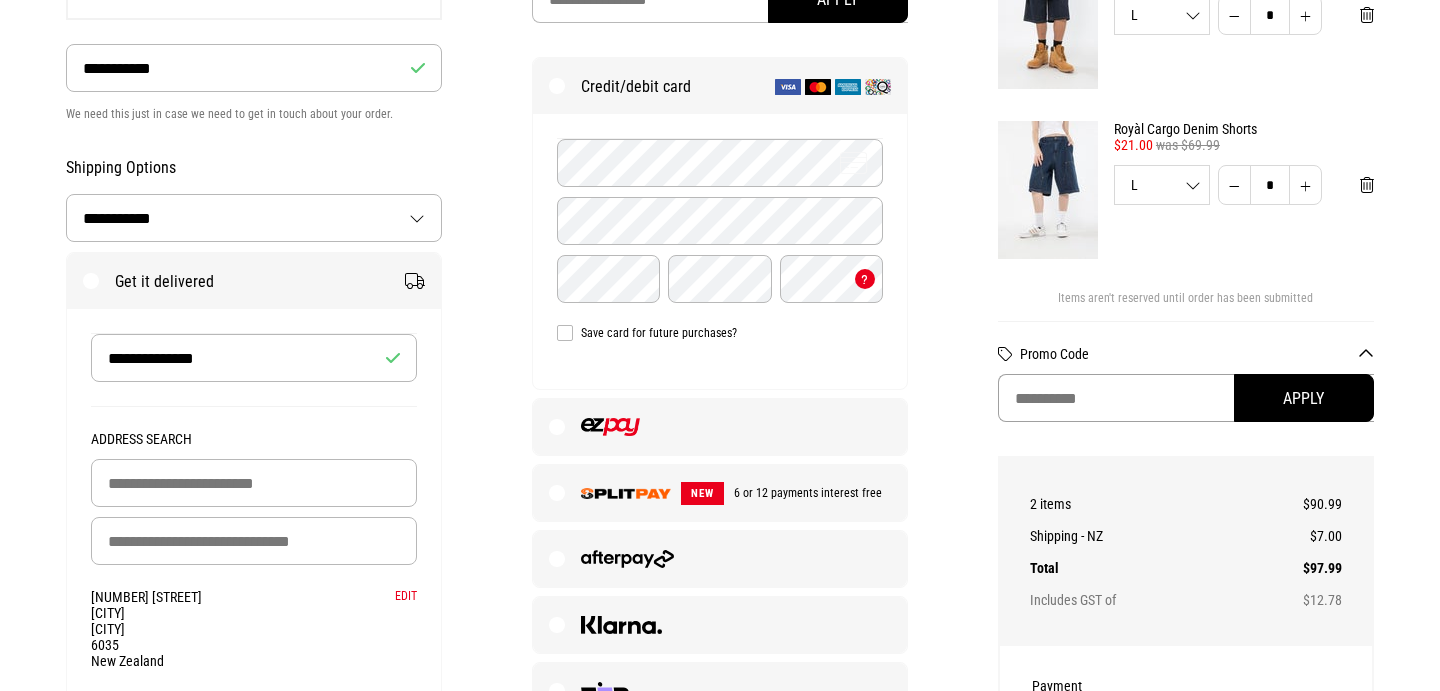 click at bounding box center [1186, 398] 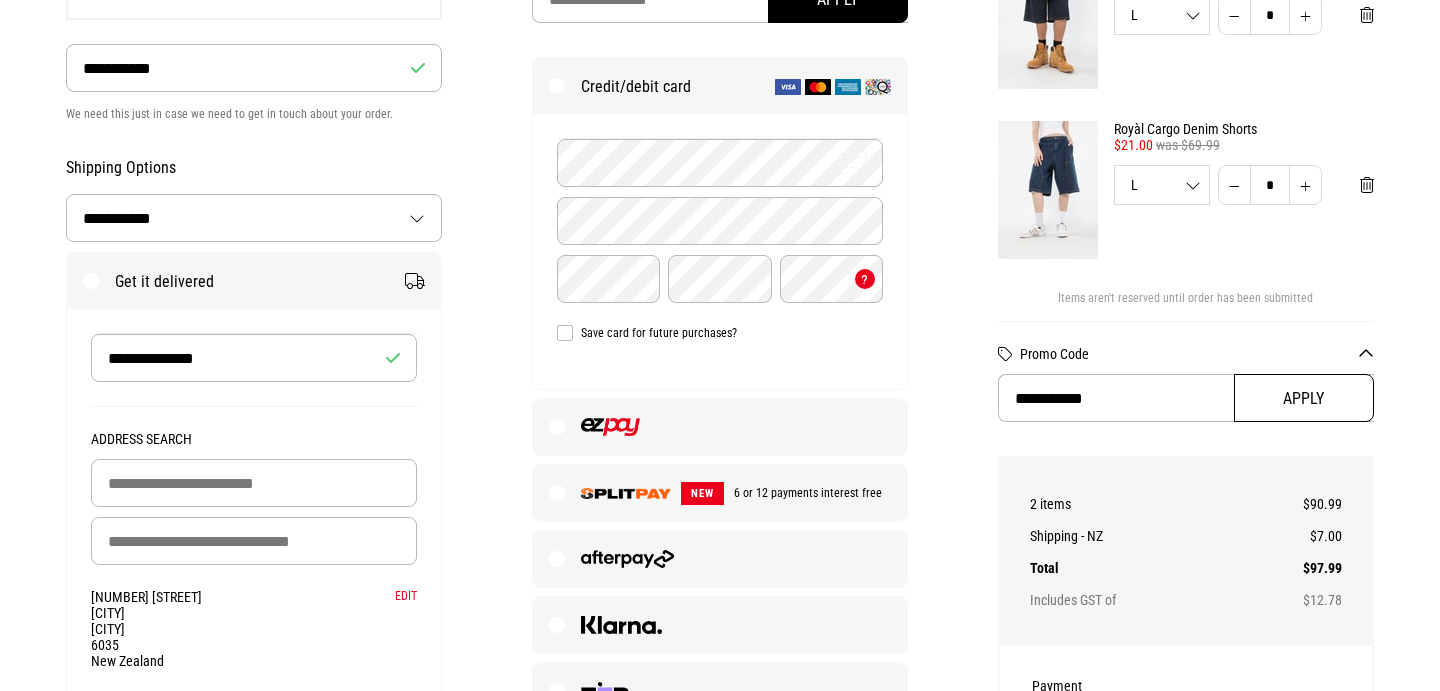 click on "Apply" at bounding box center [1304, 398] 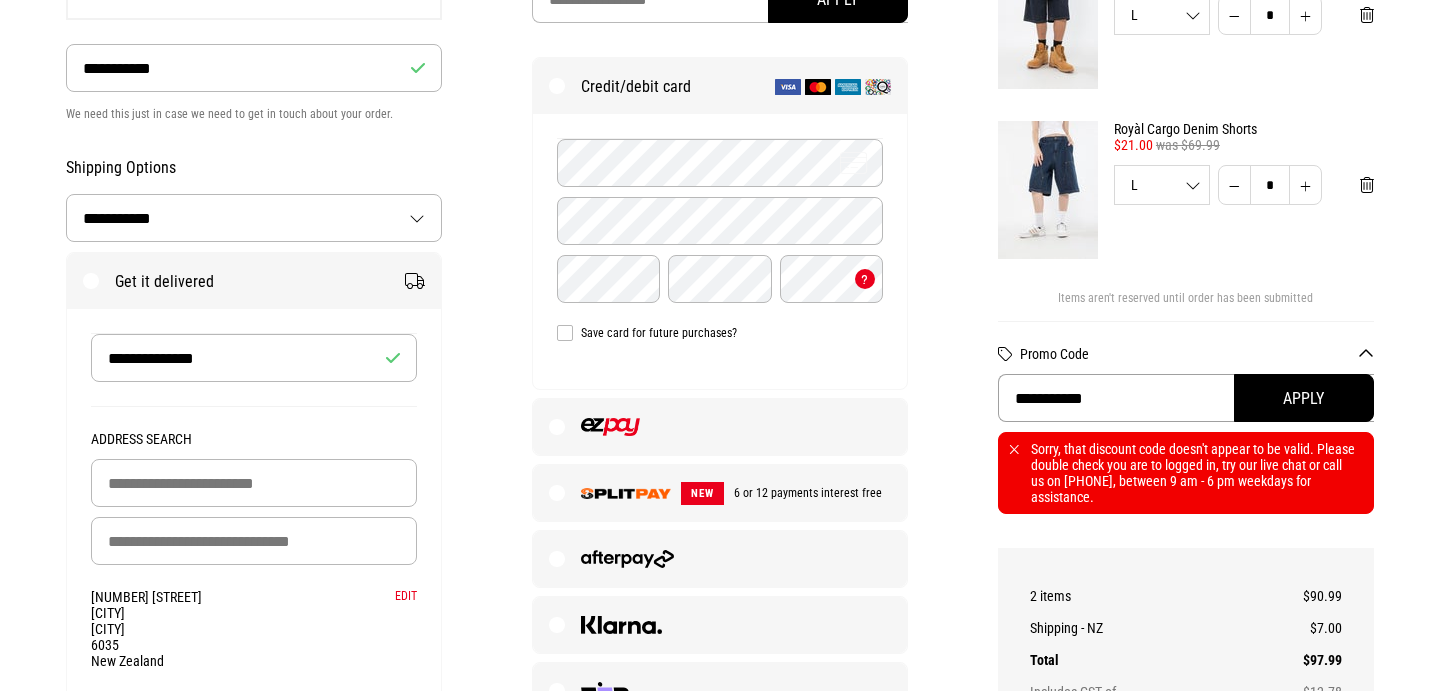 click on "**********" at bounding box center (1186, 398) 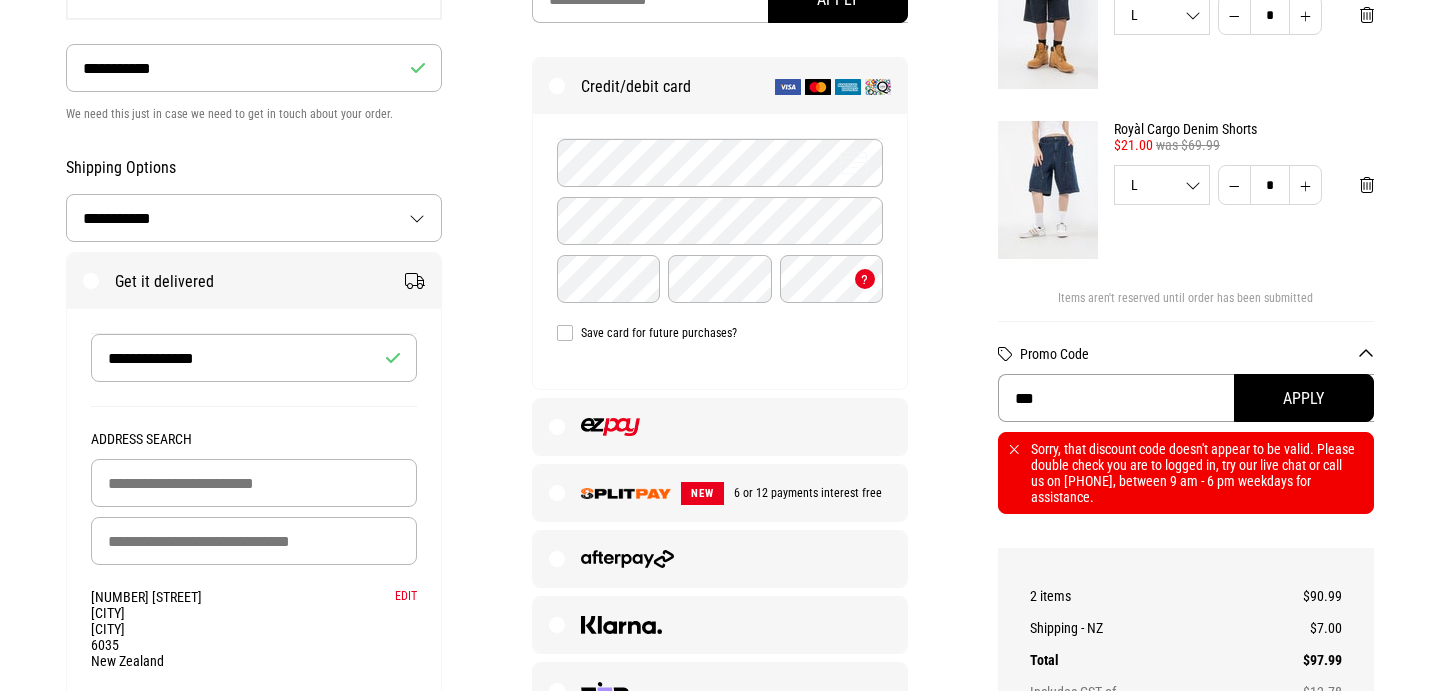 type on "*" 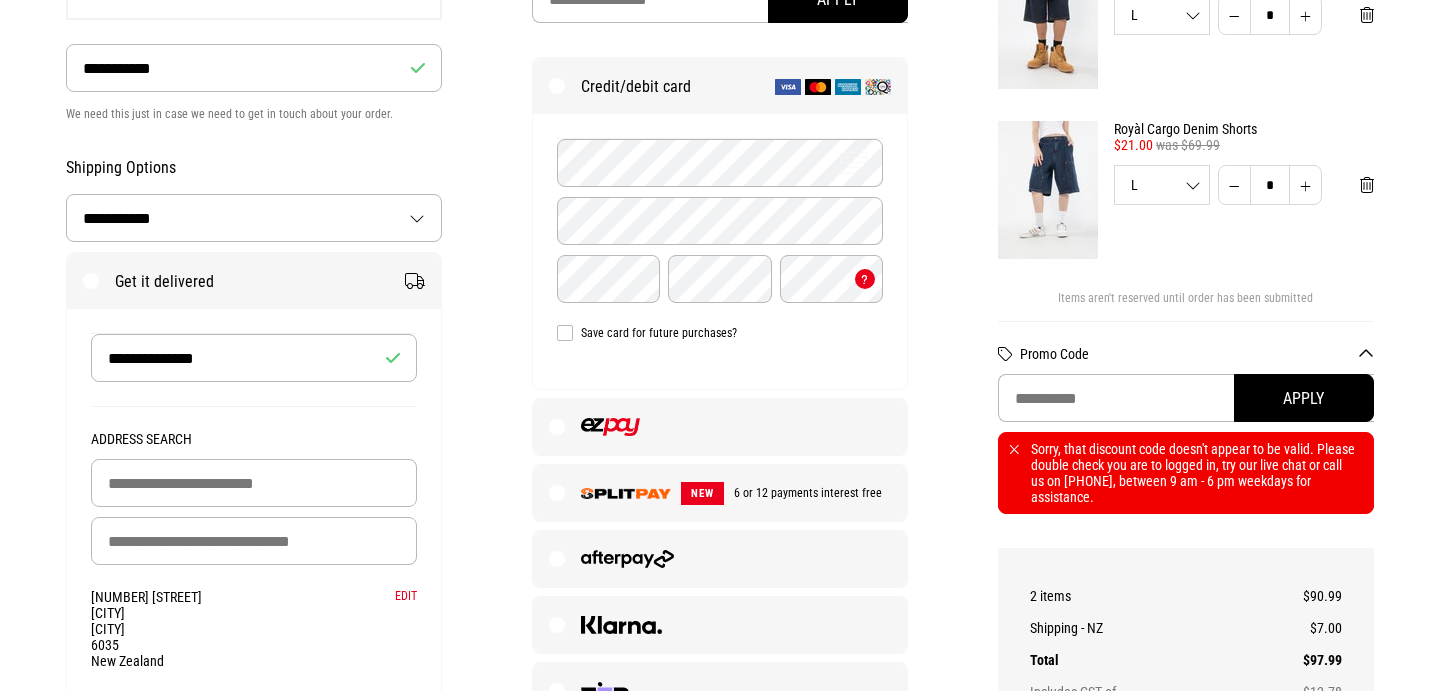 click at bounding box center (720, 1667) 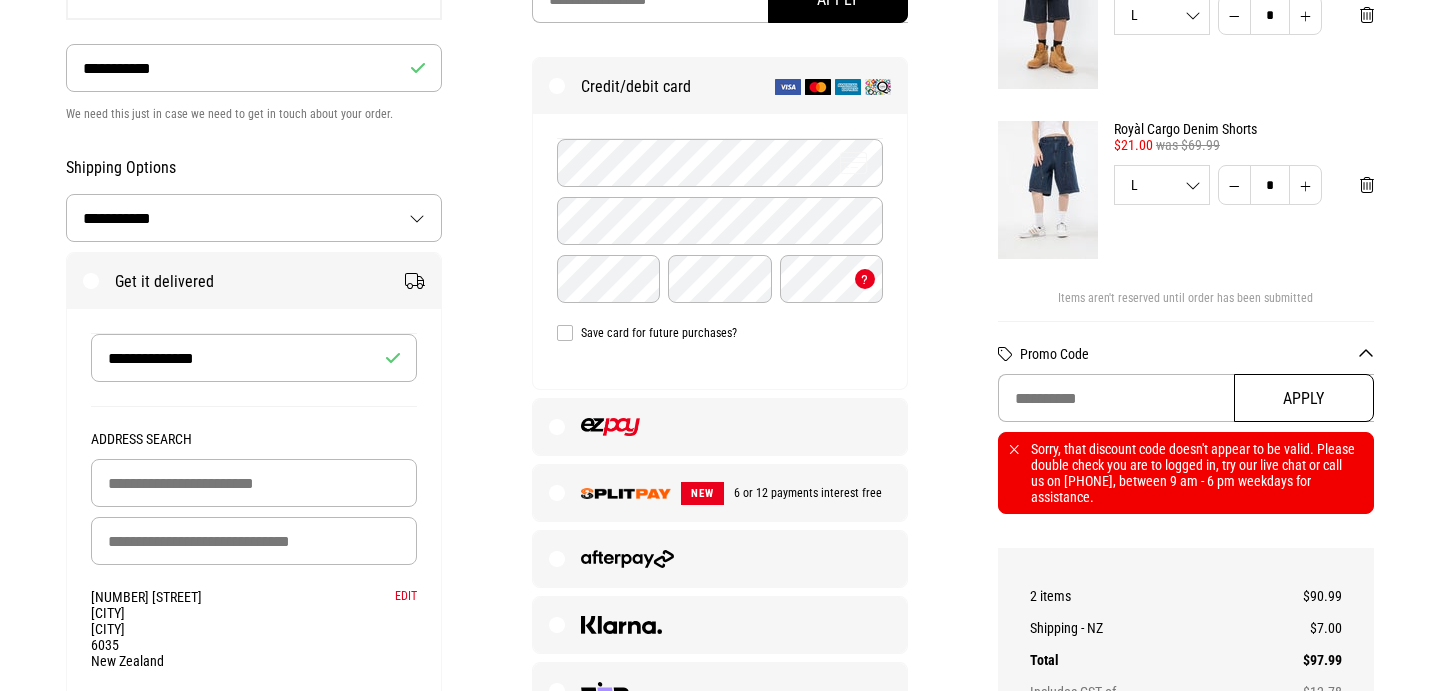click on "Apply" at bounding box center (1304, 398) 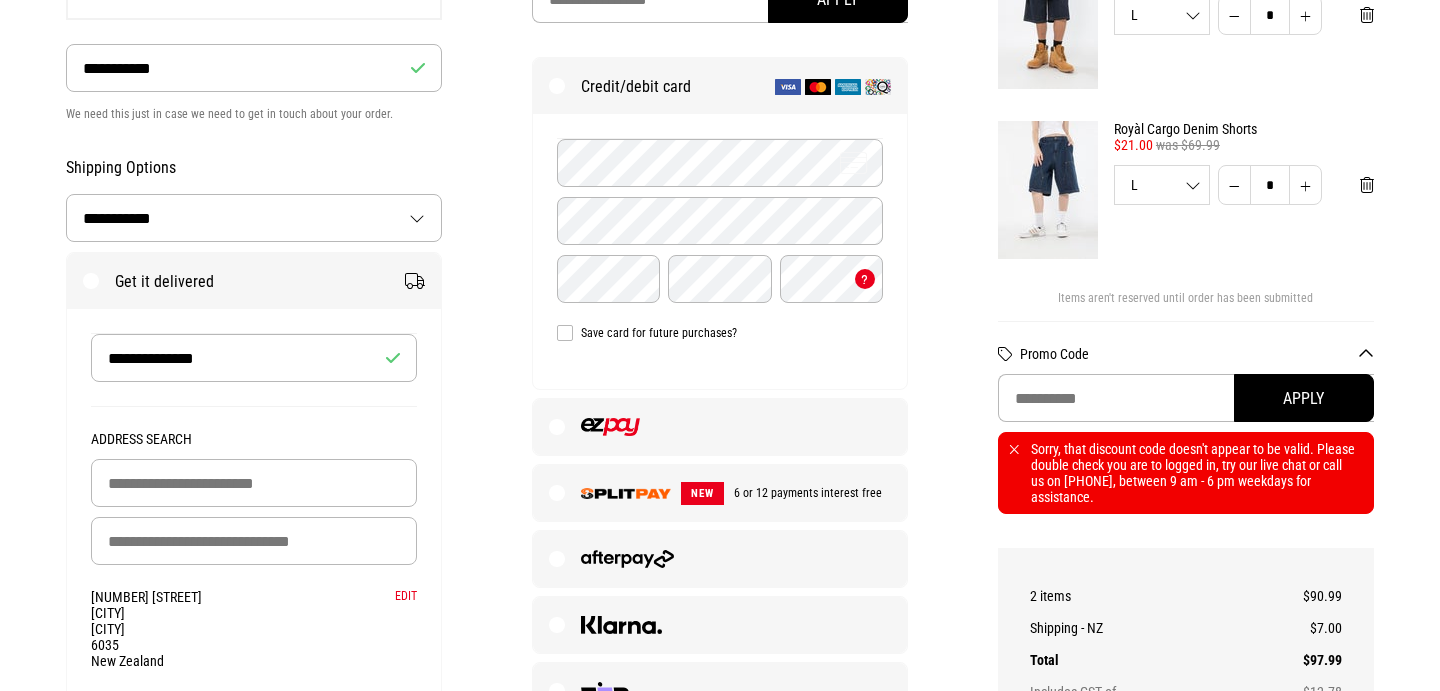 click on "Sorry, that discount code doesn't appear to be valid. Please double check you are to logged in, try our live chat or call us on 0800 728 728, between 9 am - 6 pm weekdays for assistance." at bounding box center [1186, 473] 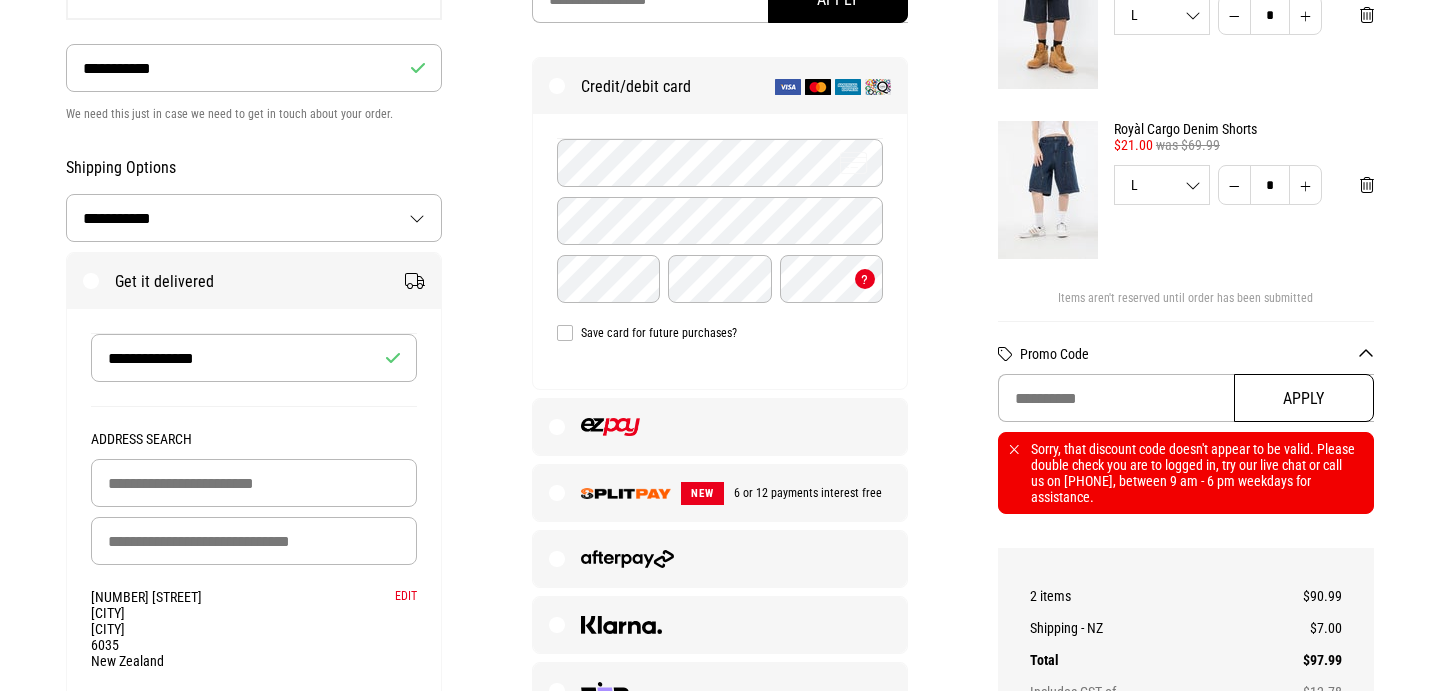 click on "Apply" at bounding box center [1304, 398] 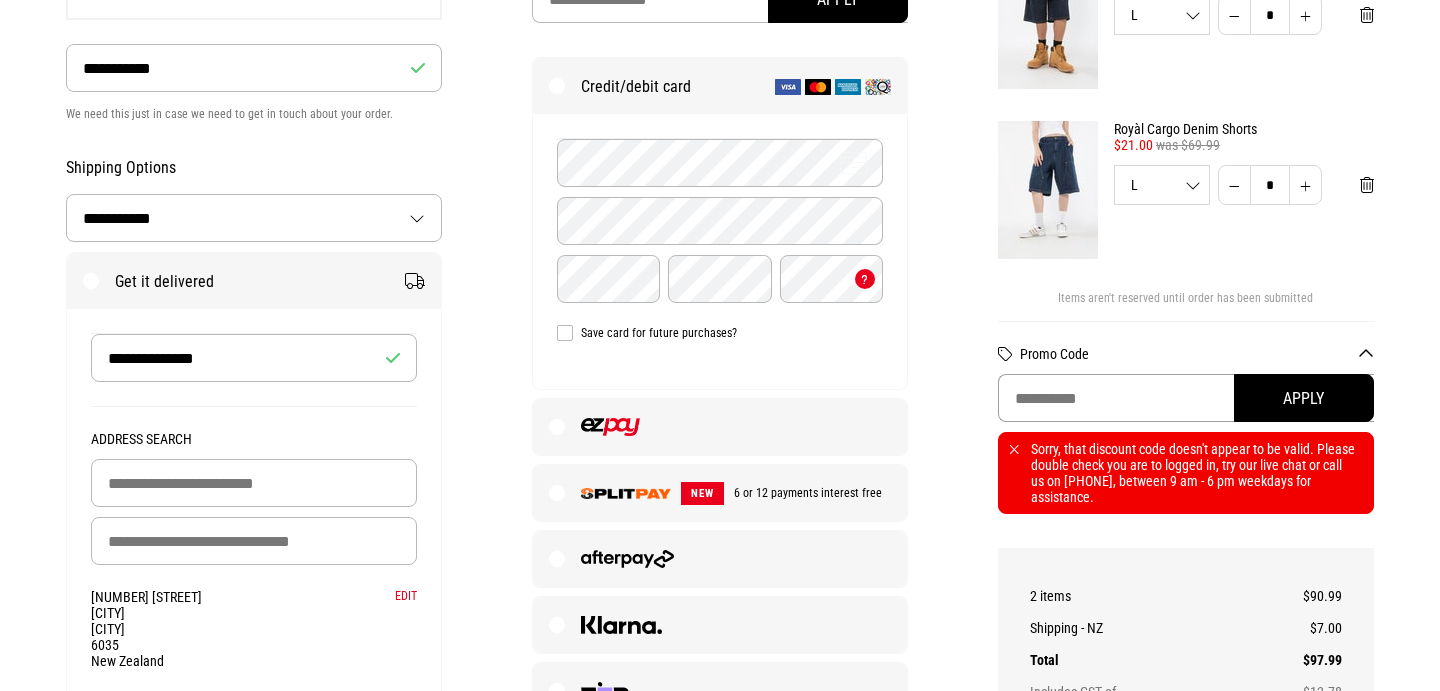 drag, startPoint x: 1143, startPoint y: 398, endPoint x: 966, endPoint y: 393, distance: 177.0706 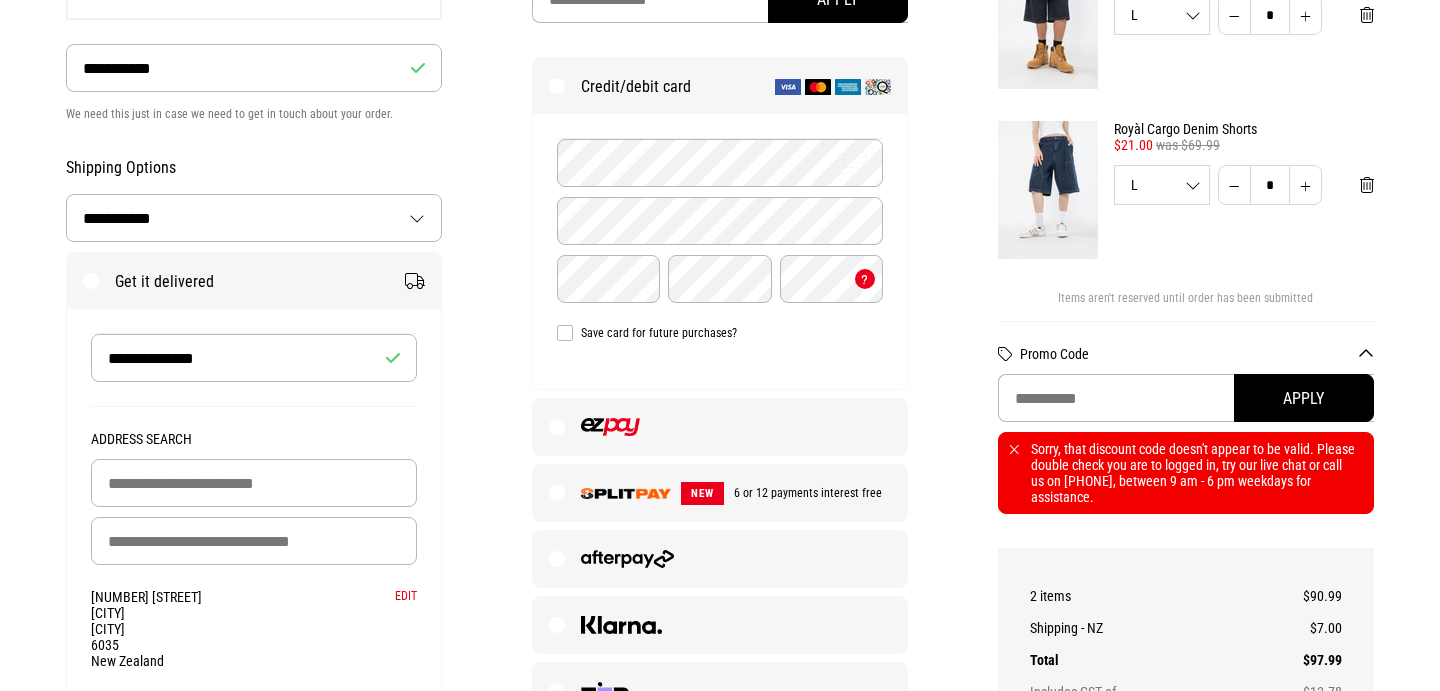 click at bounding box center [720, 1667] 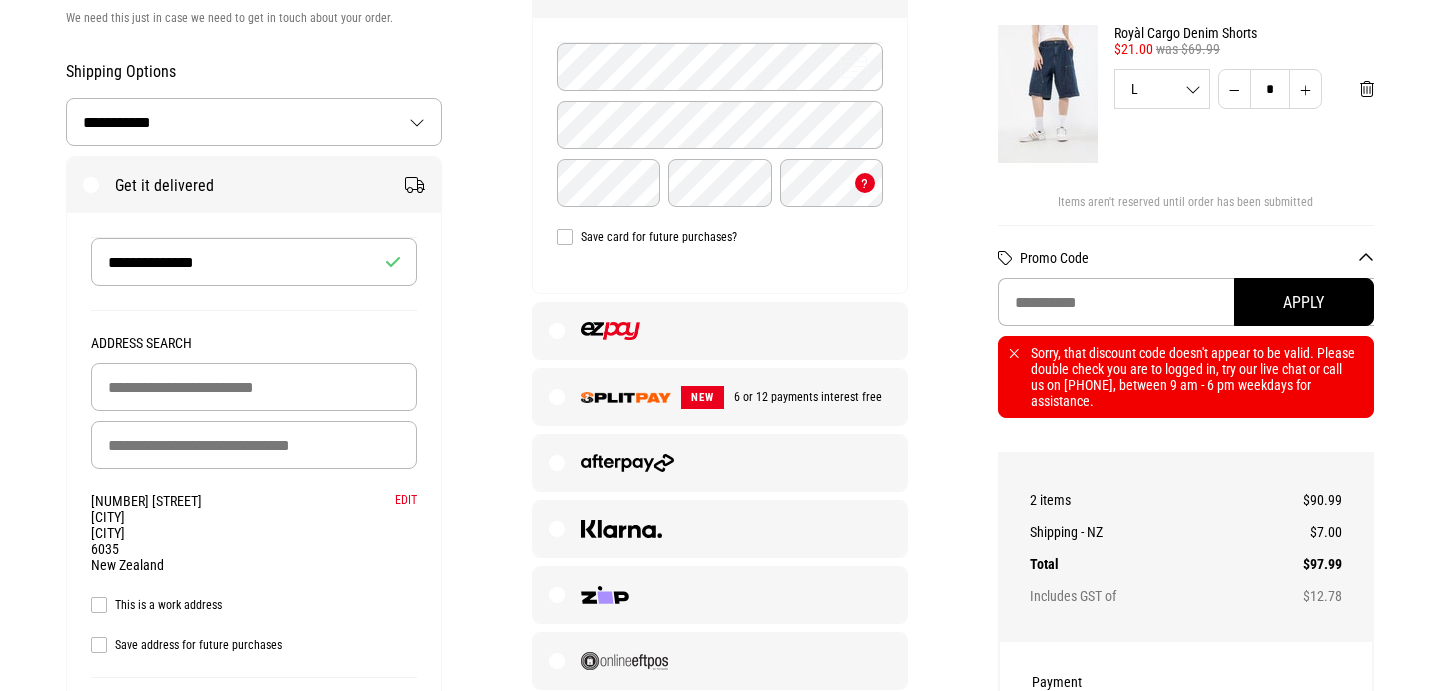 scroll, scrollTop: 0, scrollLeft: 0, axis: both 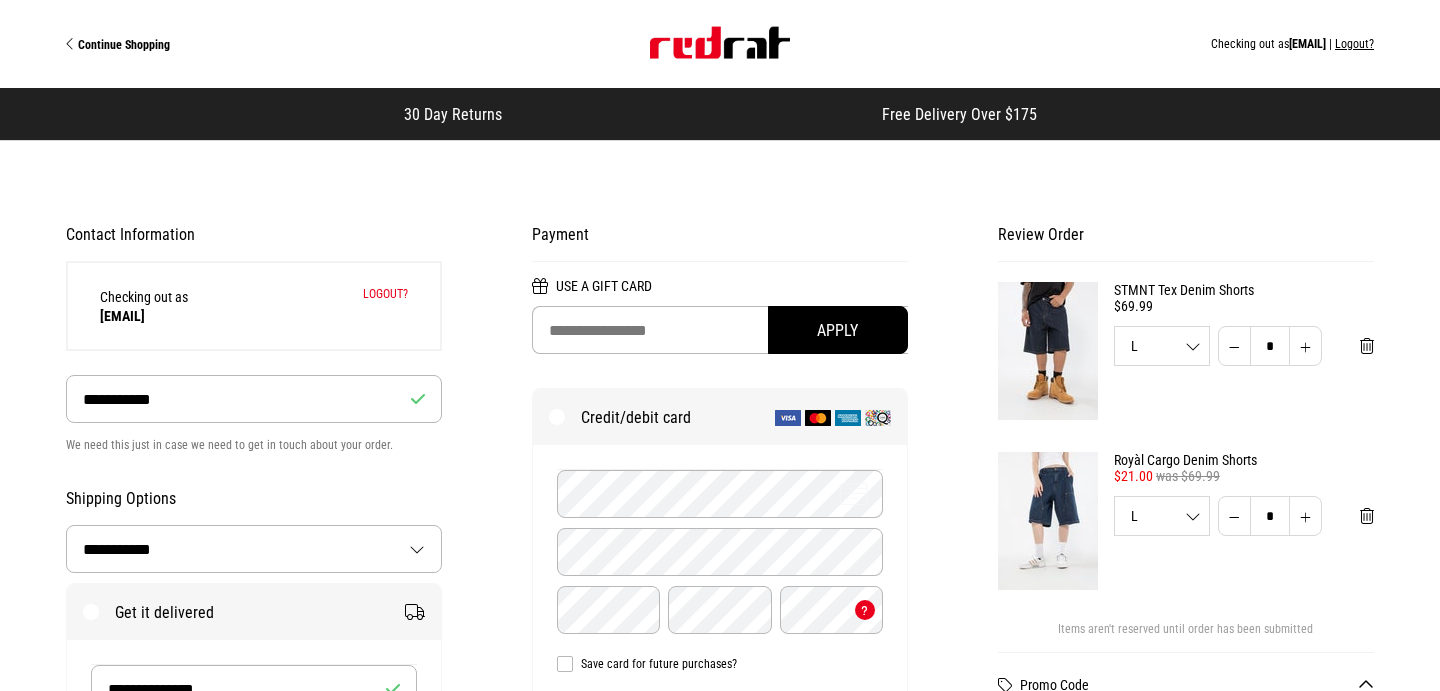 click on "Continue Shopping" at bounding box center [124, 45] 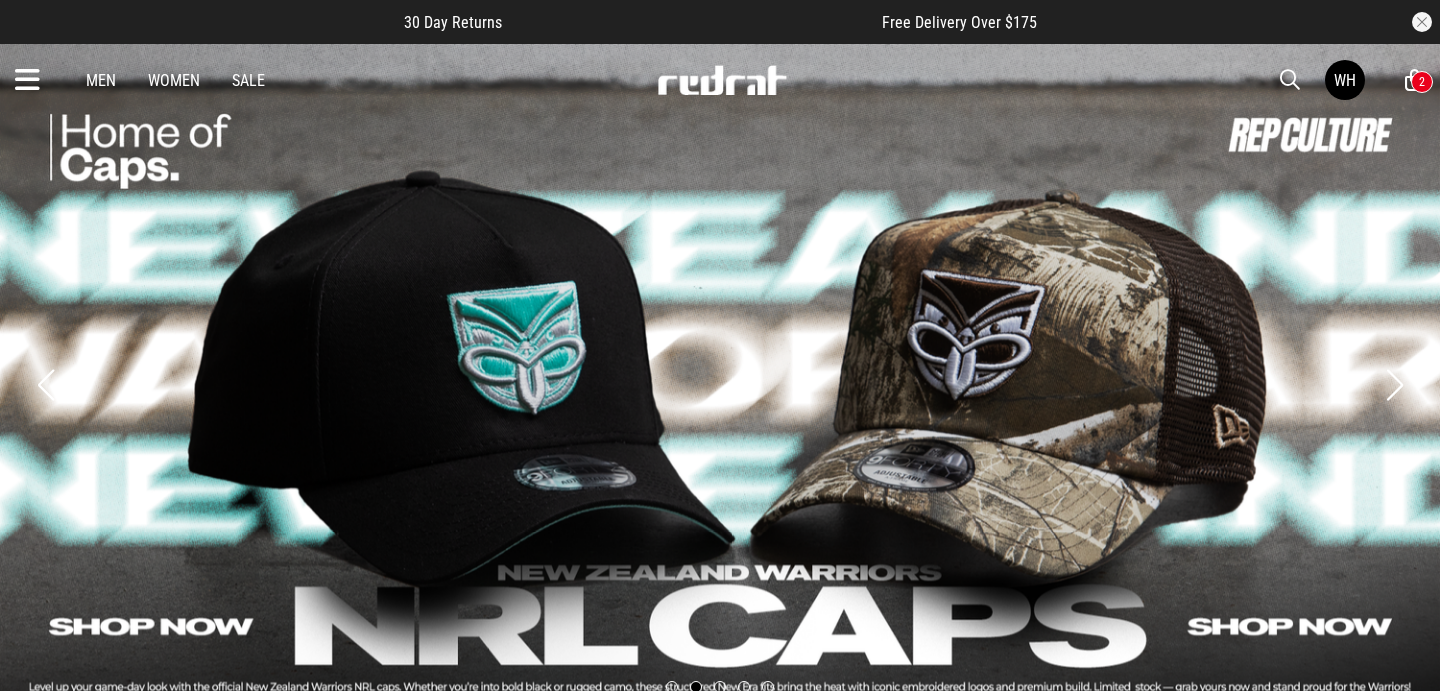 scroll, scrollTop: 0, scrollLeft: 0, axis: both 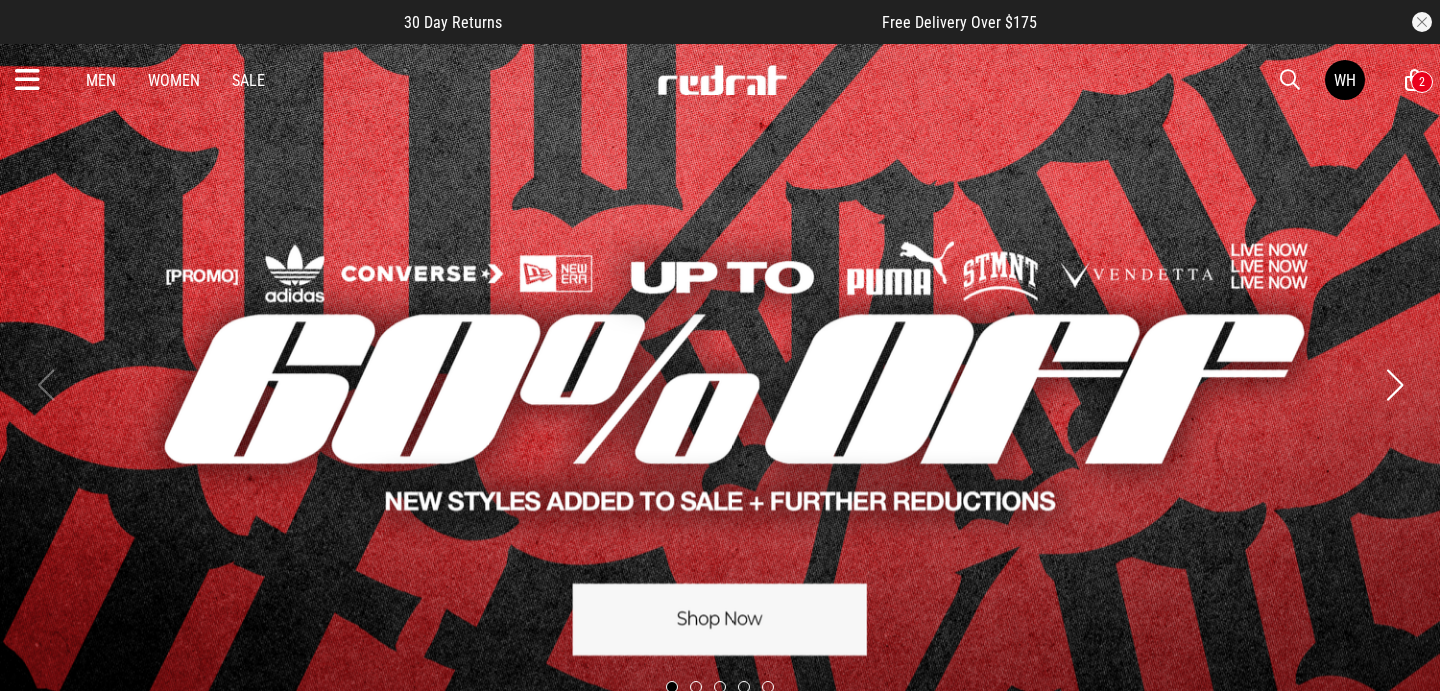 click on "Men" at bounding box center (101, 80) 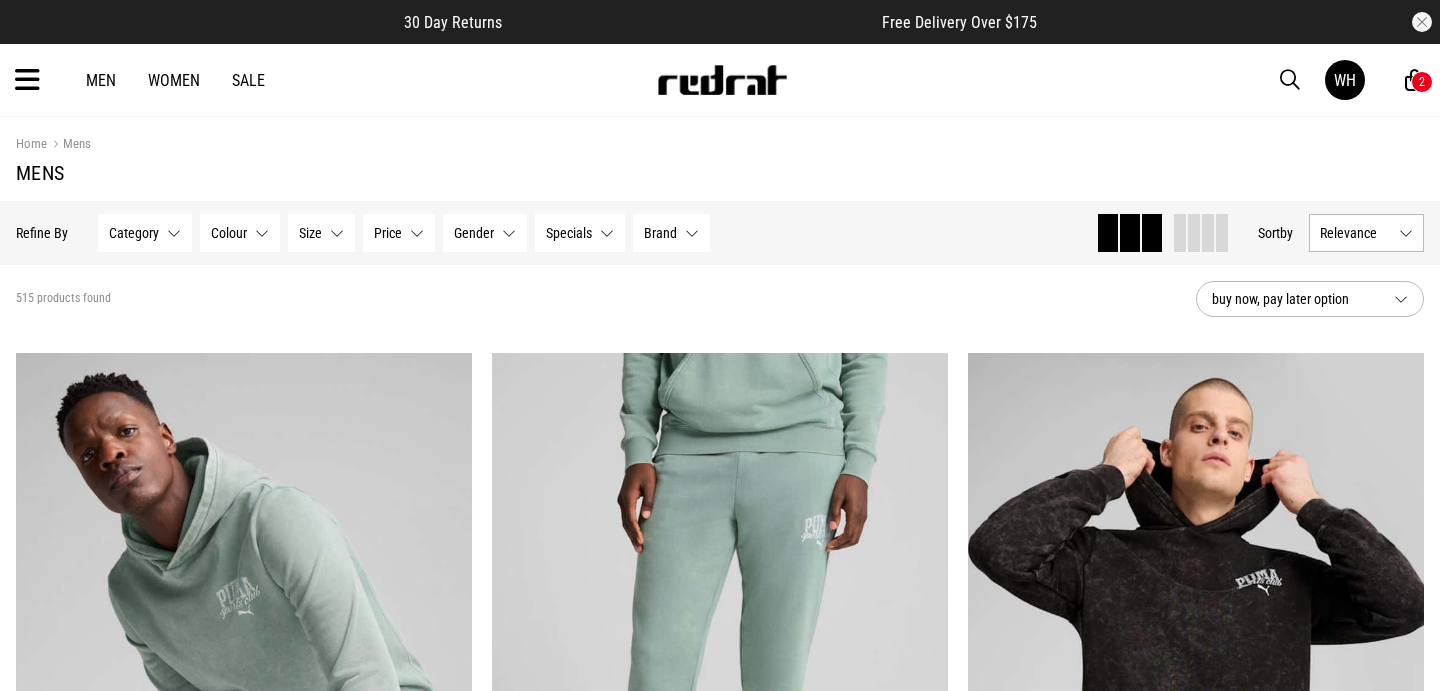 scroll, scrollTop: 0, scrollLeft: 0, axis: both 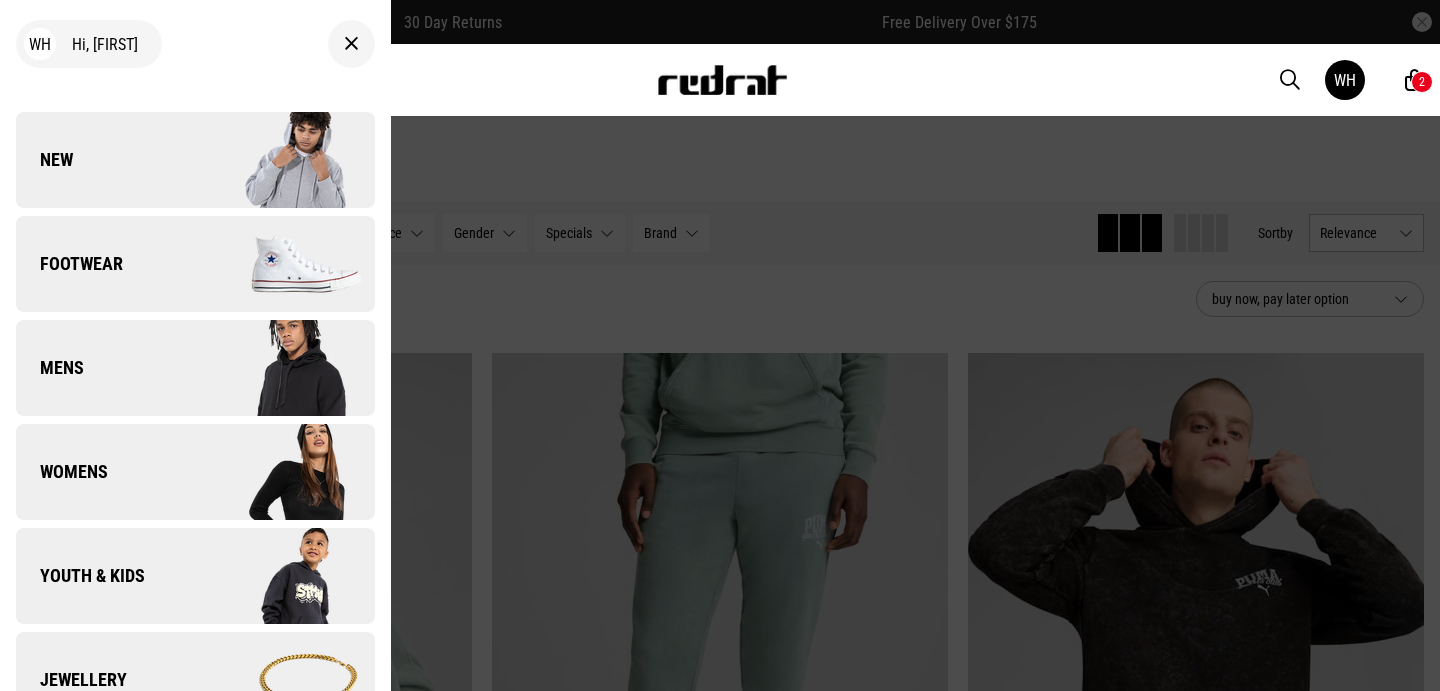 click at bounding box center (351, 44) 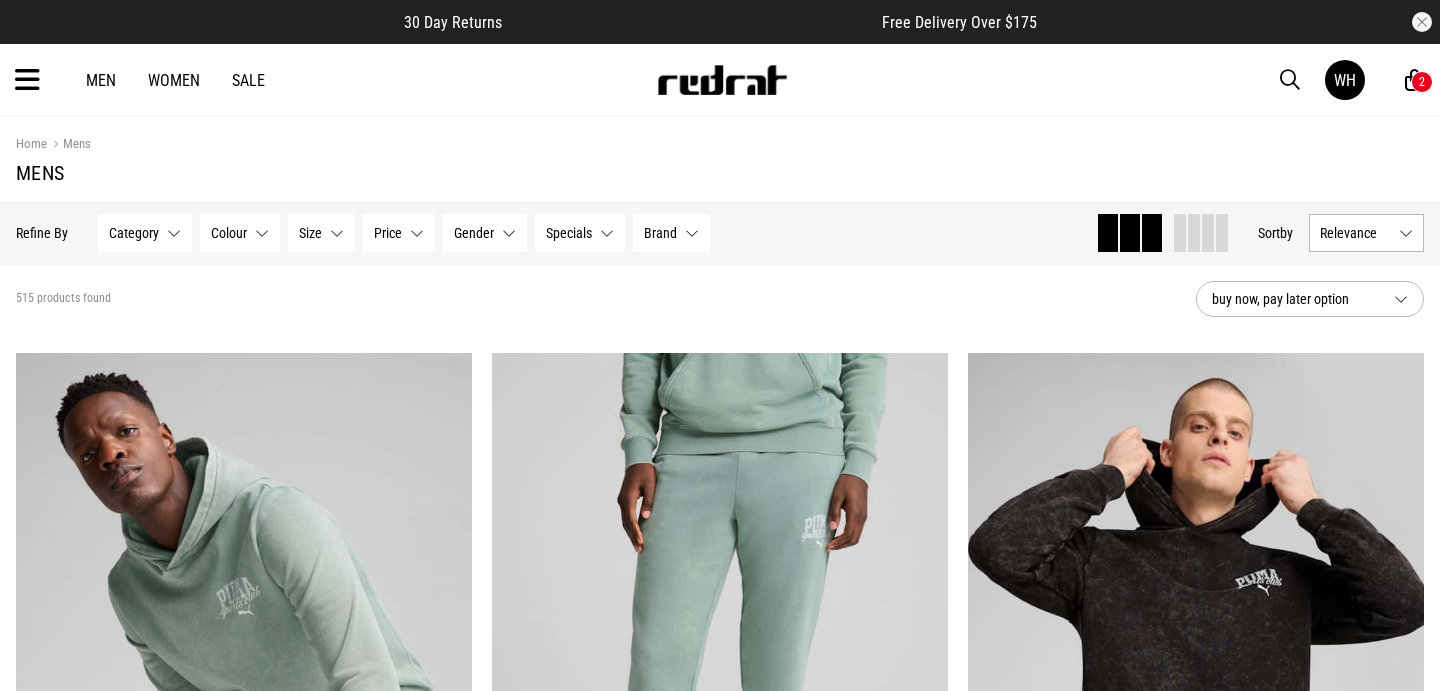 click on "Price  None selected" at bounding box center [399, 233] 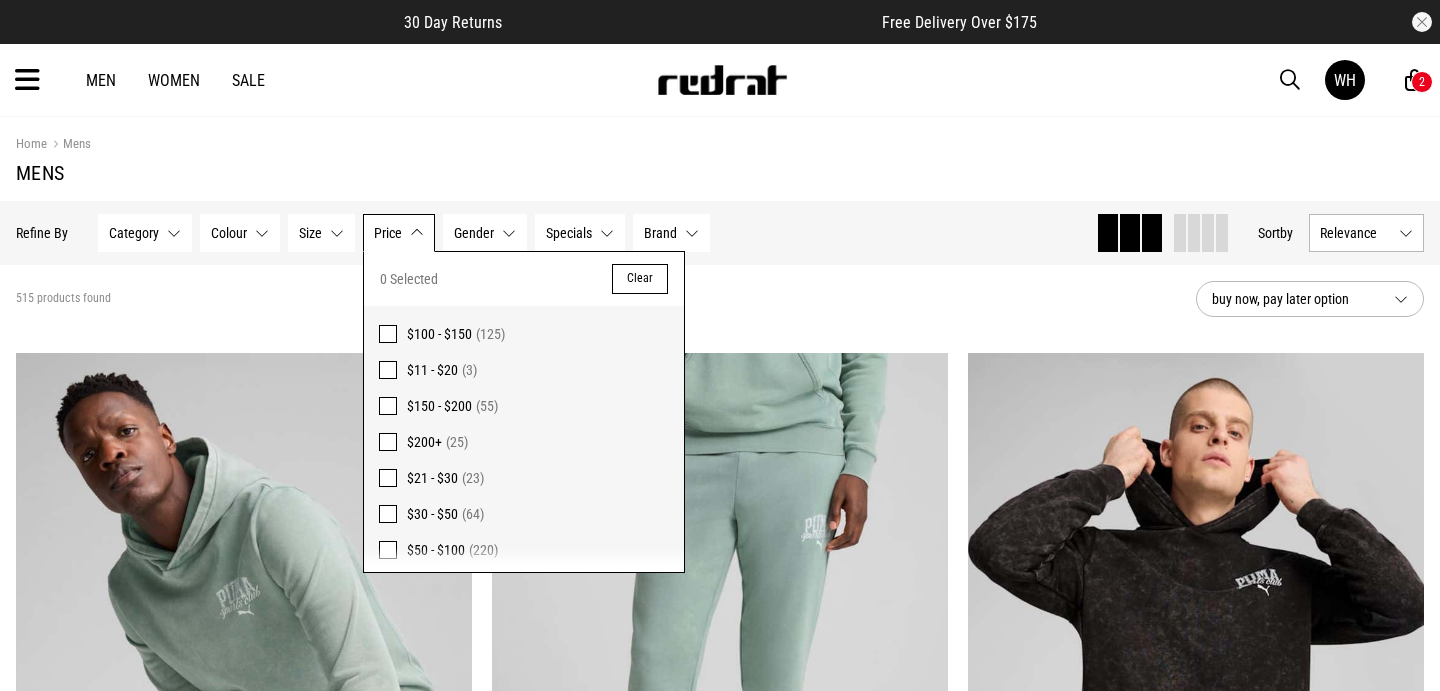 click on "$11 - $20" at bounding box center [432, 370] 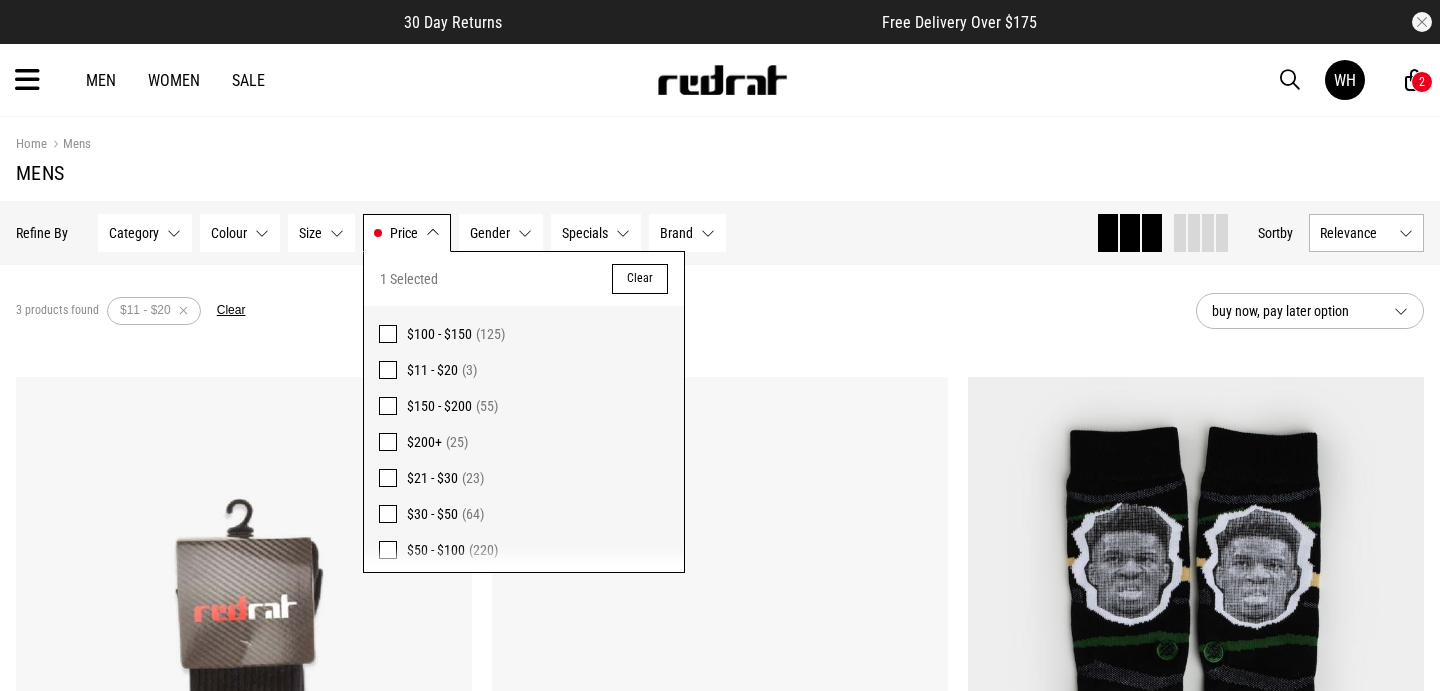 scroll, scrollTop: 5, scrollLeft: 0, axis: vertical 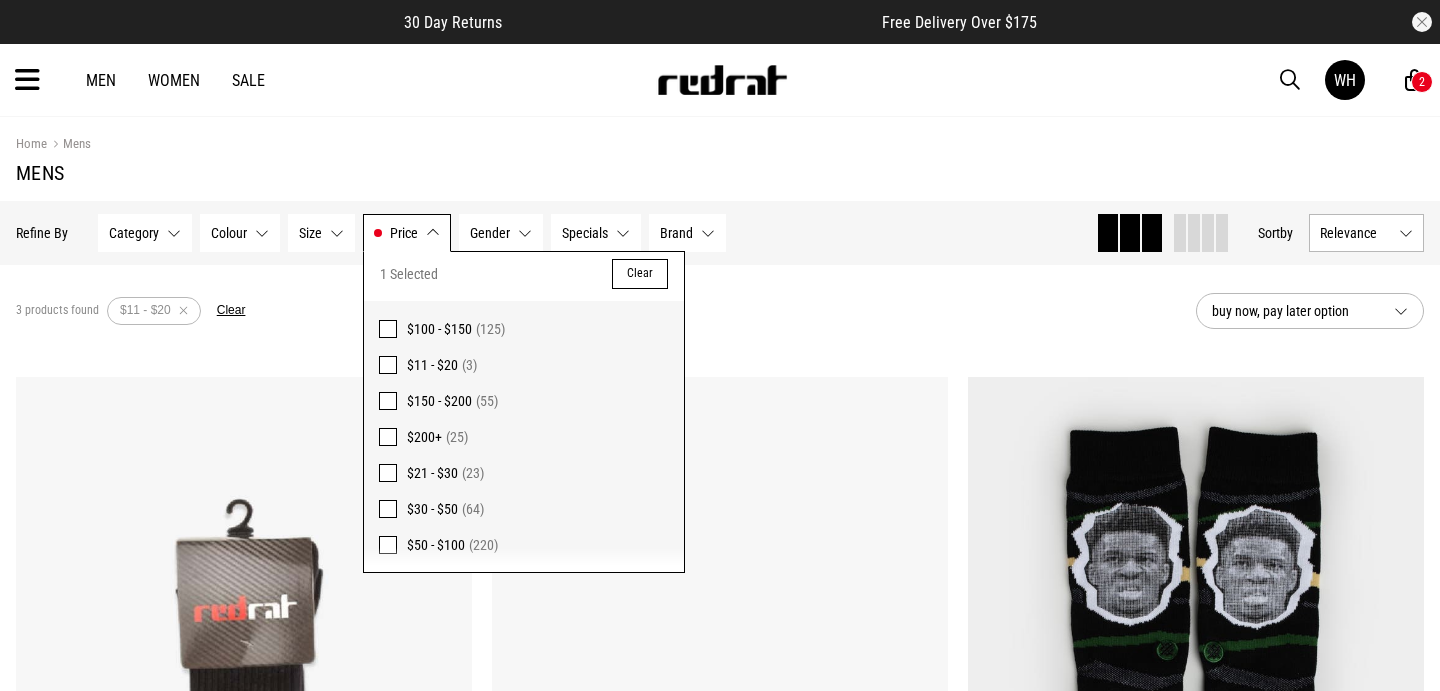 click on "3 products found   Active Filters $11 - $20 Clear" at bounding box center (598, 311) 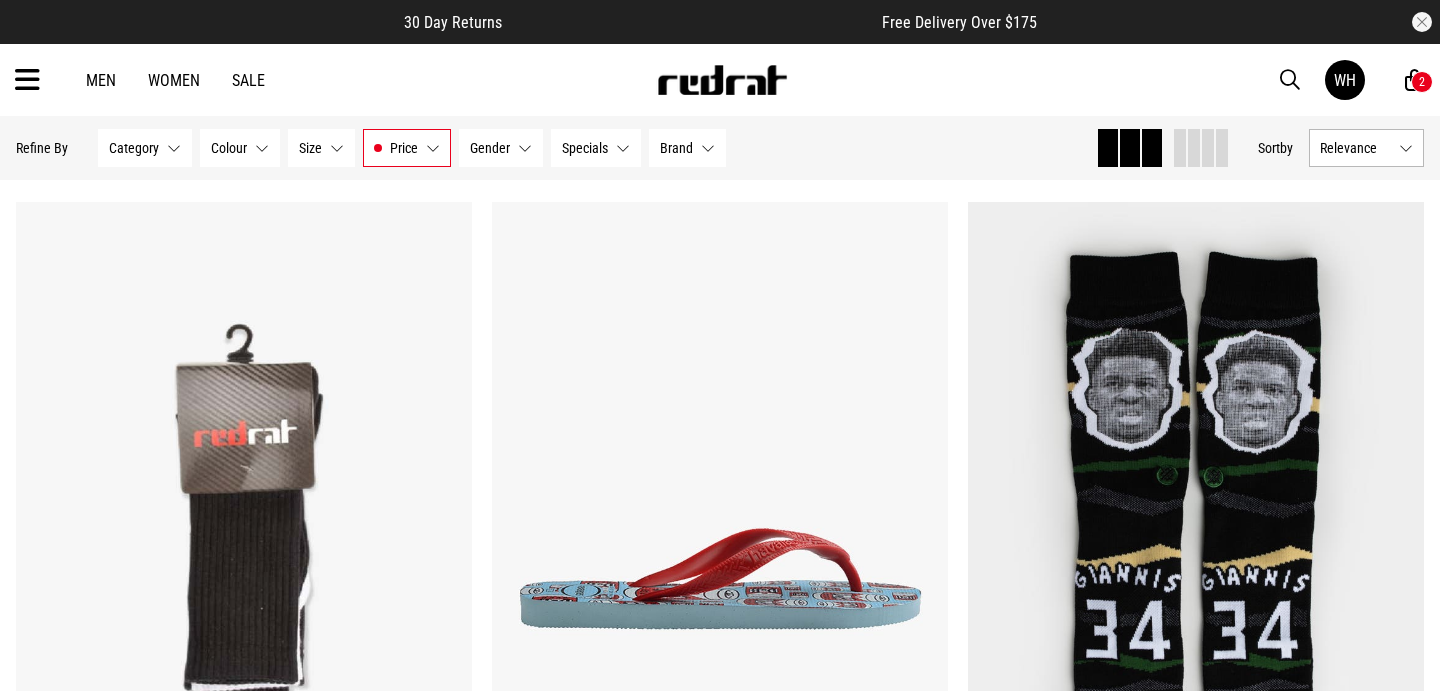 scroll, scrollTop: 0, scrollLeft: 0, axis: both 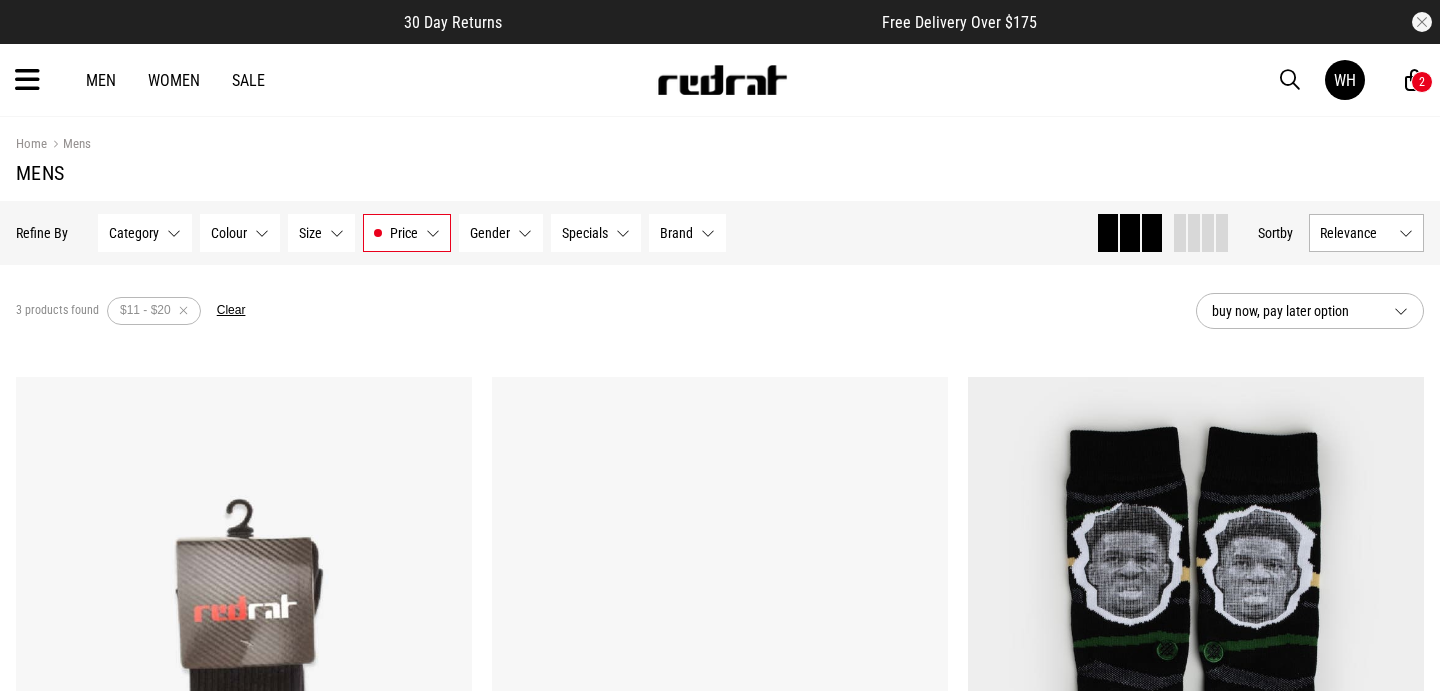 click on "Price  $11 - $20" at bounding box center [407, 233] 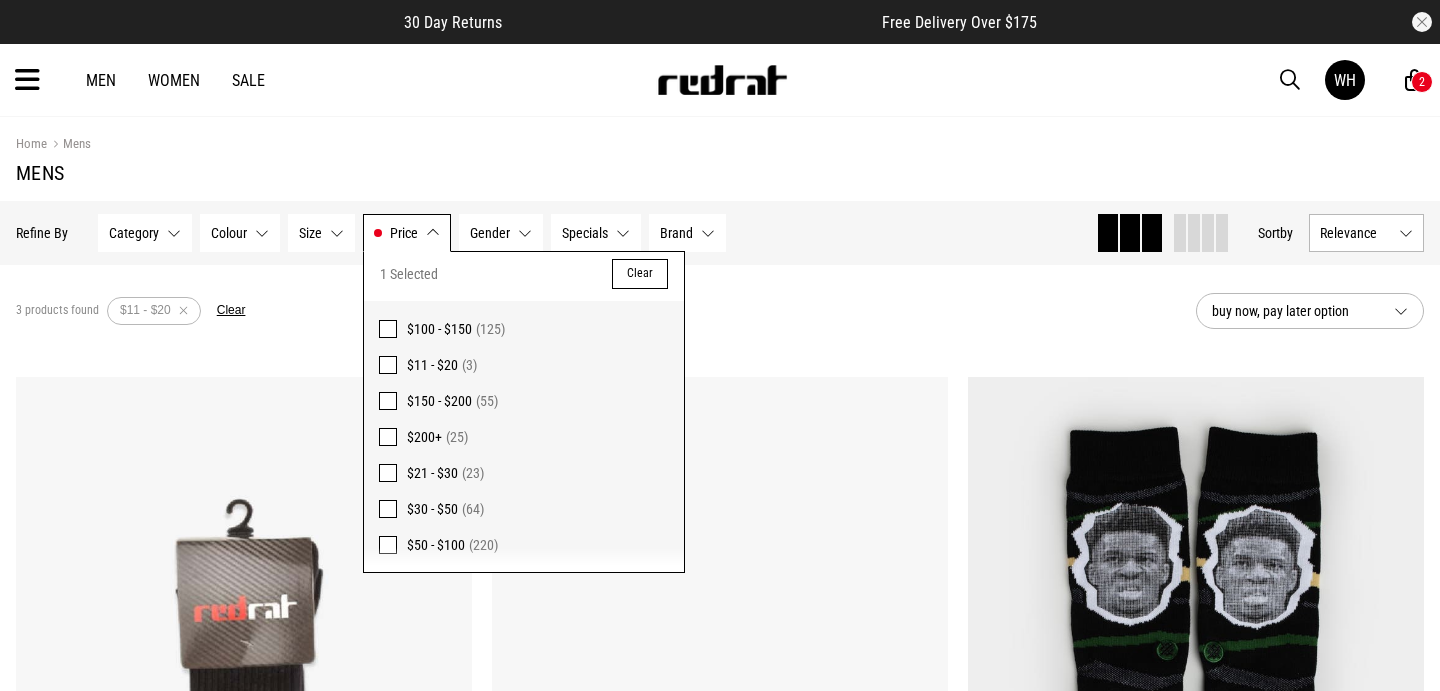 click on "Clear" at bounding box center (640, 274) 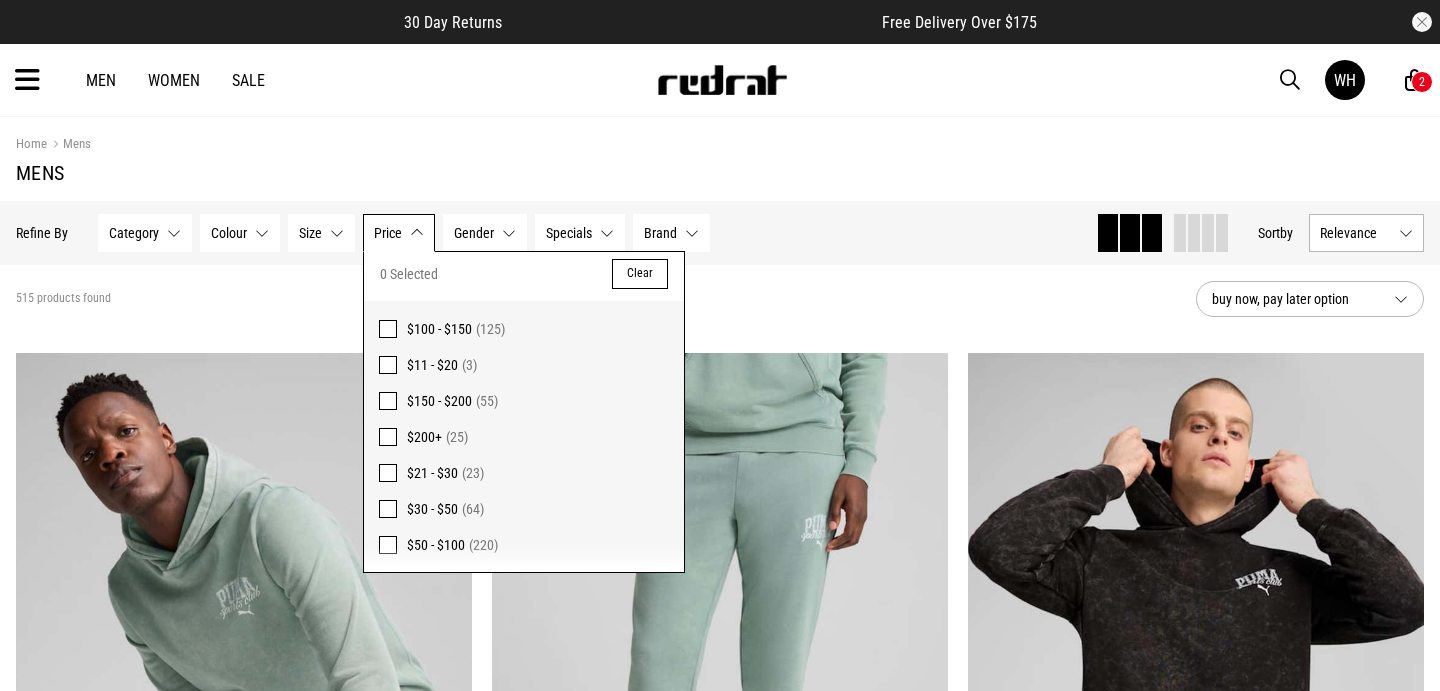 click on "Relevance" at bounding box center (1355, 233) 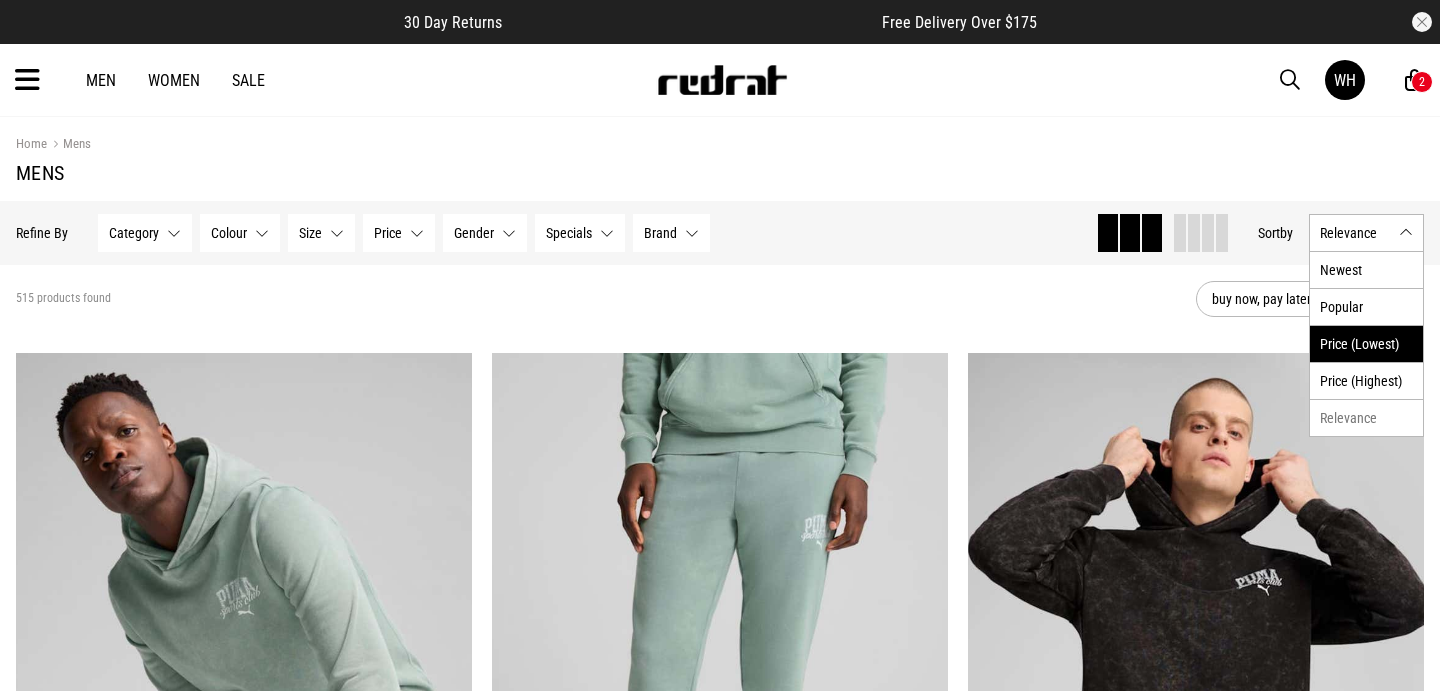click on "Price (Lowest)" at bounding box center [1366, 343] 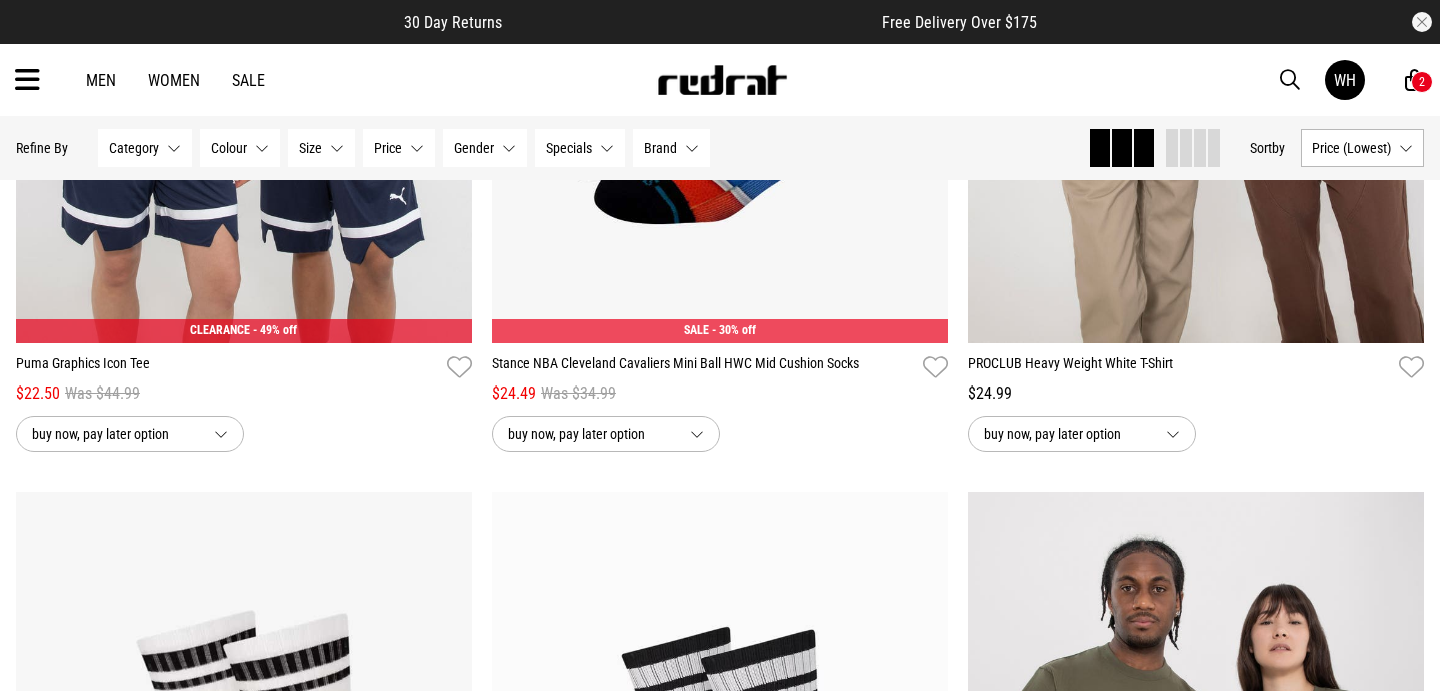 scroll, scrollTop: 0, scrollLeft: 0, axis: both 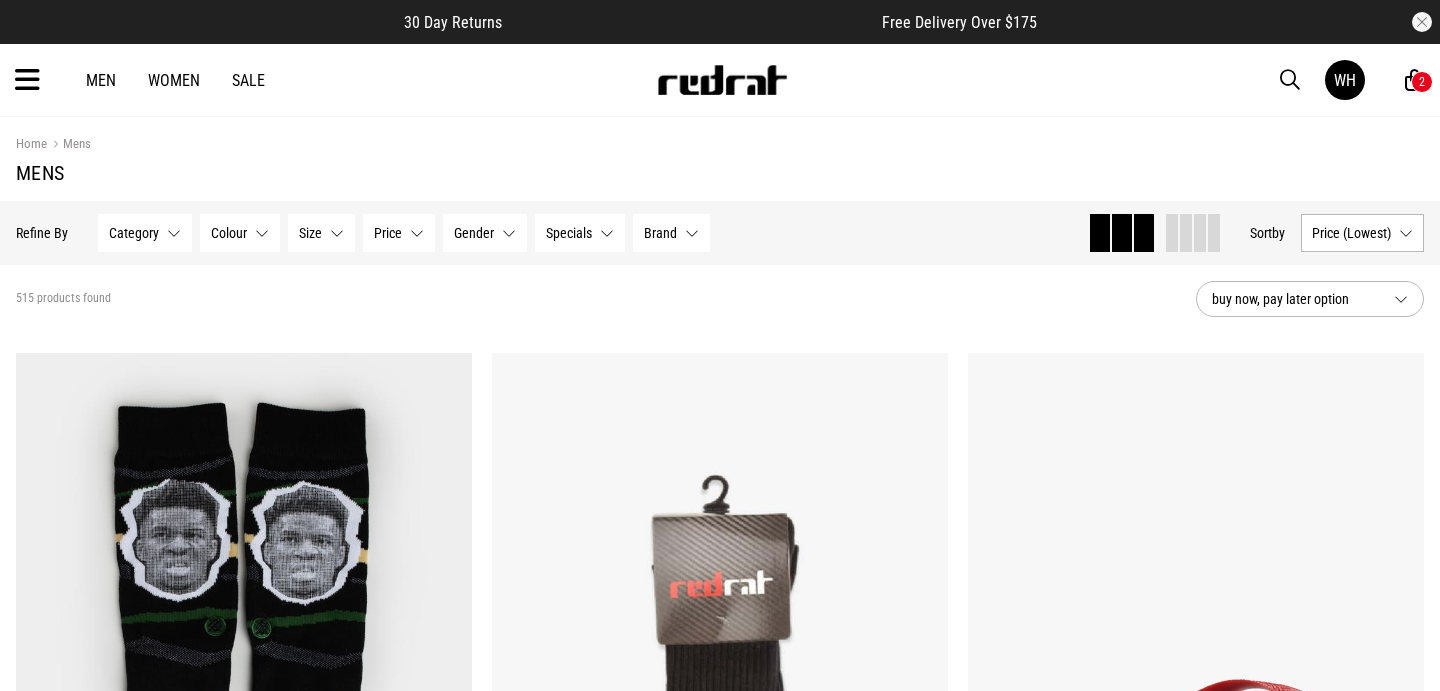click at bounding box center (27, 80) 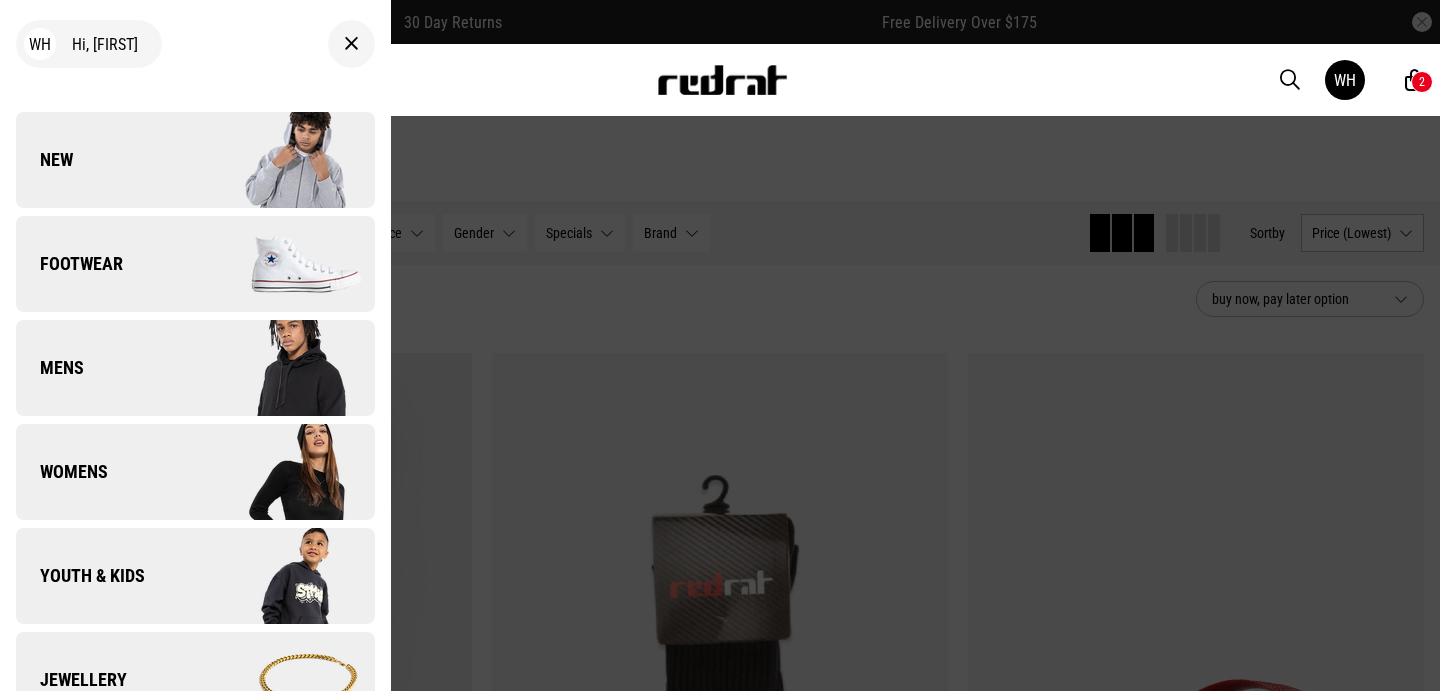 click on "Mens" at bounding box center [195, 368] 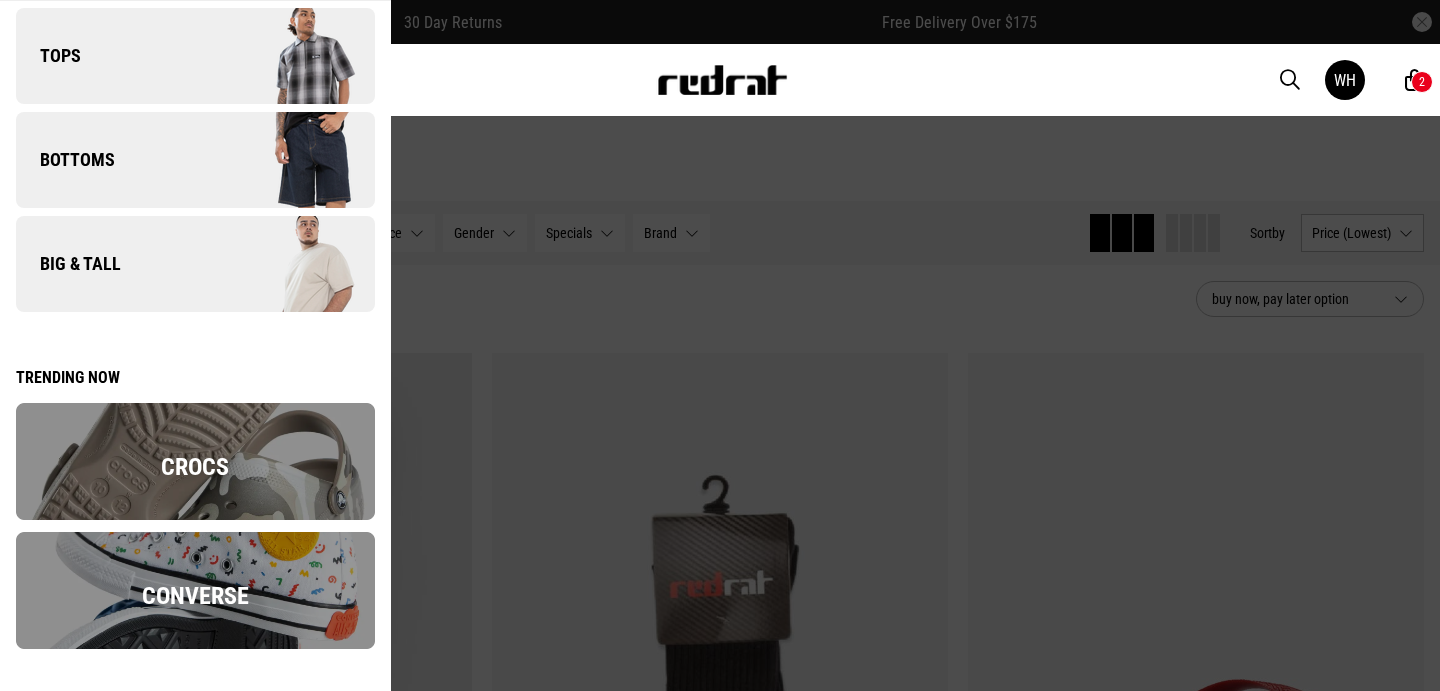 scroll, scrollTop: 0, scrollLeft: 0, axis: both 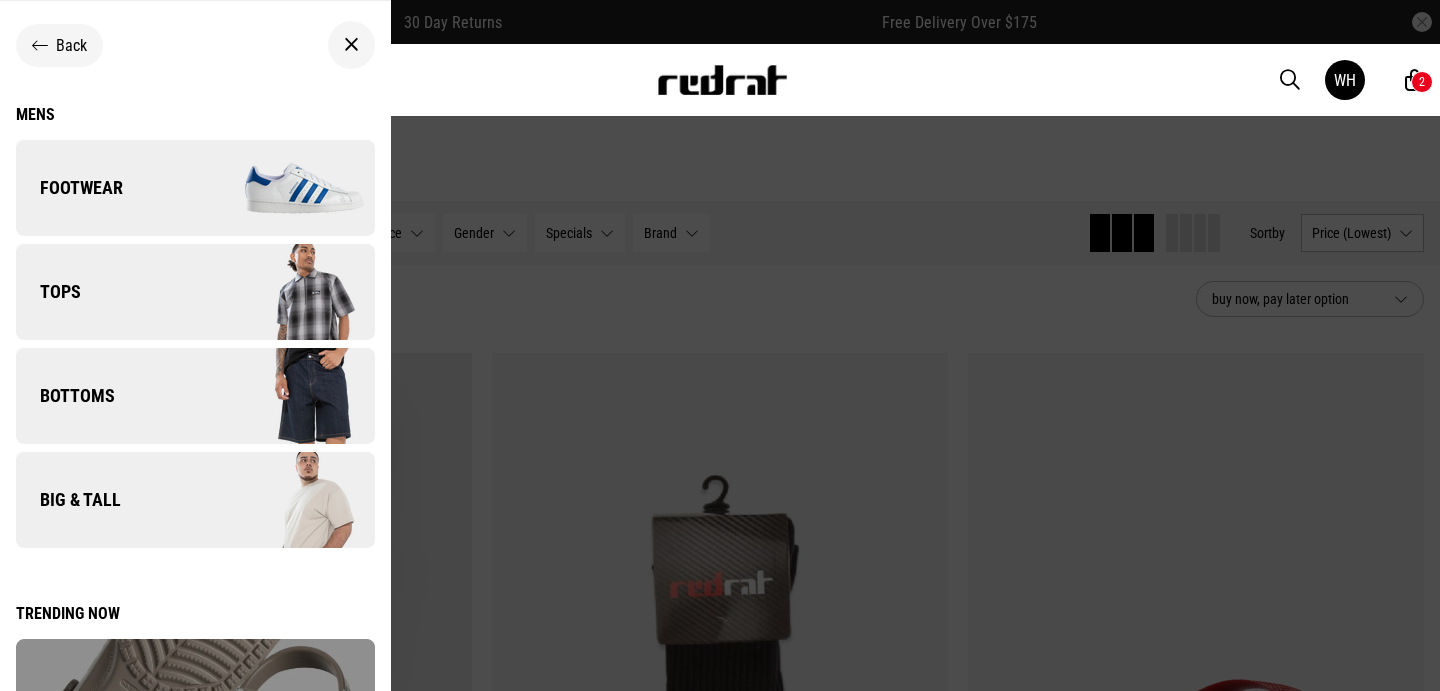 click at bounding box center (284, 292) 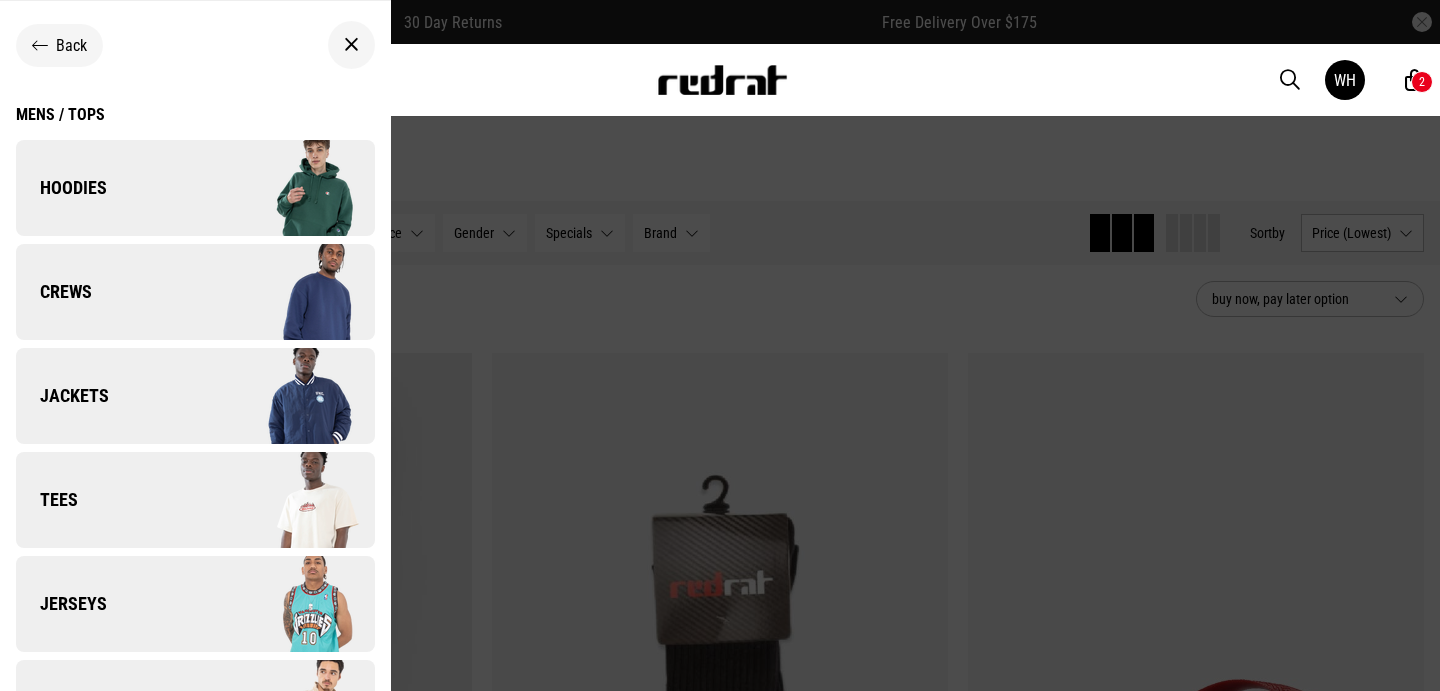 scroll, scrollTop: 296, scrollLeft: 0, axis: vertical 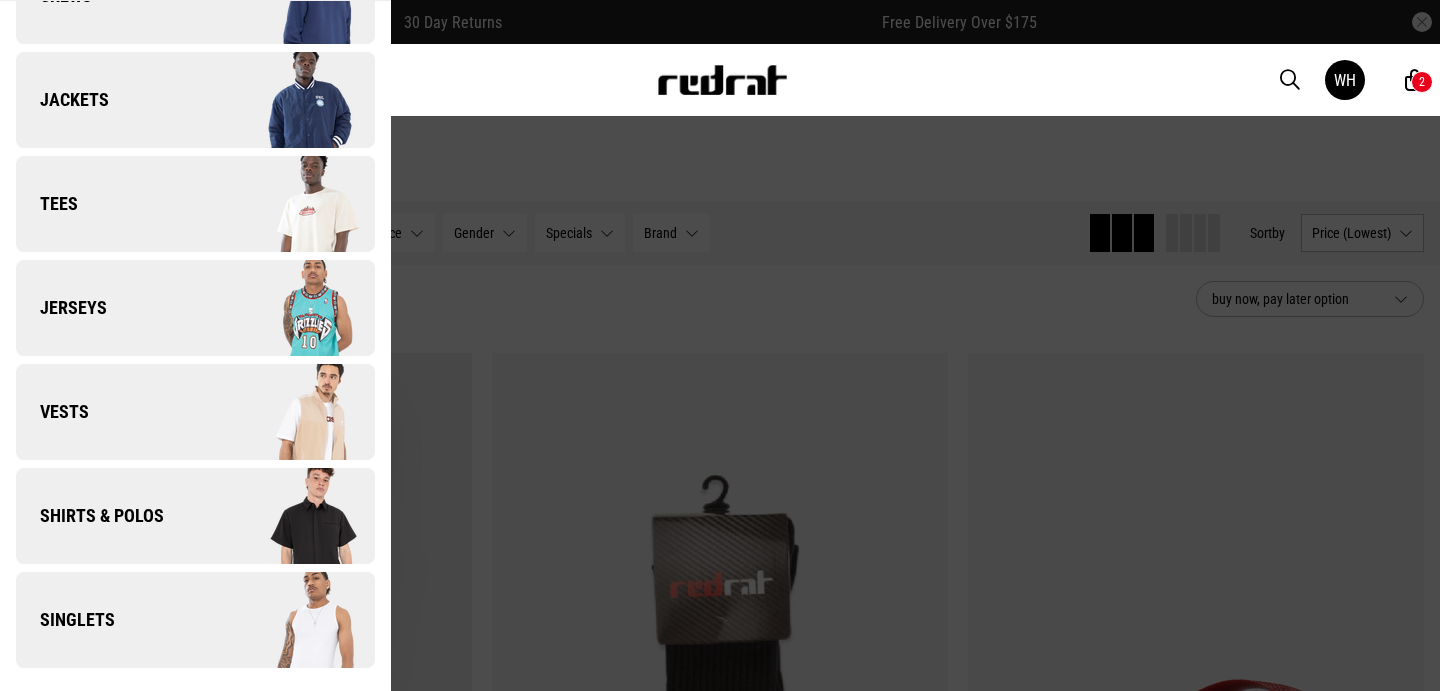 click at bounding box center (284, 516) 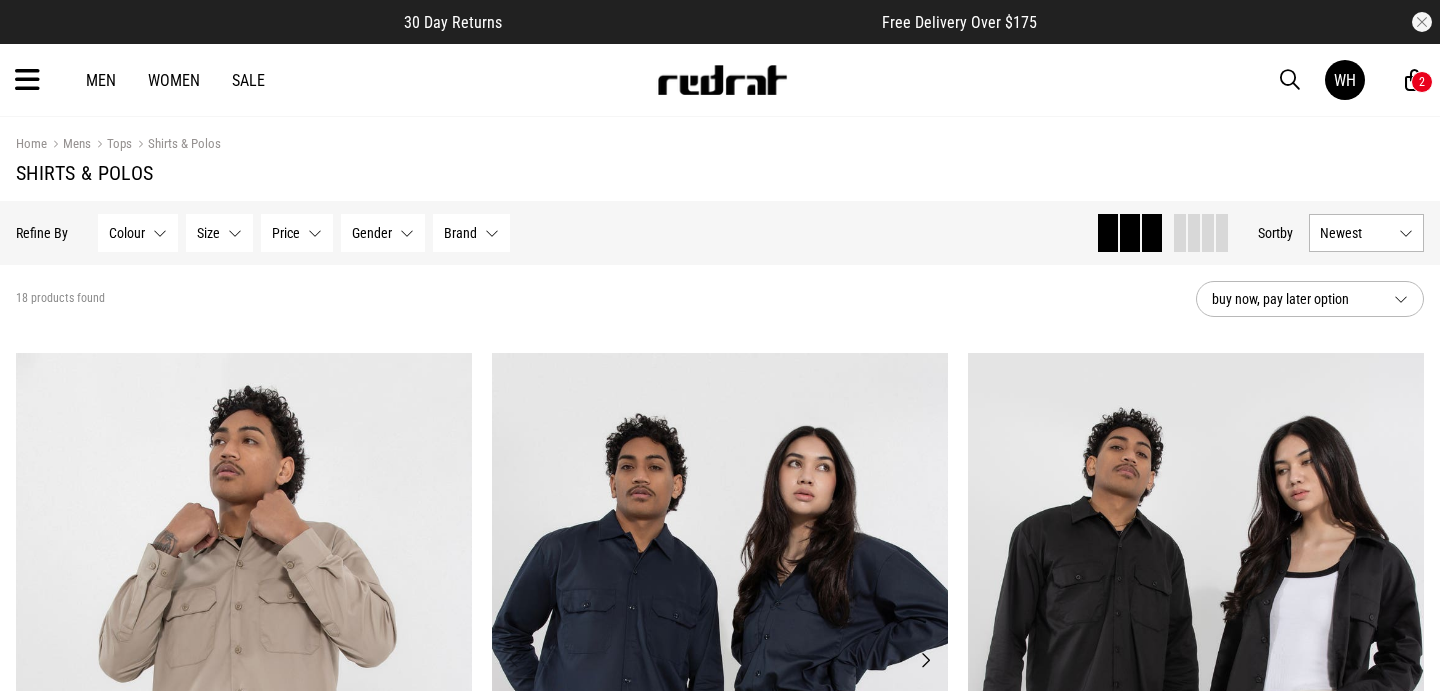 scroll, scrollTop: 0, scrollLeft: 0, axis: both 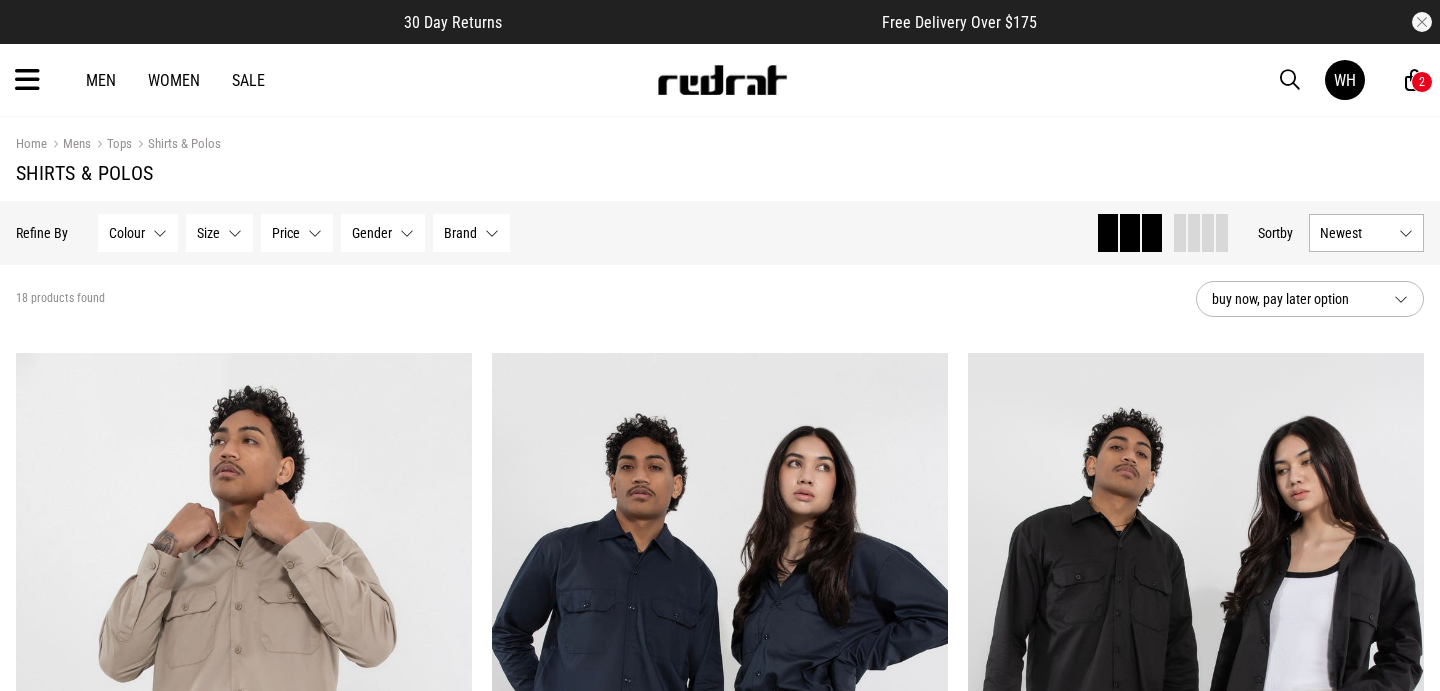 click on "2" at bounding box center [1422, 82] 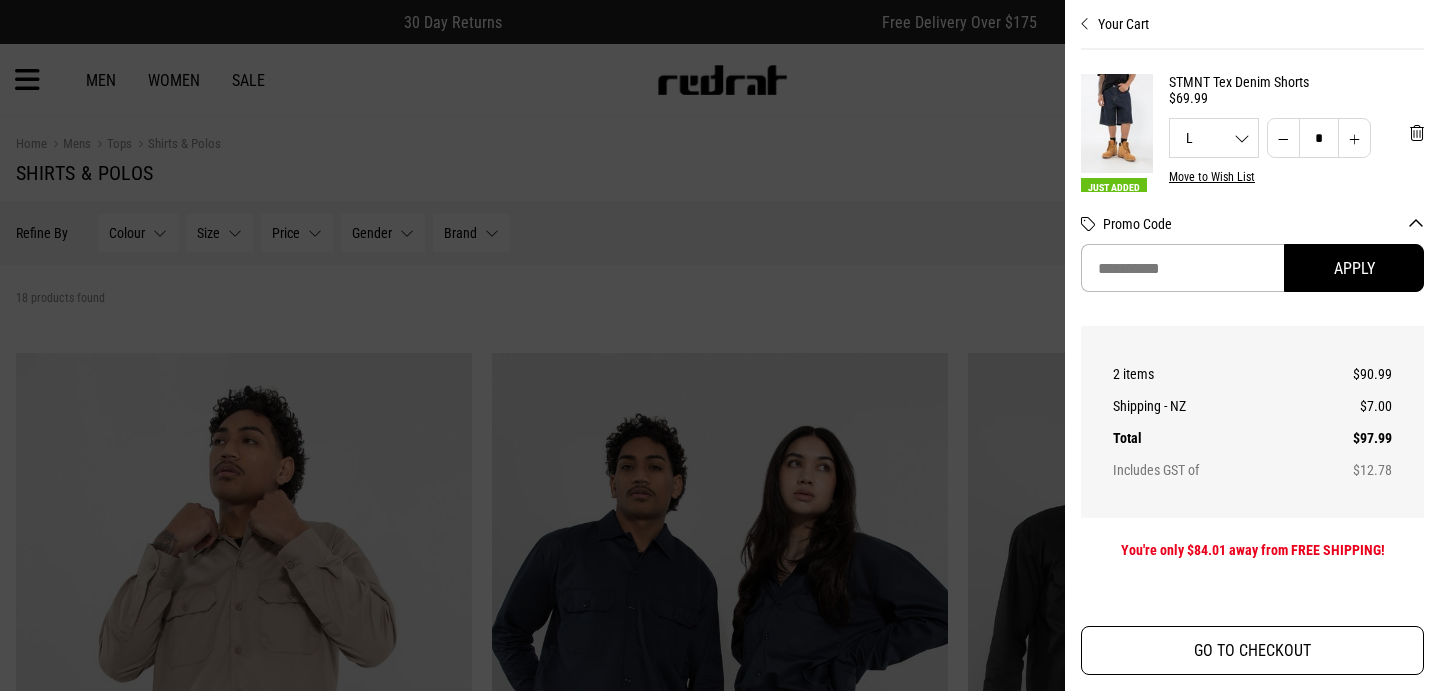 click on "GO TO CHECKOUT" at bounding box center (1252, 650) 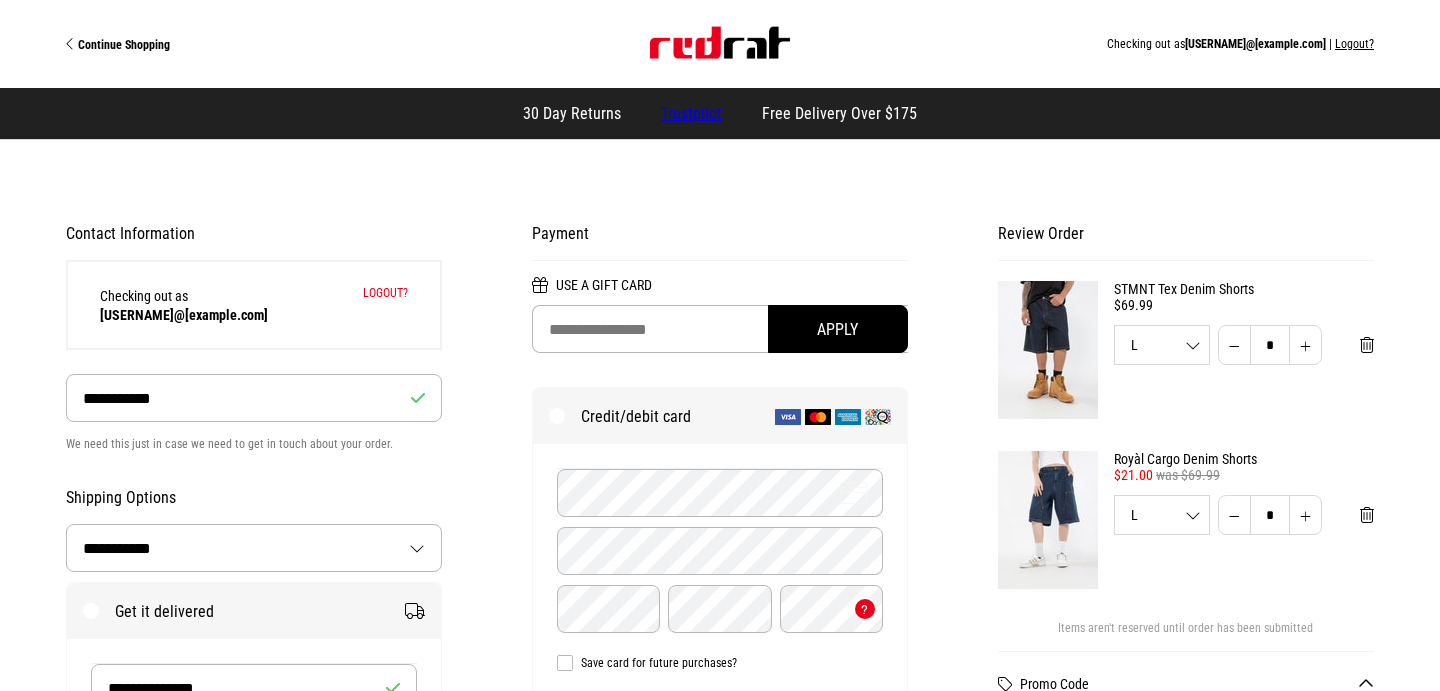 select on "**********" 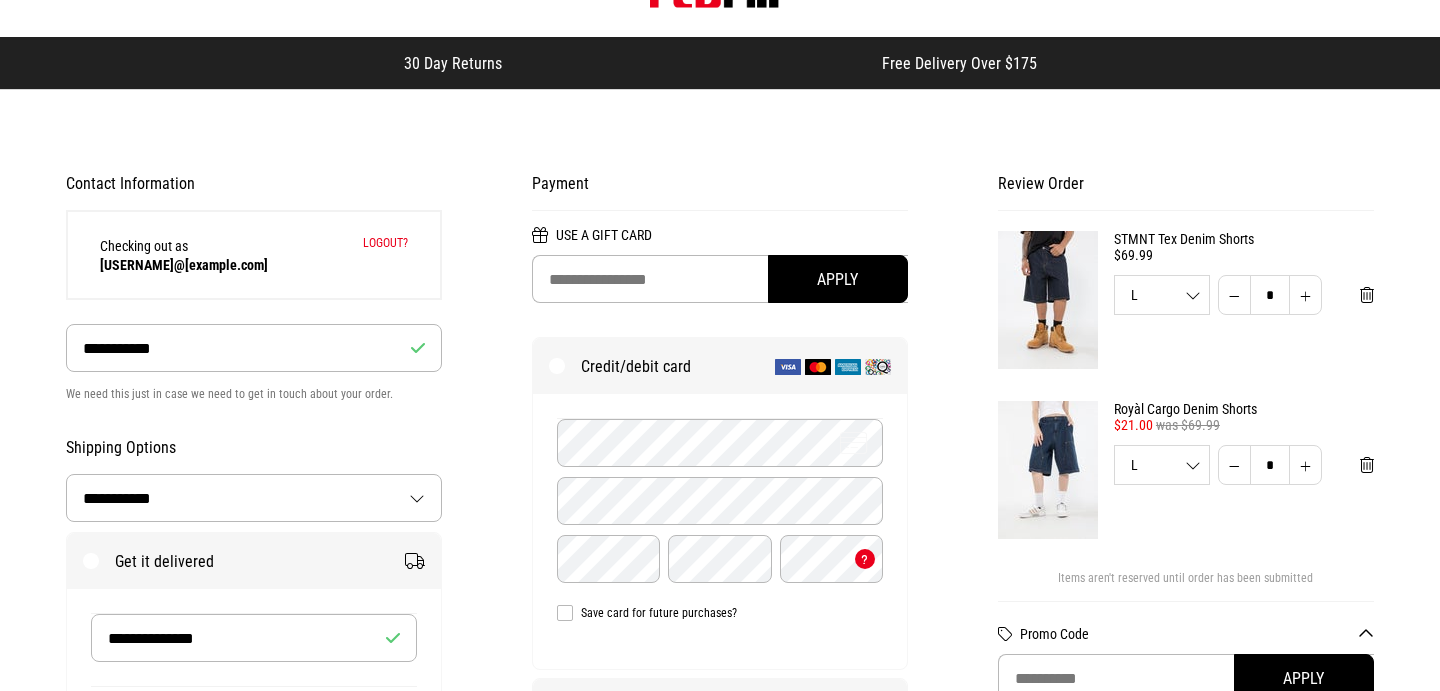 scroll, scrollTop: 0, scrollLeft: 0, axis: both 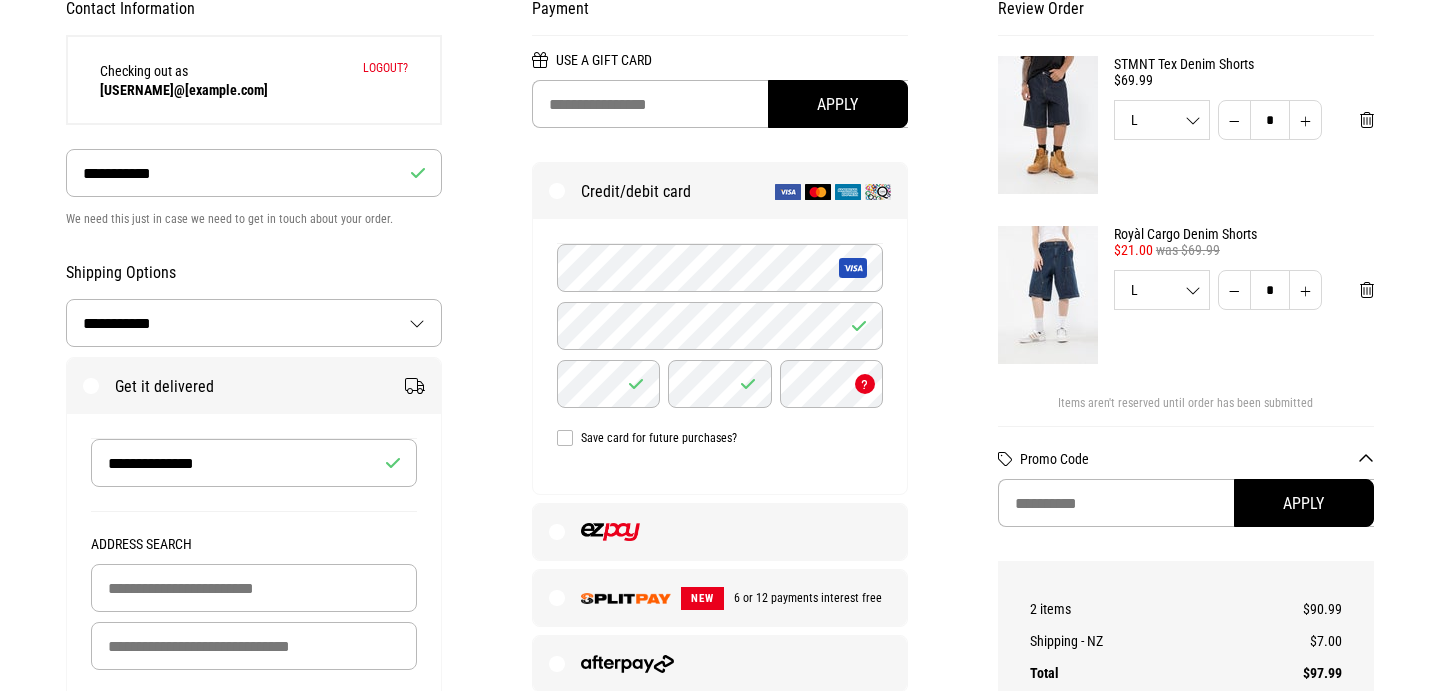 click on "Save card for future purchases?" at bounding box center (720, 438) 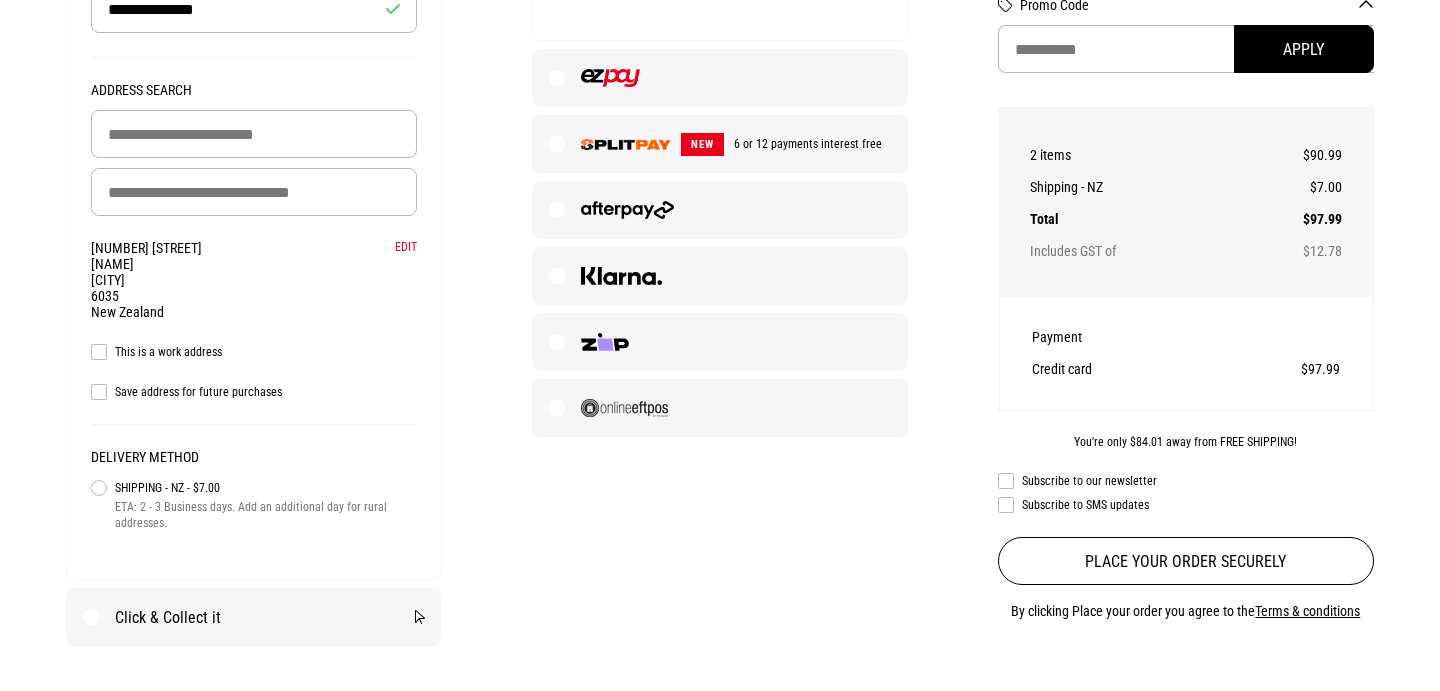scroll, scrollTop: 648, scrollLeft: 0, axis: vertical 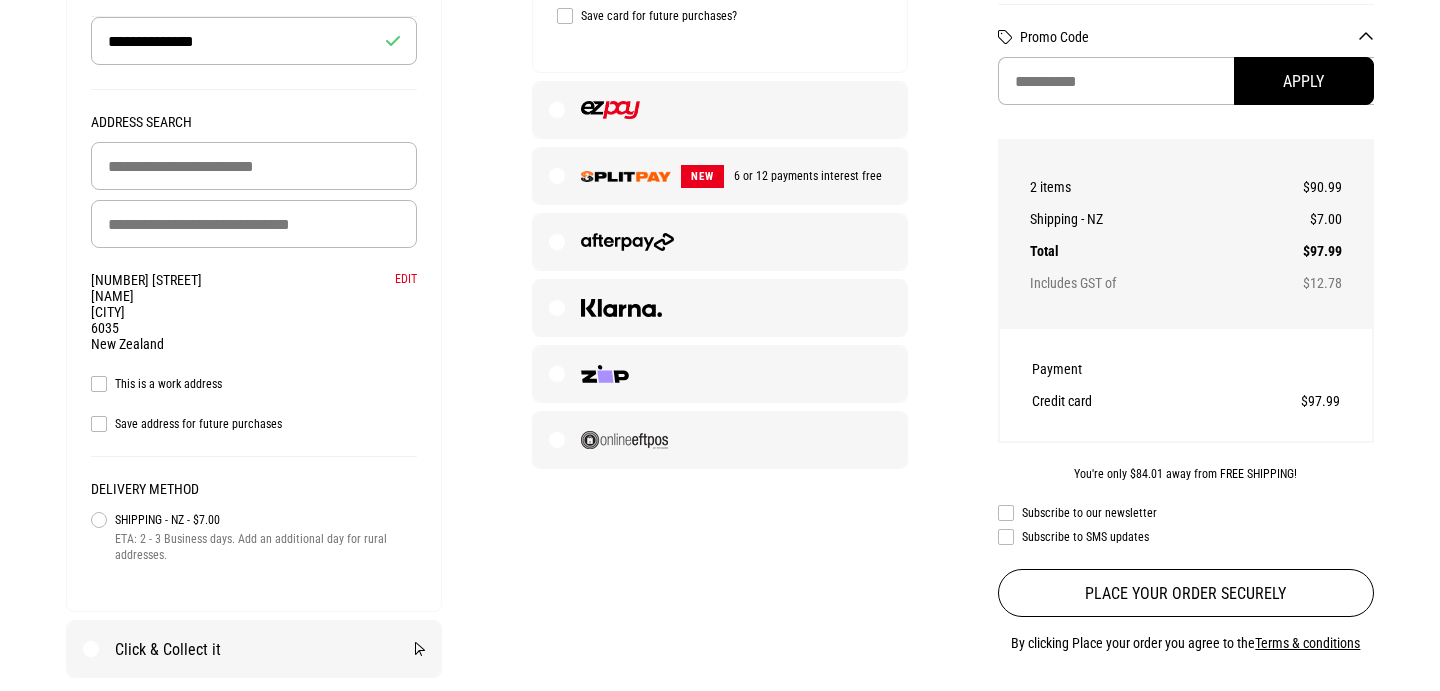 click on "Subscribe to our newsletter" at bounding box center [1186, 513] 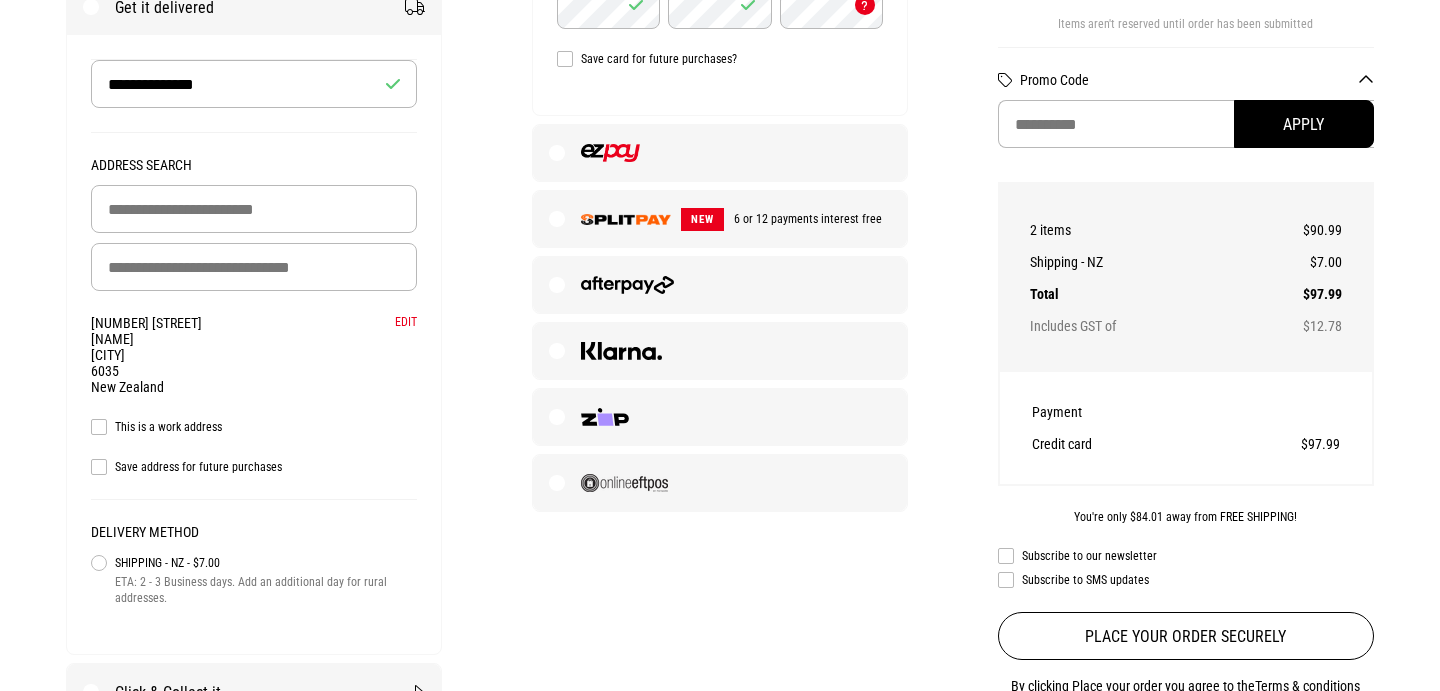 scroll, scrollTop: 614, scrollLeft: 0, axis: vertical 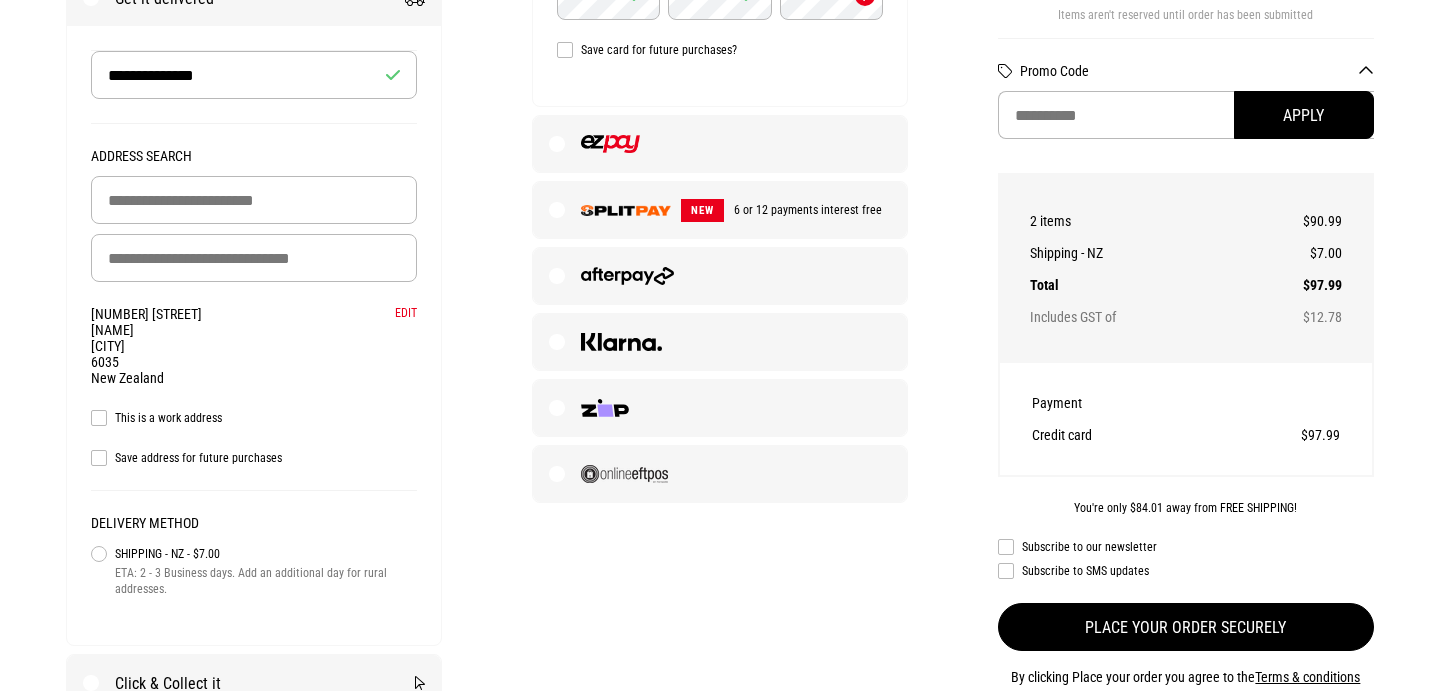 click on "Place your order securely" at bounding box center [1186, 627] 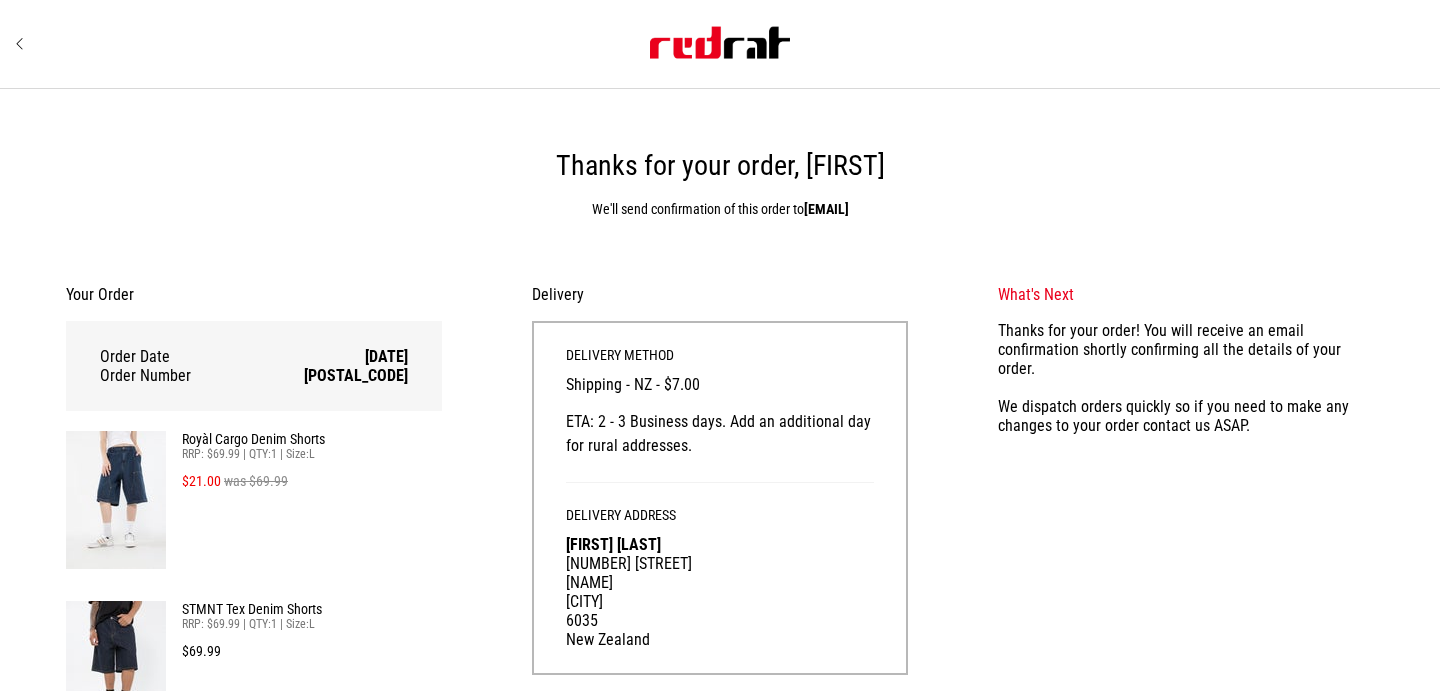 scroll, scrollTop: 0, scrollLeft: 0, axis: both 